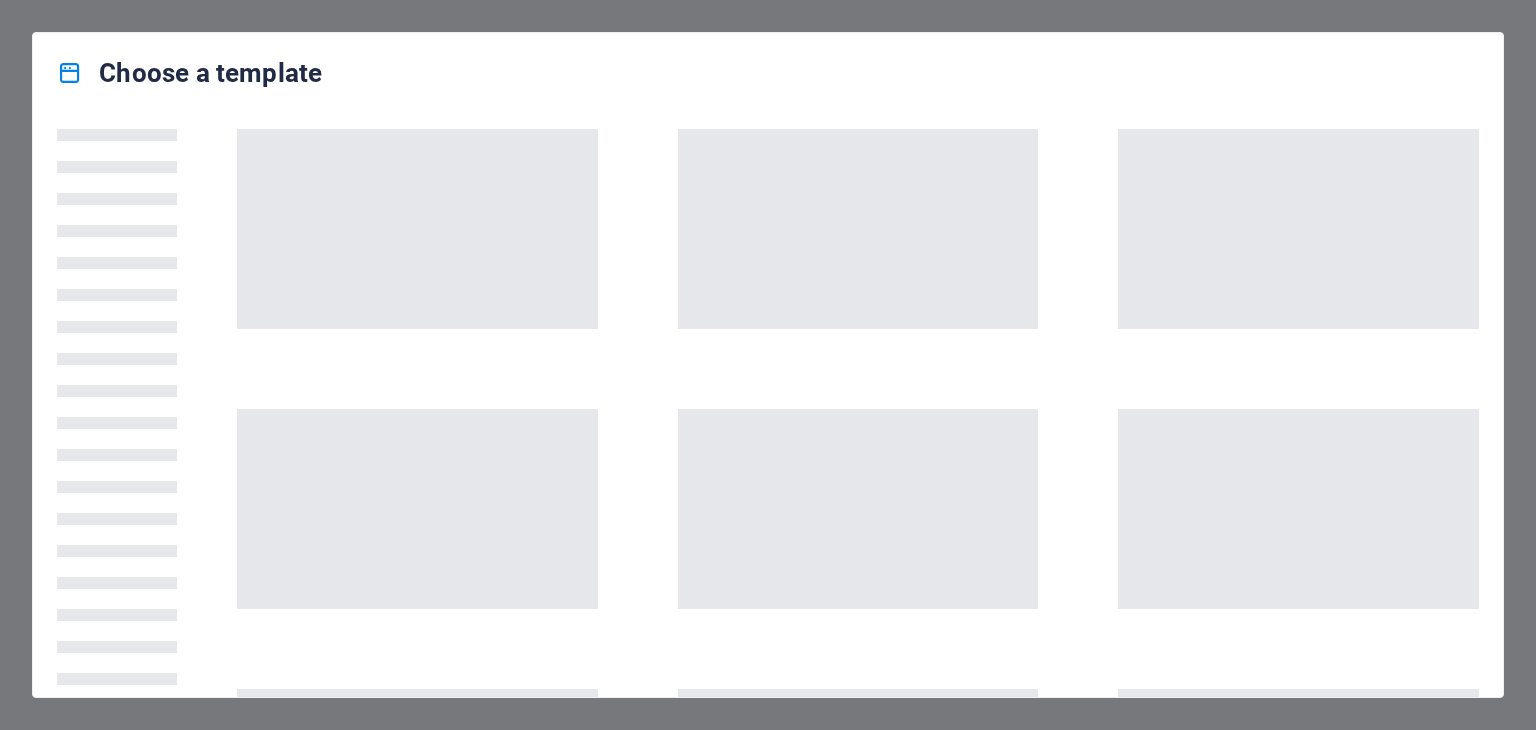scroll, scrollTop: 0, scrollLeft: 0, axis: both 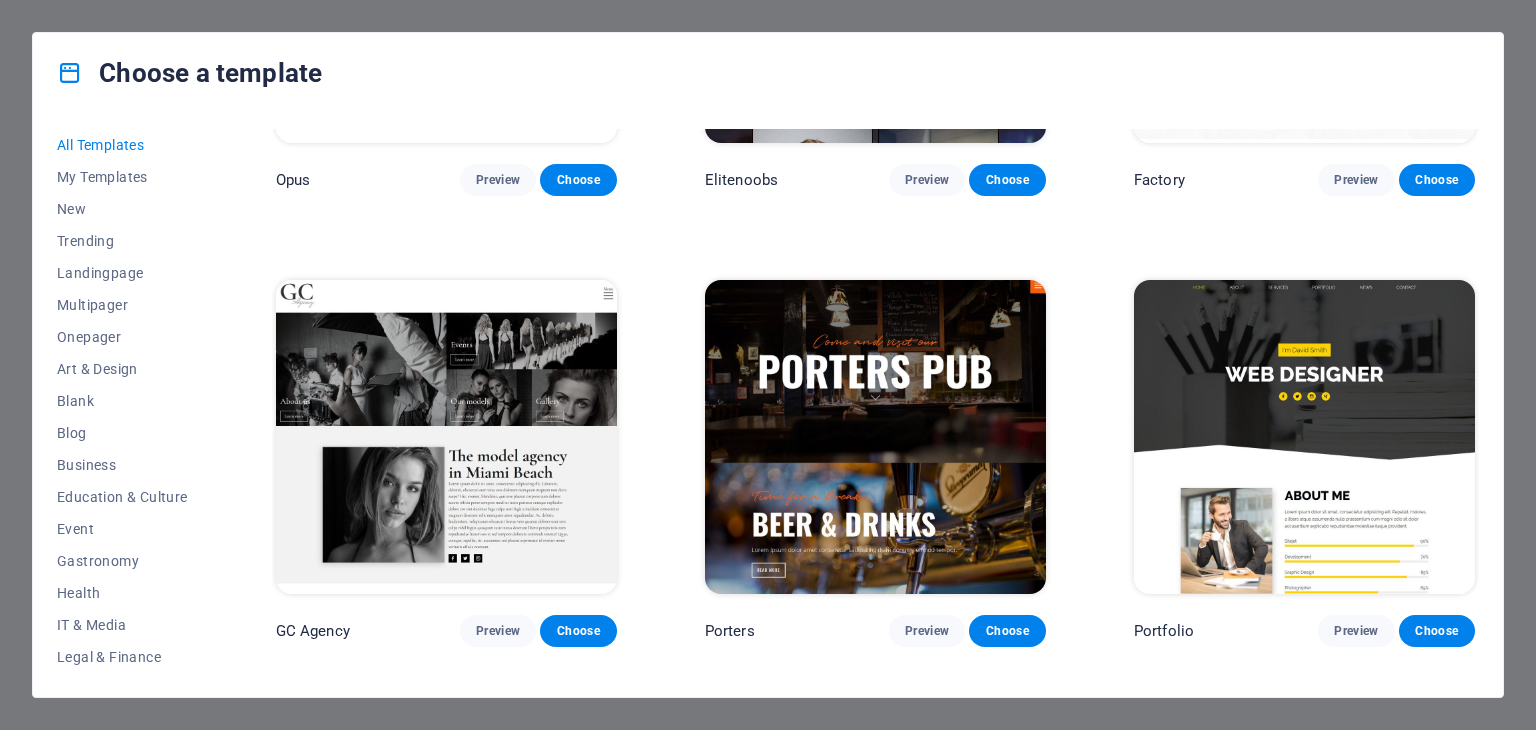 click at bounding box center [875, 437] 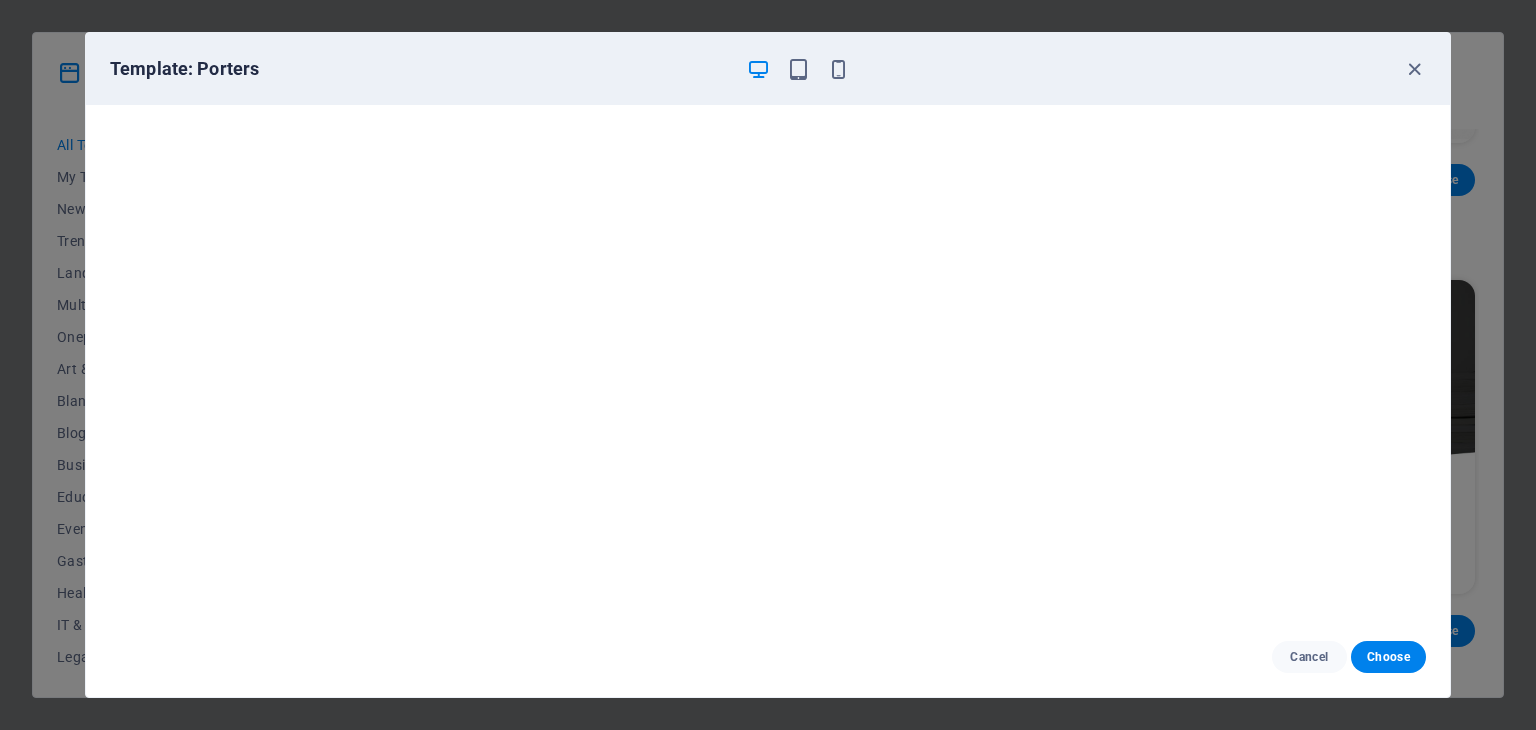 scroll, scrollTop: 5, scrollLeft: 0, axis: vertical 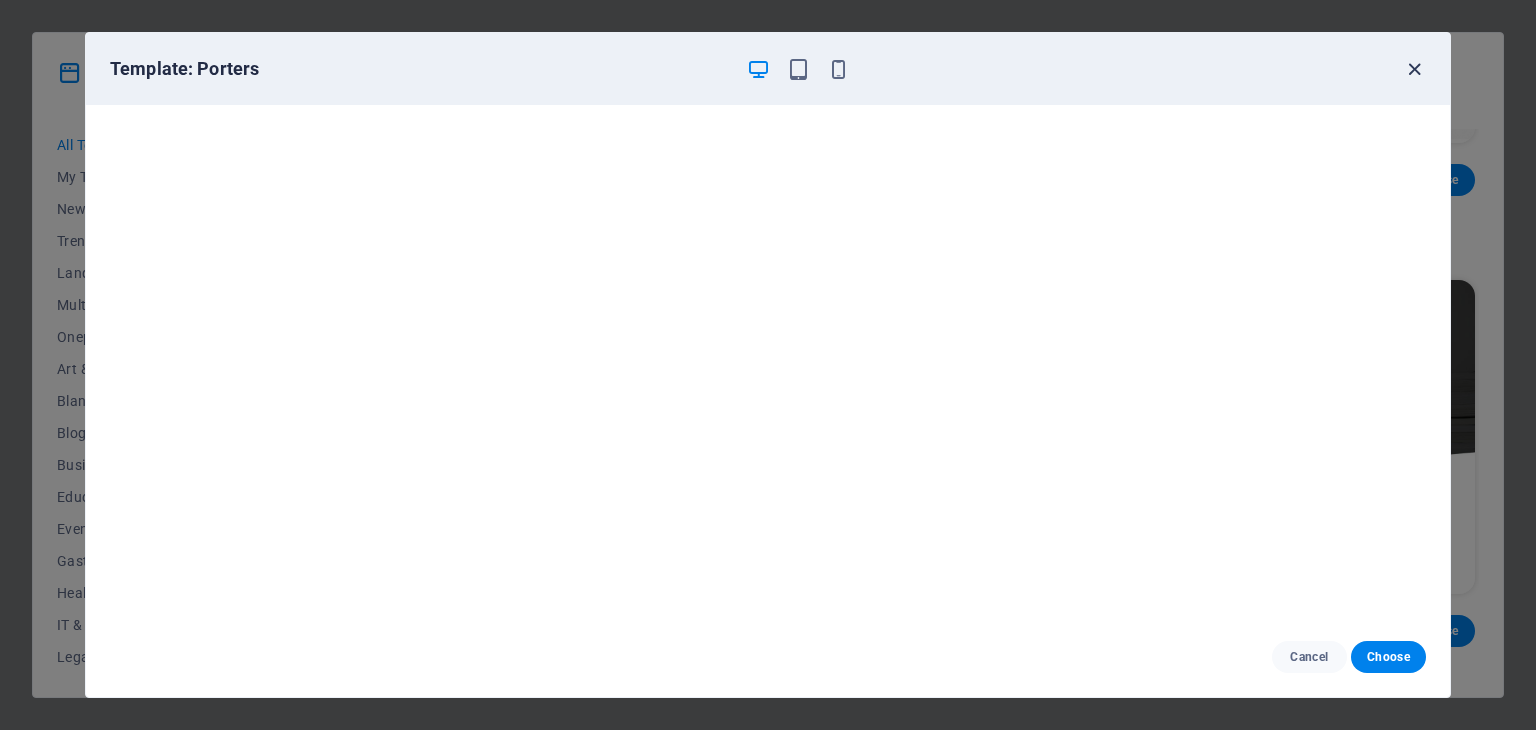 click at bounding box center (1414, 69) 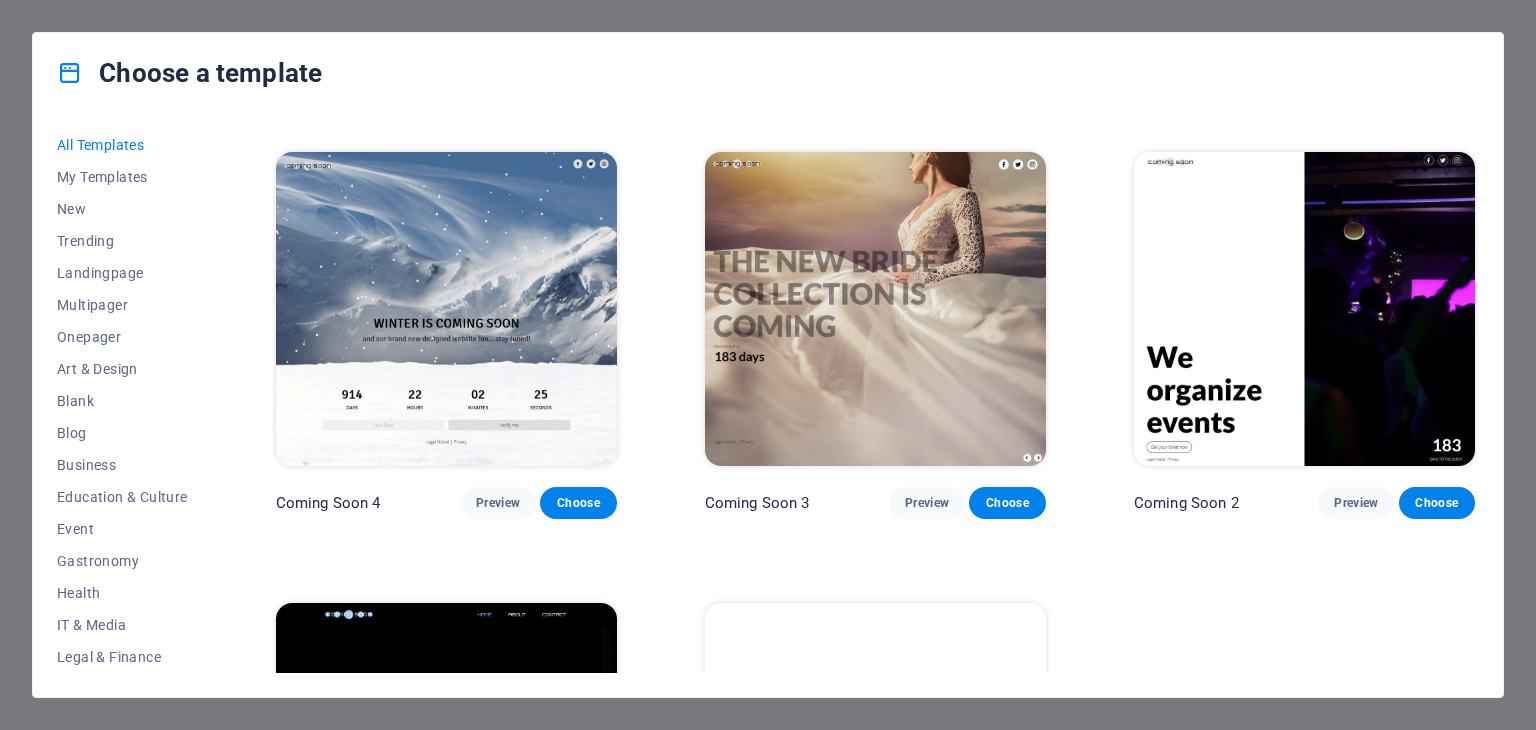 scroll, scrollTop: 24092, scrollLeft: 0, axis: vertical 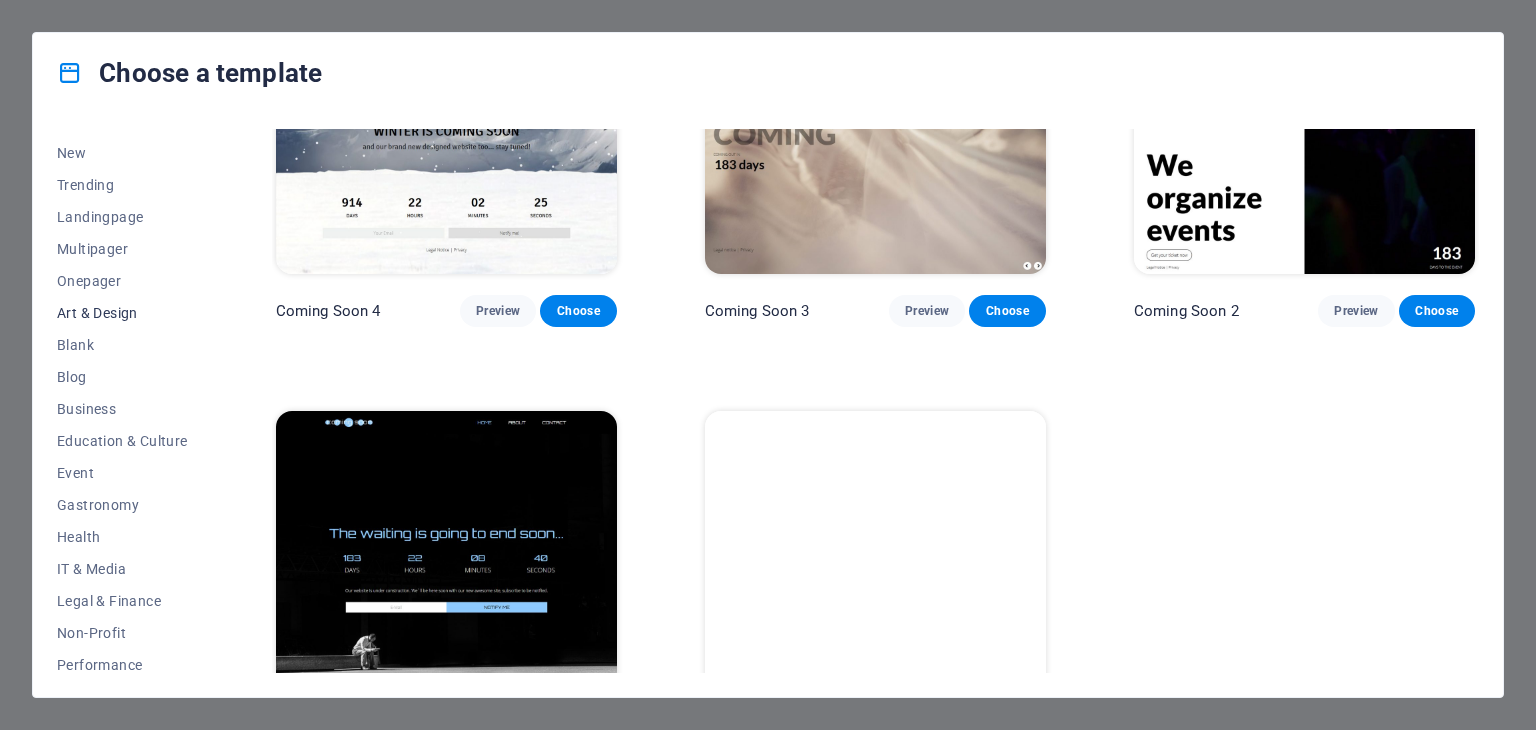 click on "Art & Design" at bounding box center (122, 313) 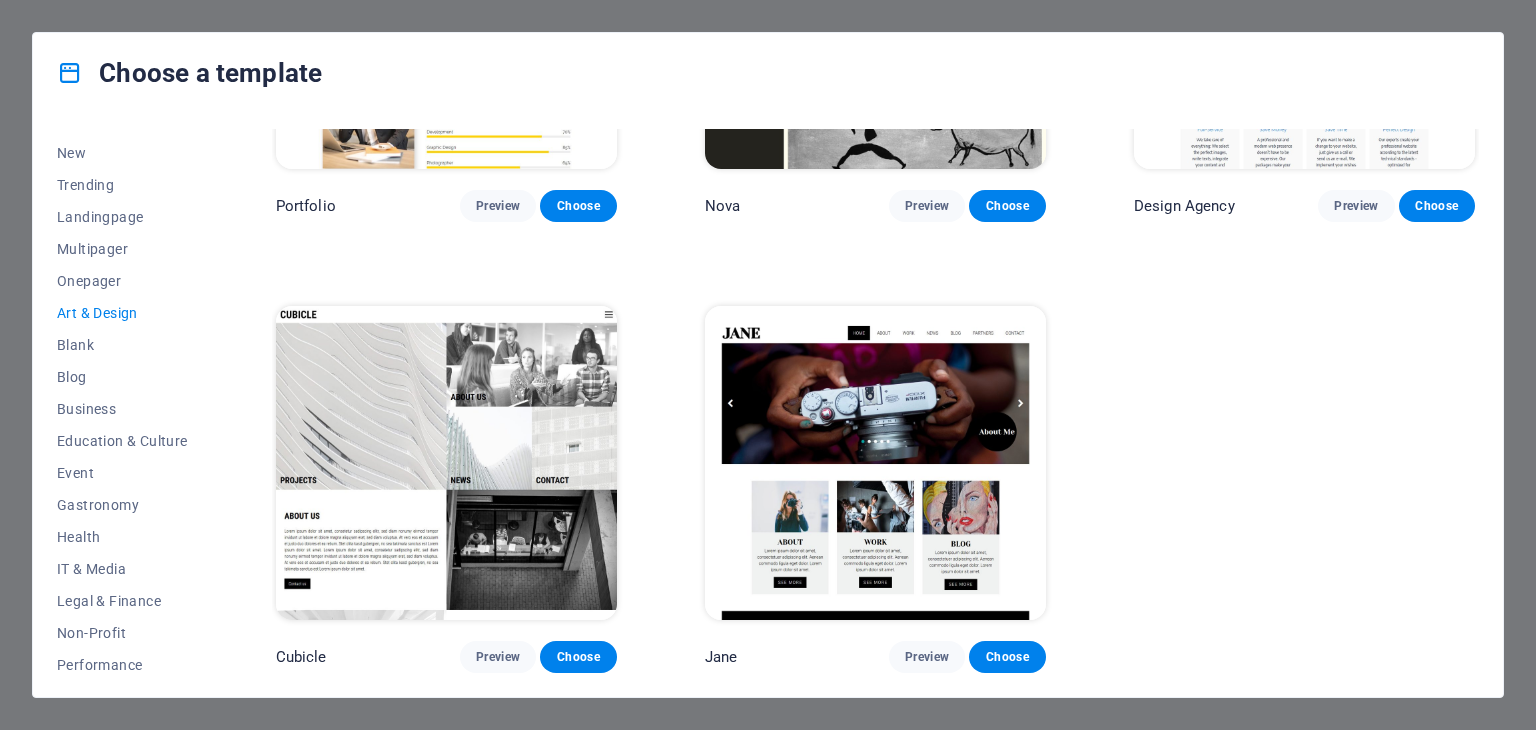 scroll, scrollTop: 1623, scrollLeft: 0, axis: vertical 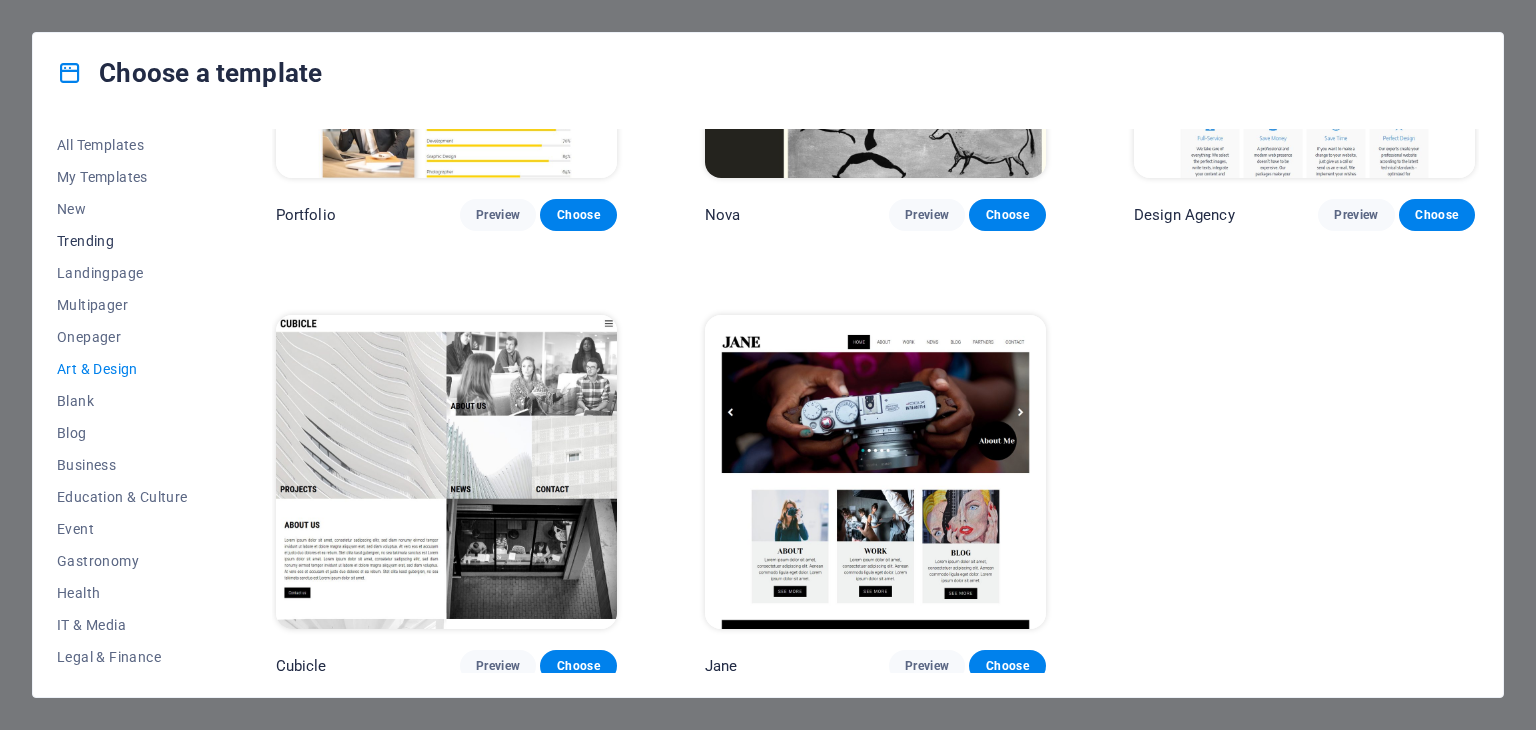 click on "Trending" at bounding box center [122, 241] 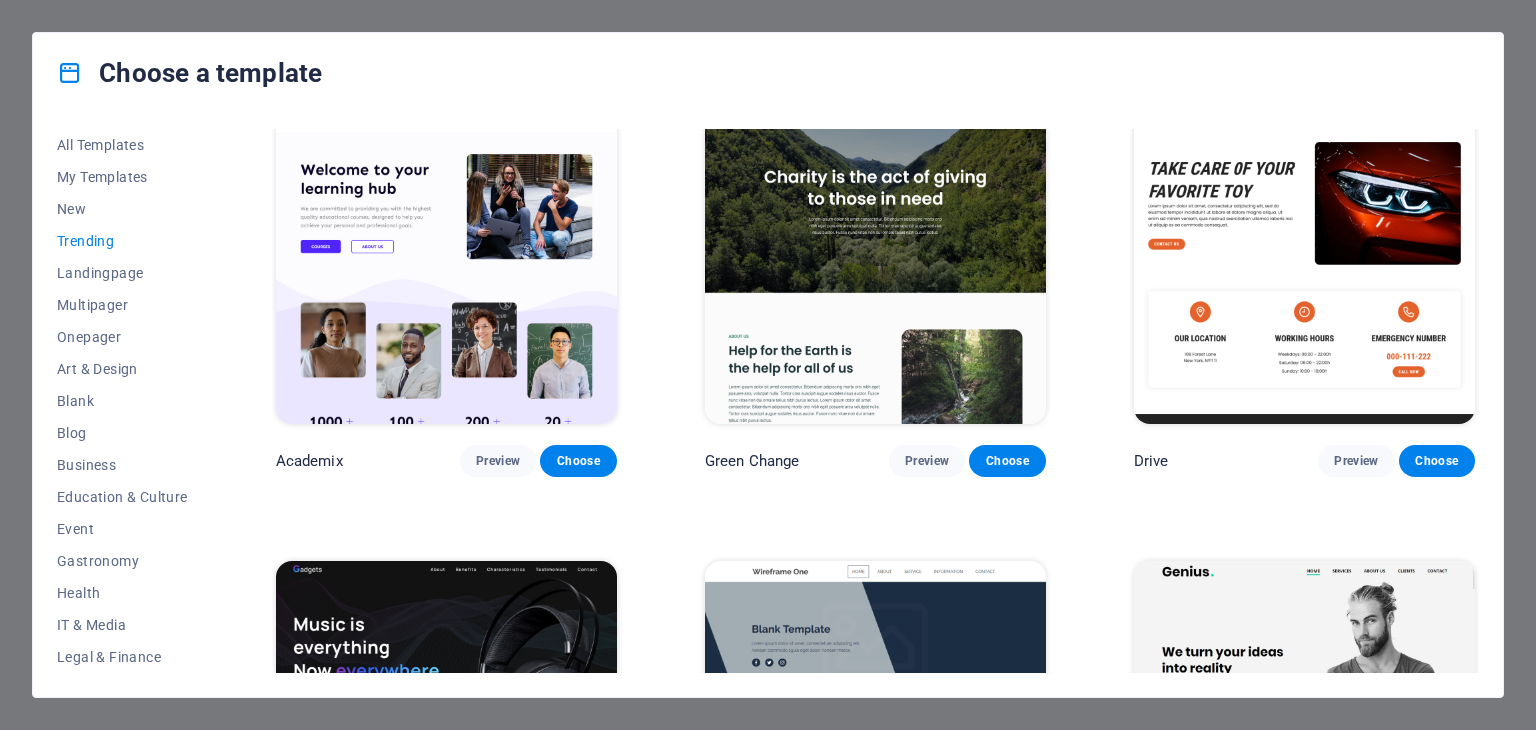 scroll, scrollTop: 772, scrollLeft: 0, axis: vertical 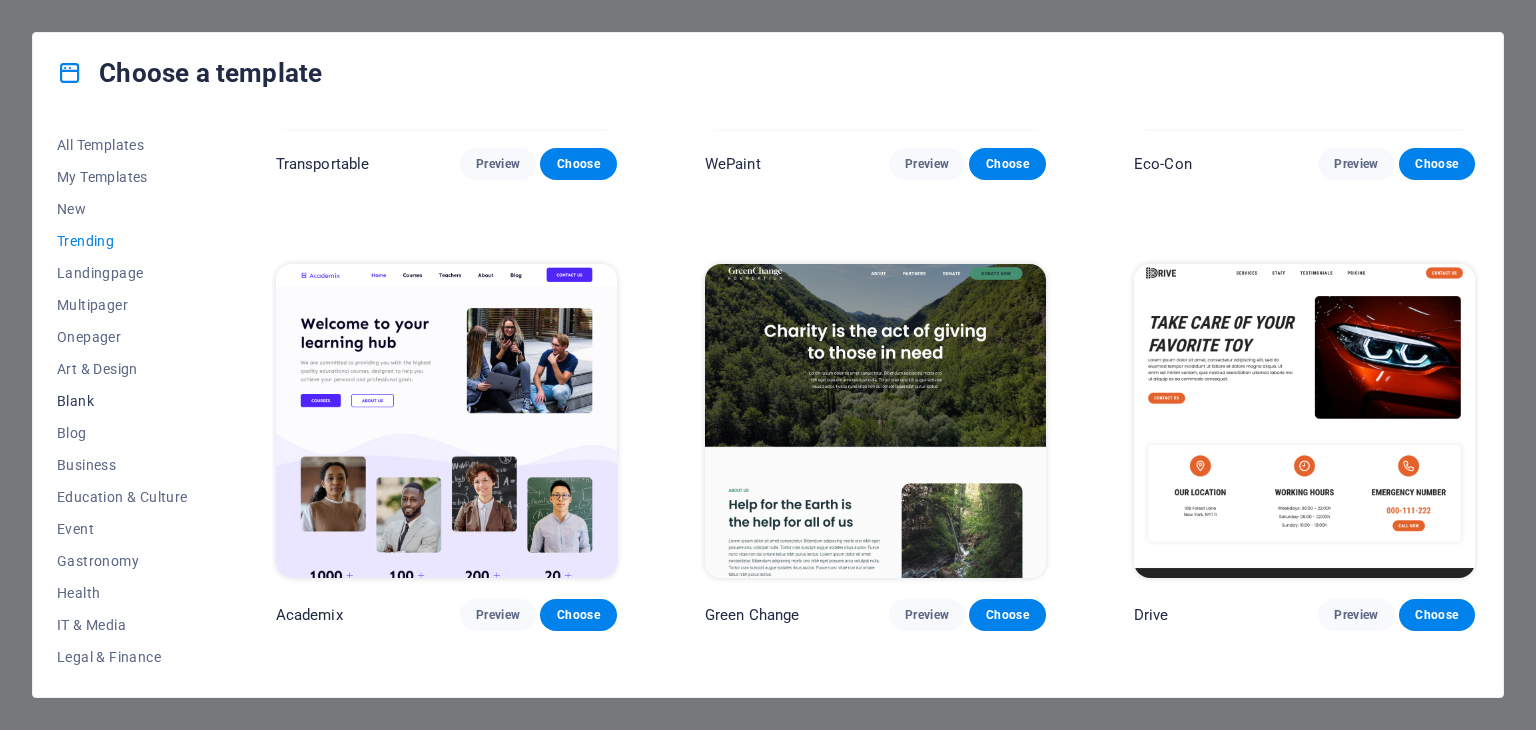 click on "Blank" at bounding box center [122, 401] 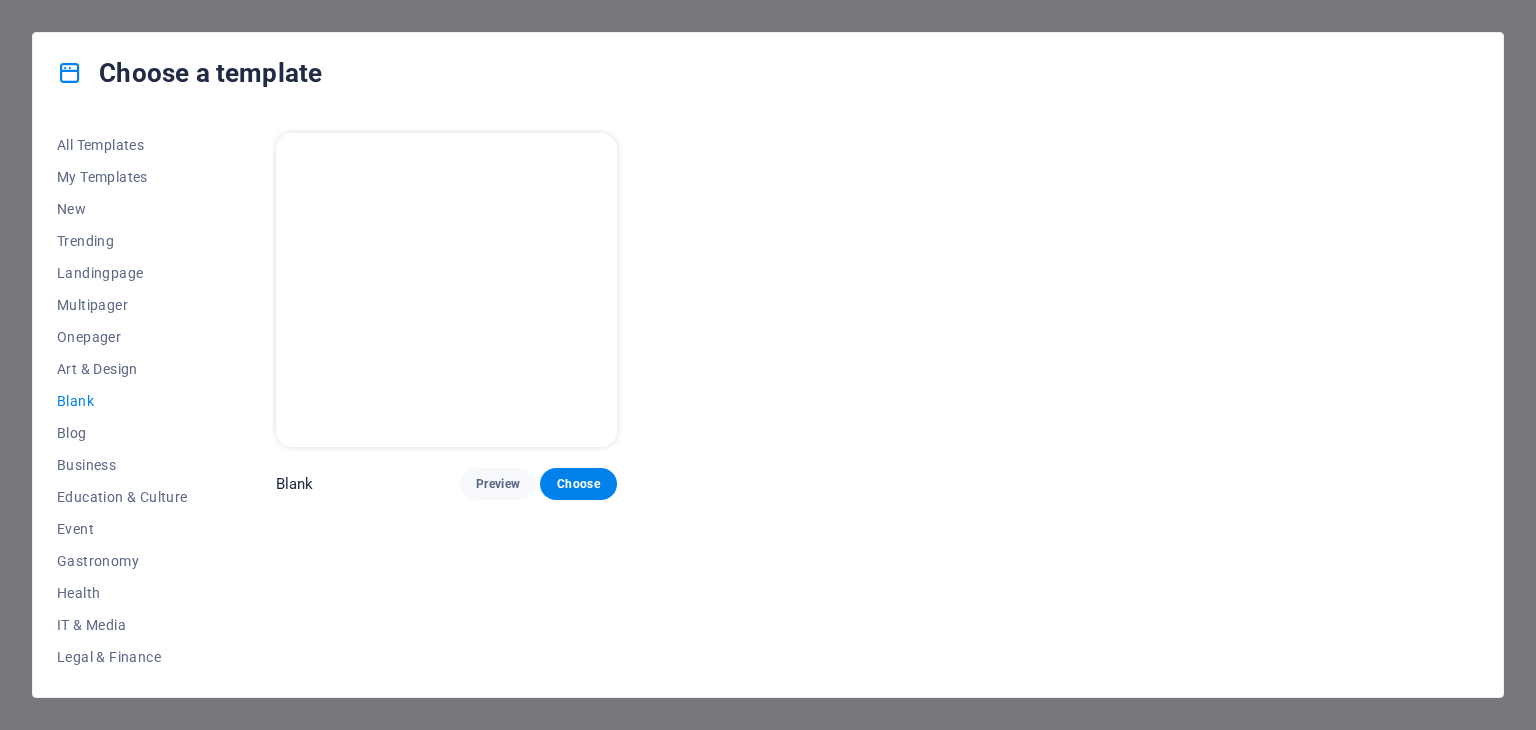 scroll, scrollTop: 0, scrollLeft: 0, axis: both 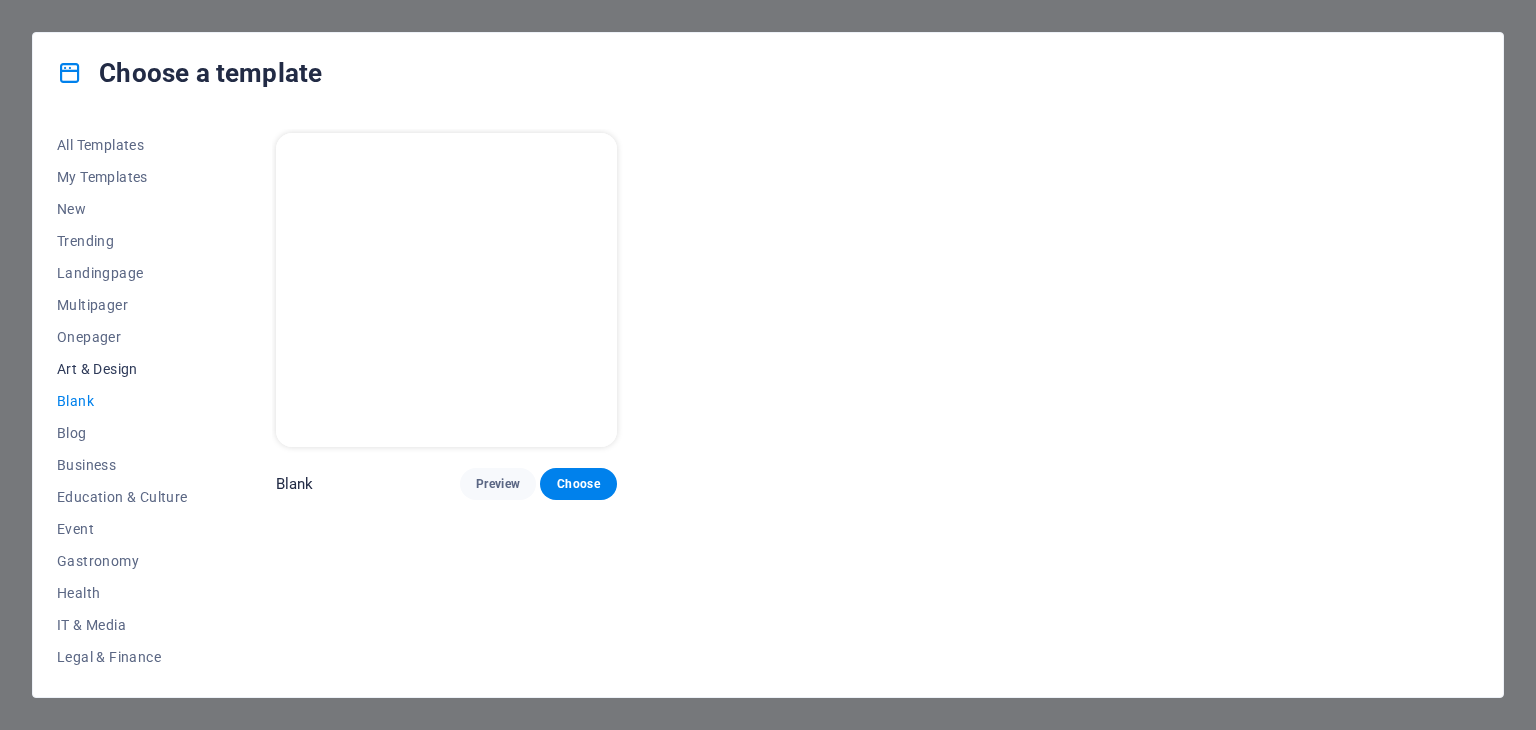 click on "Art & Design" at bounding box center (122, 369) 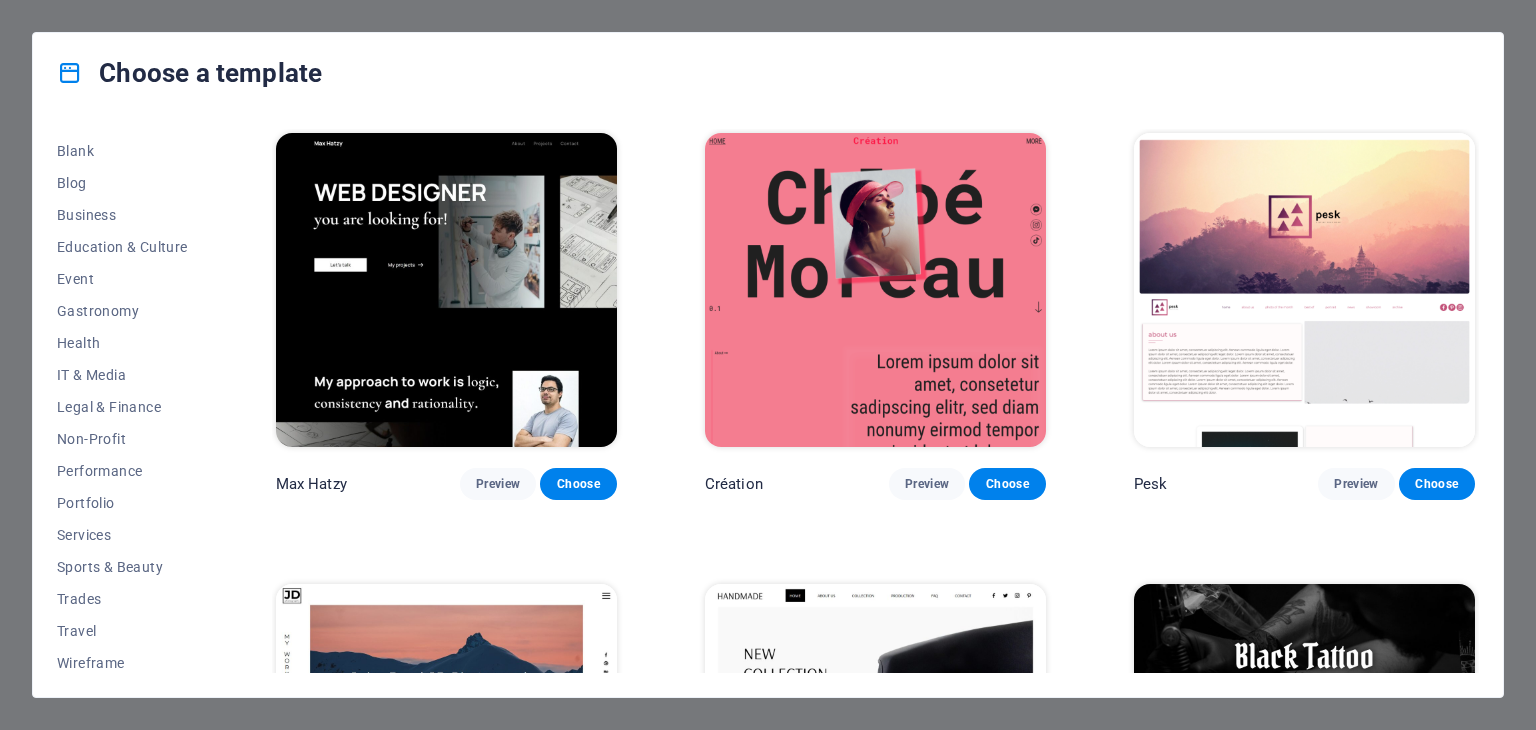 scroll, scrollTop: 256, scrollLeft: 0, axis: vertical 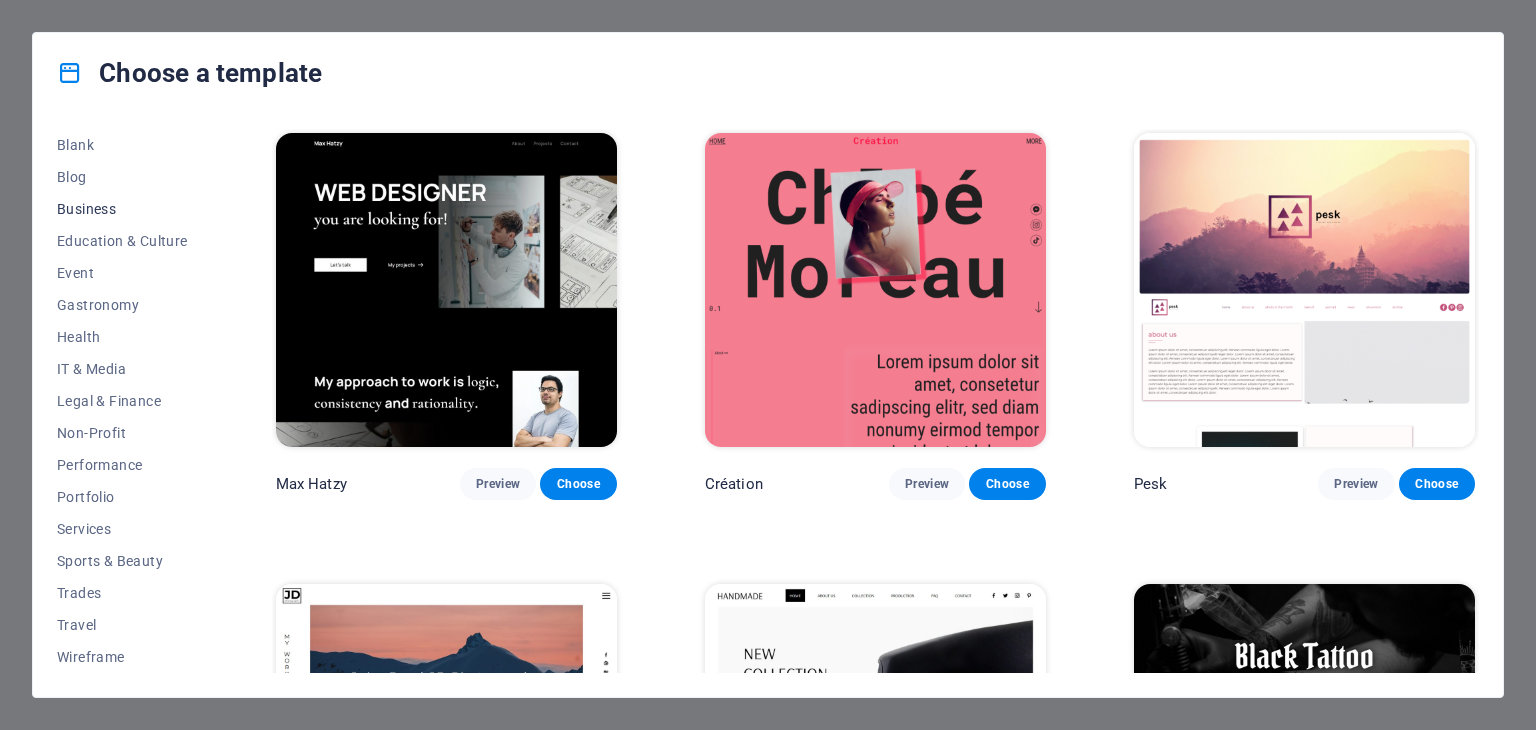 click on "Business" at bounding box center (122, 209) 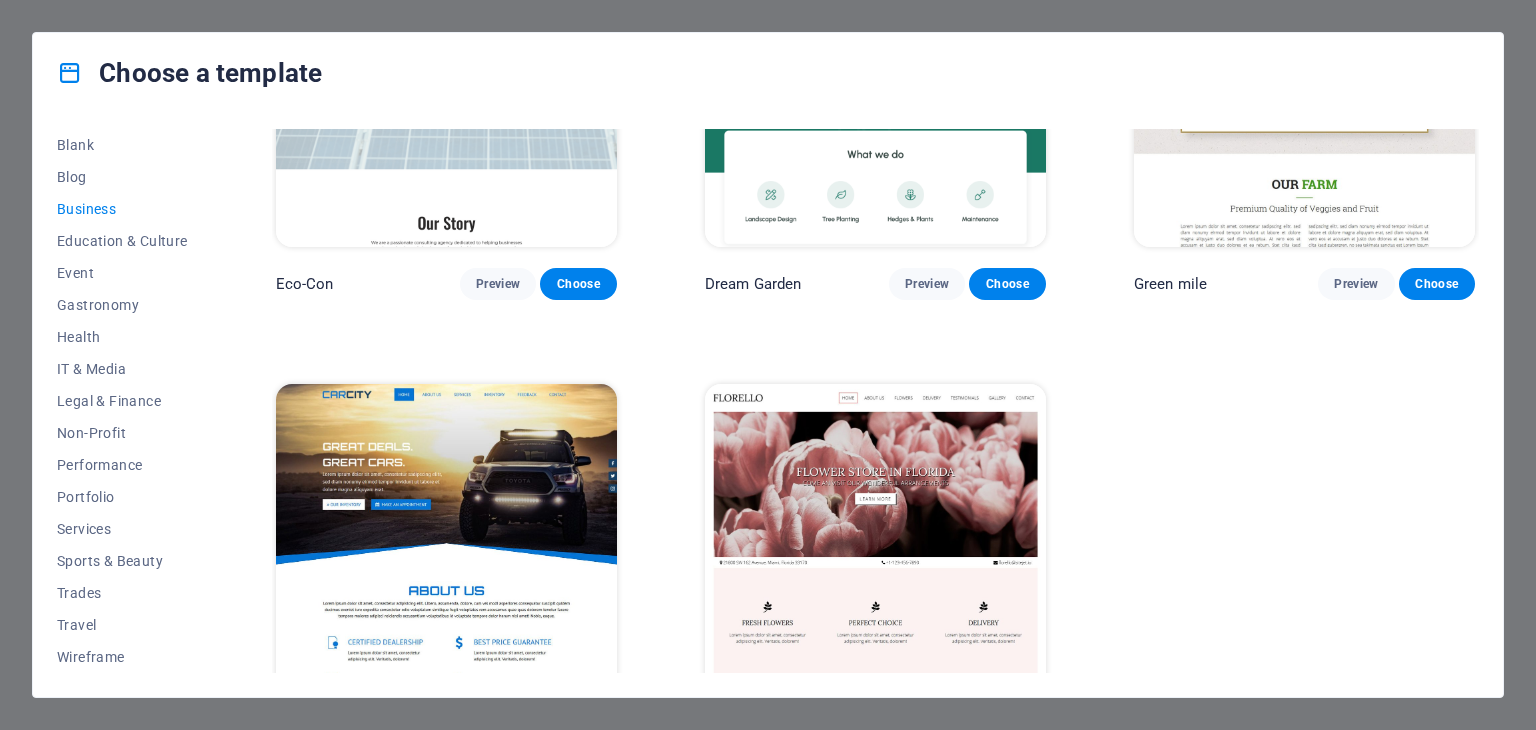 scroll, scrollTop: 274, scrollLeft: 0, axis: vertical 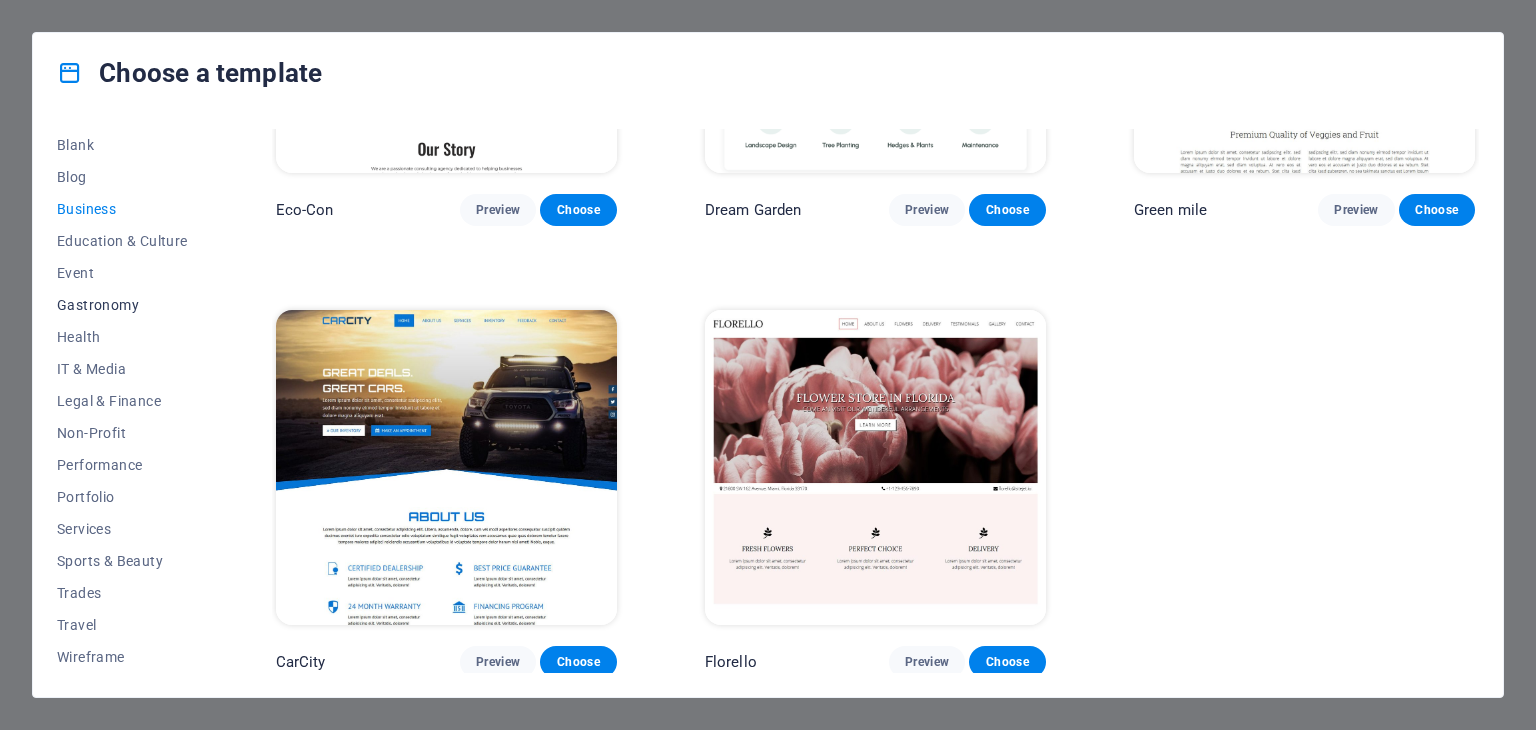 click on "Gastronomy" at bounding box center (122, 305) 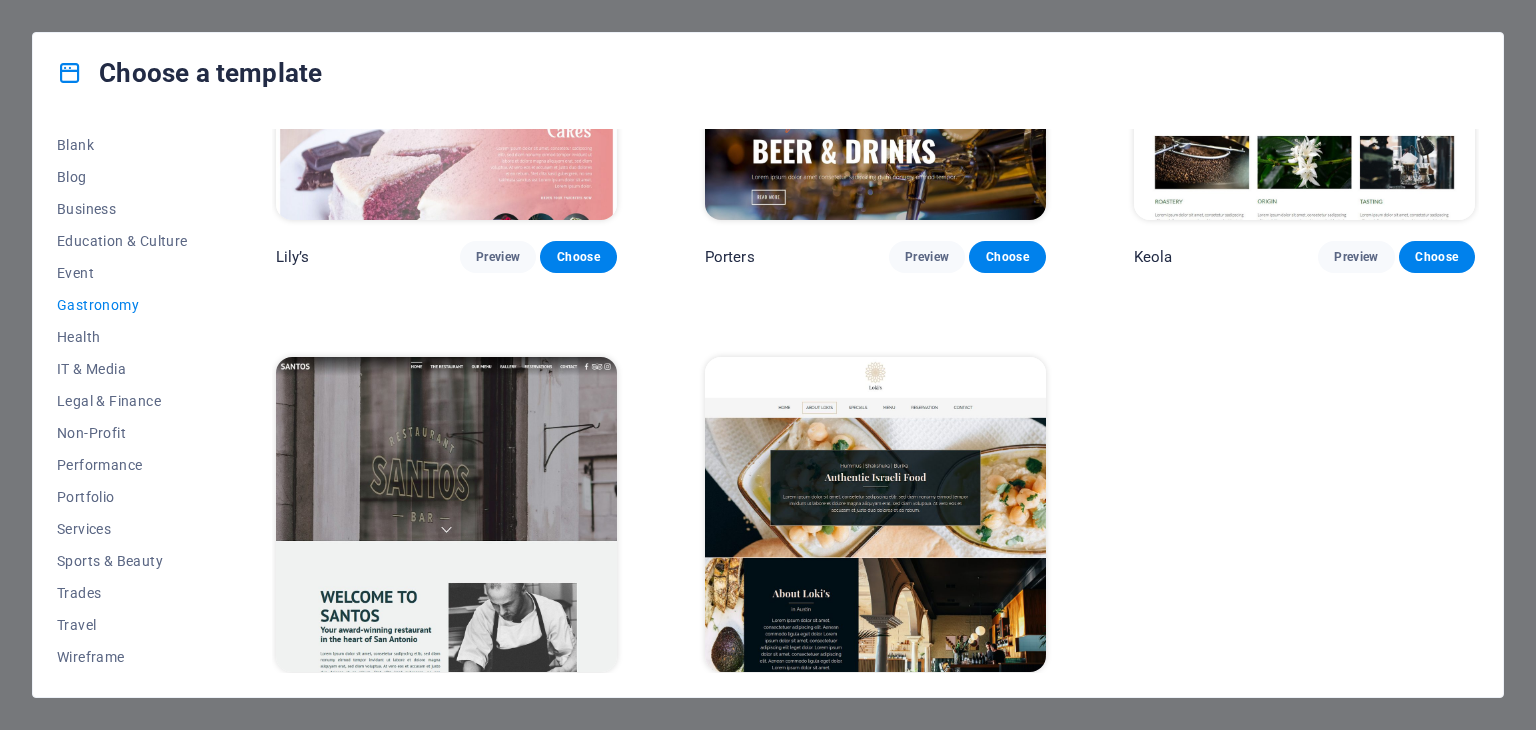 scroll, scrollTop: 2072, scrollLeft: 0, axis: vertical 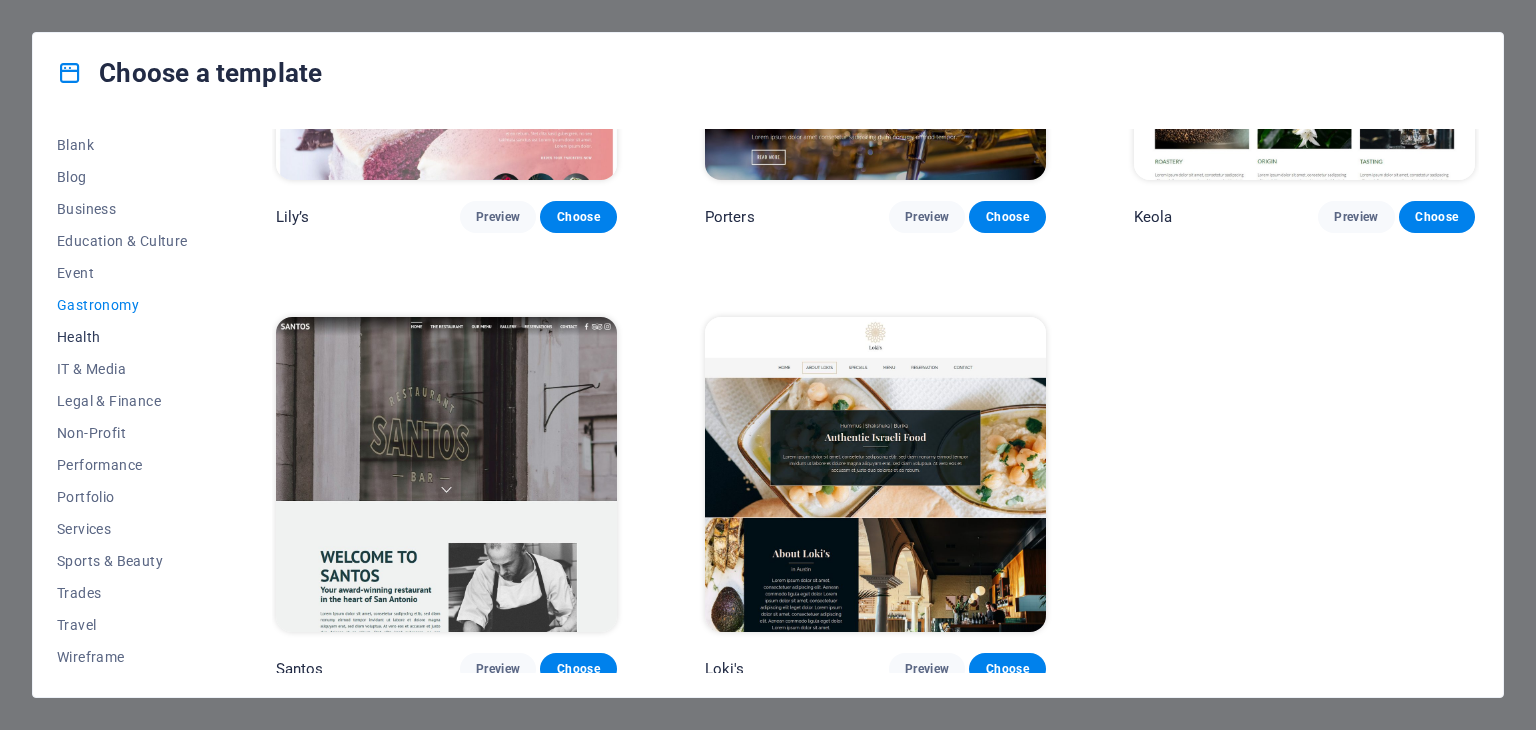 click on "Health" at bounding box center (122, 337) 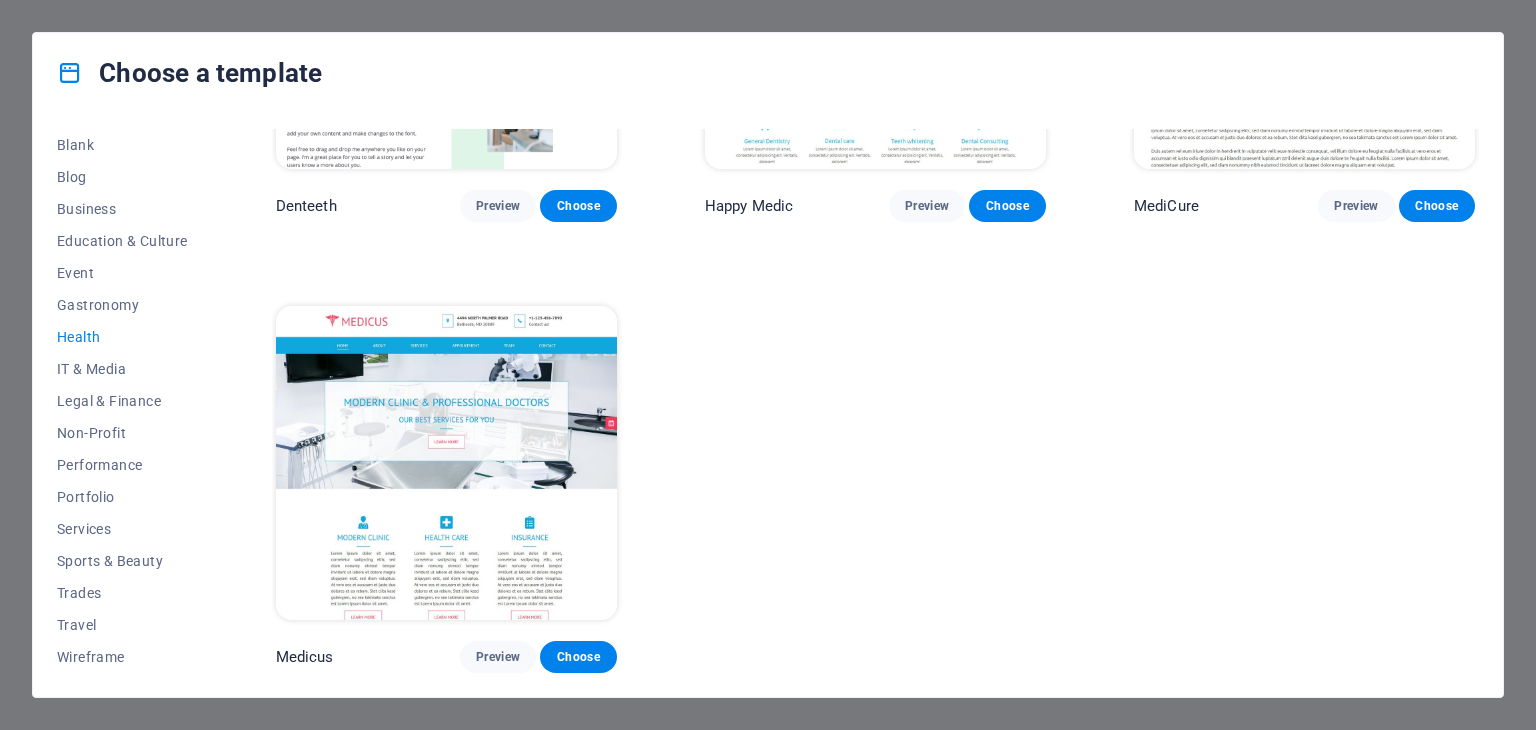 scroll, scrollTop: 0, scrollLeft: 0, axis: both 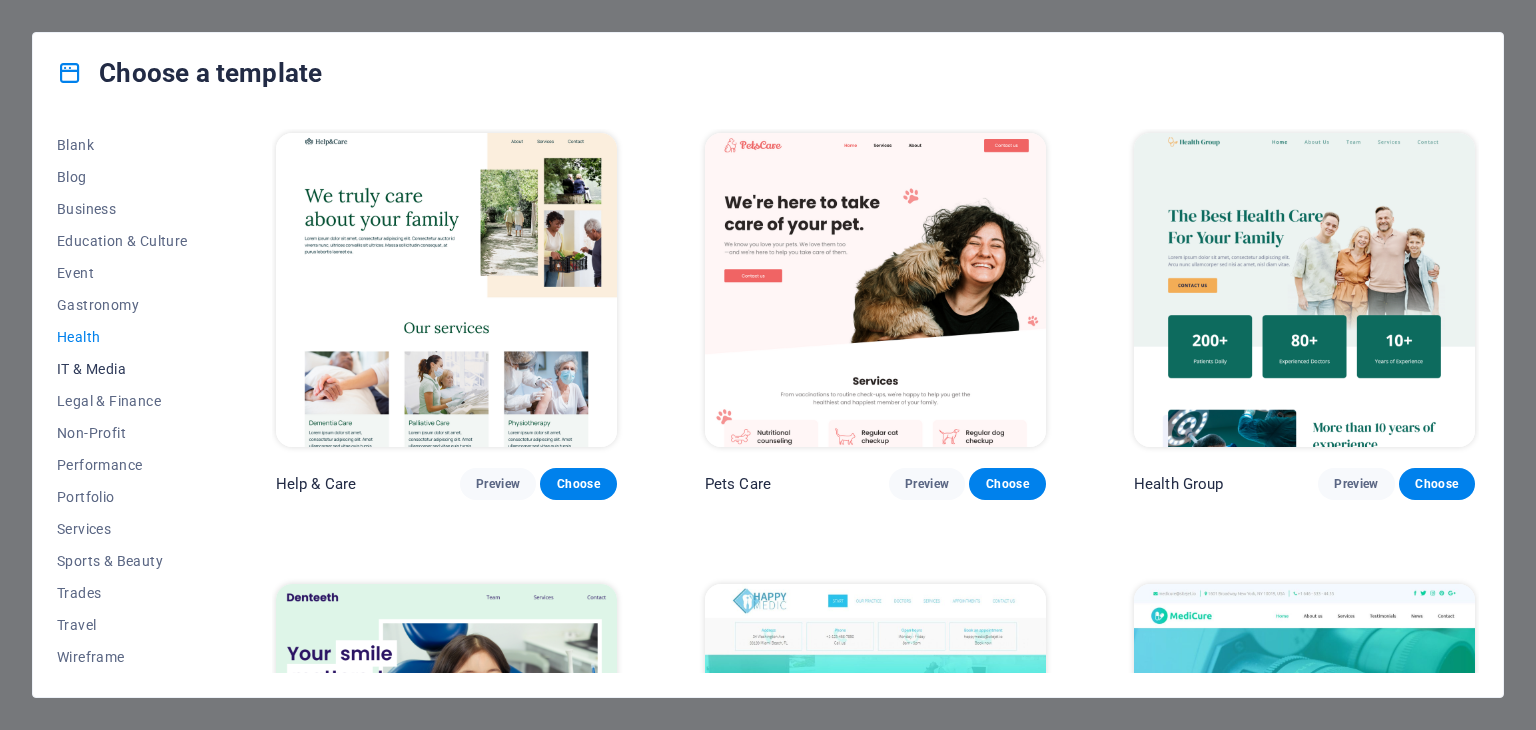 click on "IT & Media" at bounding box center [122, 369] 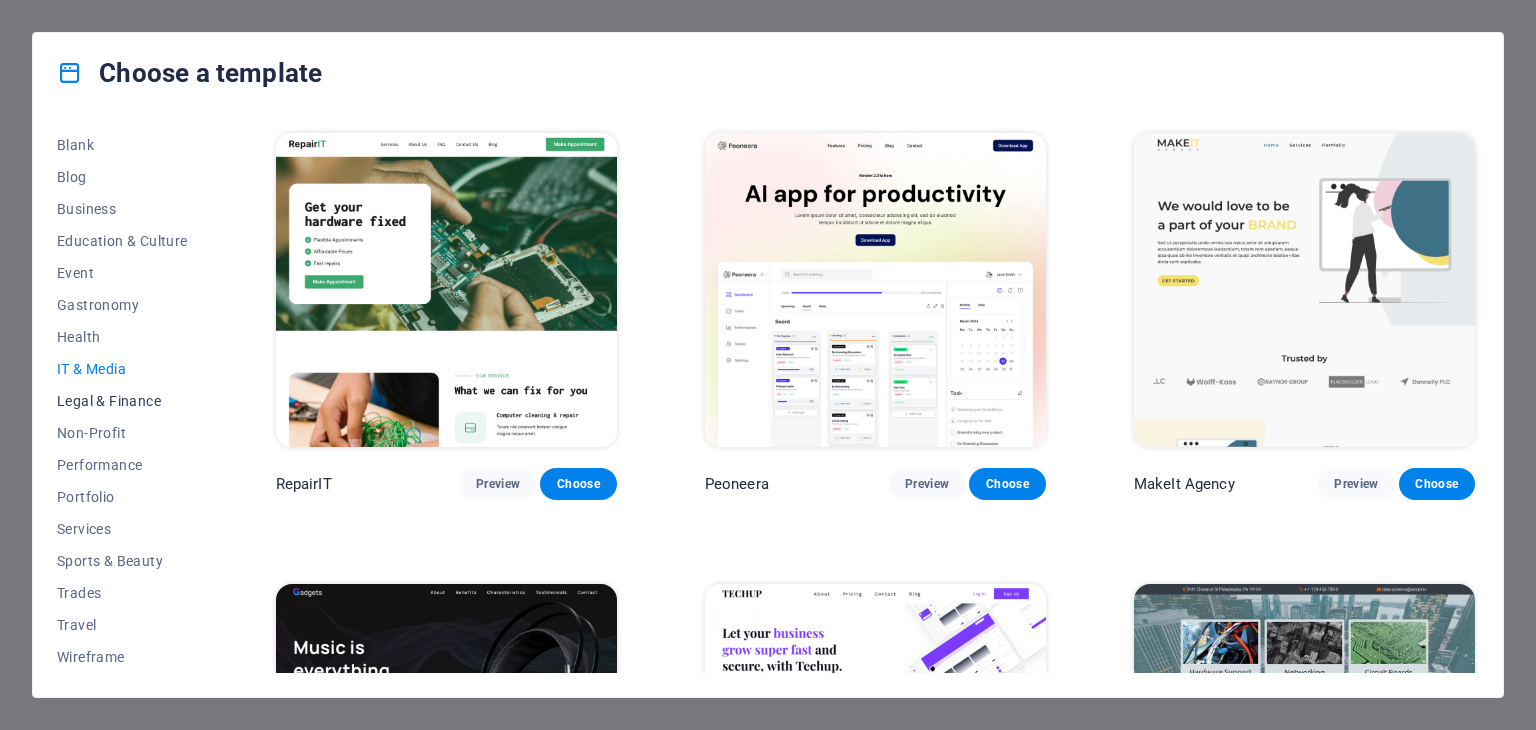 click on "Legal & Finance" at bounding box center (122, 401) 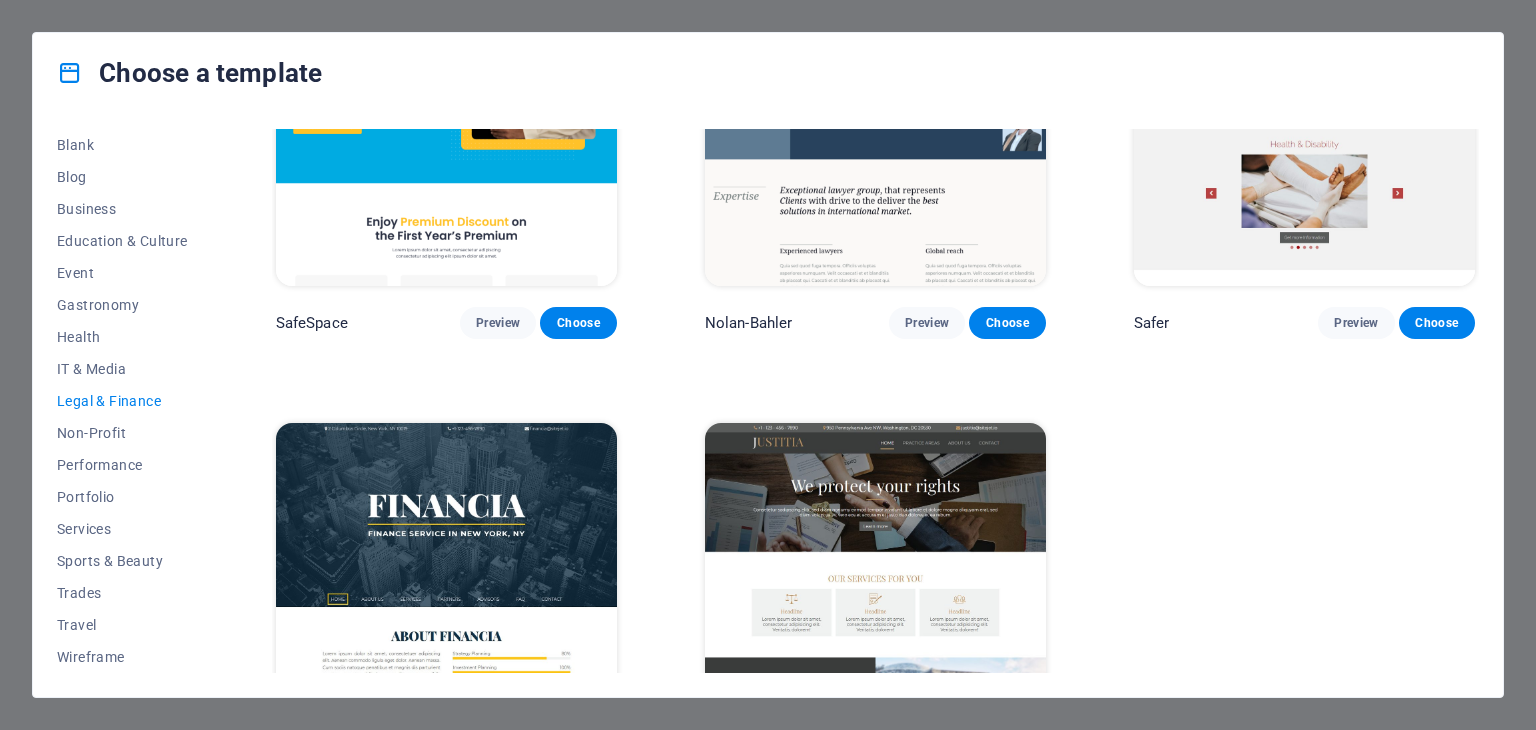 scroll, scrollTop: 274, scrollLeft: 0, axis: vertical 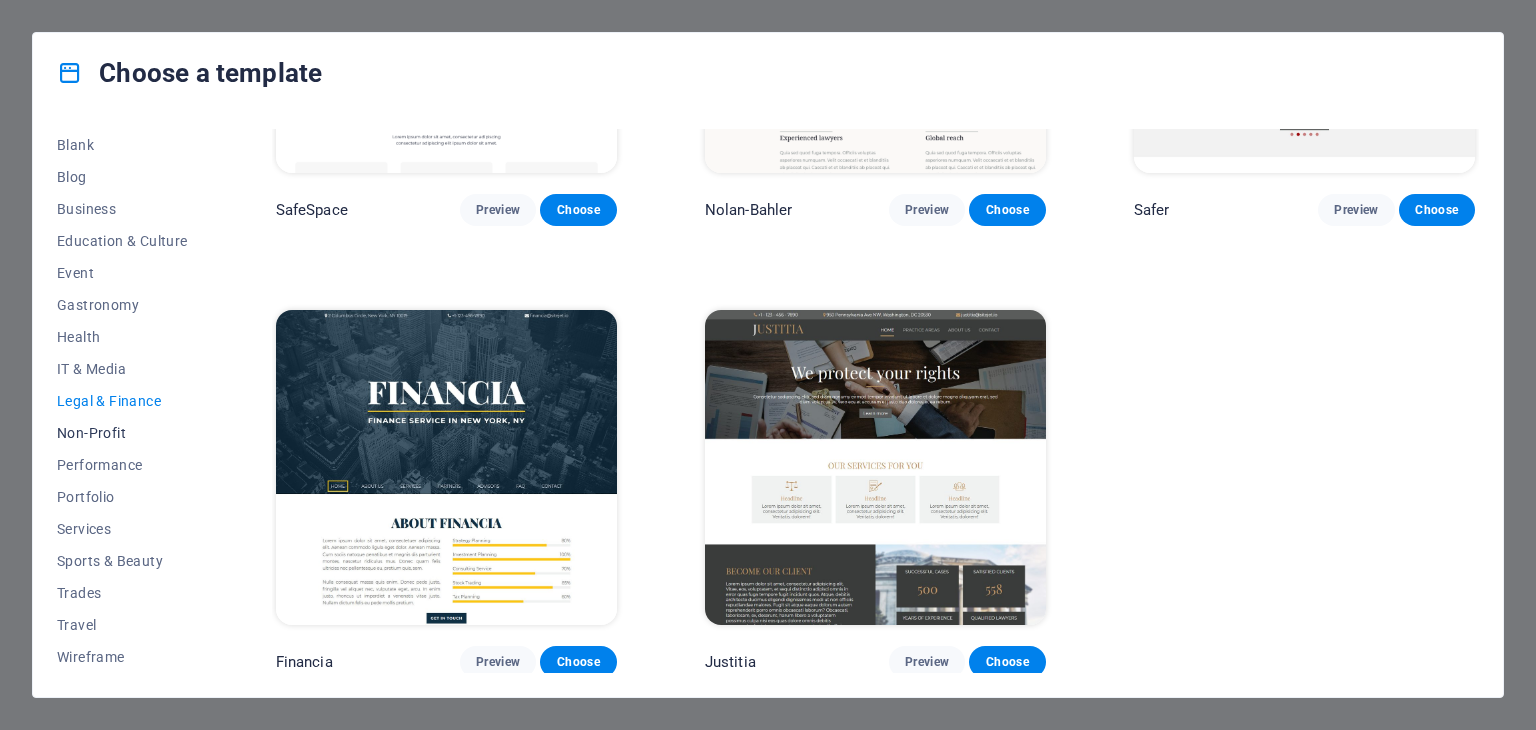 click on "Non-Profit" at bounding box center (122, 433) 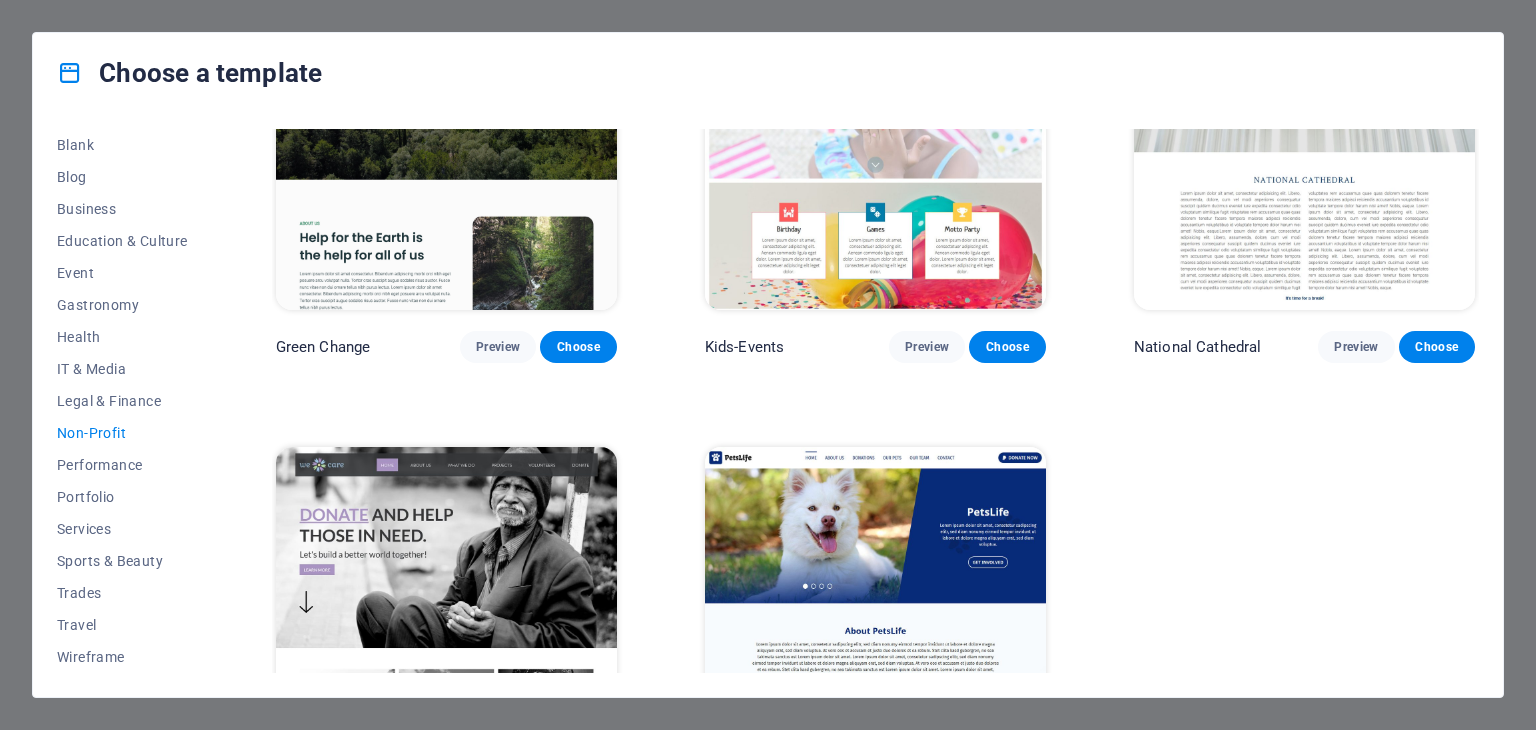 scroll, scrollTop: 274, scrollLeft: 0, axis: vertical 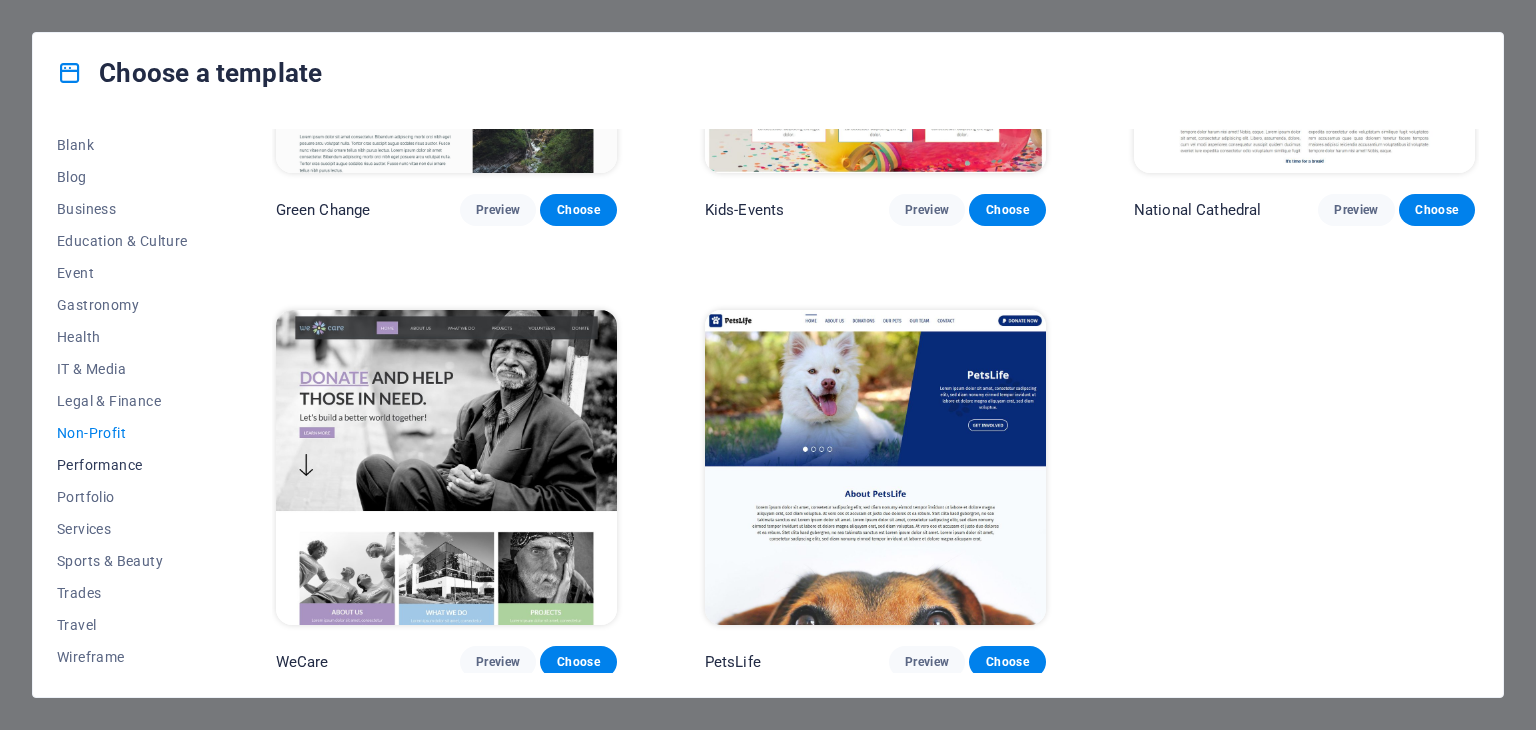 click on "Performance" at bounding box center [122, 465] 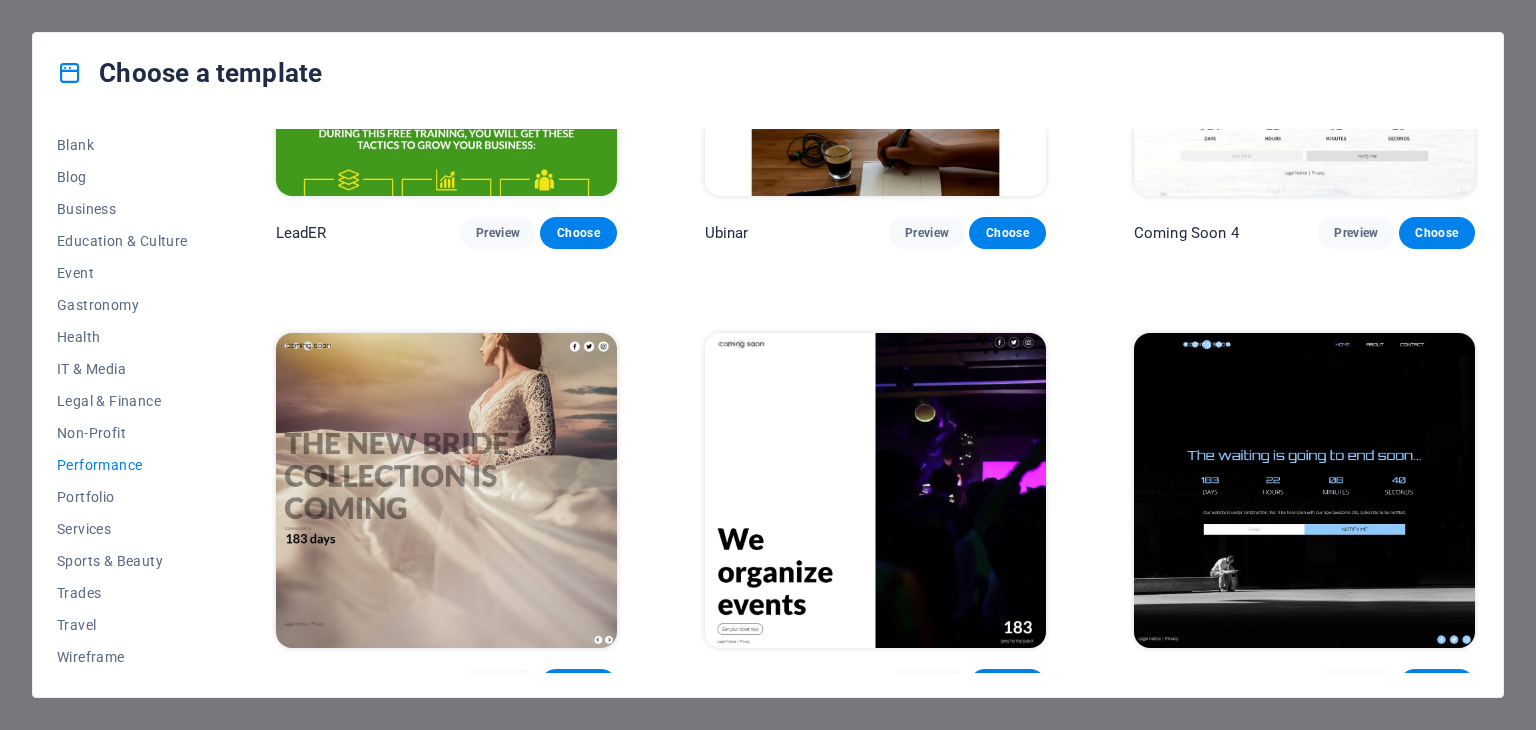 scroll, scrollTop: 2072, scrollLeft: 0, axis: vertical 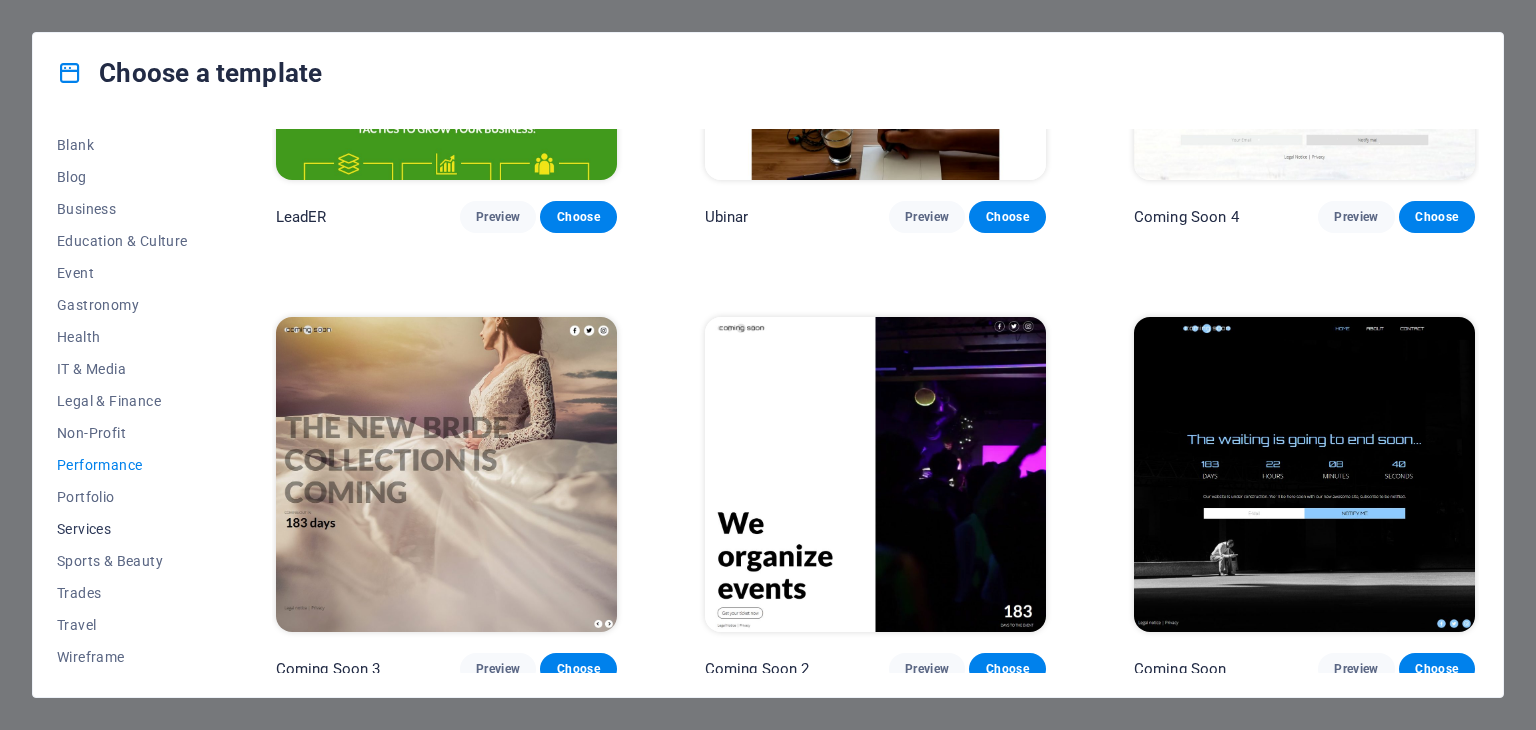 click on "Services" at bounding box center (122, 529) 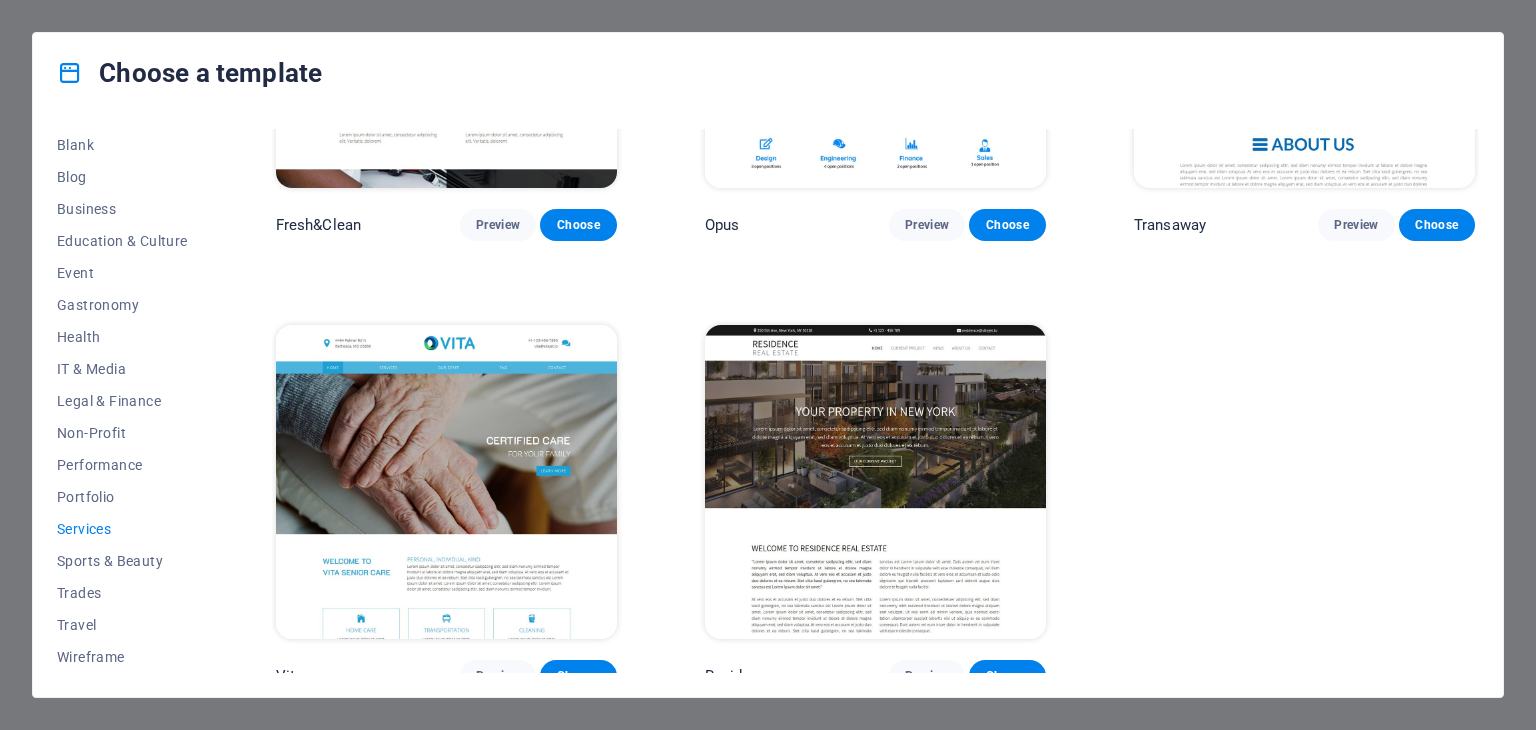scroll, scrollTop: 2521, scrollLeft: 0, axis: vertical 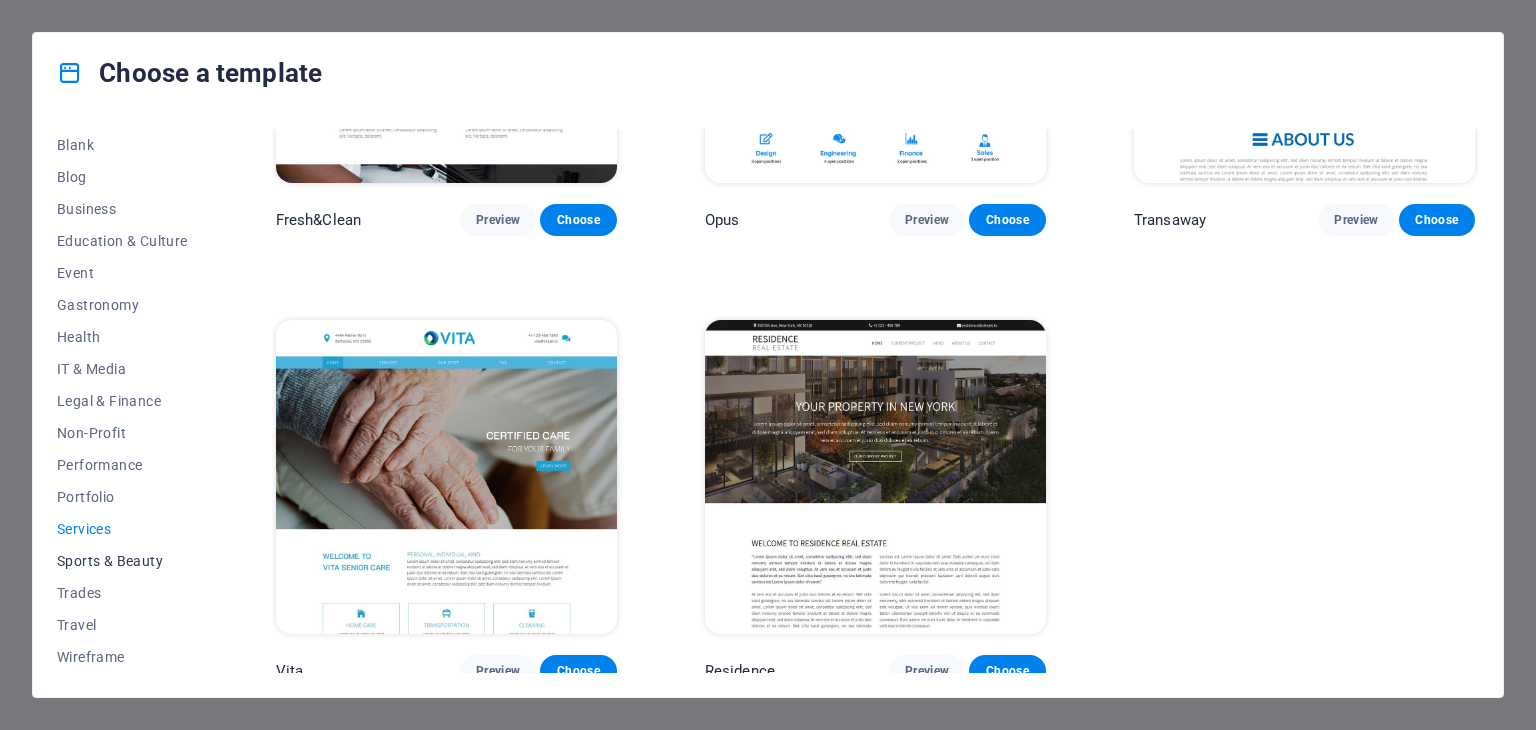 click on "Sports & Beauty" at bounding box center (122, 561) 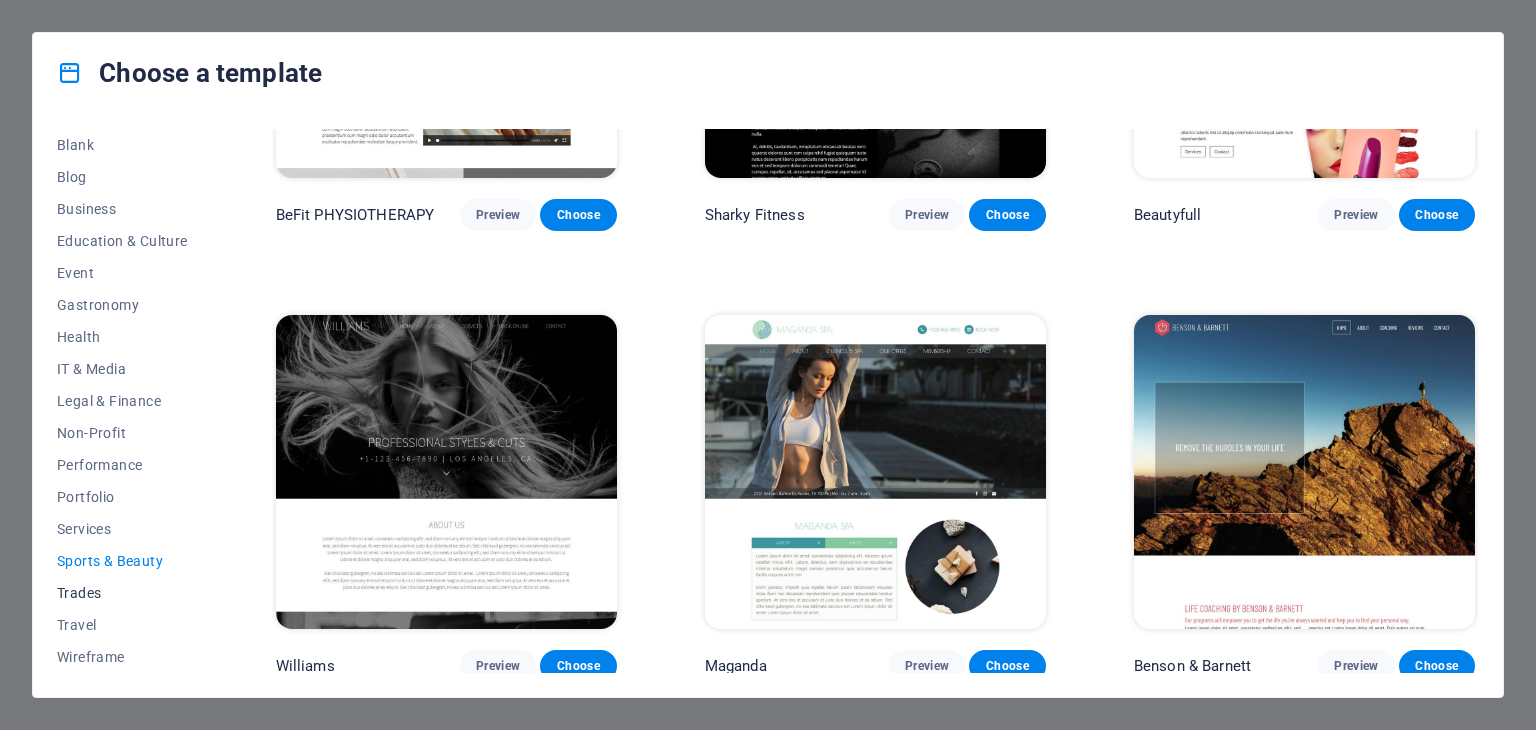 click on "Trades" at bounding box center (122, 593) 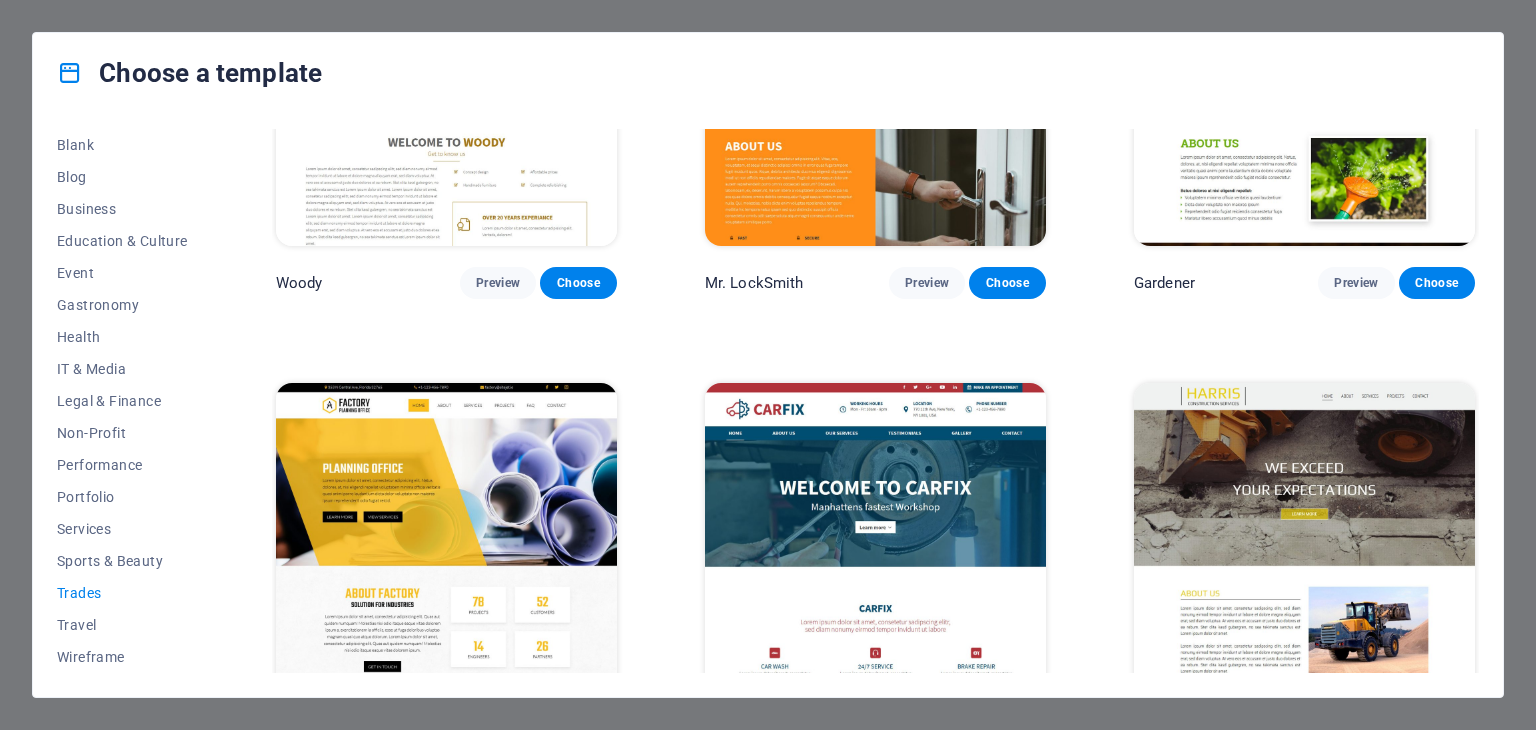 scroll, scrollTop: 724, scrollLeft: 0, axis: vertical 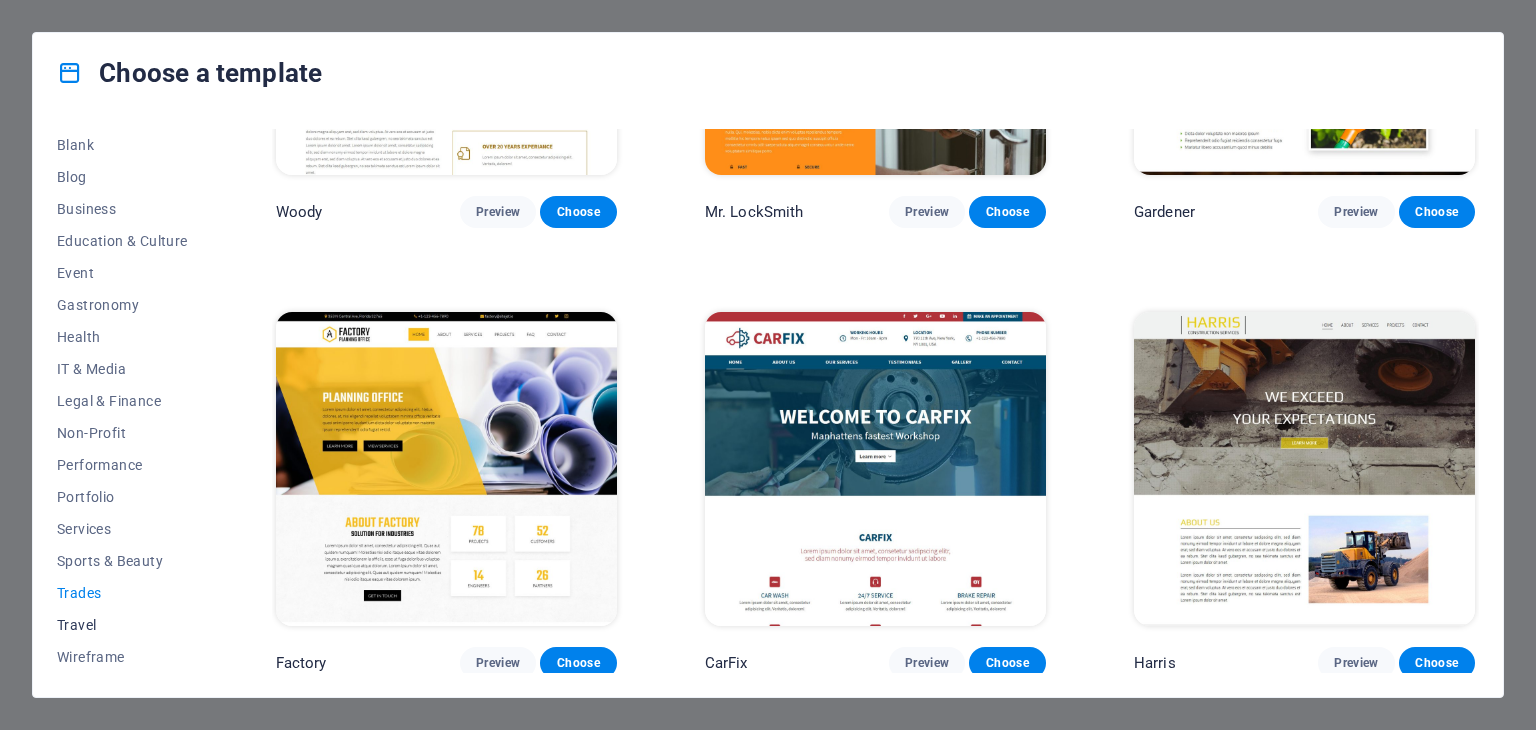 click on "Travel" at bounding box center [122, 625] 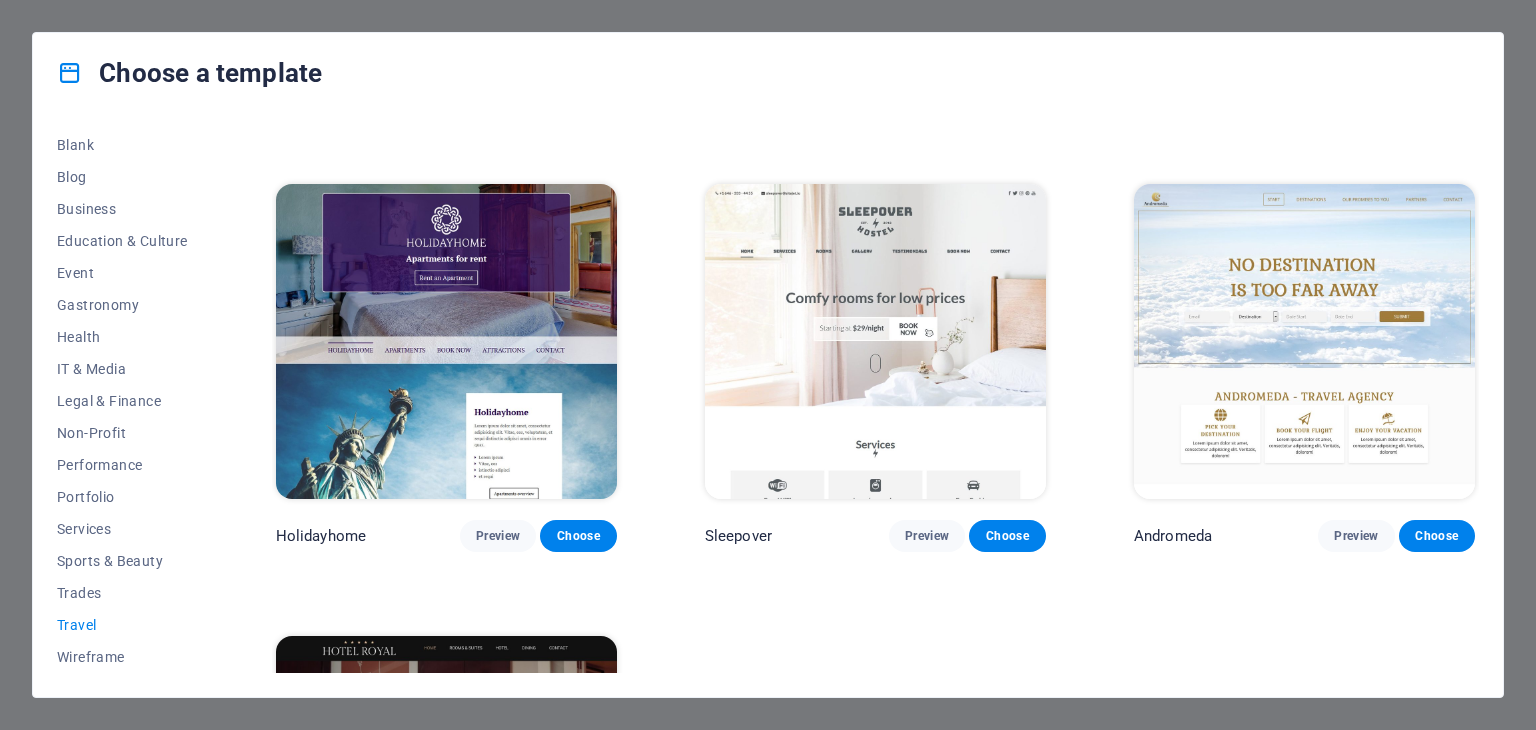 scroll, scrollTop: 600, scrollLeft: 0, axis: vertical 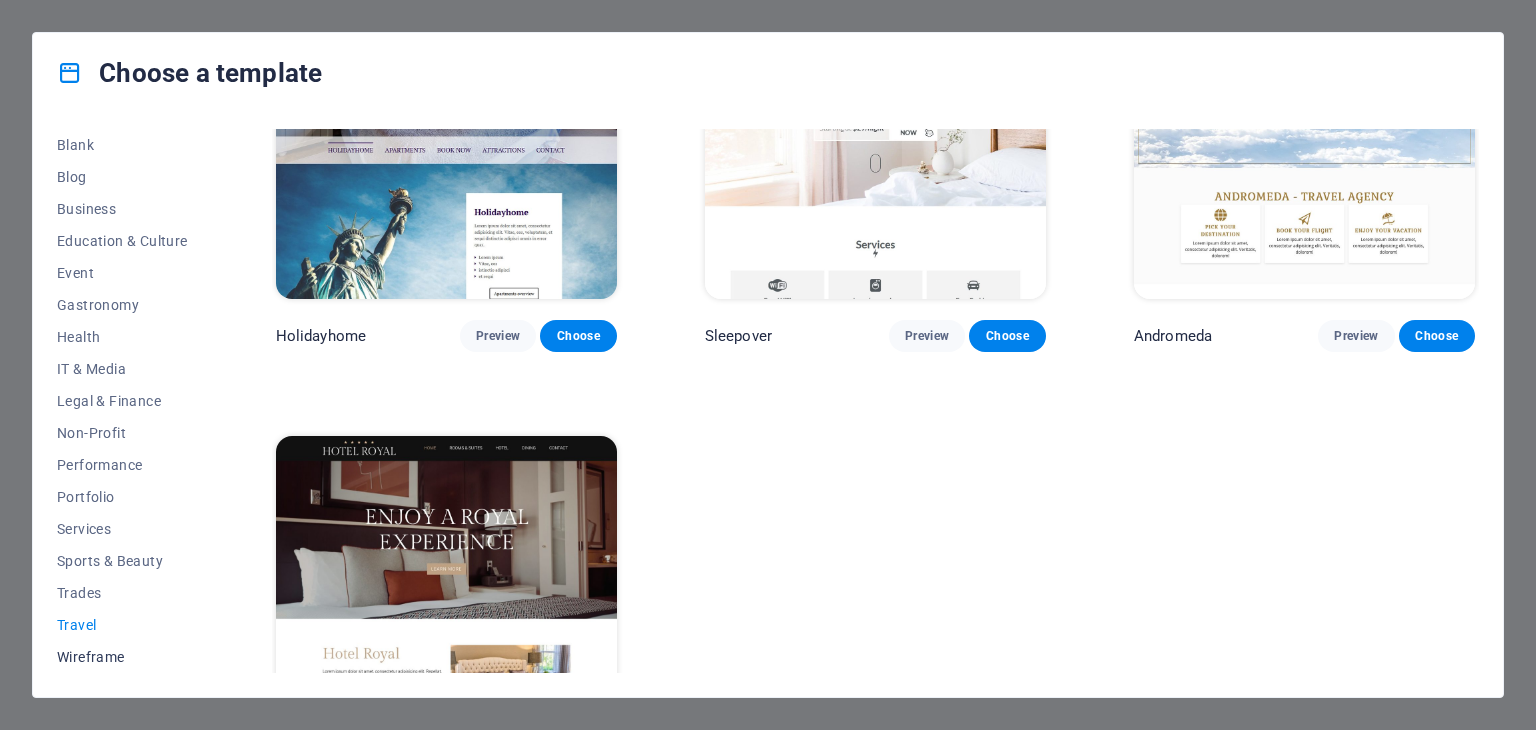click on "Wireframe" at bounding box center [122, 657] 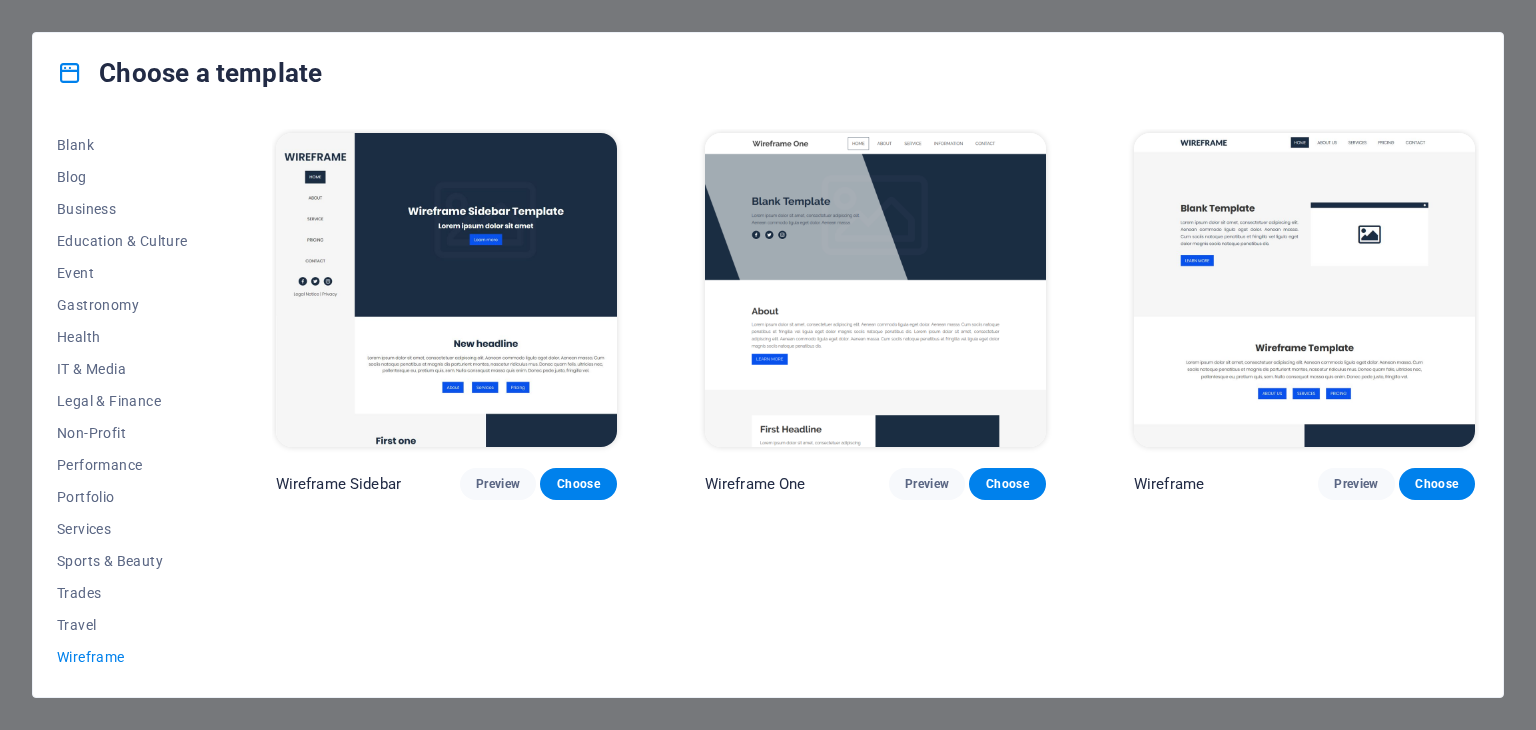 scroll, scrollTop: 0, scrollLeft: 0, axis: both 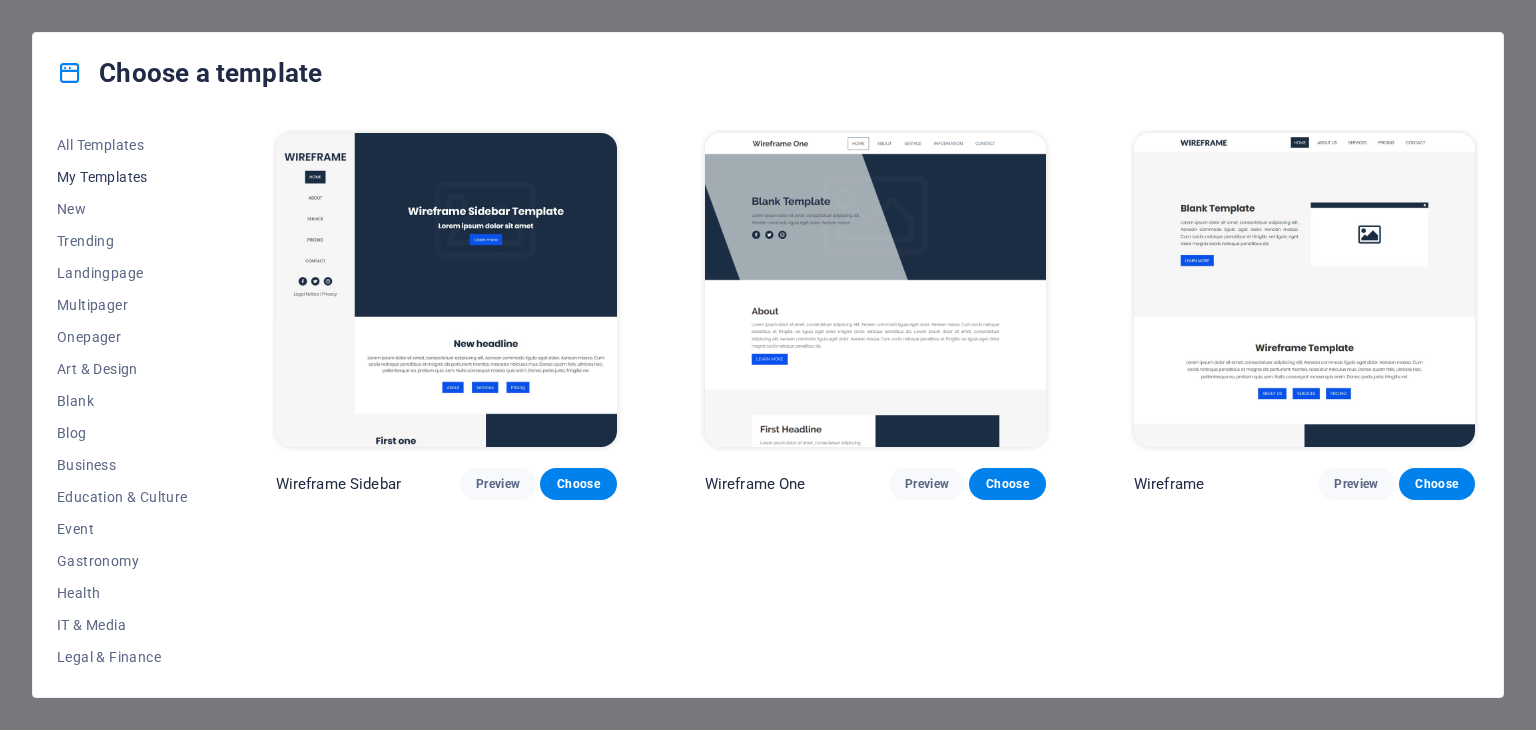 click on "My Templates" at bounding box center (122, 177) 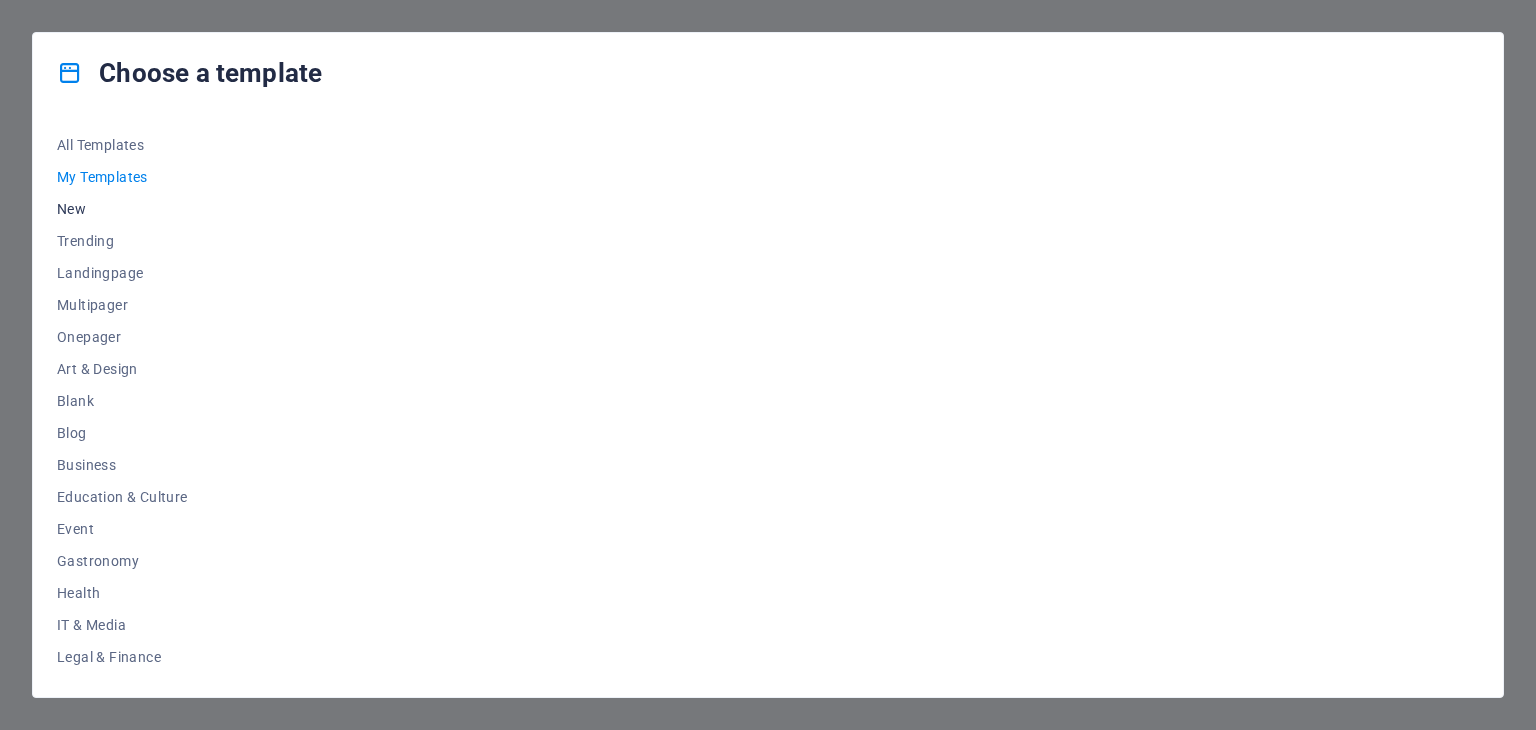 click on "New" at bounding box center (122, 209) 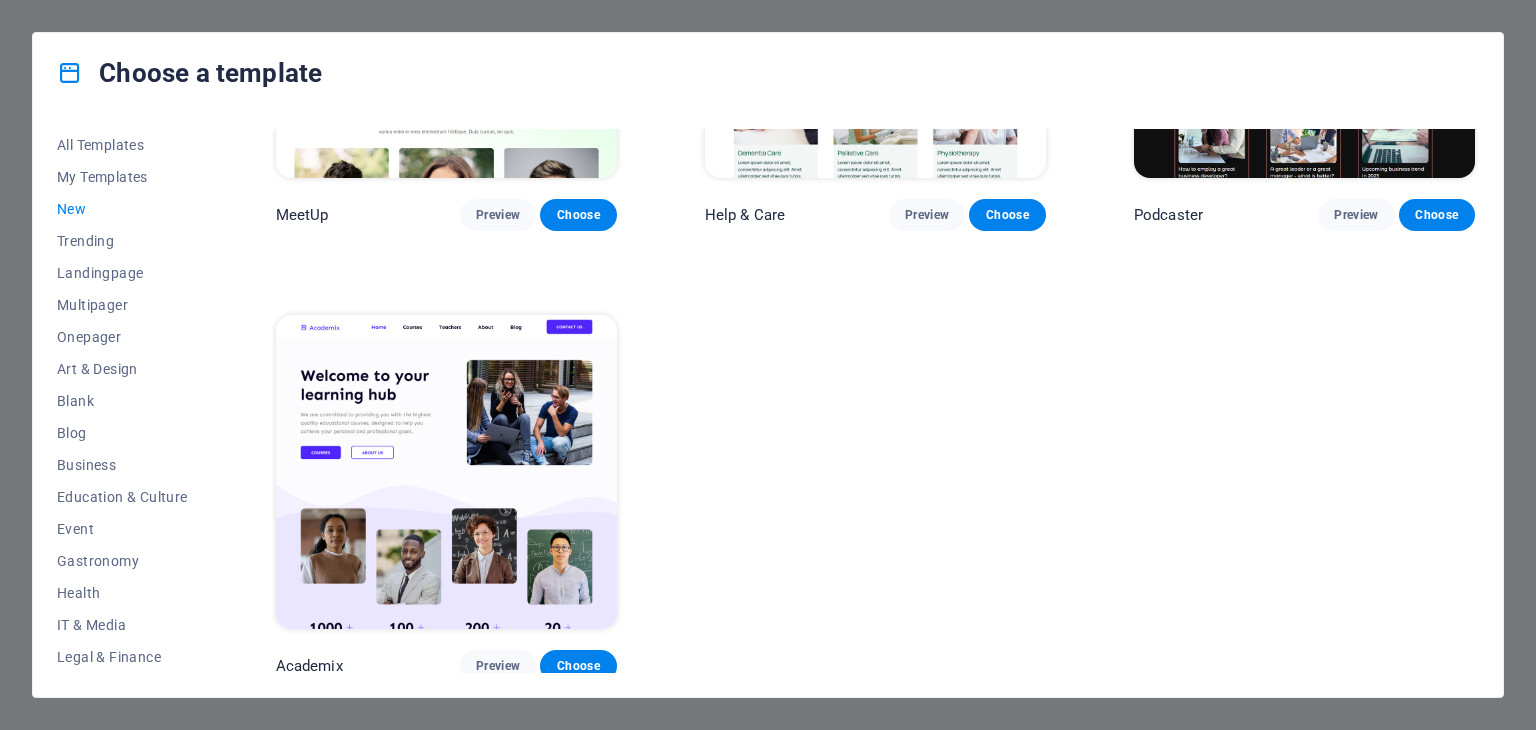 scroll, scrollTop: 923, scrollLeft: 0, axis: vertical 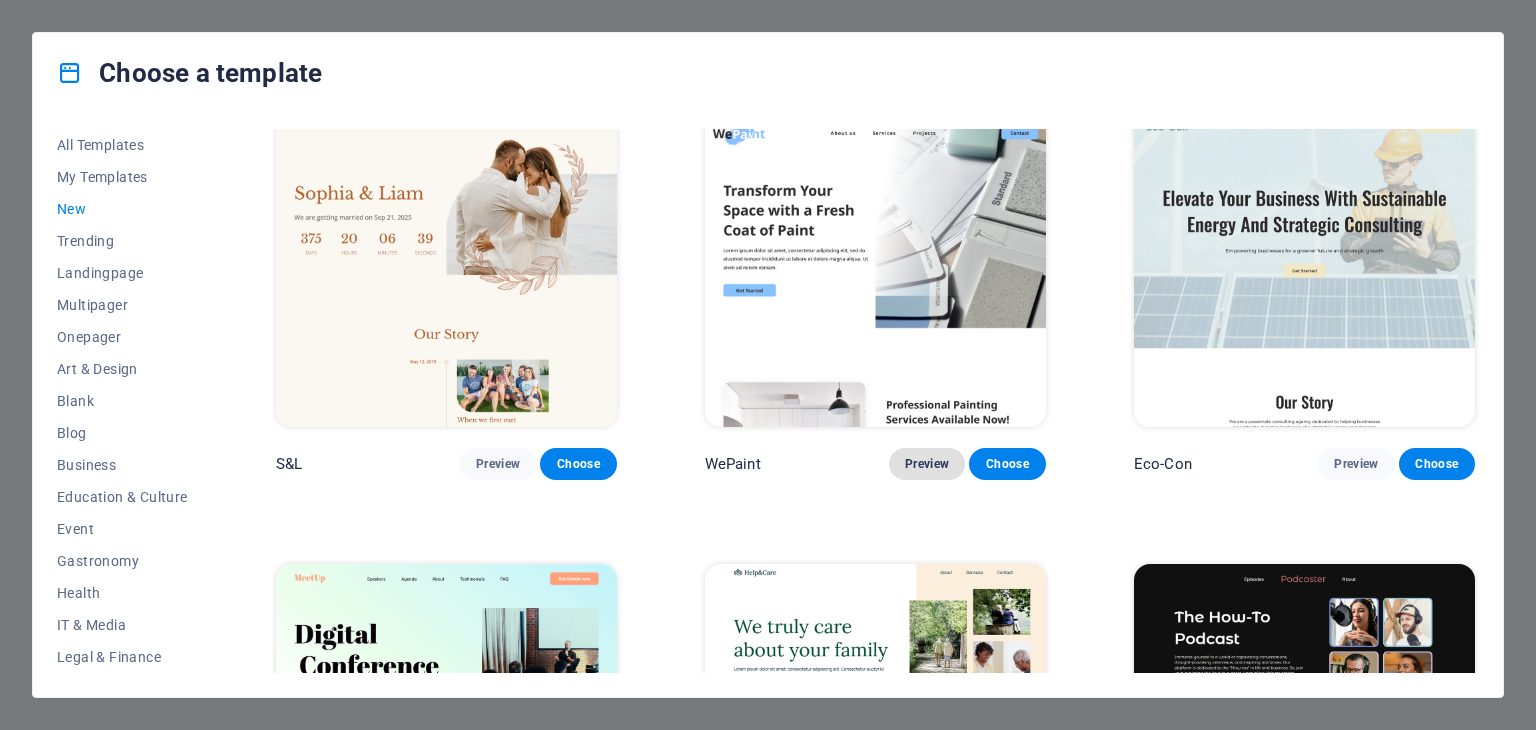 click on "Preview" at bounding box center (927, 464) 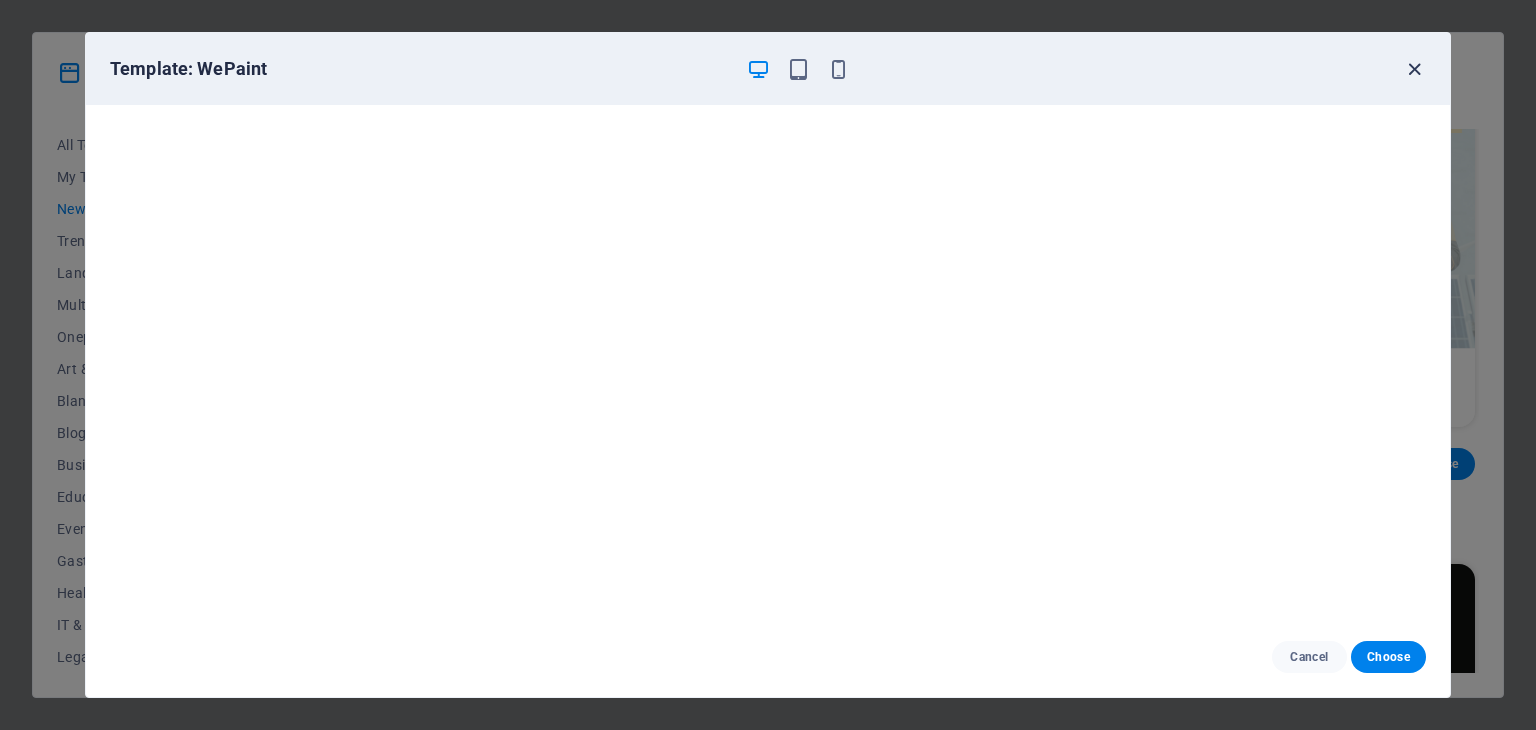 click at bounding box center (1414, 69) 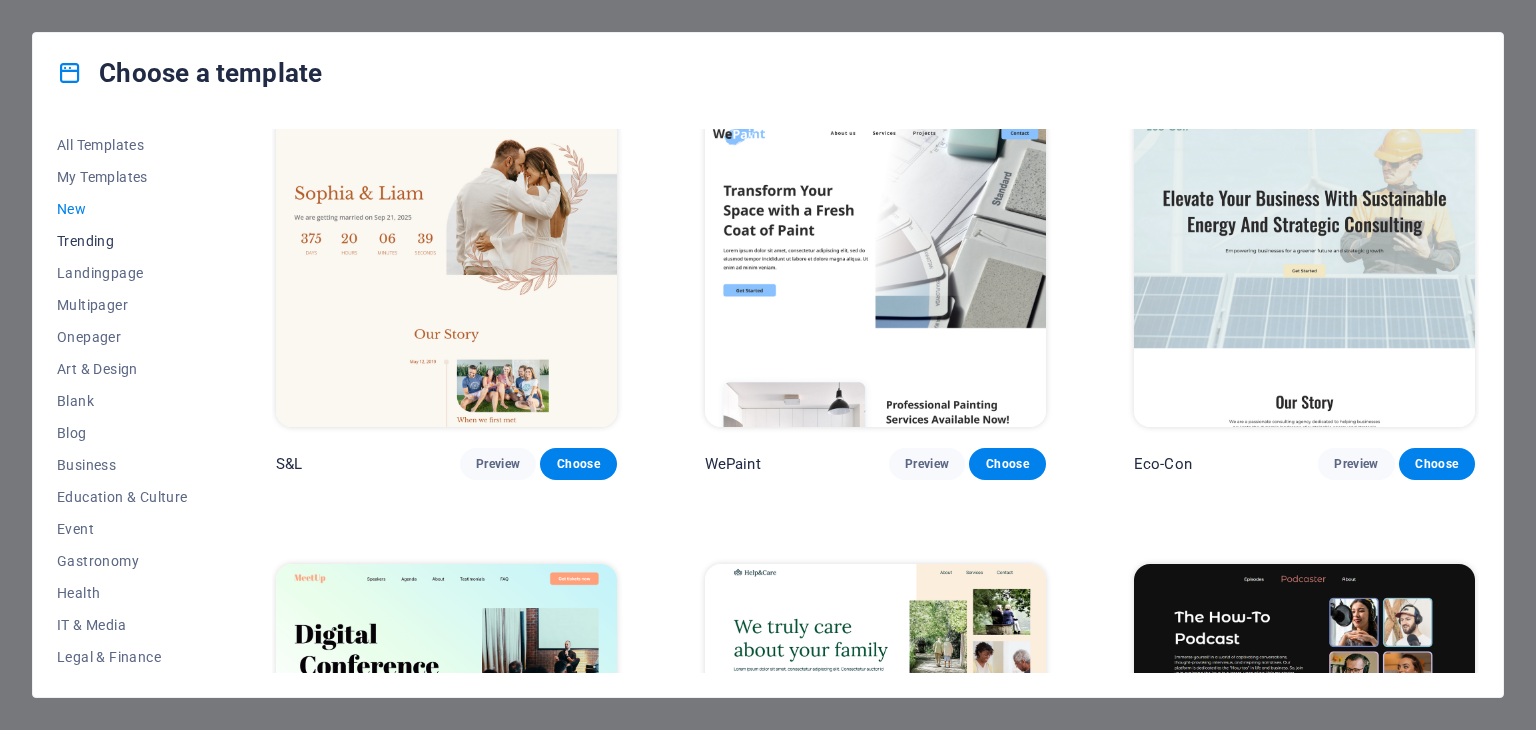 click on "Trending" at bounding box center [122, 241] 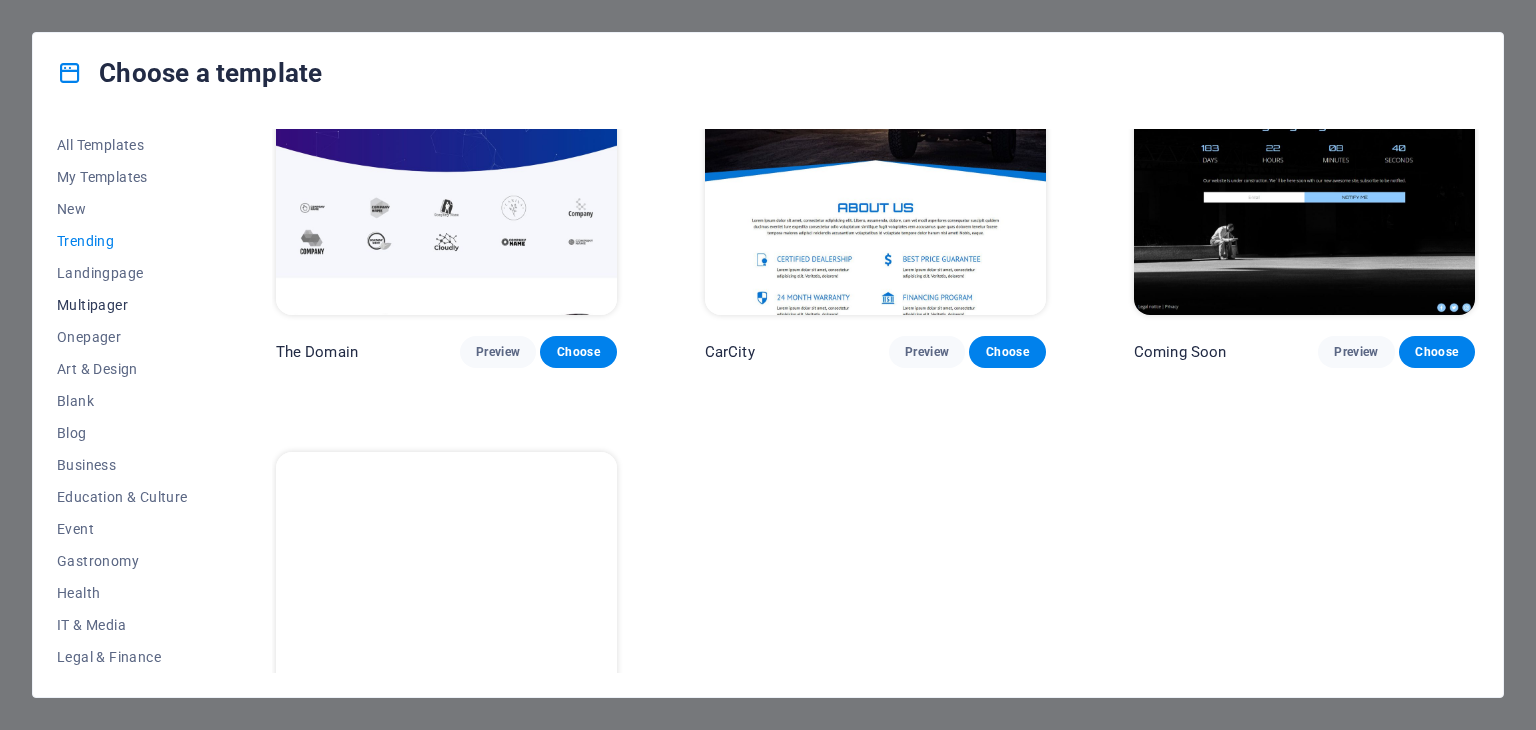 scroll, scrollTop: 1974, scrollLeft: 0, axis: vertical 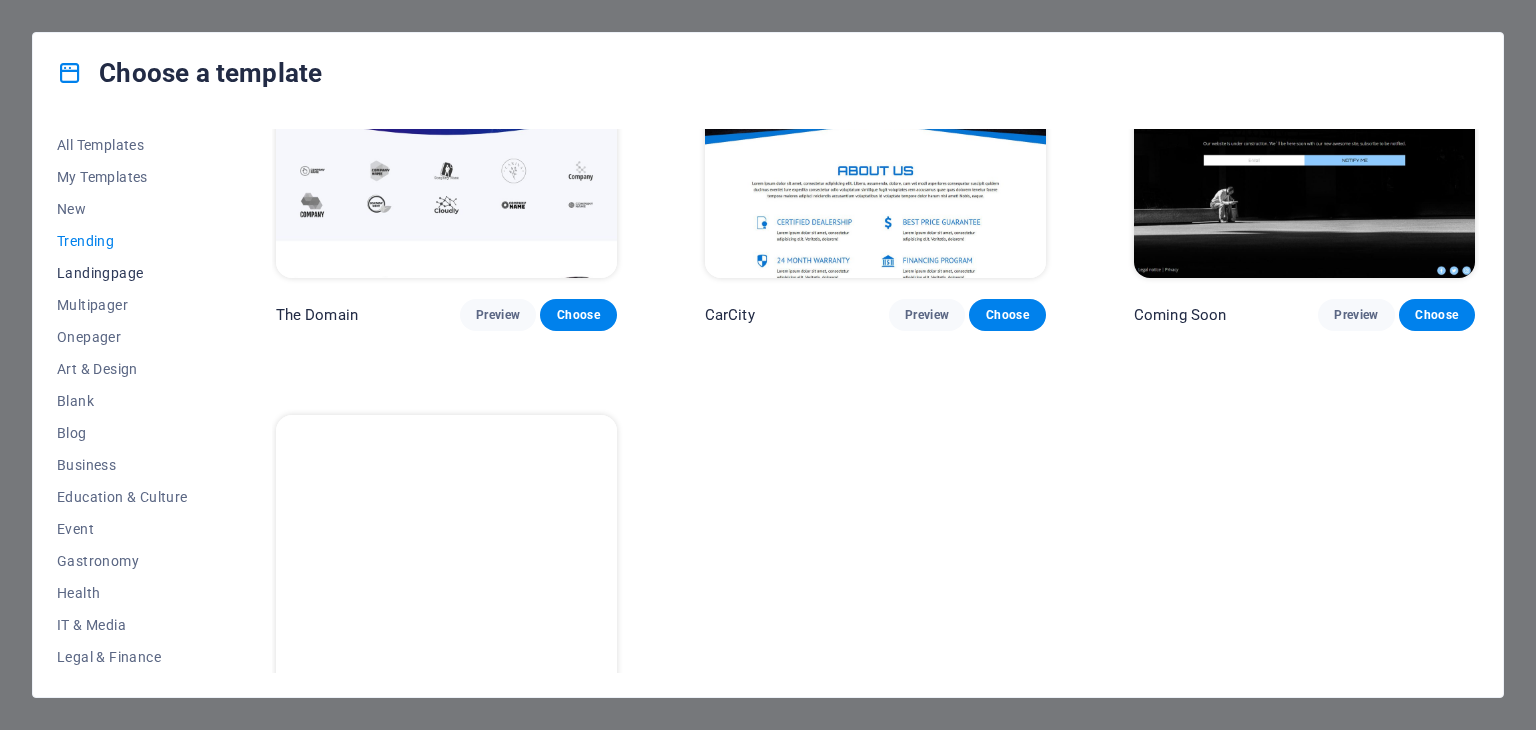 click on "Landingpage" at bounding box center [122, 273] 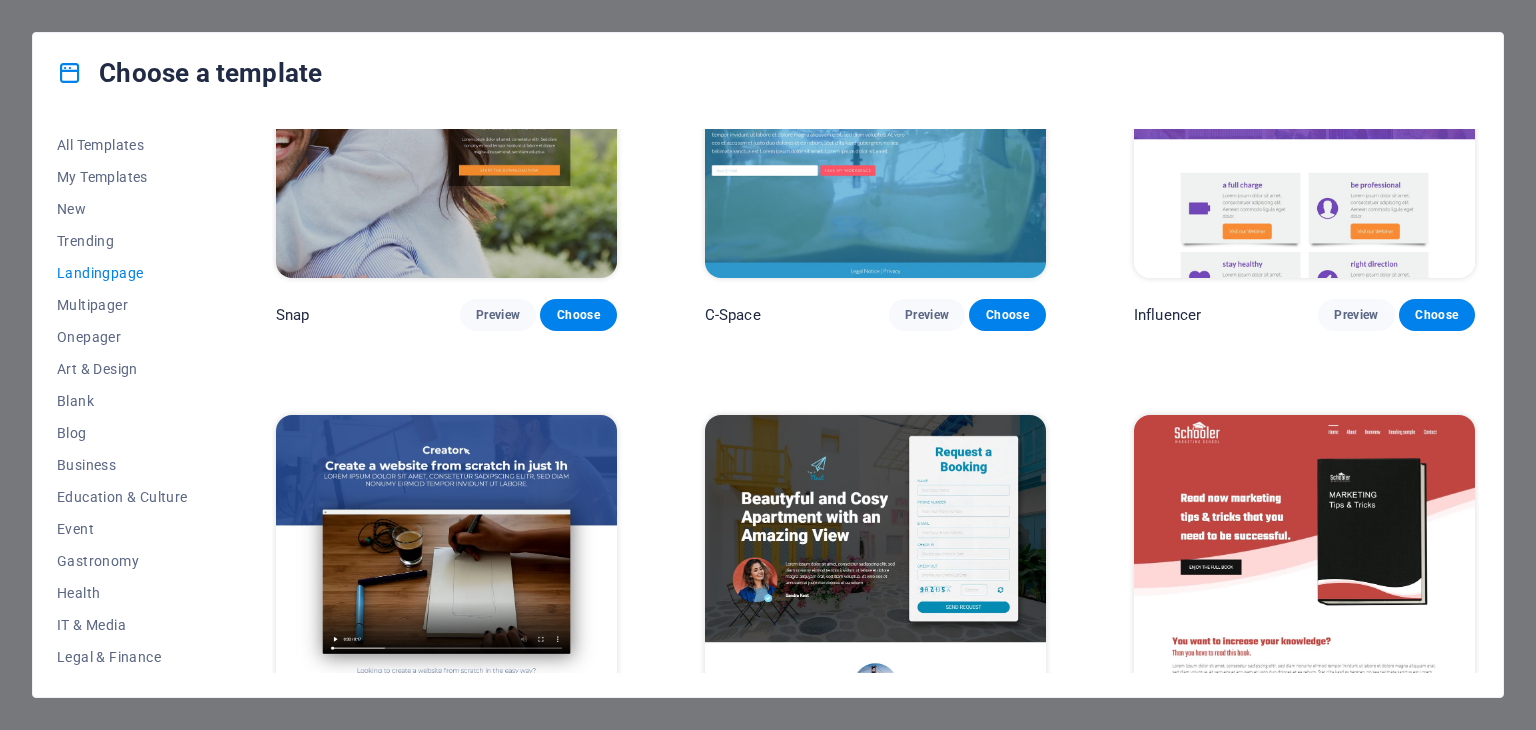 scroll, scrollTop: 3420, scrollLeft: 0, axis: vertical 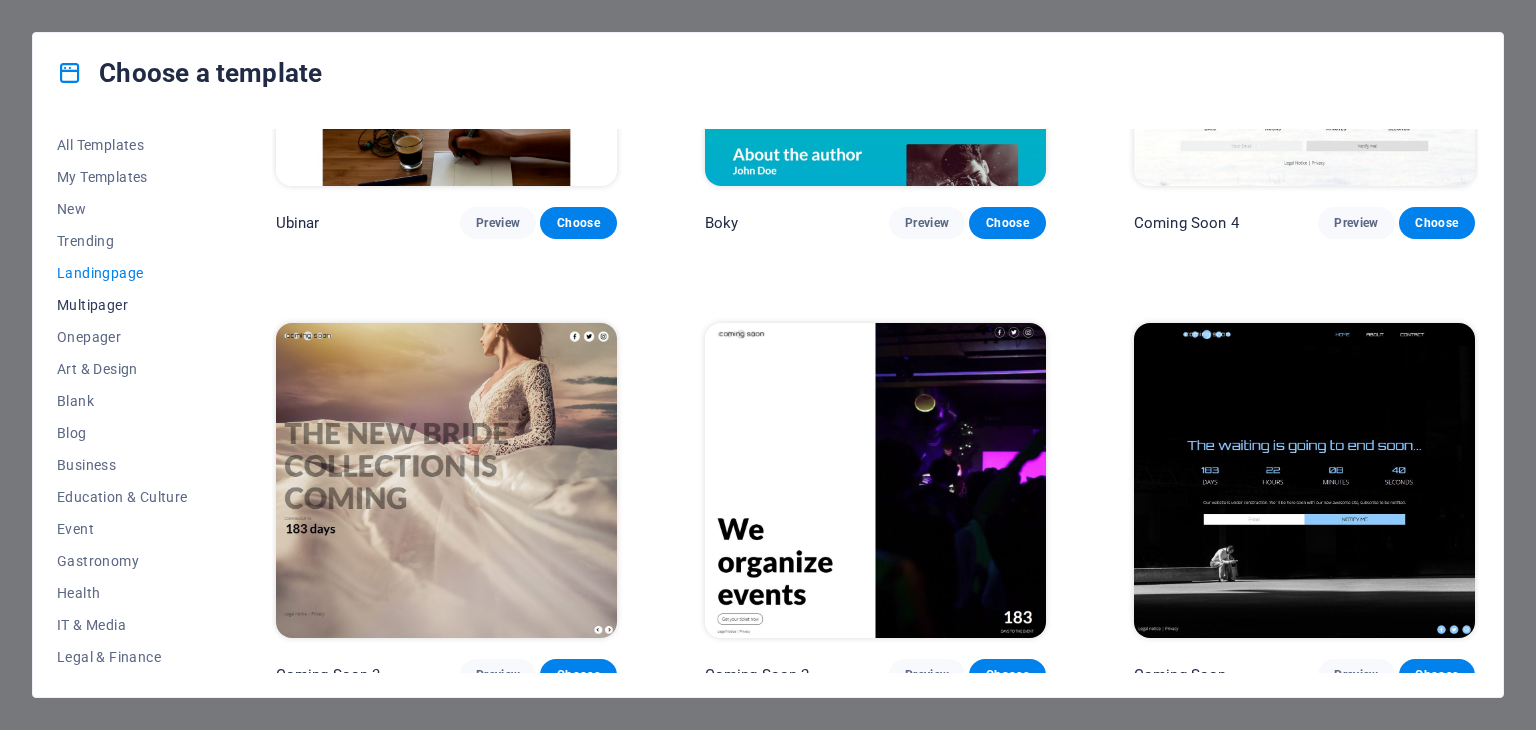 click on "Multipager" at bounding box center [122, 305] 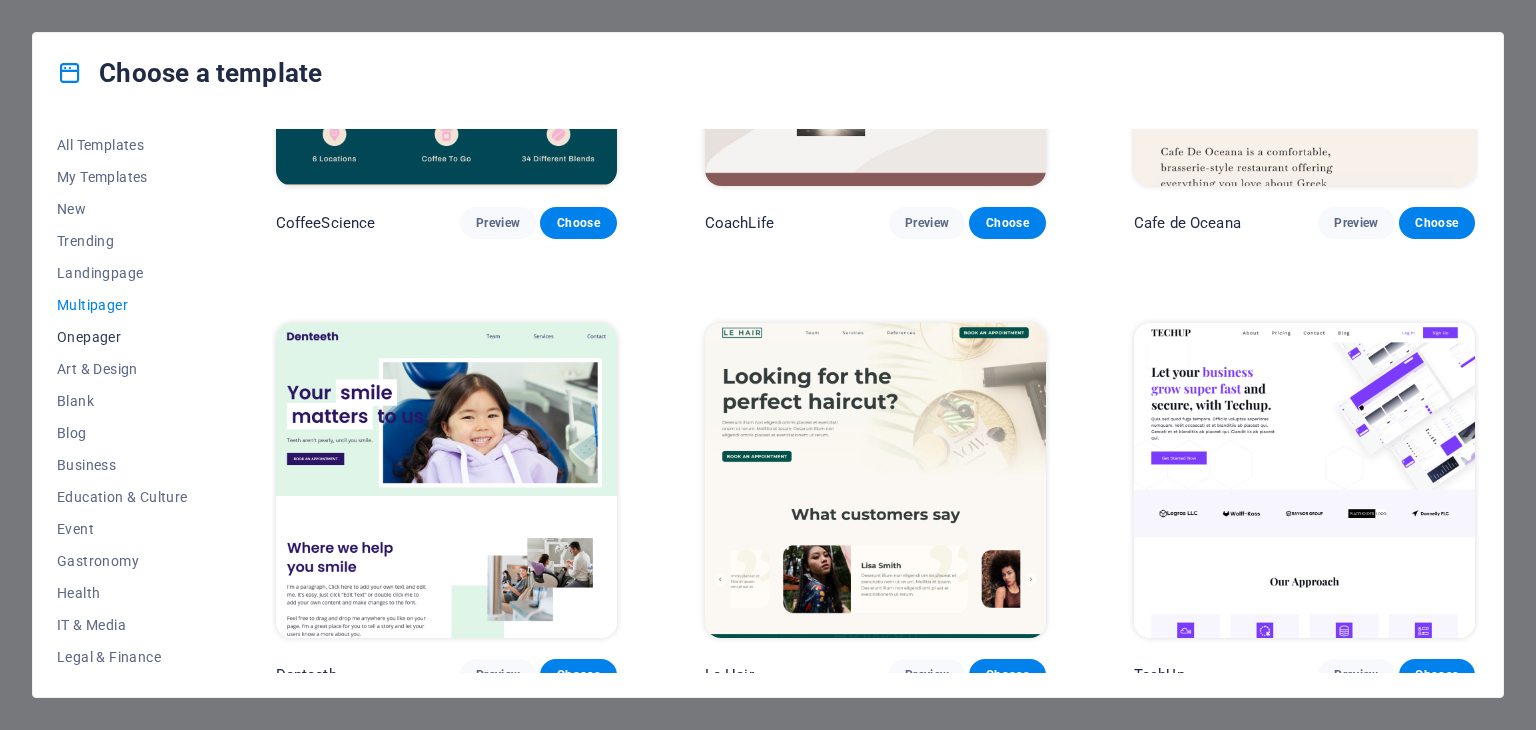 click on "Onepager" at bounding box center (122, 337) 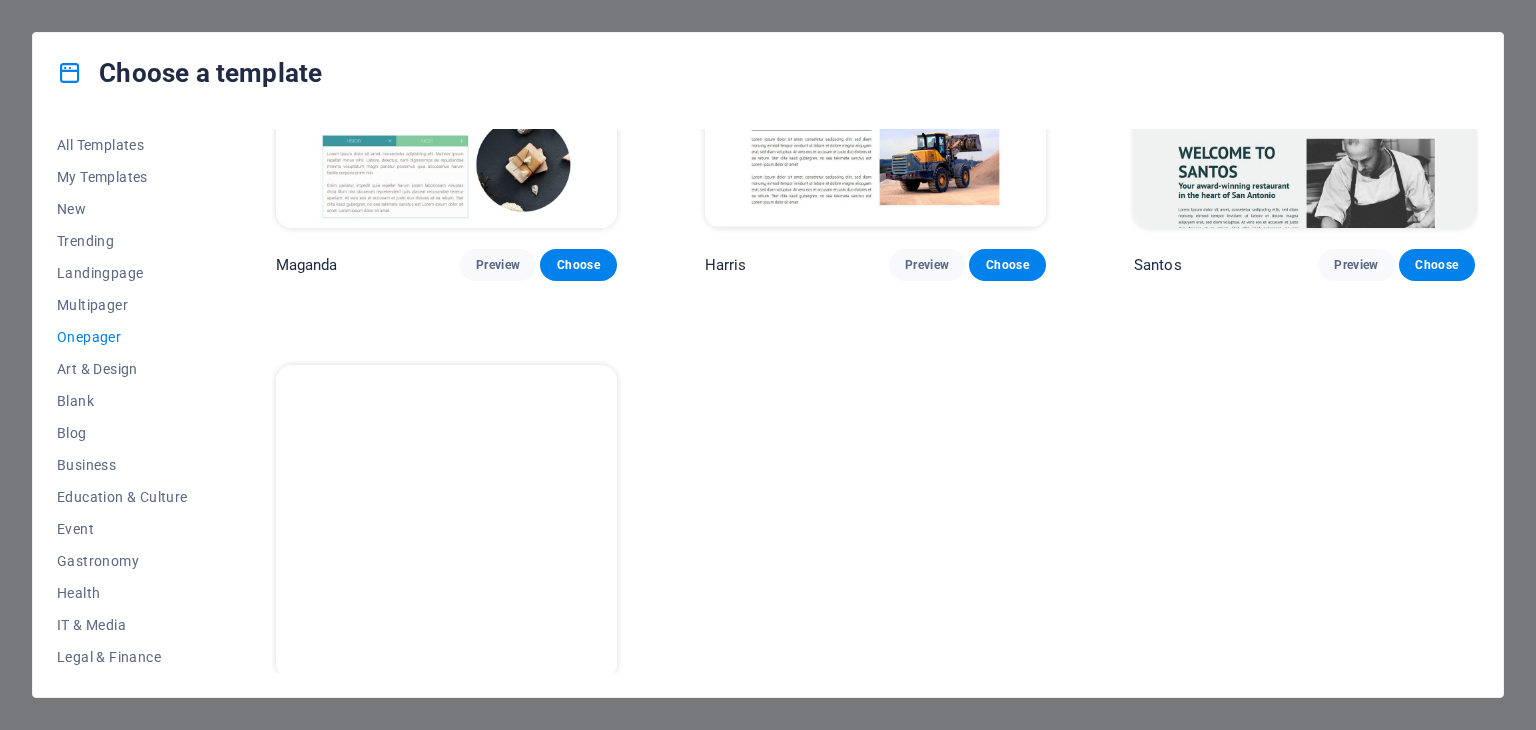 scroll, scrollTop: 10160, scrollLeft: 0, axis: vertical 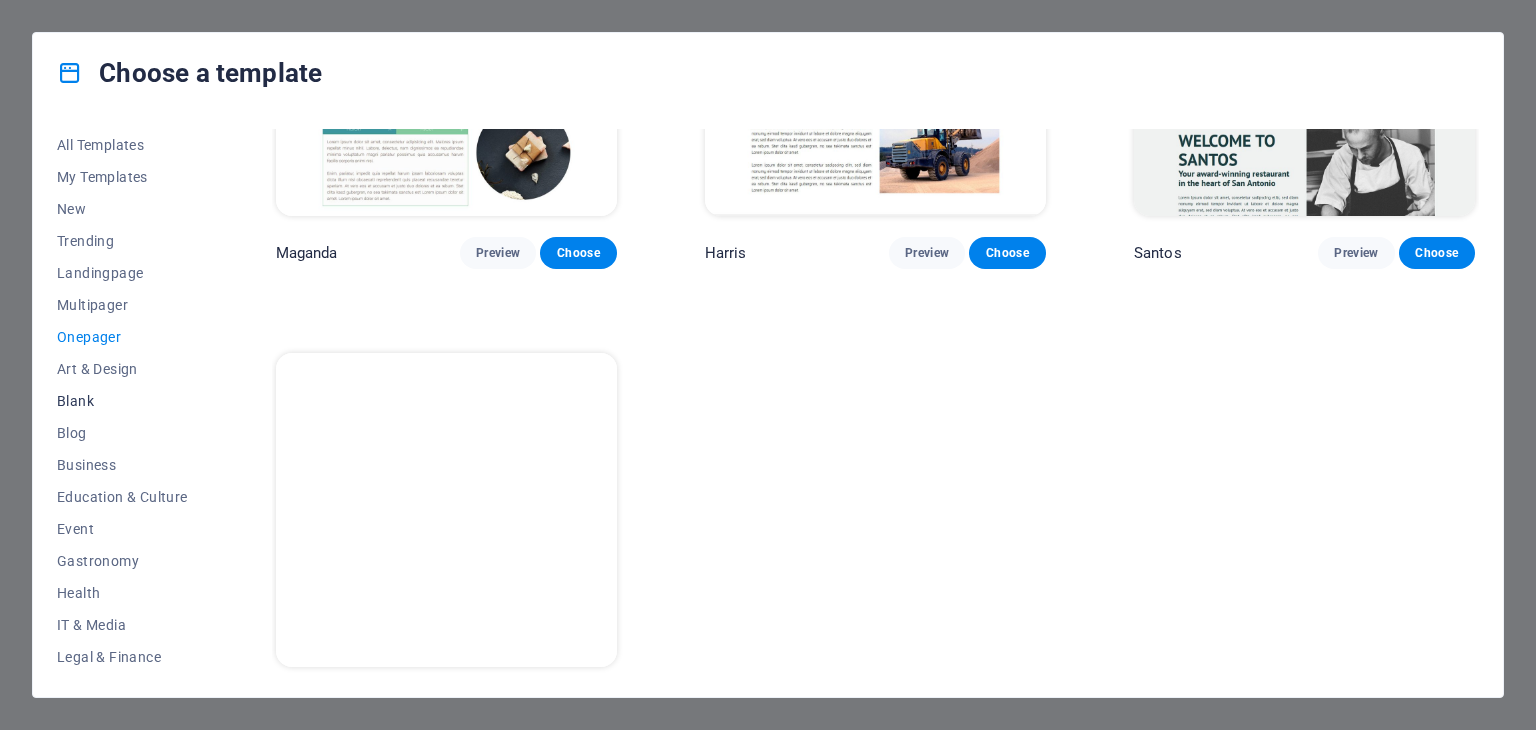 click on "Blank" at bounding box center (122, 401) 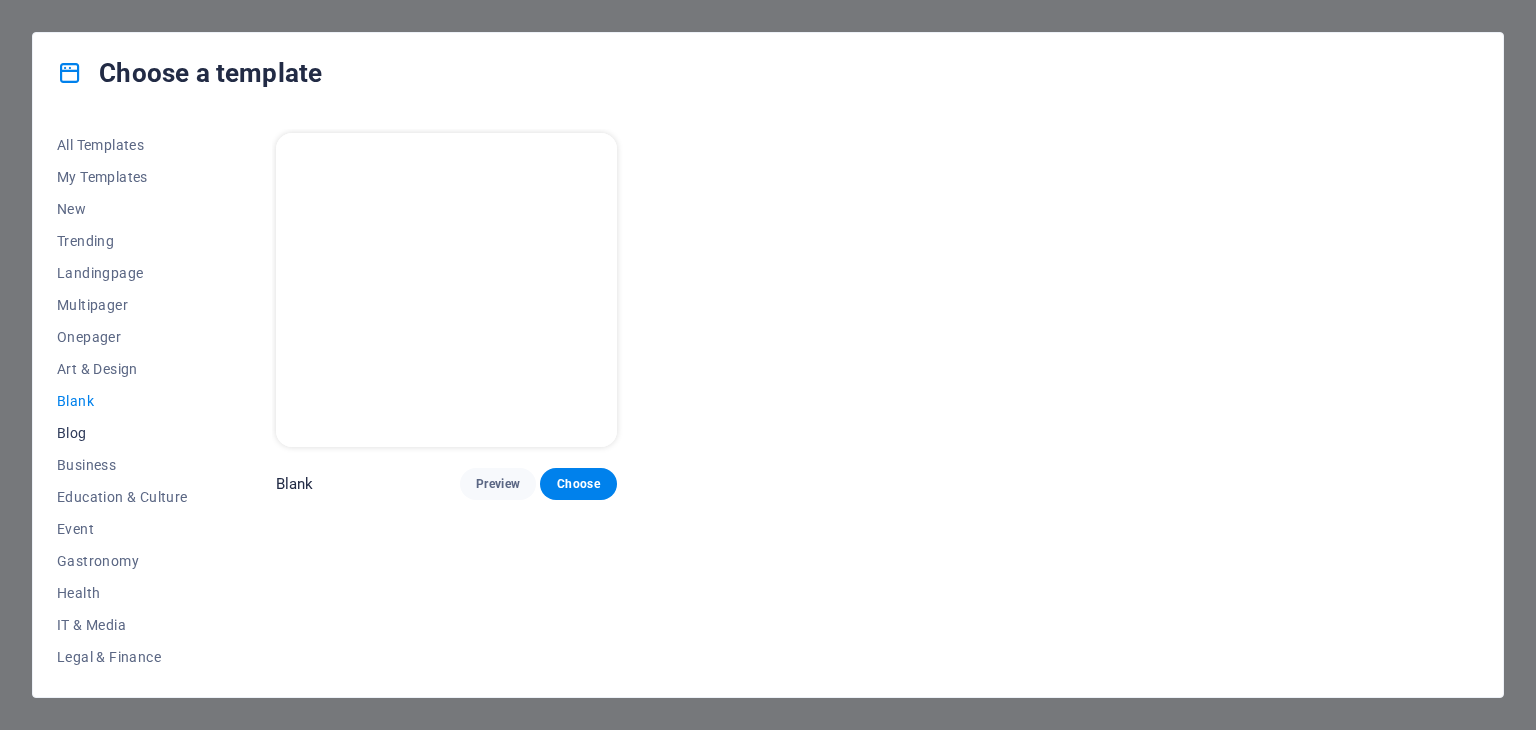 click on "Blog" at bounding box center [122, 433] 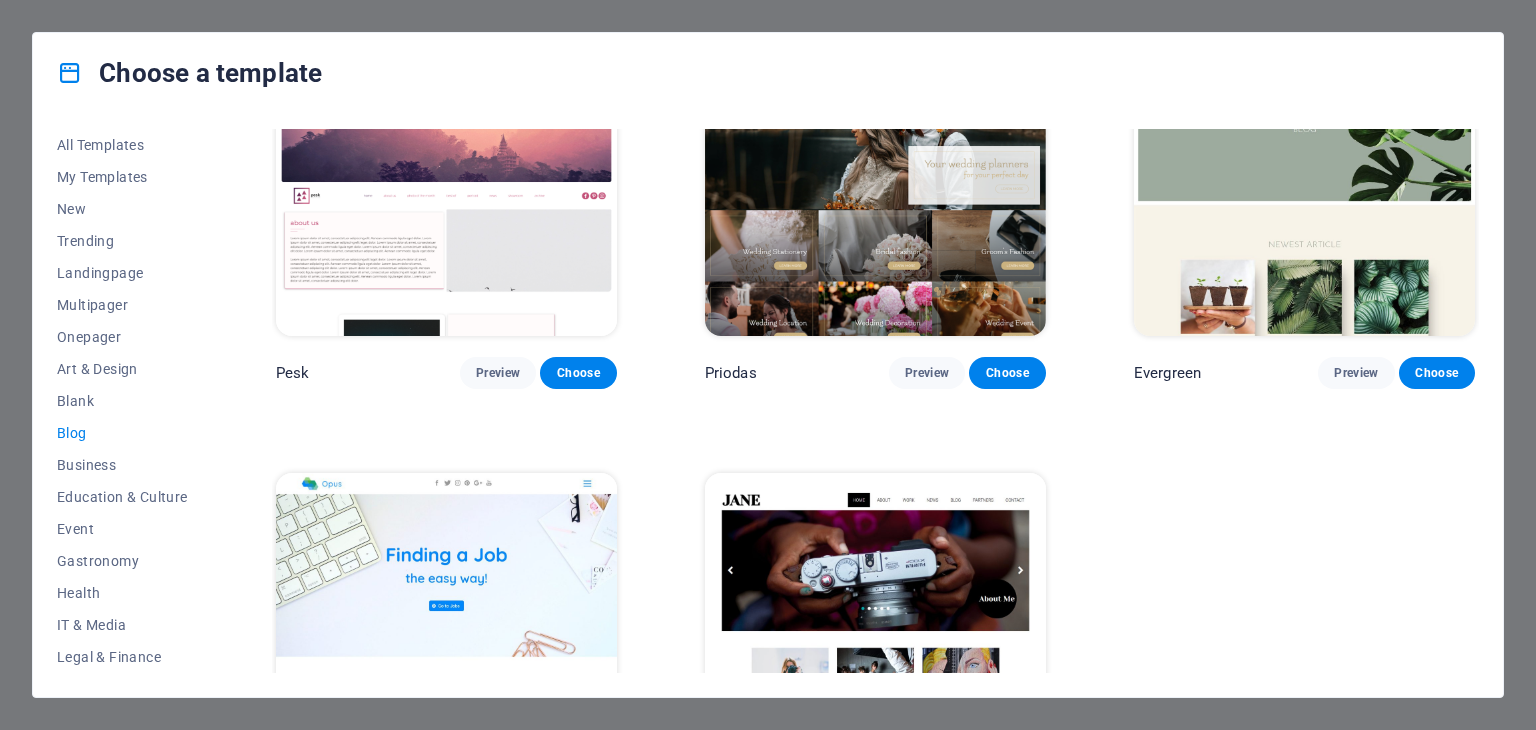 scroll, scrollTop: 2971, scrollLeft: 0, axis: vertical 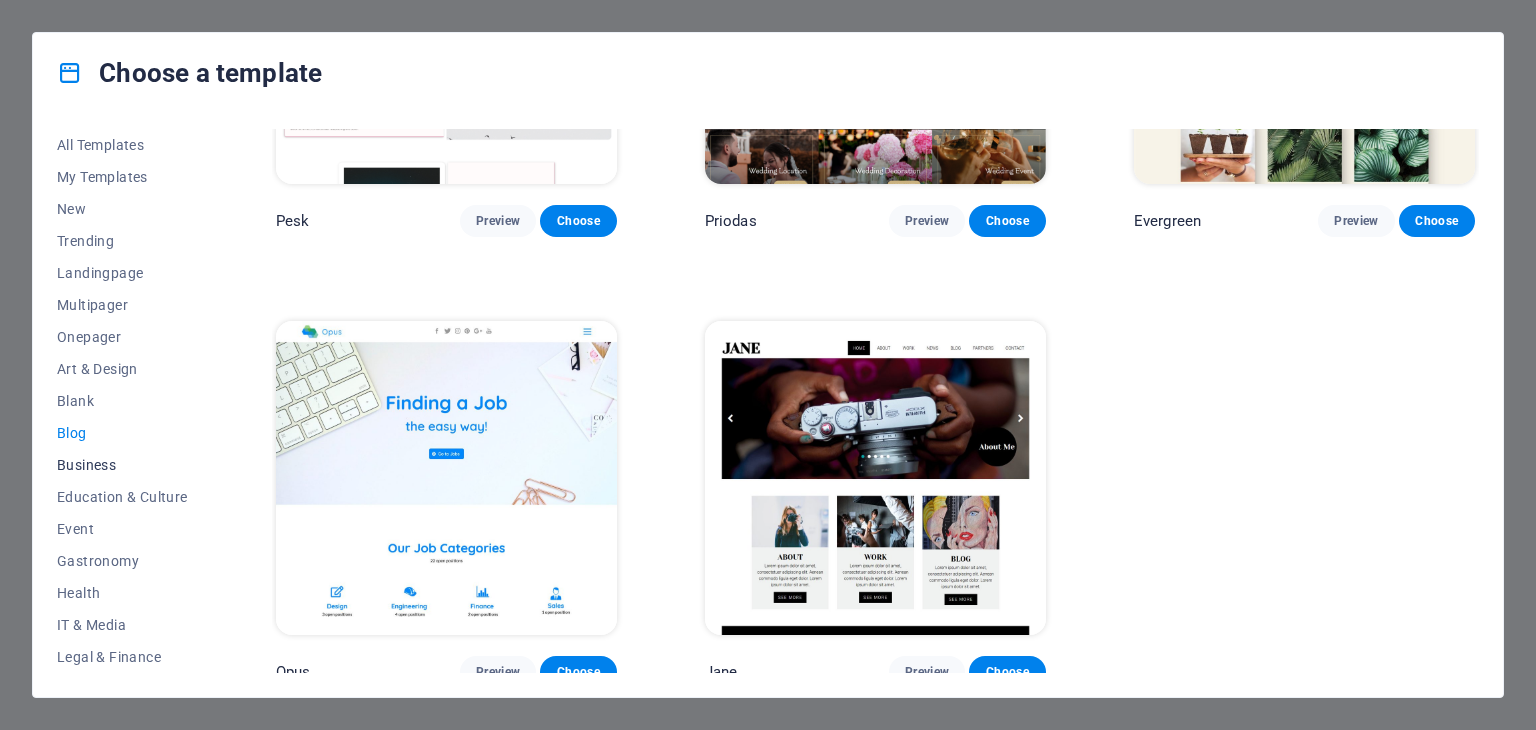 click on "Business" at bounding box center (122, 465) 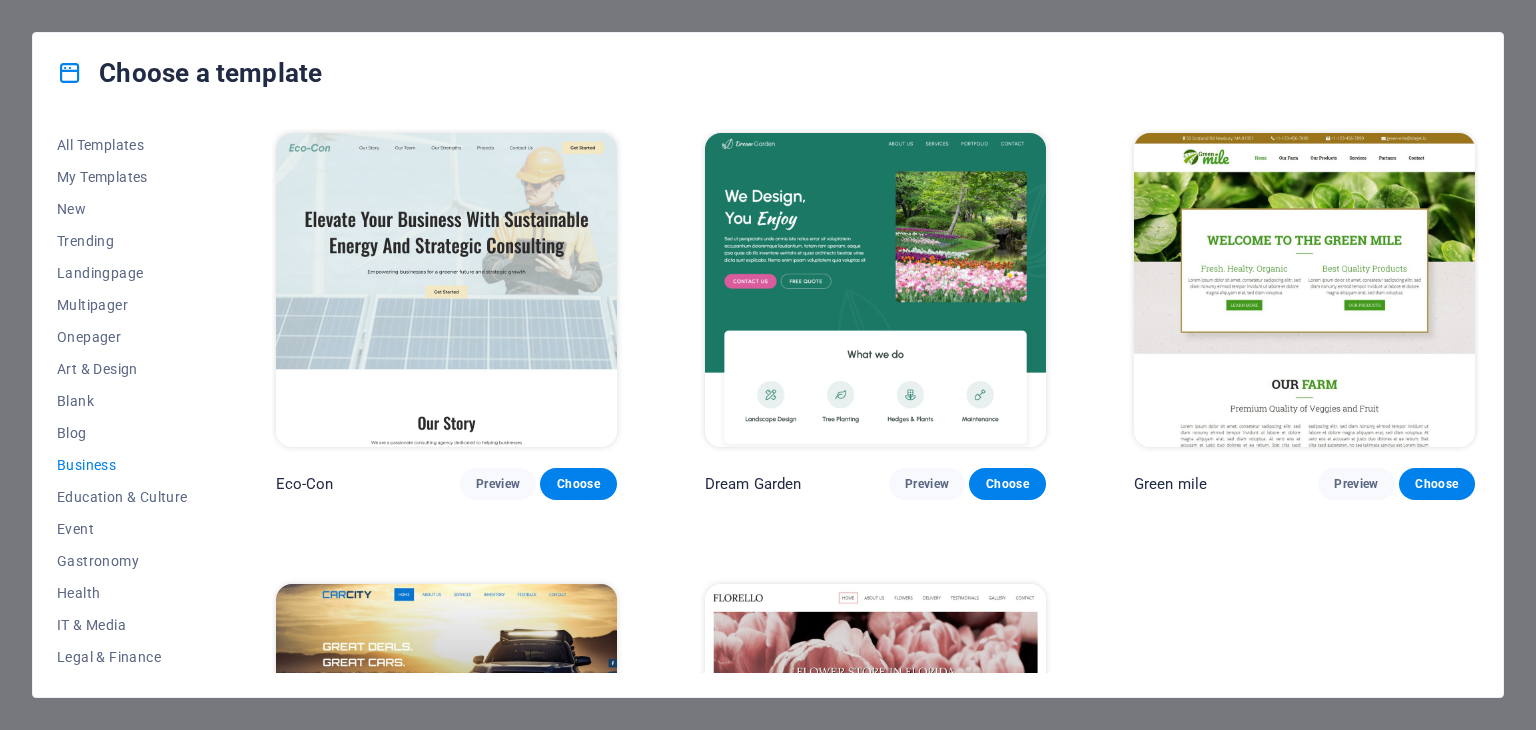 scroll, scrollTop: 274, scrollLeft: 0, axis: vertical 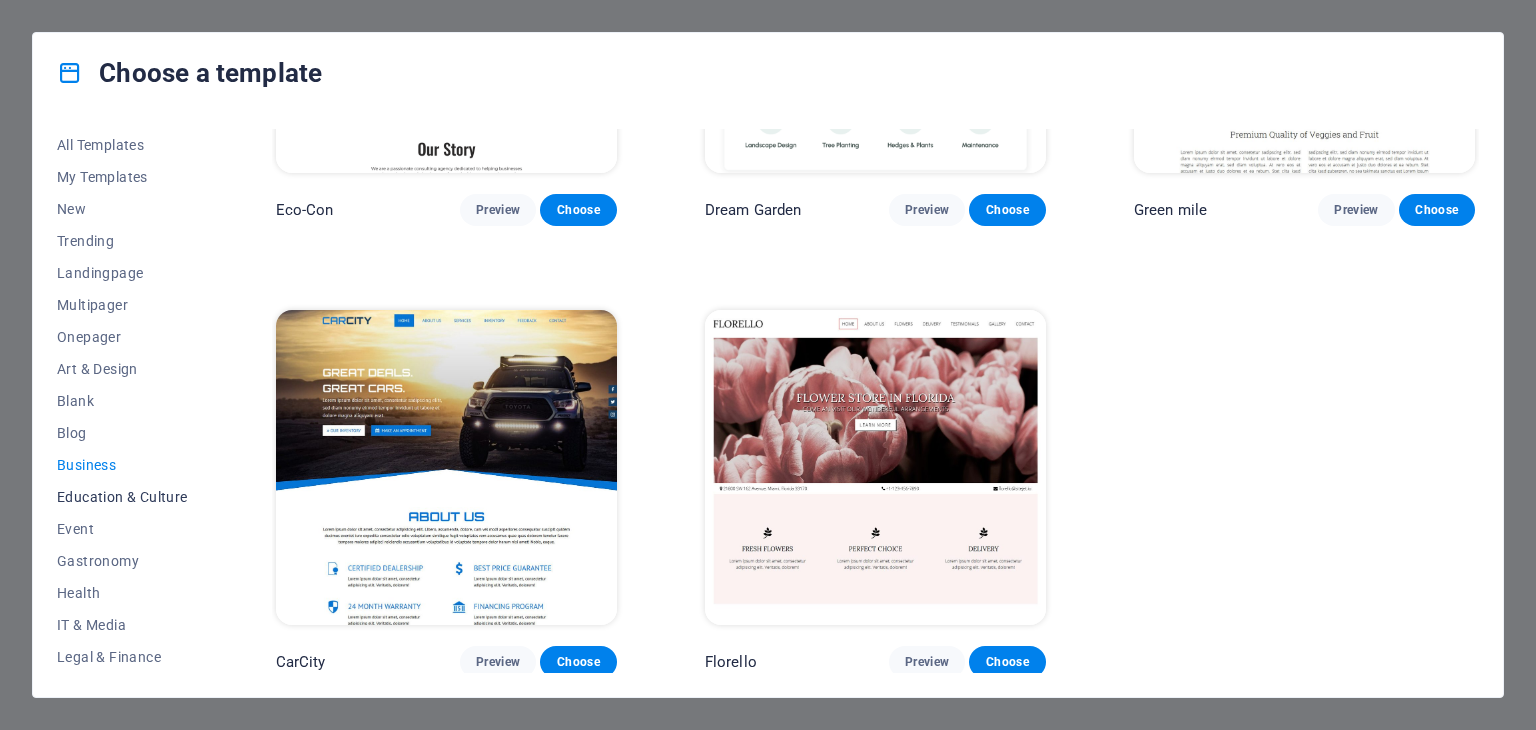 click on "Education & Culture" at bounding box center [122, 497] 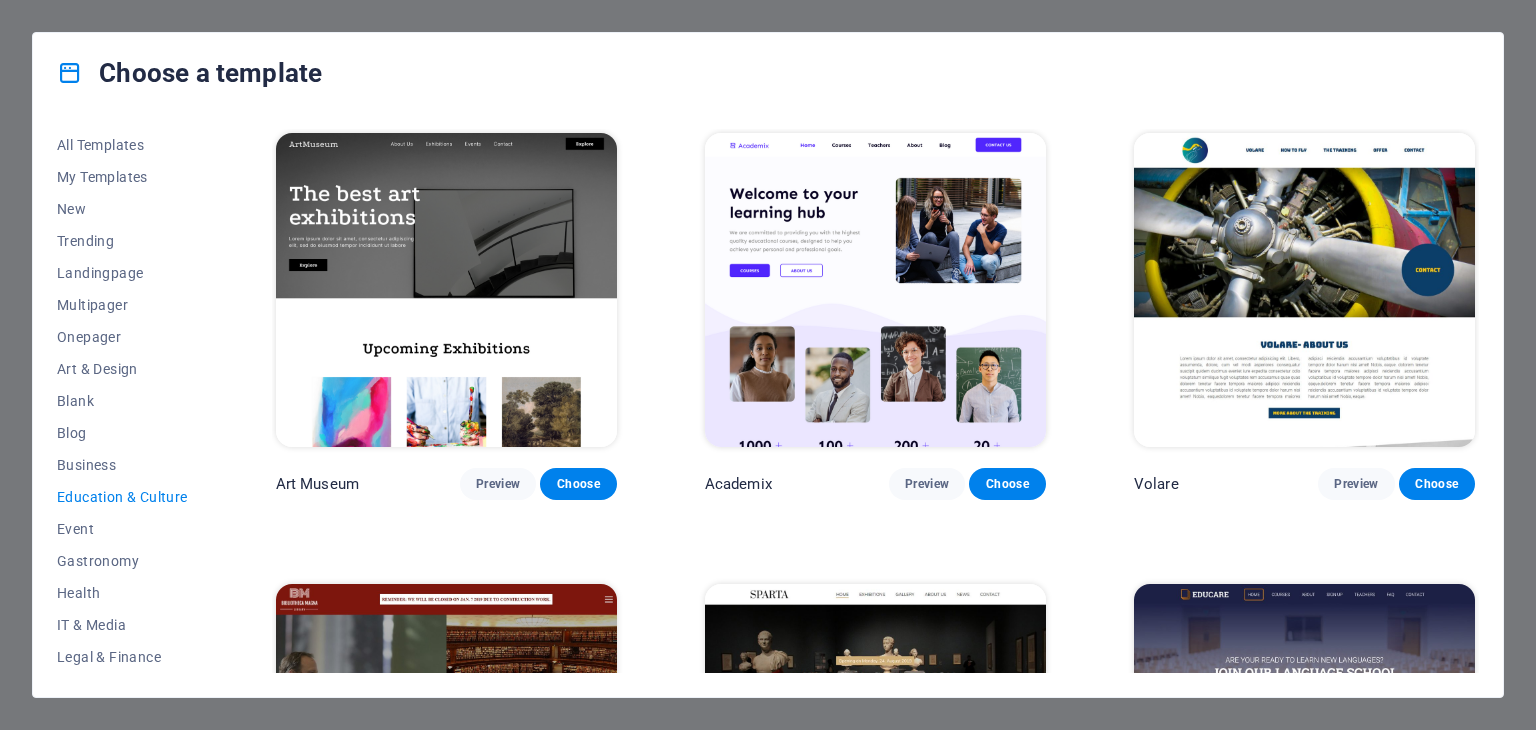 scroll, scrollTop: 0, scrollLeft: 0, axis: both 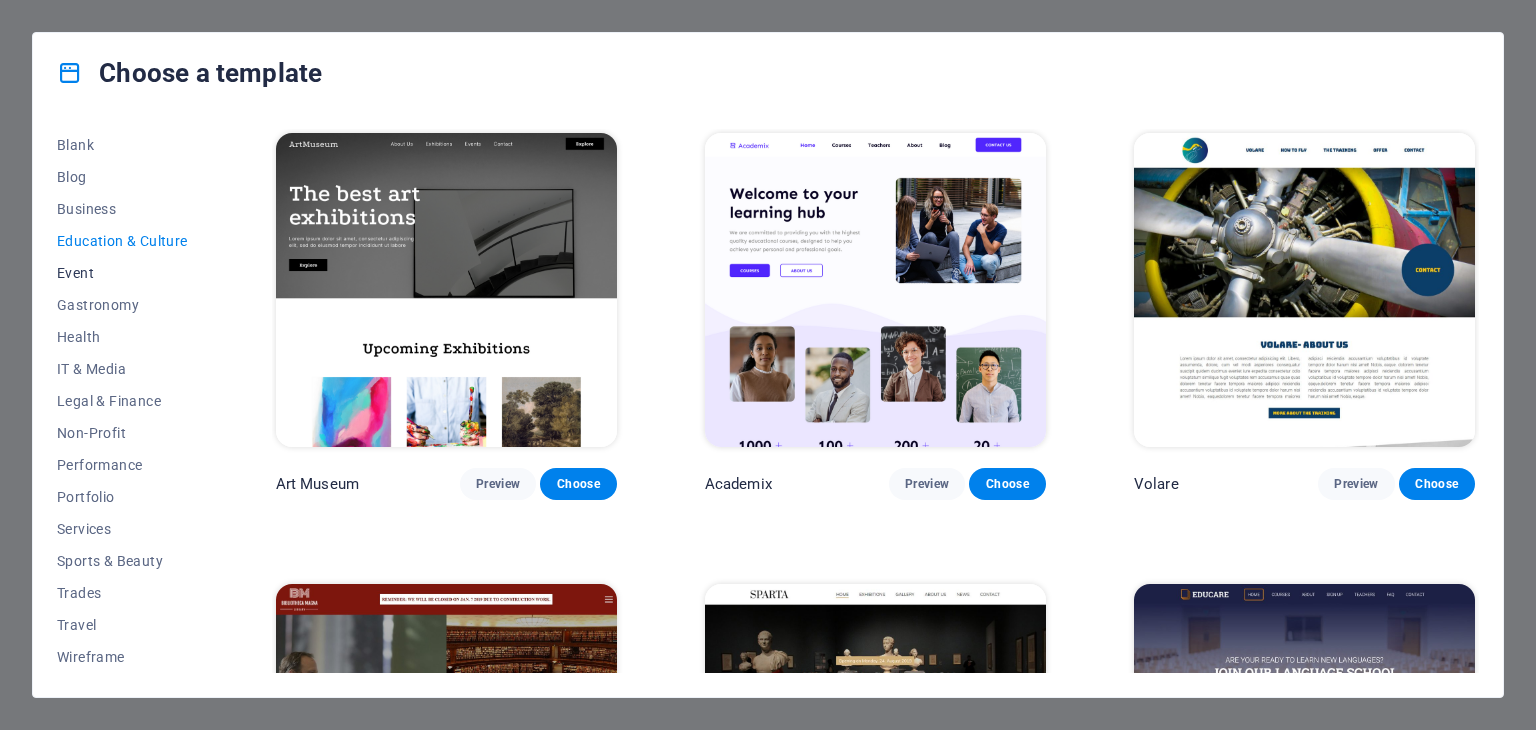 click on "Event" at bounding box center [122, 273] 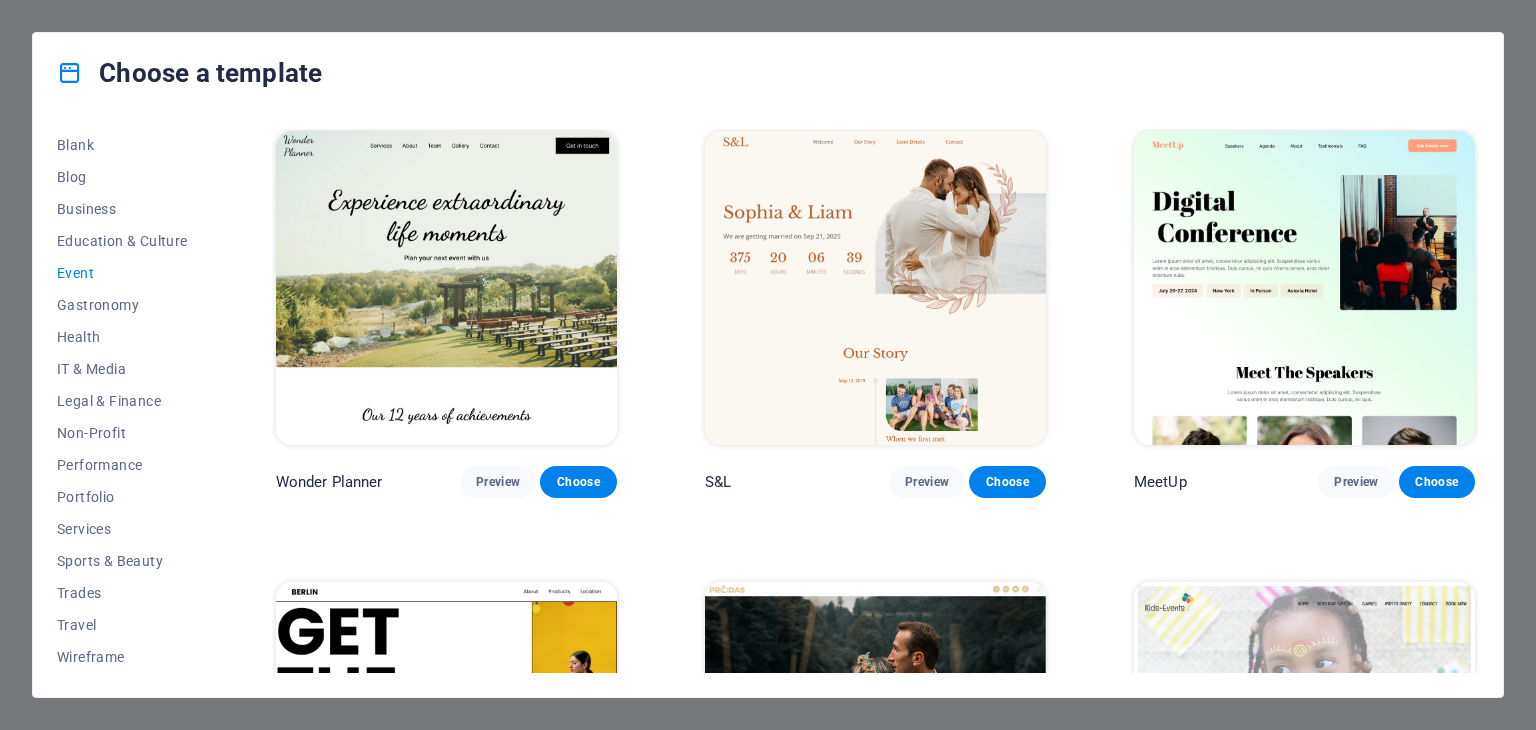 scroll, scrollTop: 0, scrollLeft: 0, axis: both 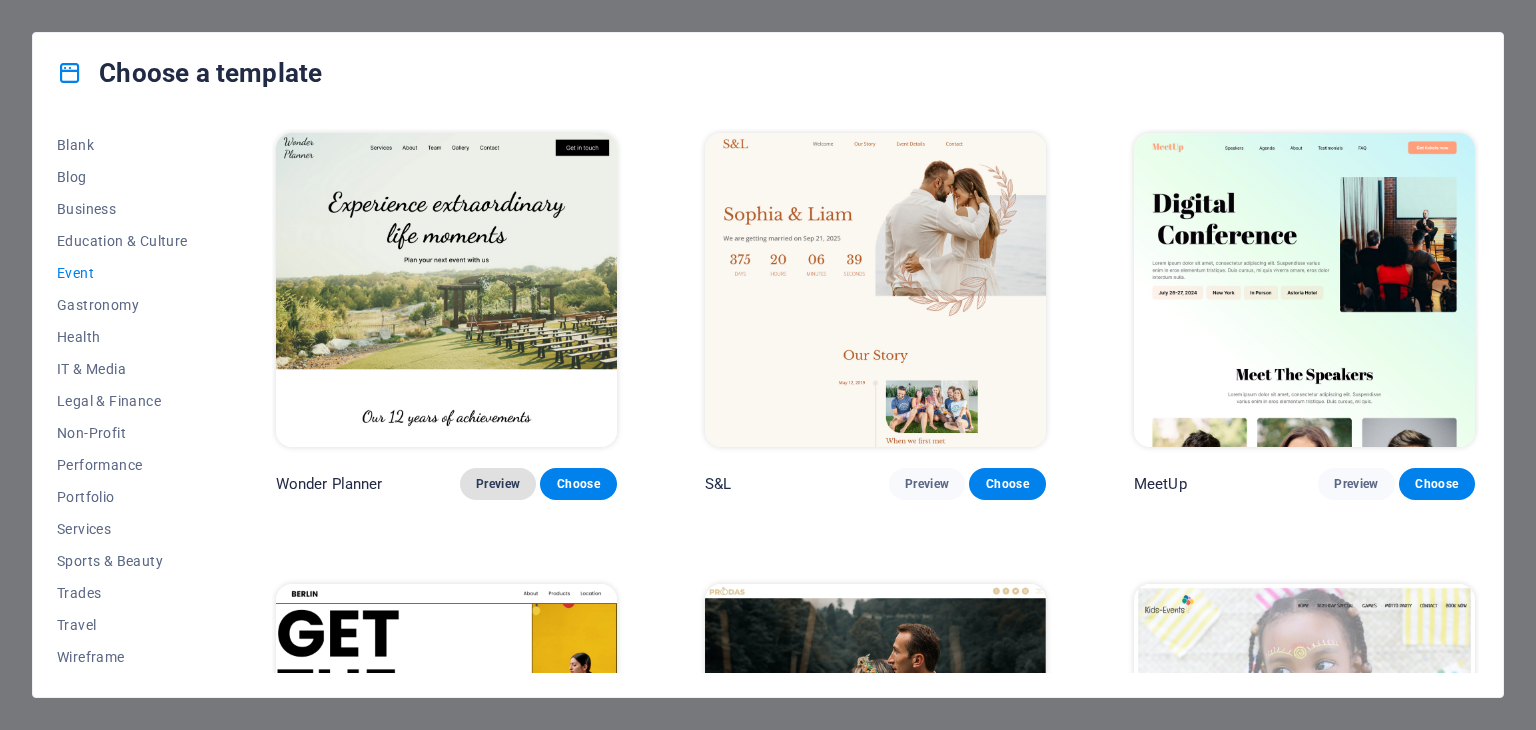 click on "Preview" at bounding box center [498, 484] 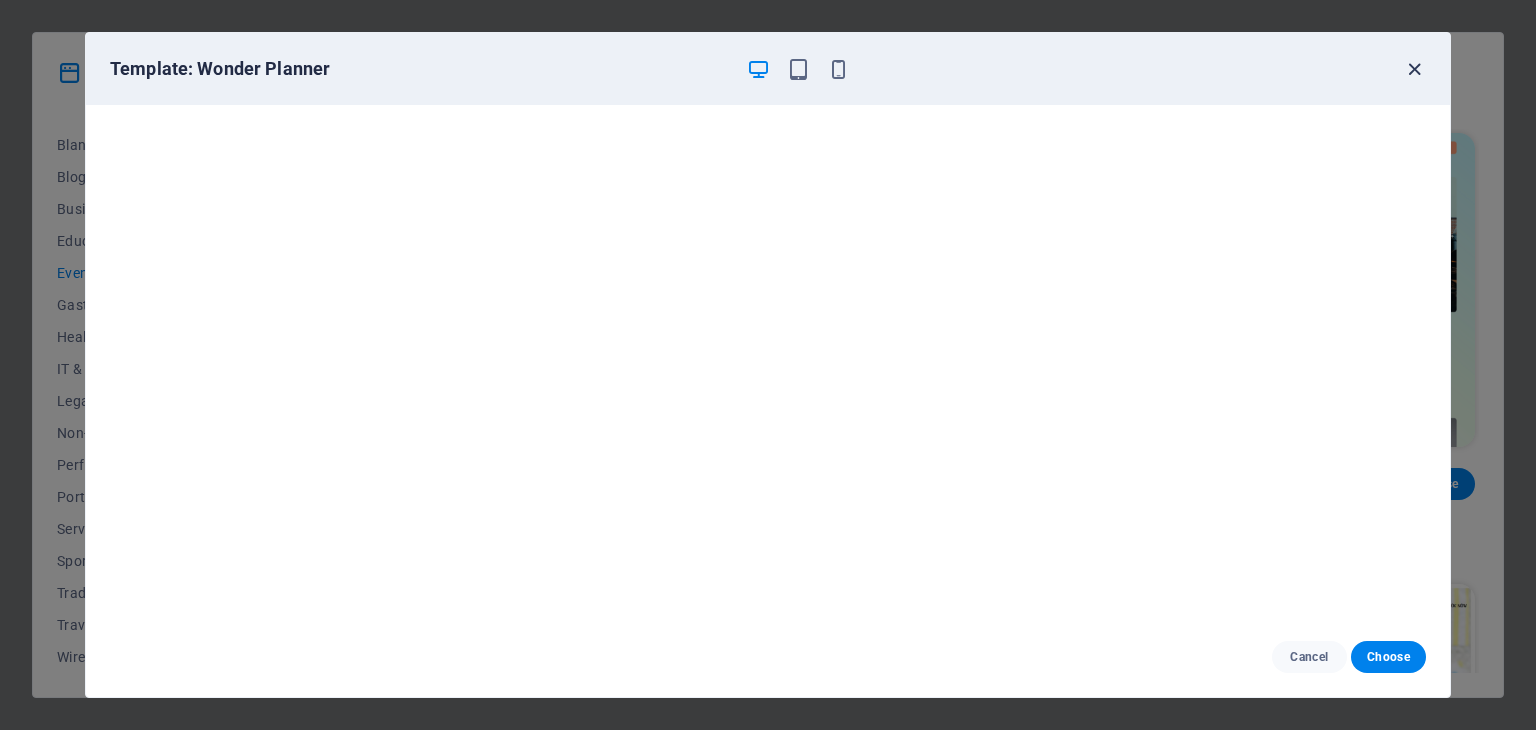 click at bounding box center [1414, 69] 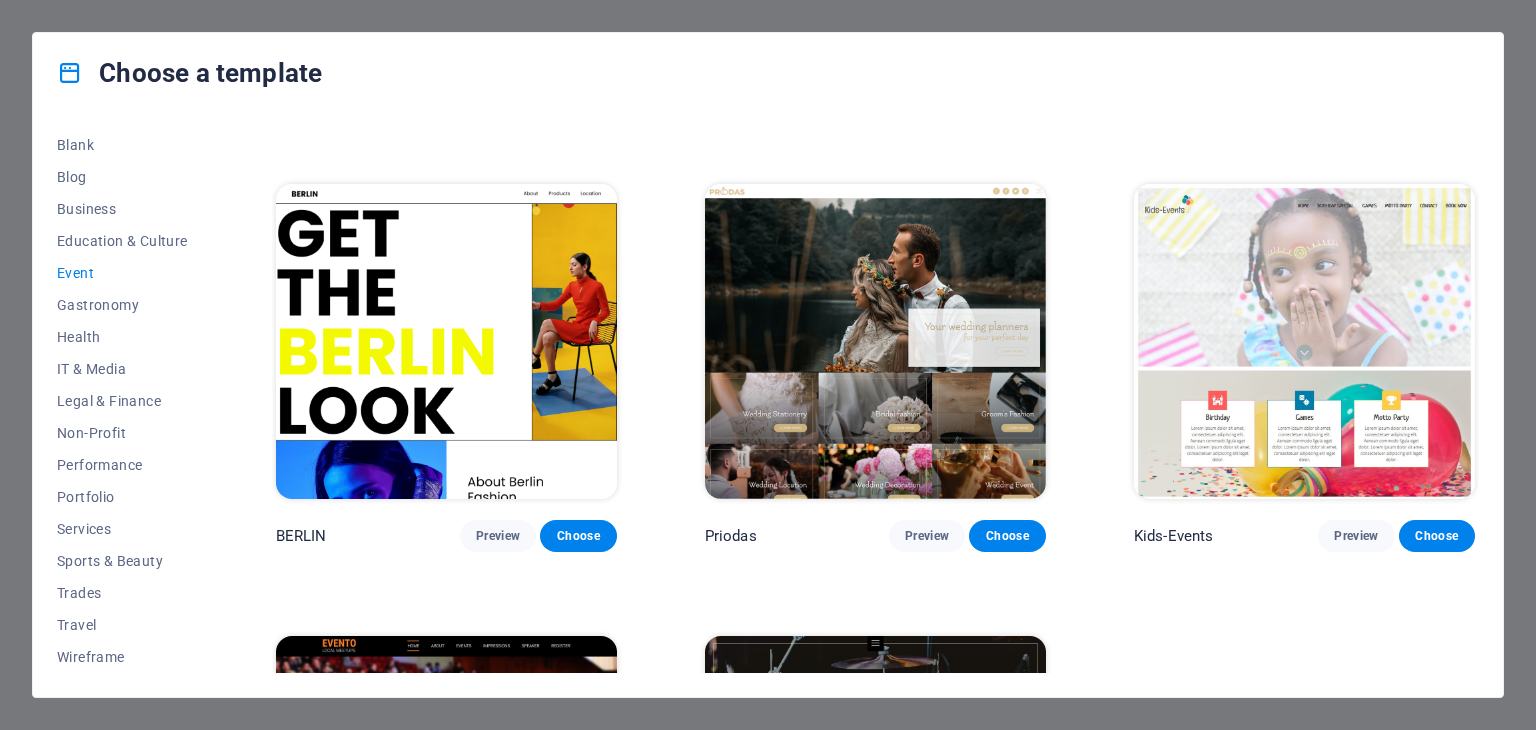 scroll, scrollTop: 600, scrollLeft: 0, axis: vertical 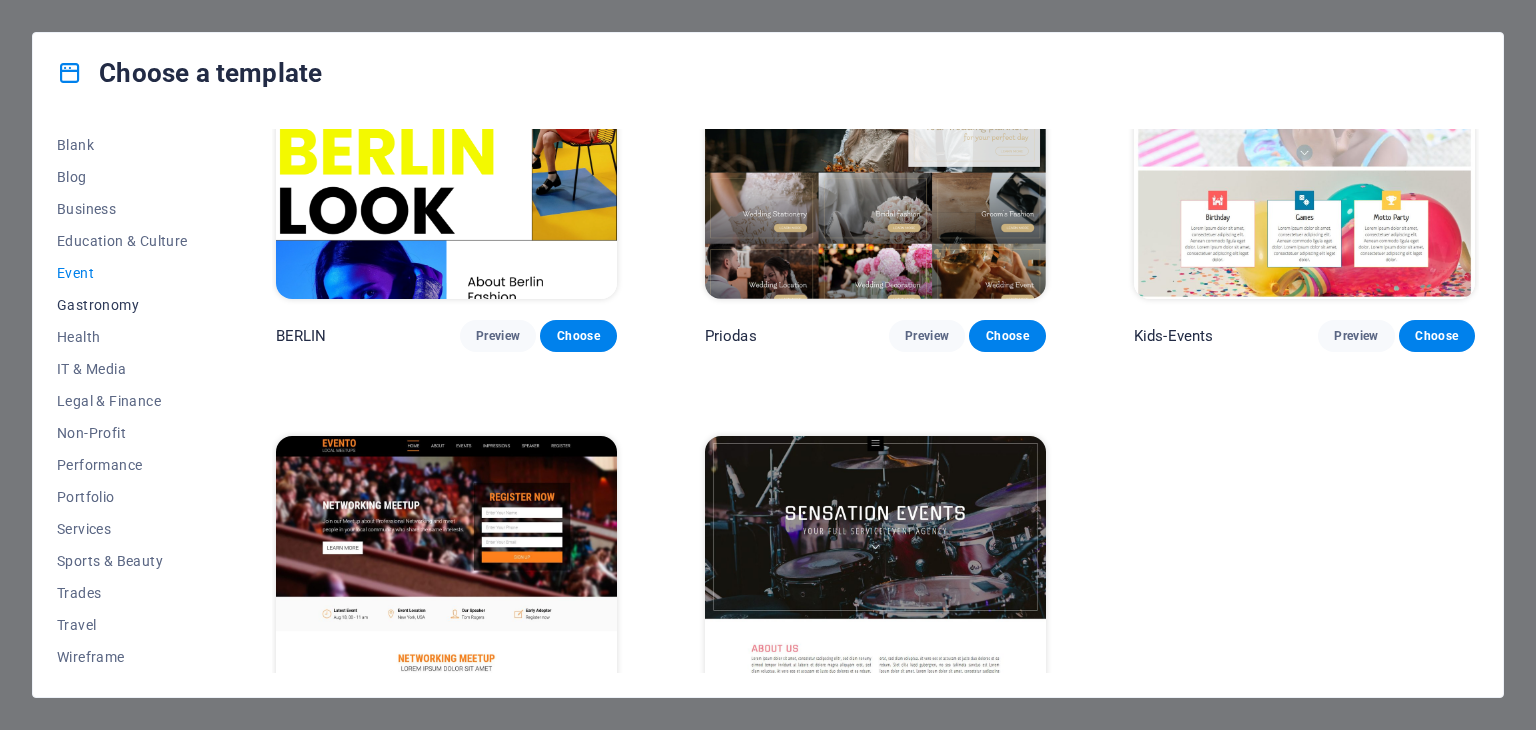 click on "Gastronomy" at bounding box center (122, 305) 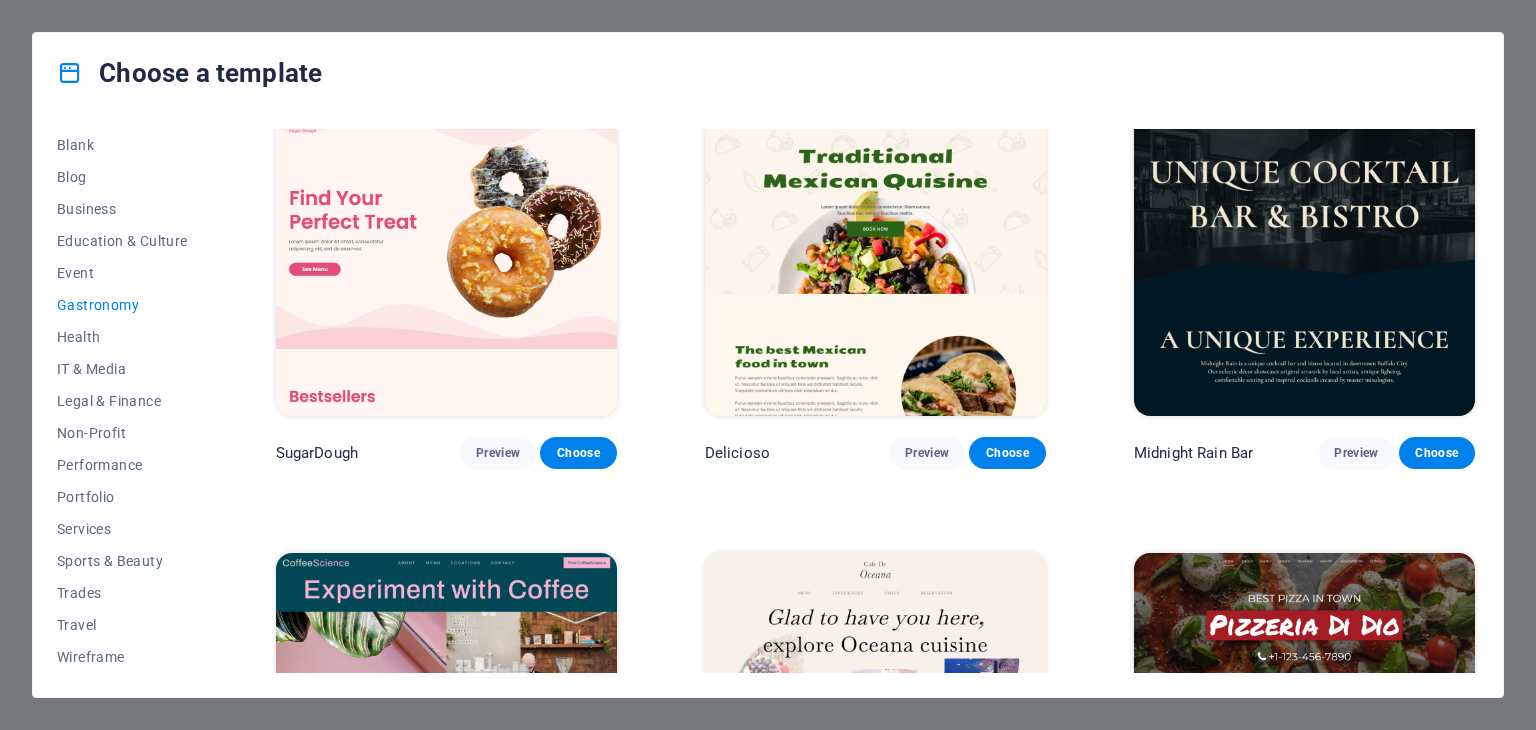 scroll, scrollTop: 0, scrollLeft: 0, axis: both 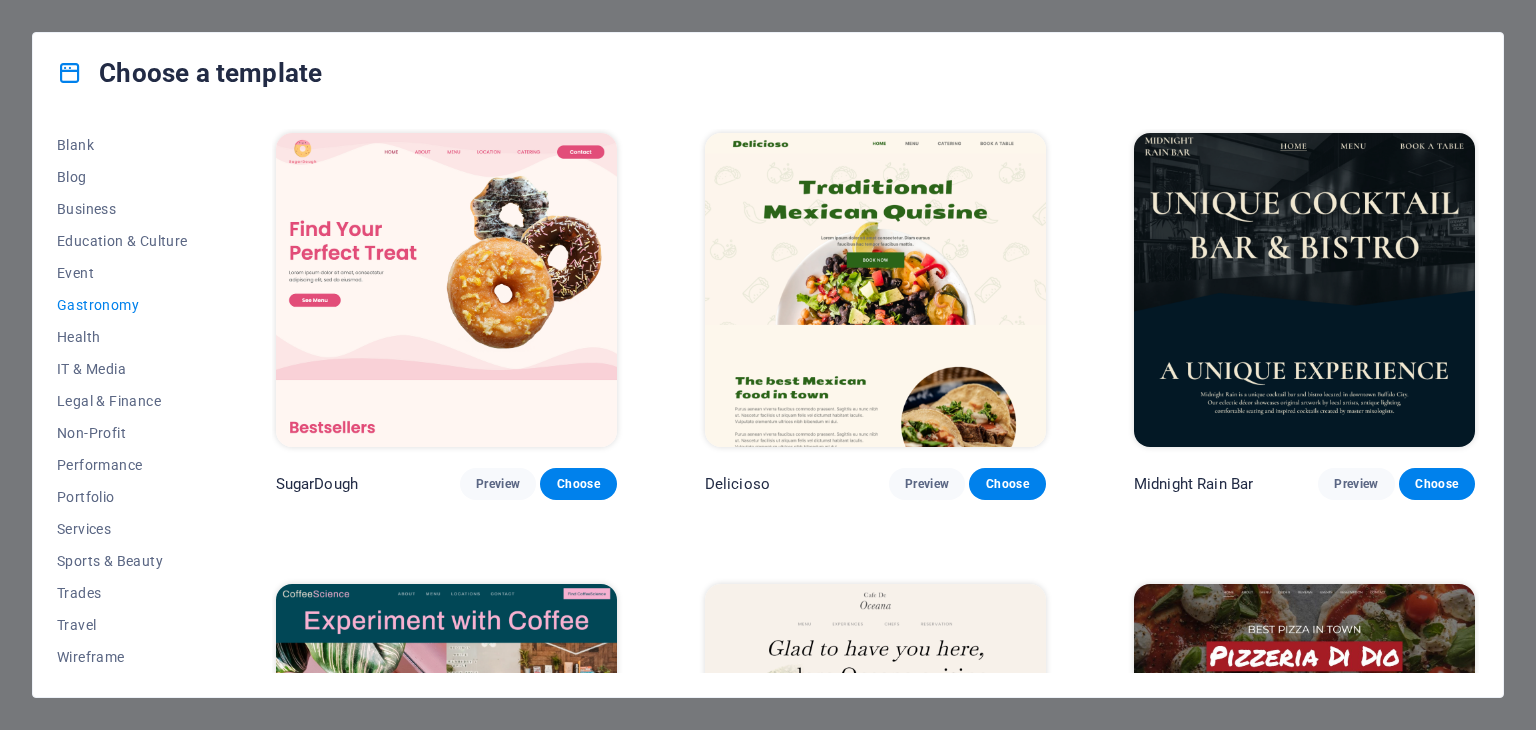 click at bounding box center [1304, 290] 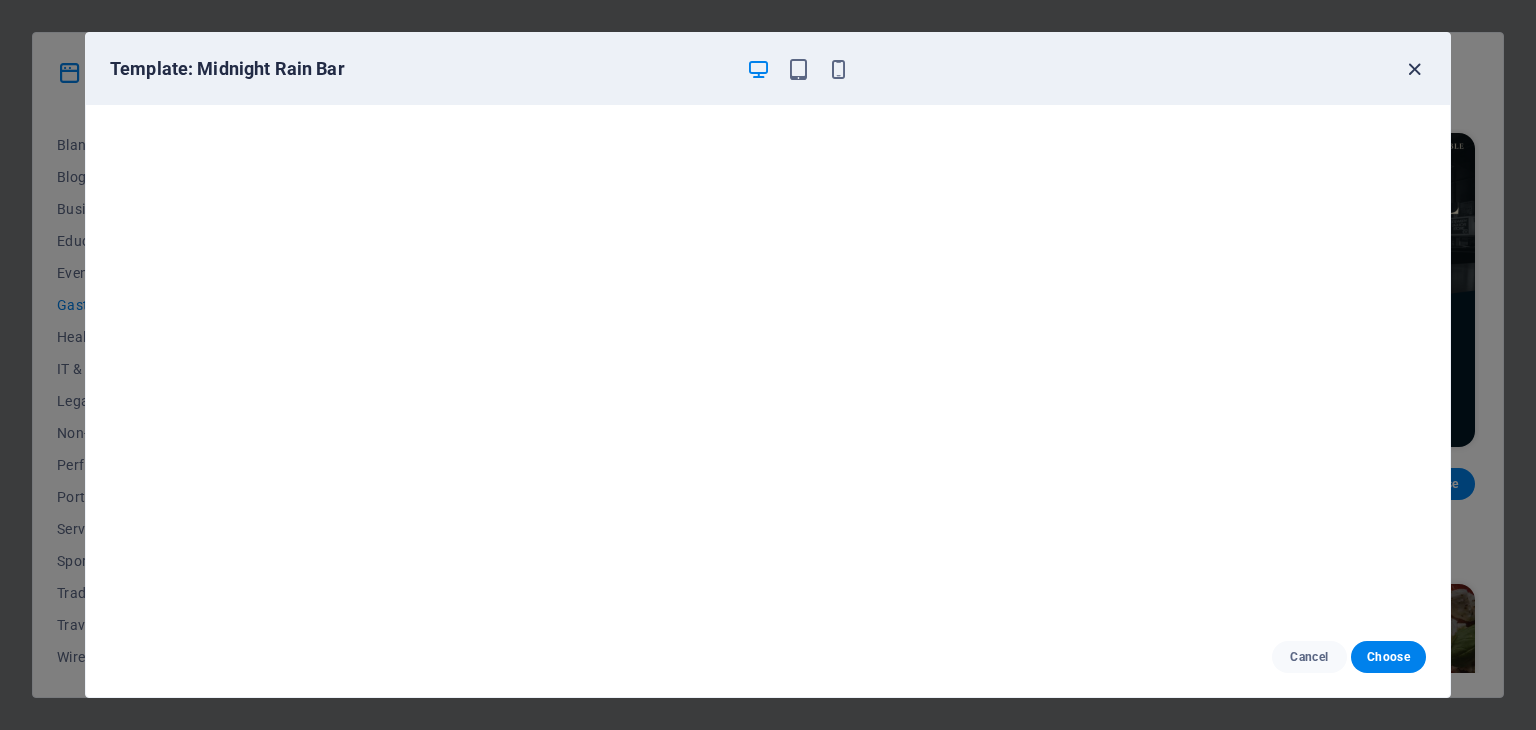 click at bounding box center [1414, 69] 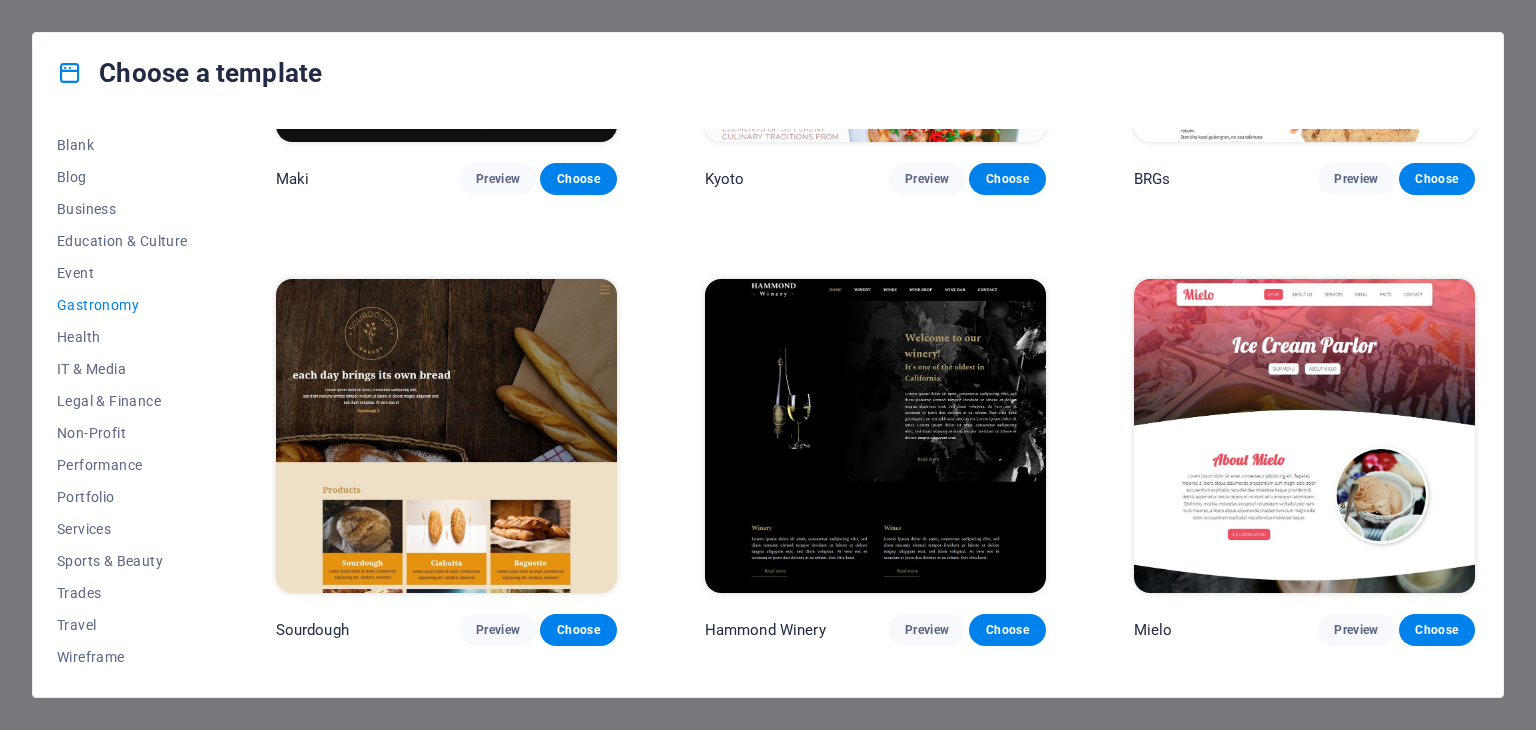 scroll, scrollTop: 1200, scrollLeft: 0, axis: vertical 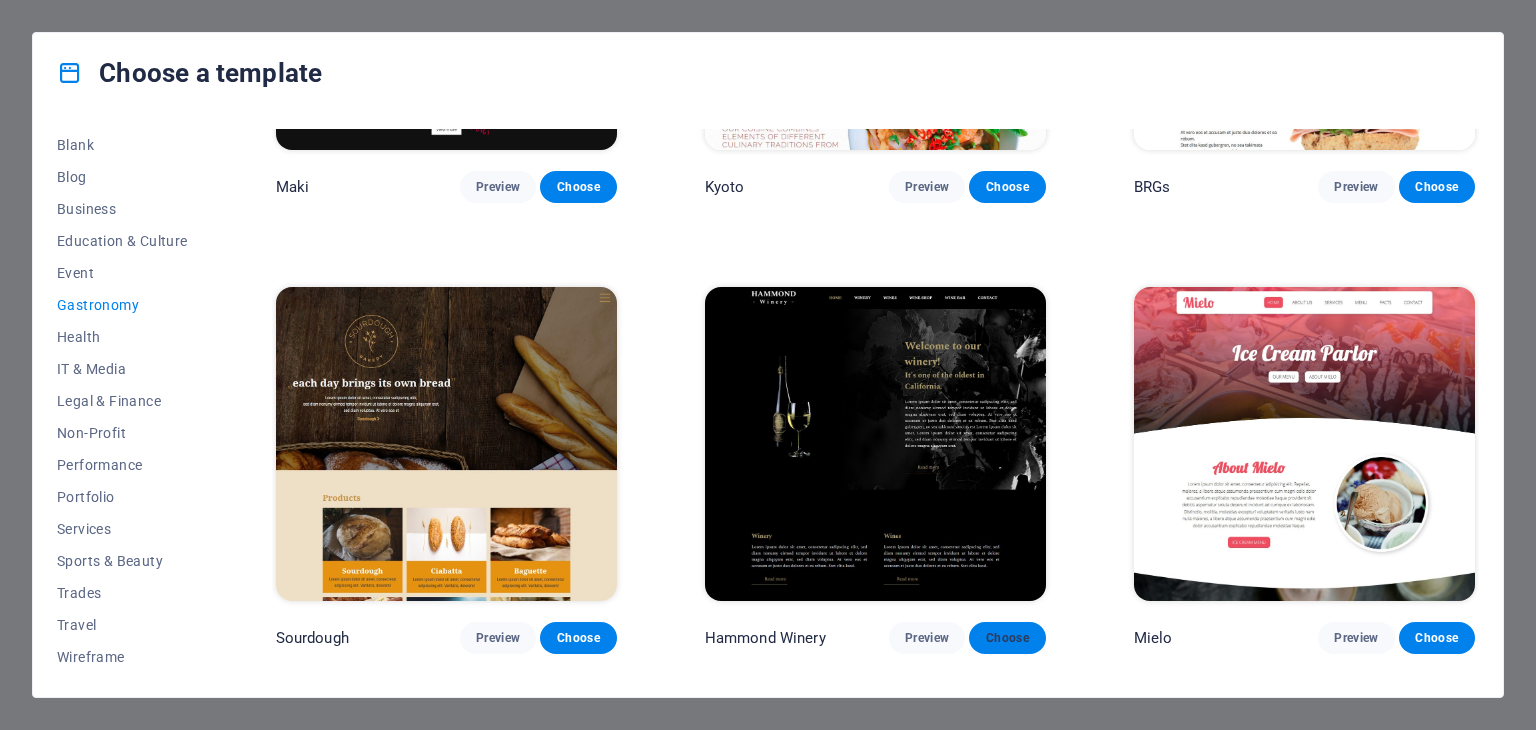 click on "Choose" at bounding box center [1007, 638] 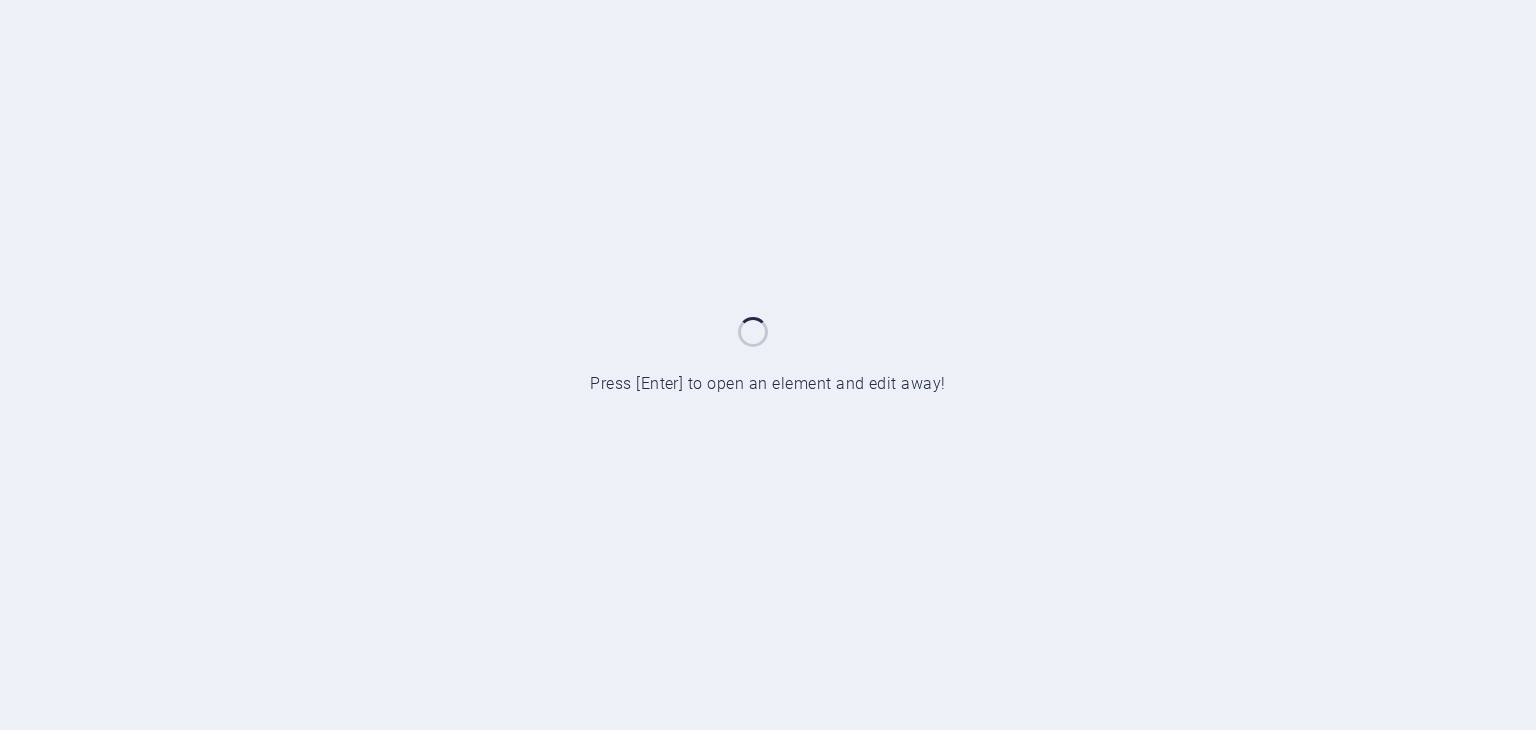 scroll, scrollTop: 0, scrollLeft: 0, axis: both 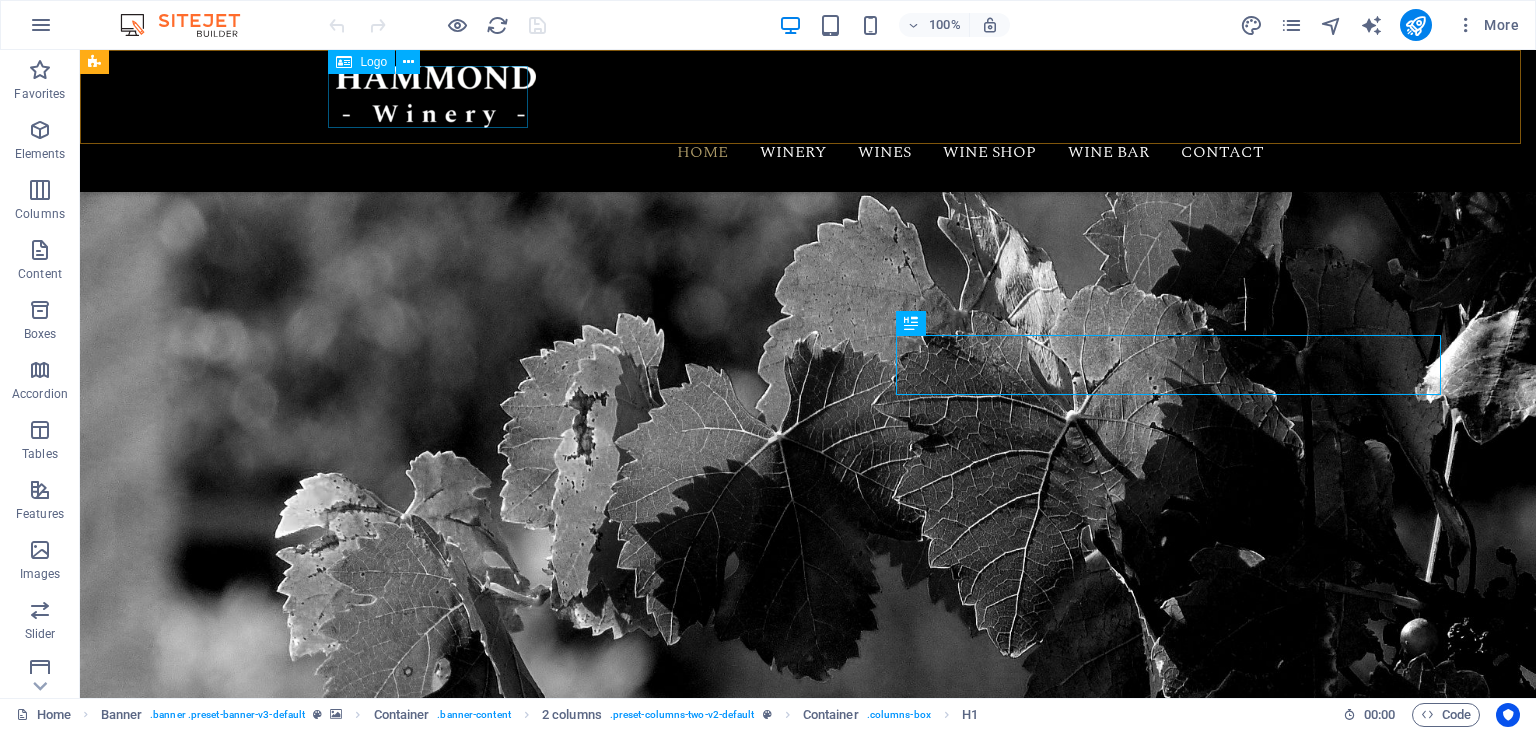 click on "Logo" at bounding box center [373, 62] 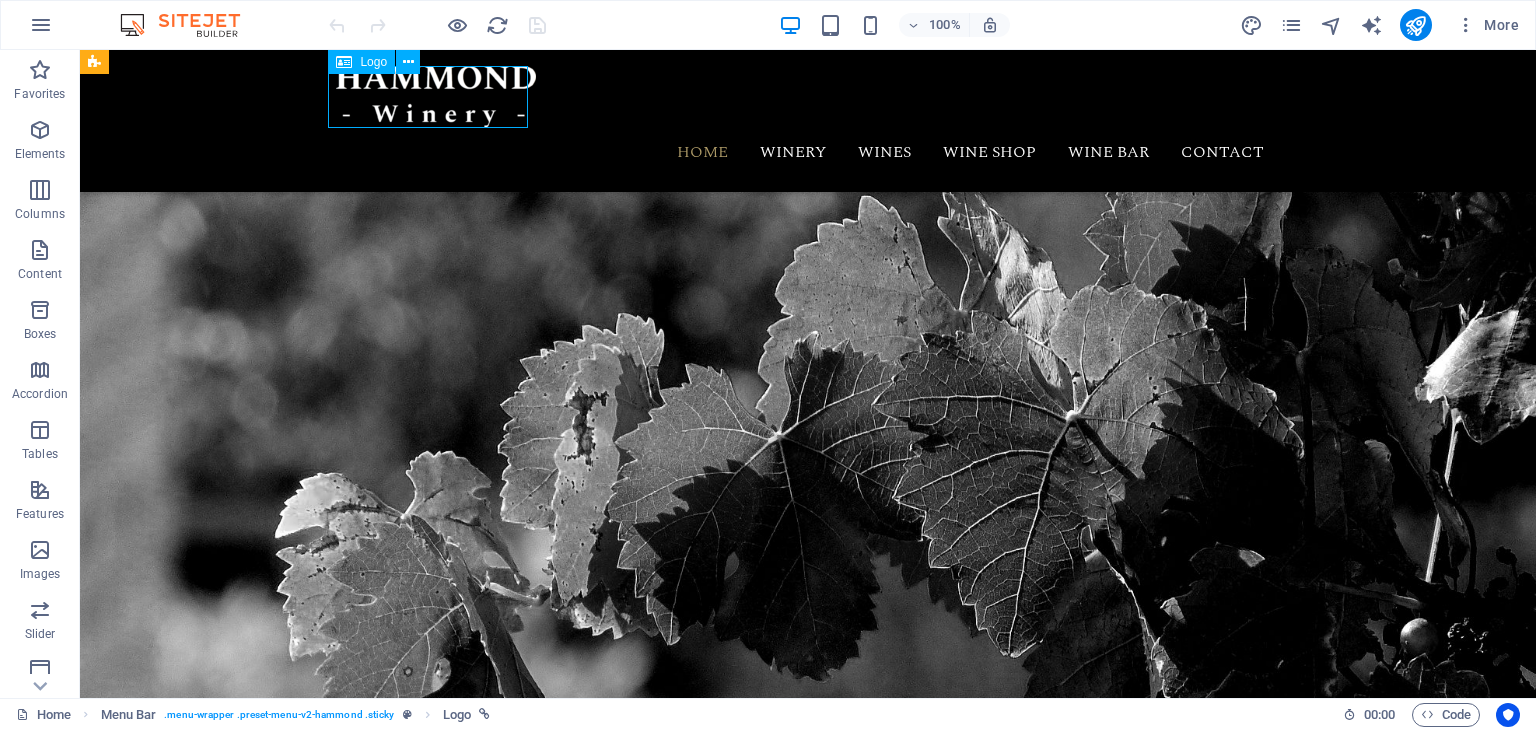 click on "Logo" at bounding box center [373, 62] 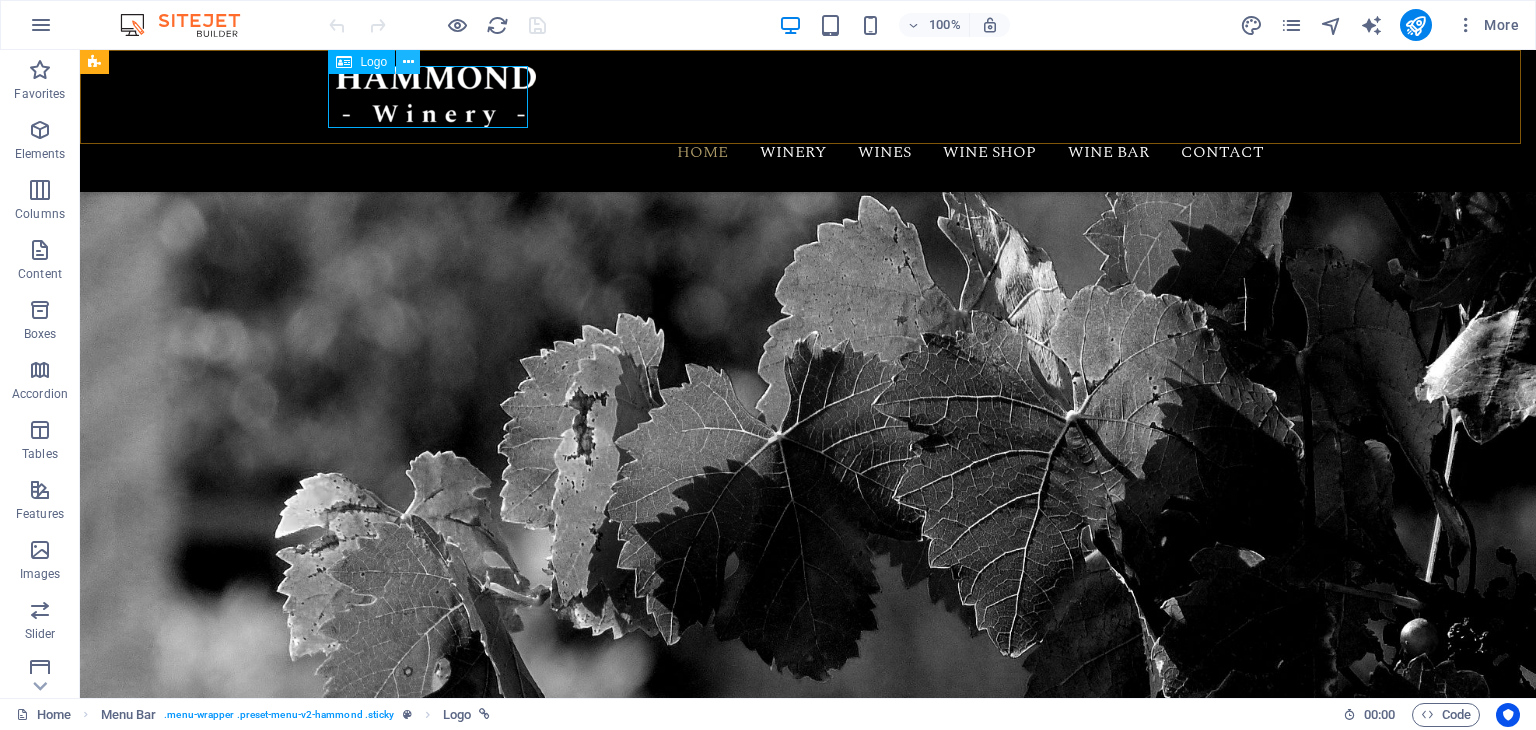 click at bounding box center [408, 62] 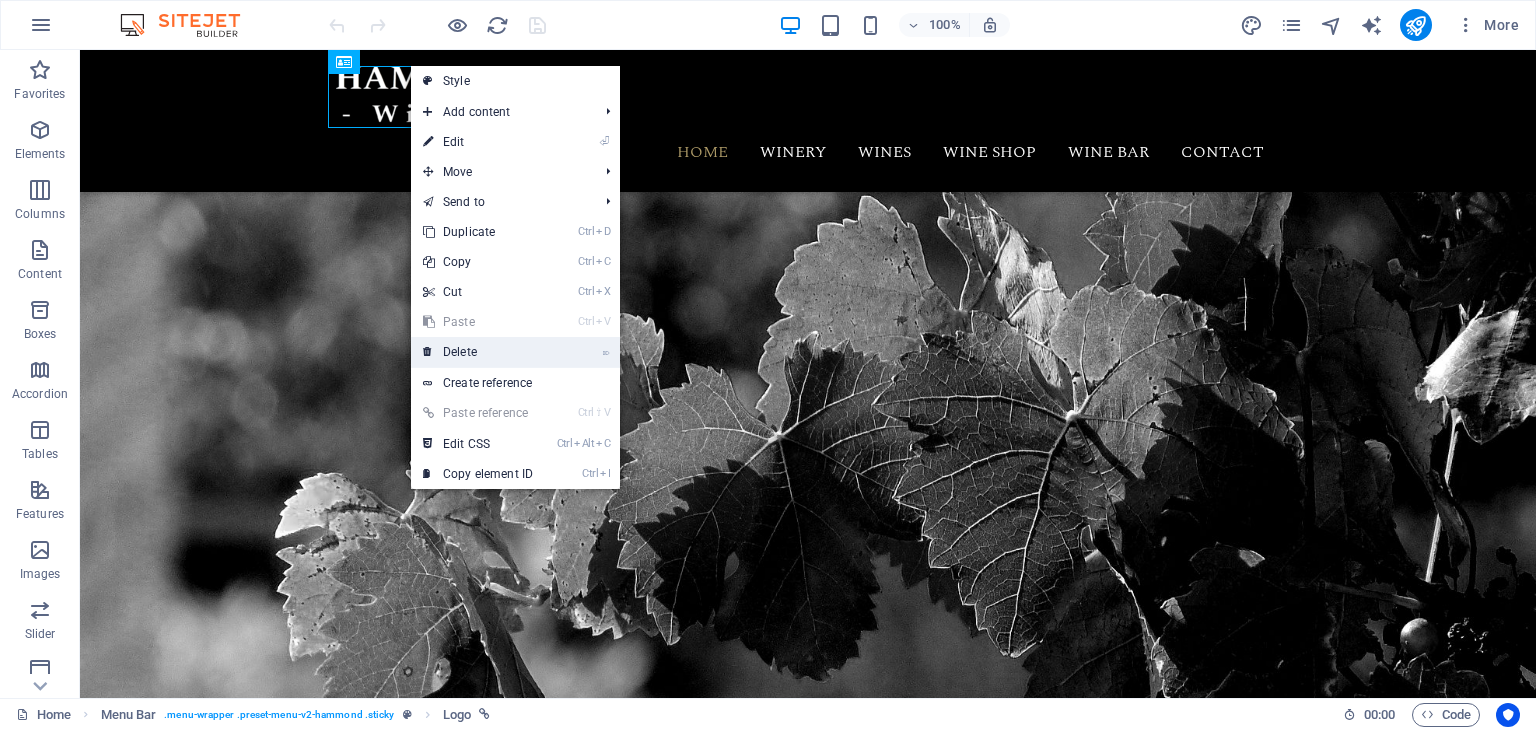 click on "⌦  Delete" at bounding box center (478, 352) 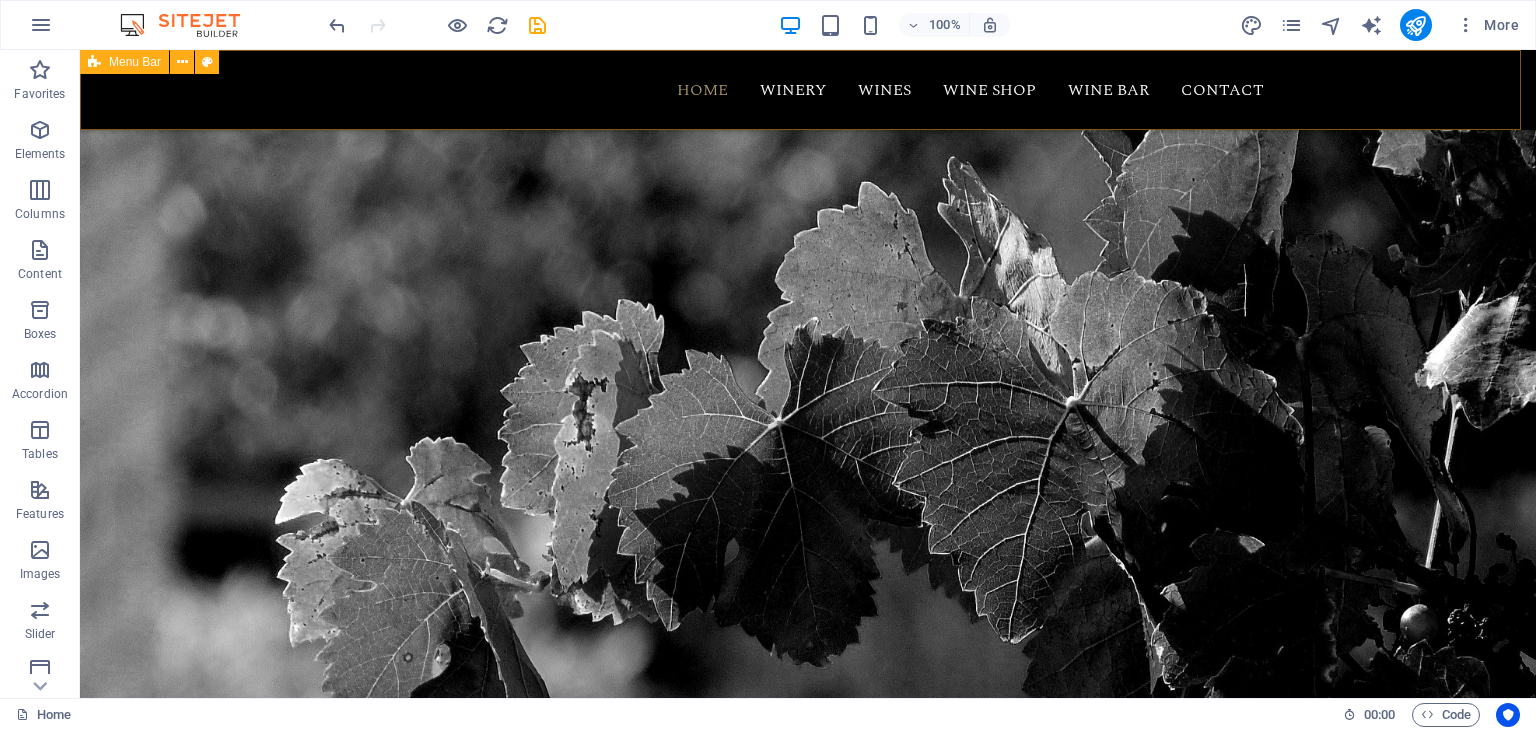click on "Home Winery Wines Wine Shop Wine Bar Contact" at bounding box center (808, 90) 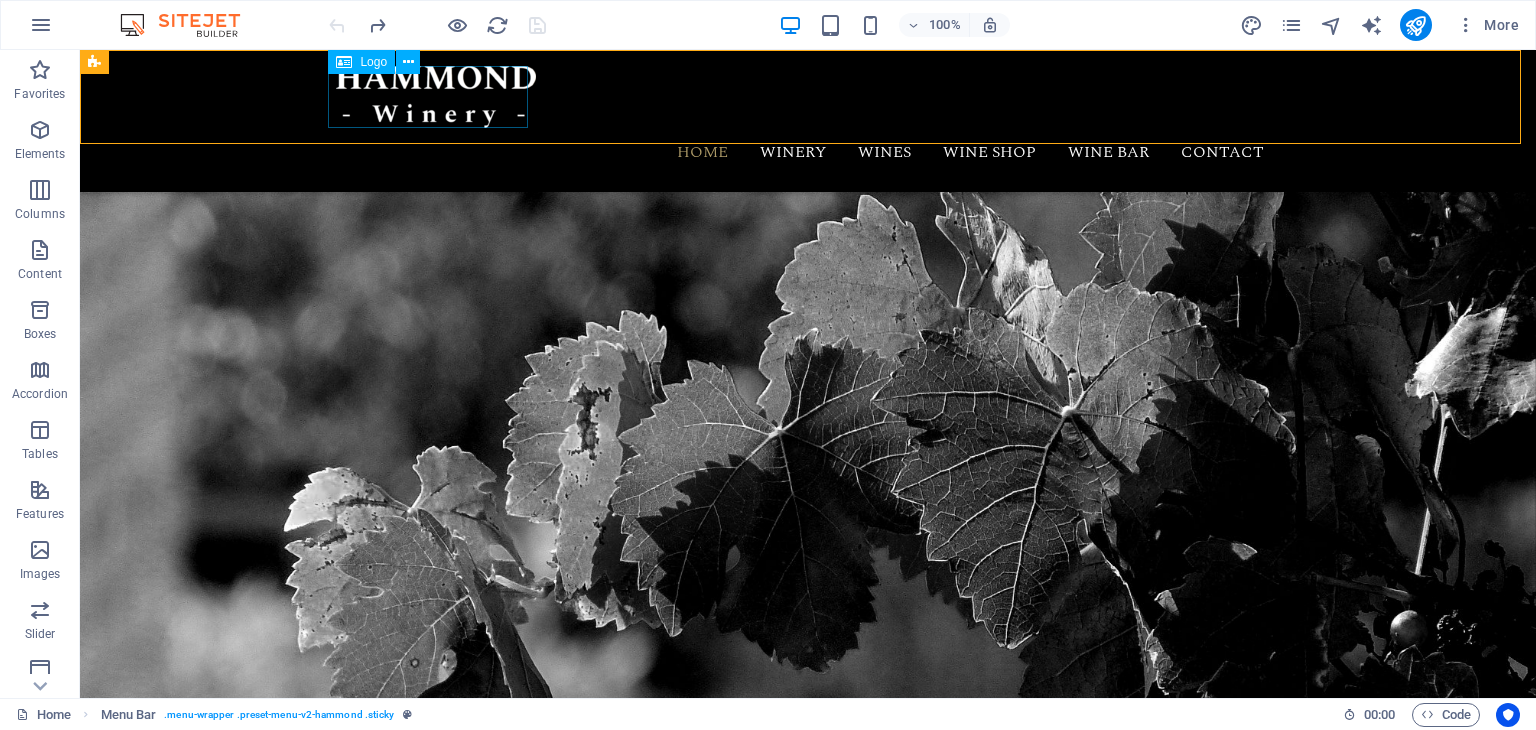 click on "Logo" at bounding box center (361, 62) 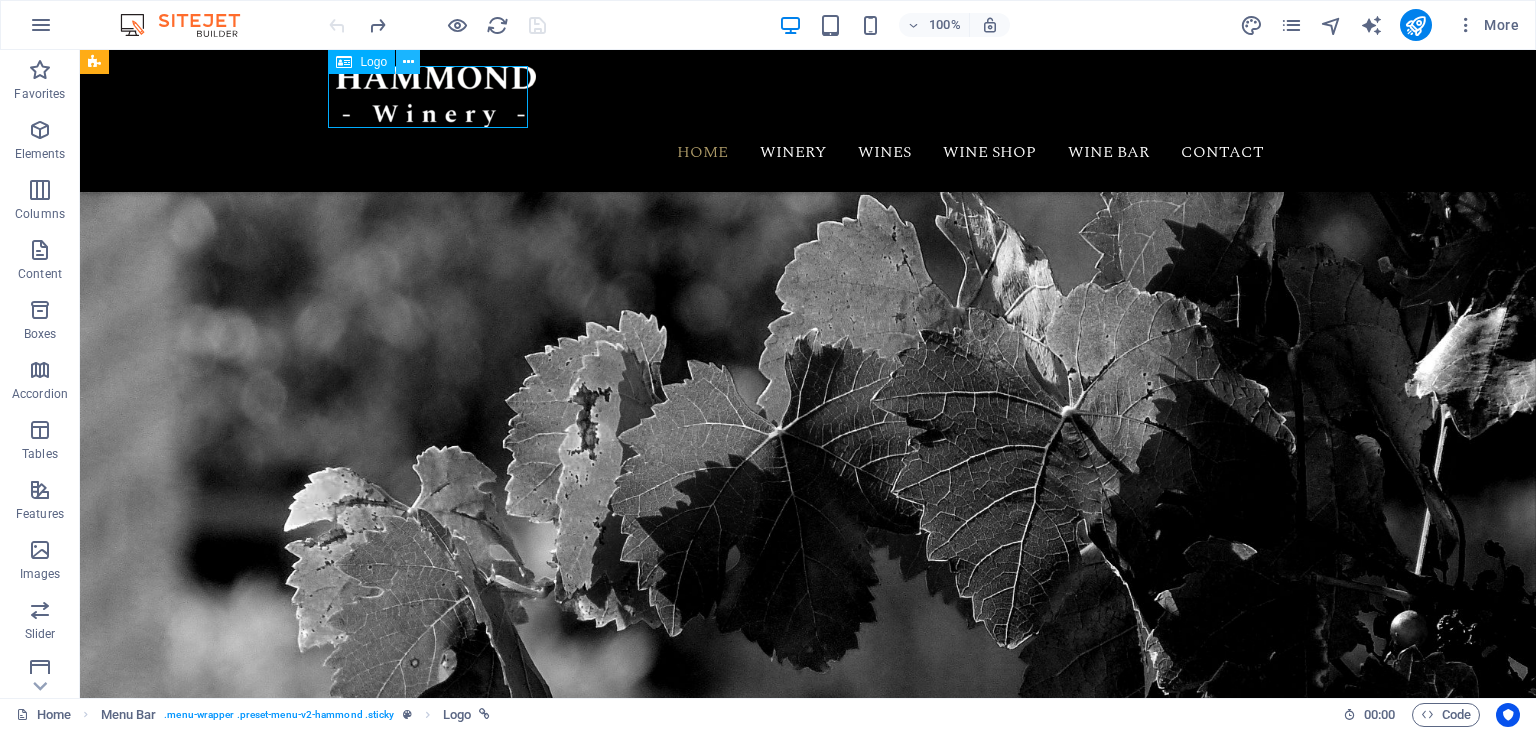 click at bounding box center (408, 62) 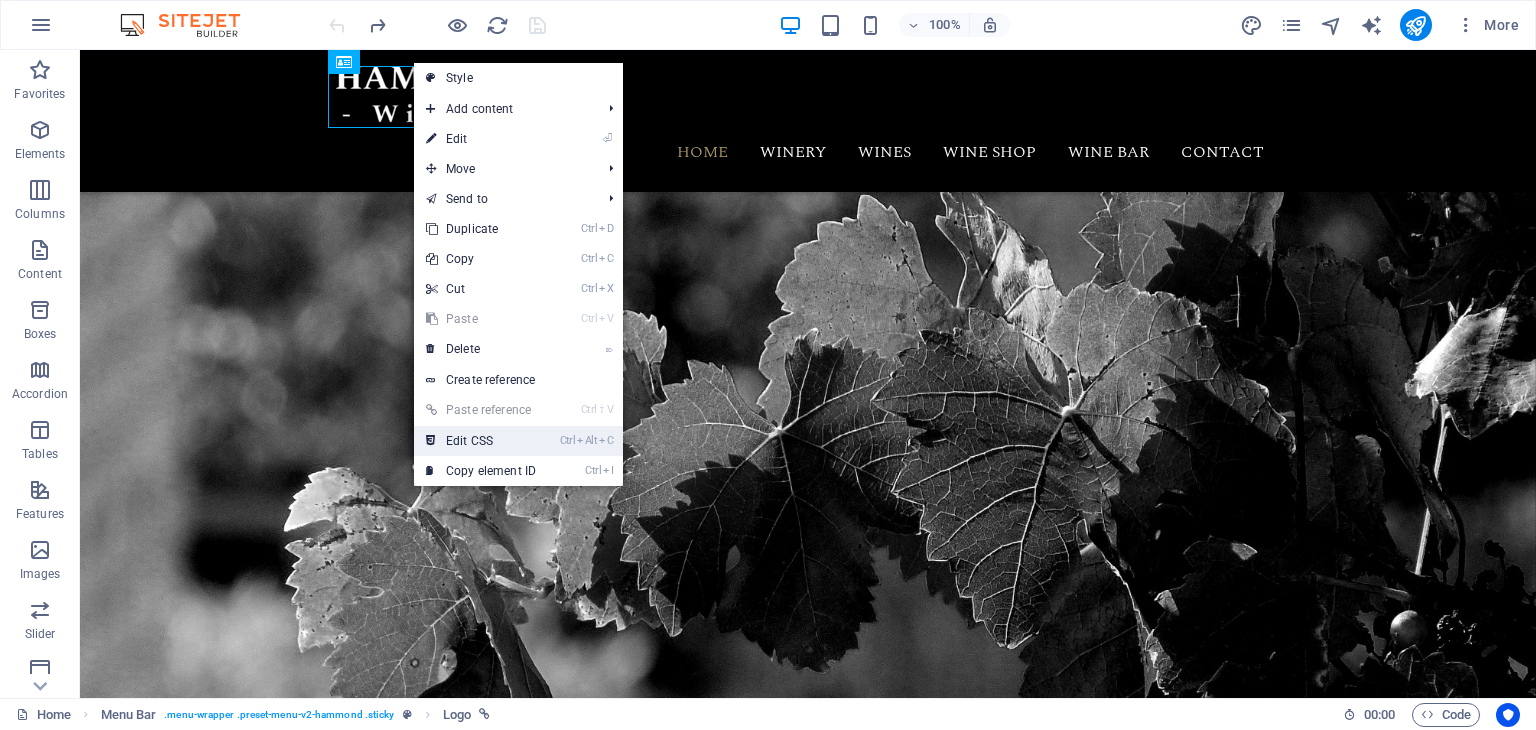 click on "Ctrl Alt C  Edit CSS" at bounding box center [481, 441] 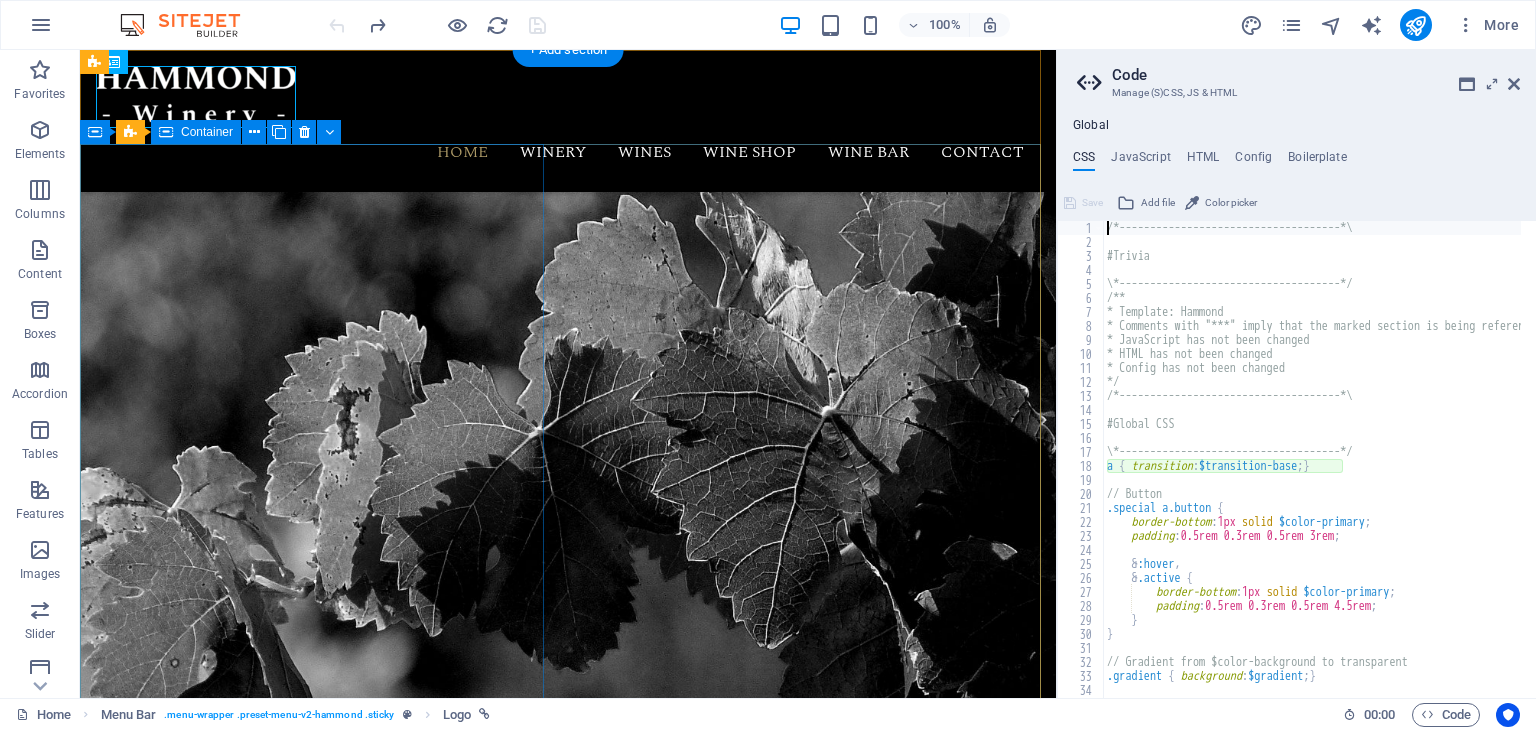 type on "a { transition: $transition-base; }" 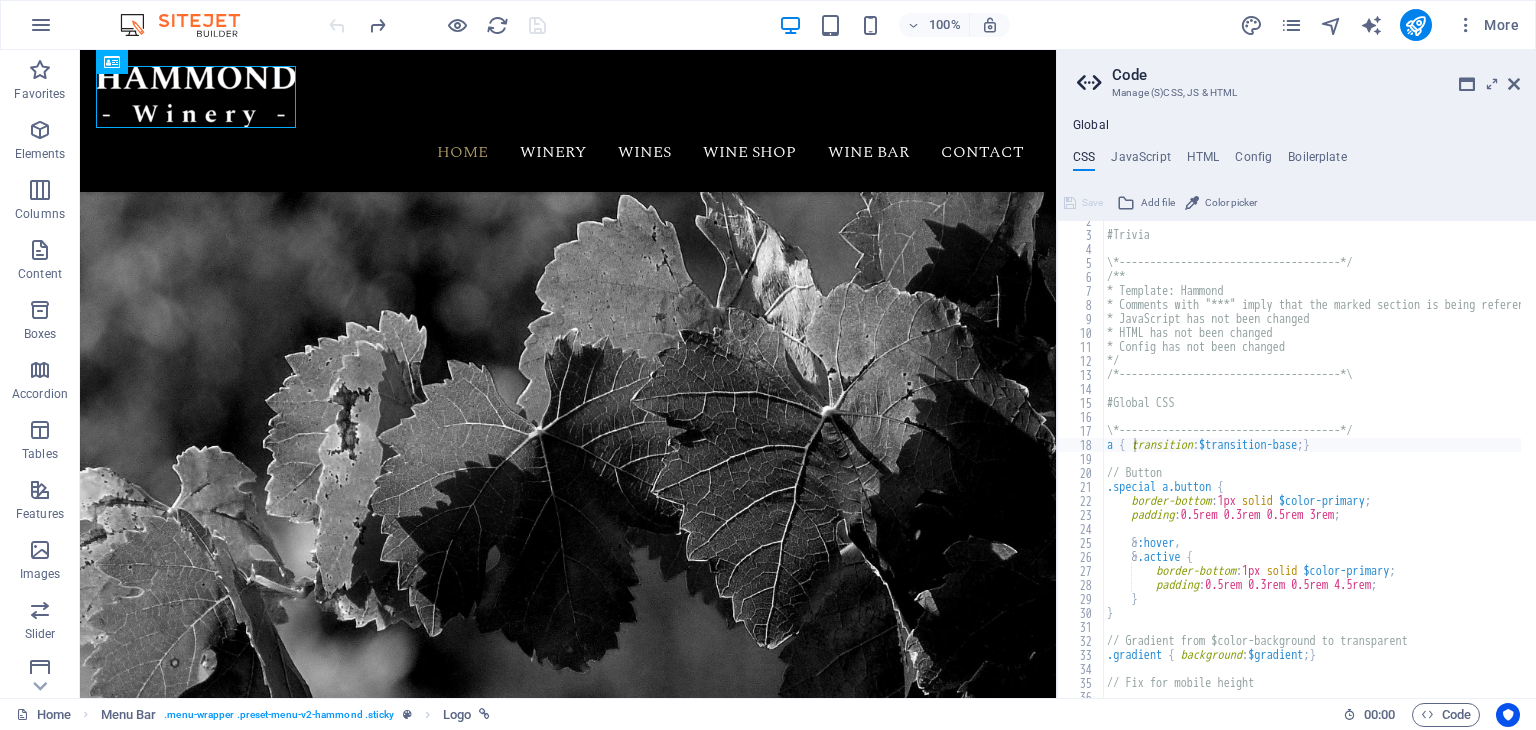 click on "Code Manage (S)CSS, JS & HTML Global CSS JavaScript HTML Config Boilerplate a { transition: $transition-base; } 2 3 4 5 6 7 8 9 10 11 12 13 14 15 16 17 18 19 20 21 22 23 24 25 26 27 28 29 30 31 32 33 34 35 36 37     #Trivia \*------------------------------------*/ /**   * Template: Hammond   * Comments with "***" imply that the marked section is being referenced somewhere else   * JavaScript has not been changed   * HTML has not been changed   * Config has not been changed   */ /*------------------------------------*\     #Global CSS \*------------------------------------*/ a   {   transition :  $transition-base ;  } // Button .special   a.button   {      border-bottom :  1px   solid   $color-primary ;      padding :  0.5rem   0.3rem   0.5rem   3rem ;      & :hover ,      & .active   {           border-bottom :  1px   solid   $color-primary ;           padding :  0.5rem   0.3rem   0.5rem   4.5rem ;      } } // Gradient from $color-background to transparent .gradient   {   background :  $gradient ;  }" at bounding box center [1296, 374] 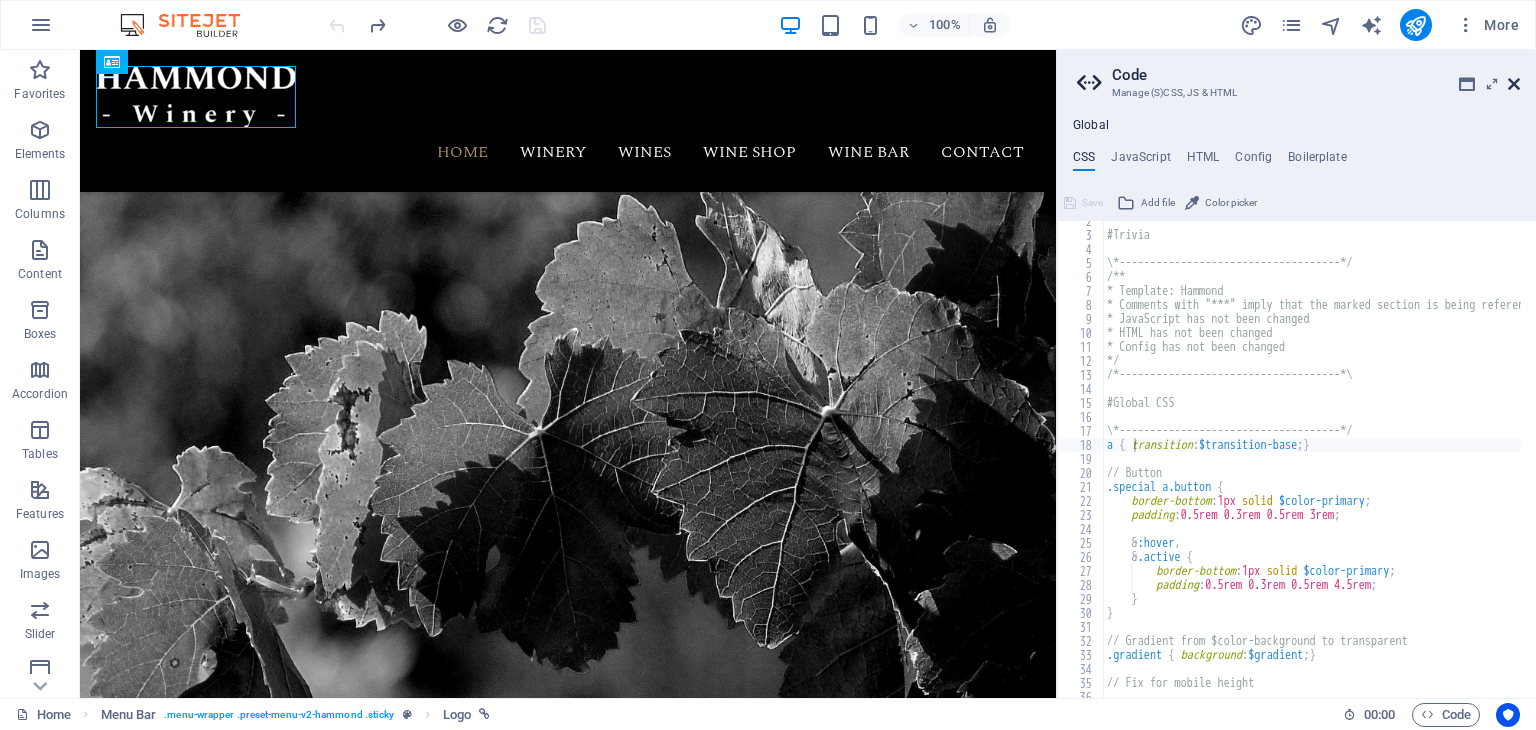 click at bounding box center [1514, 84] 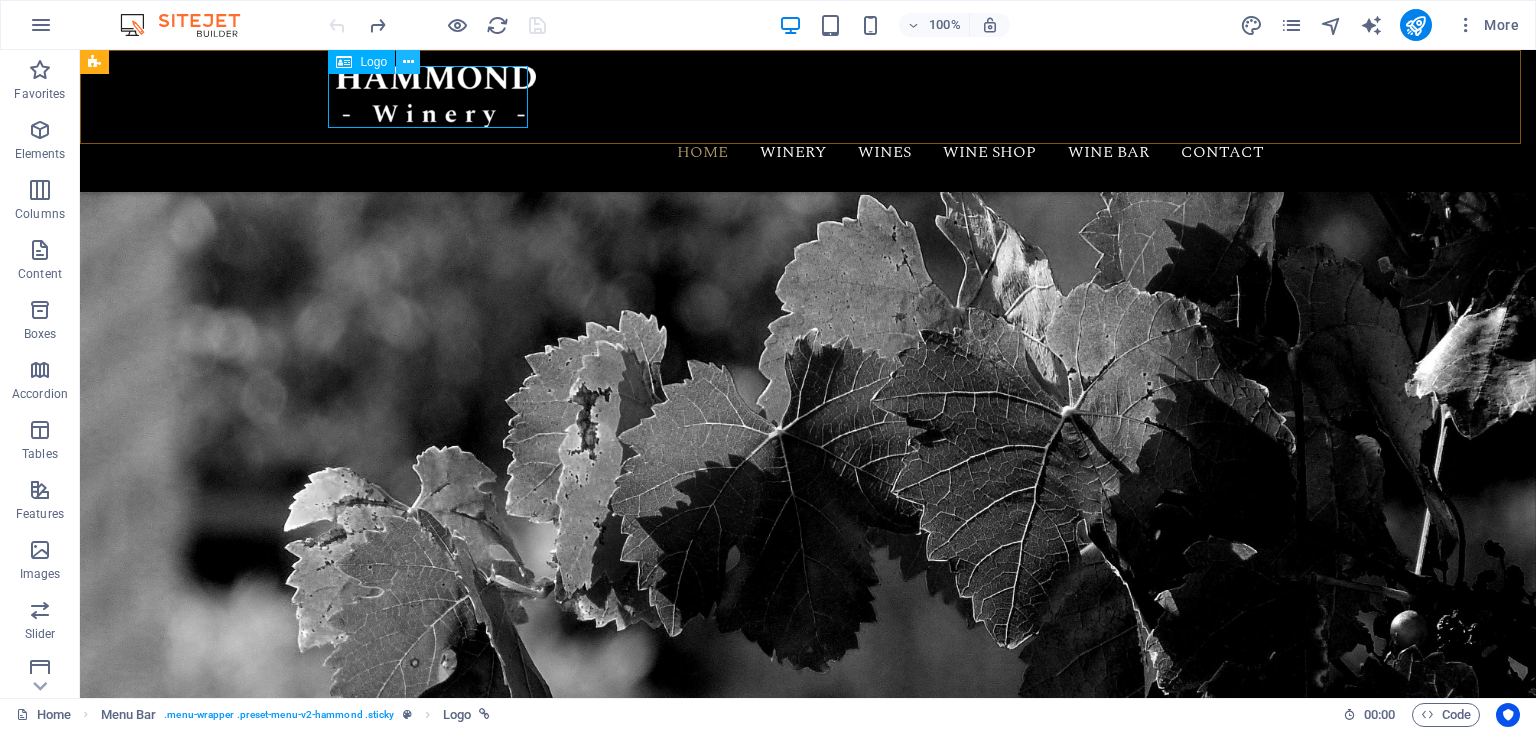 click at bounding box center (408, 62) 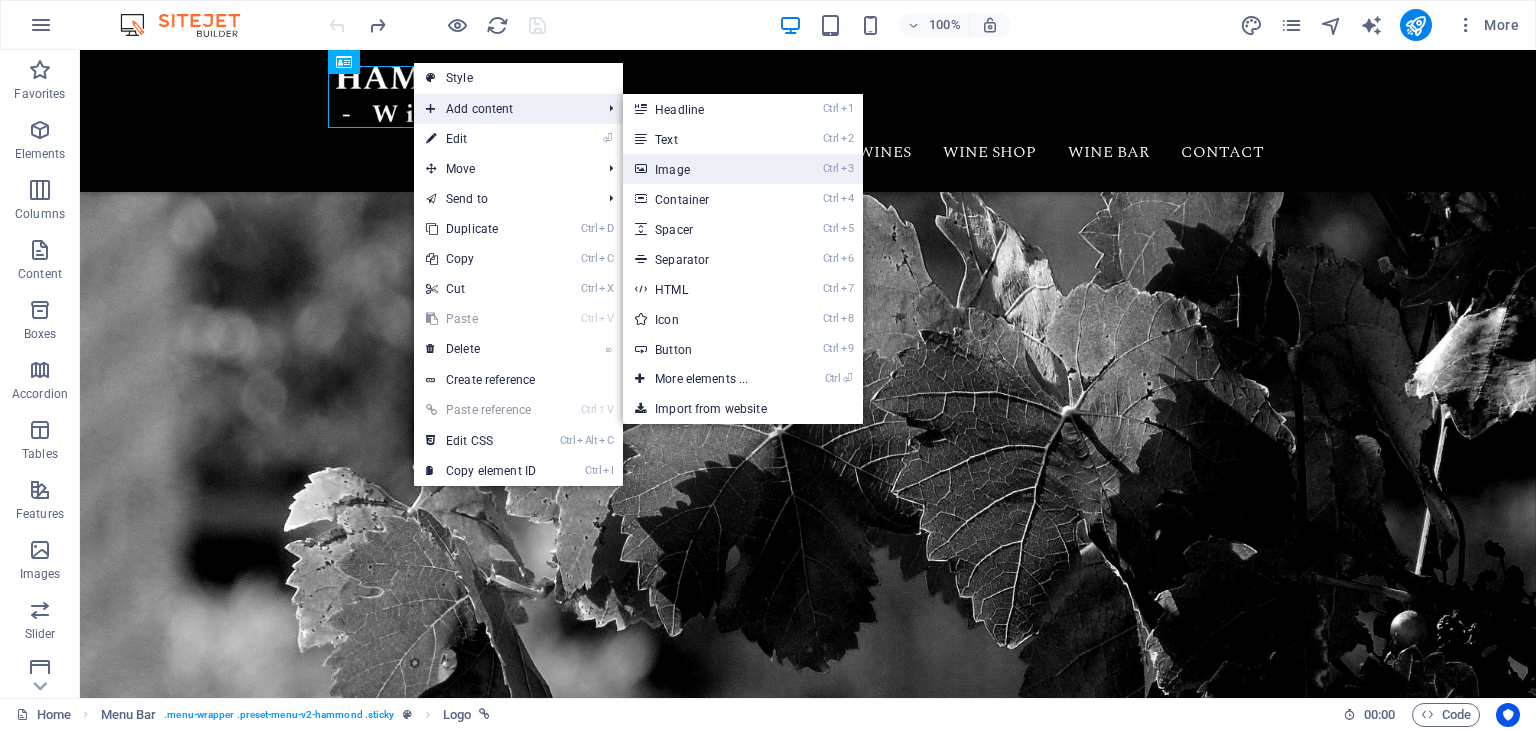 click on "Ctrl 3  Image" at bounding box center [705, 169] 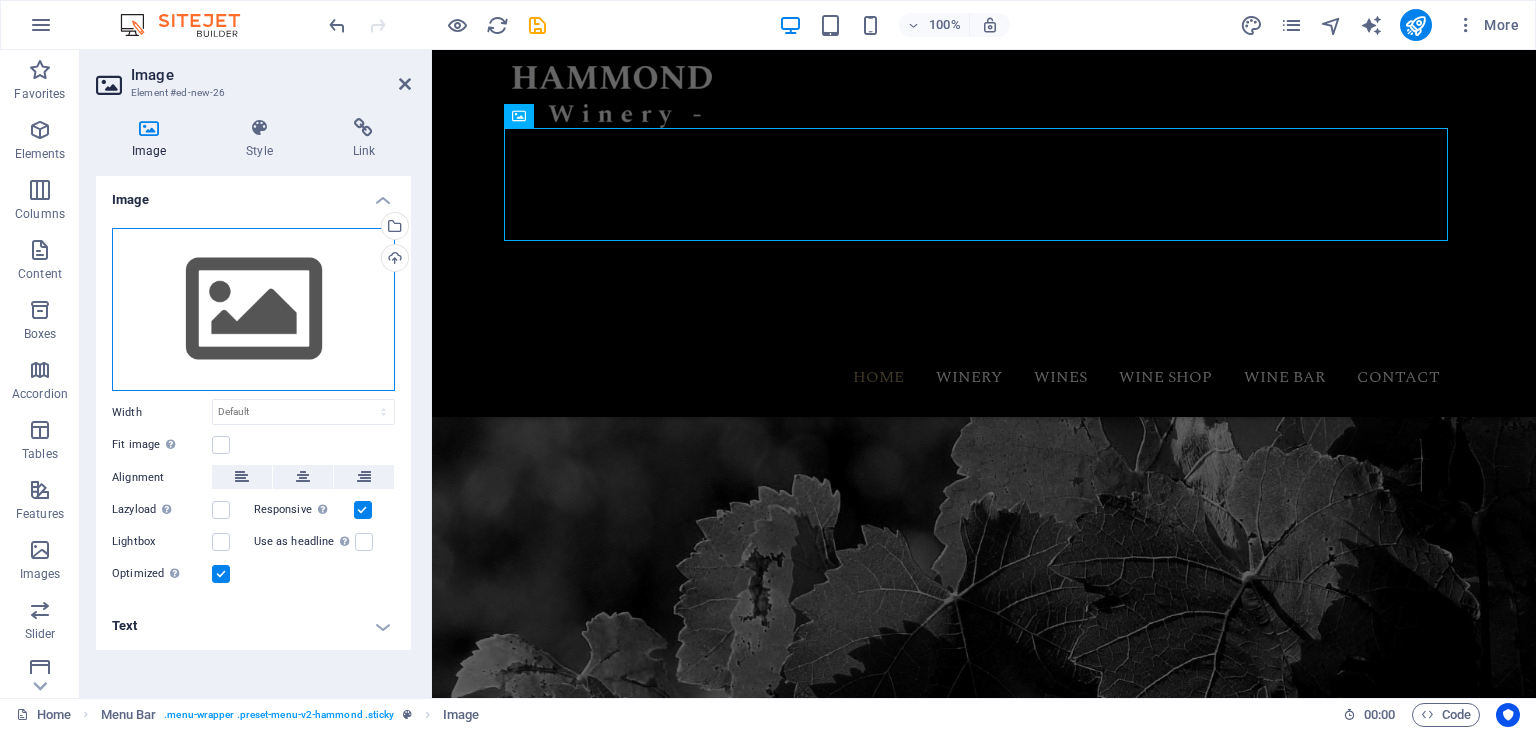 click on "Drag files here, click to choose files or select files from Files or our free stock photos & videos" at bounding box center [253, 310] 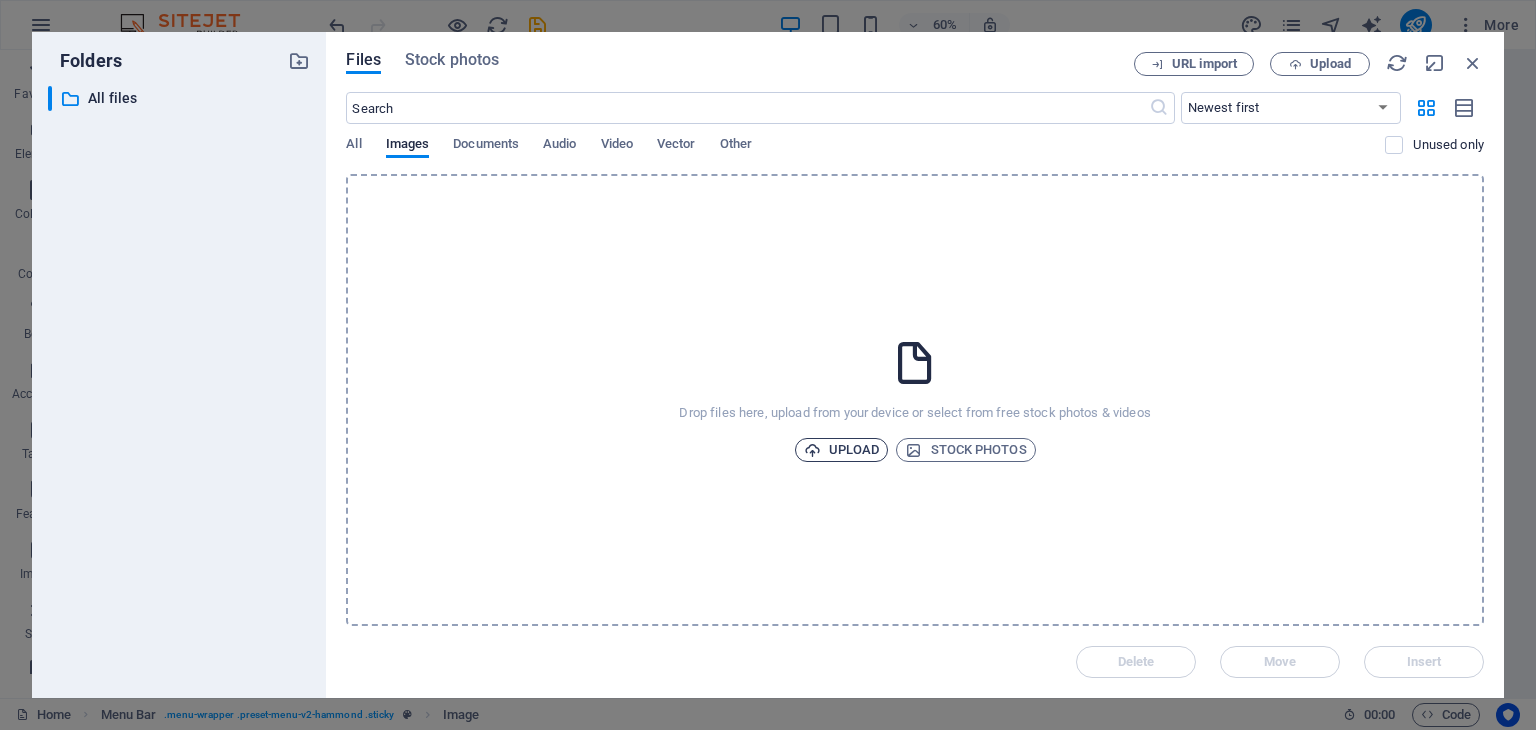 click on "Upload" at bounding box center (842, 450) 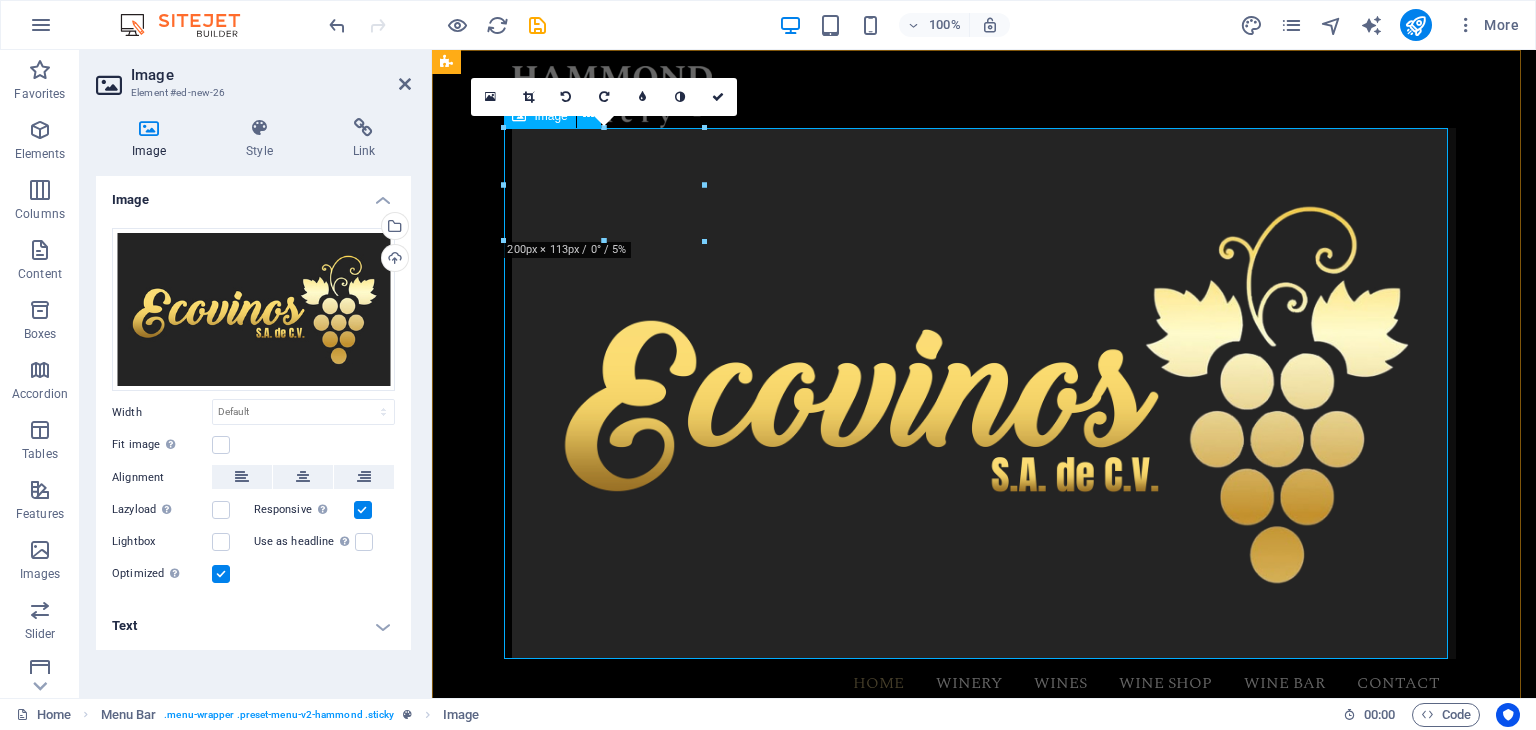 click at bounding box center [984, 393] 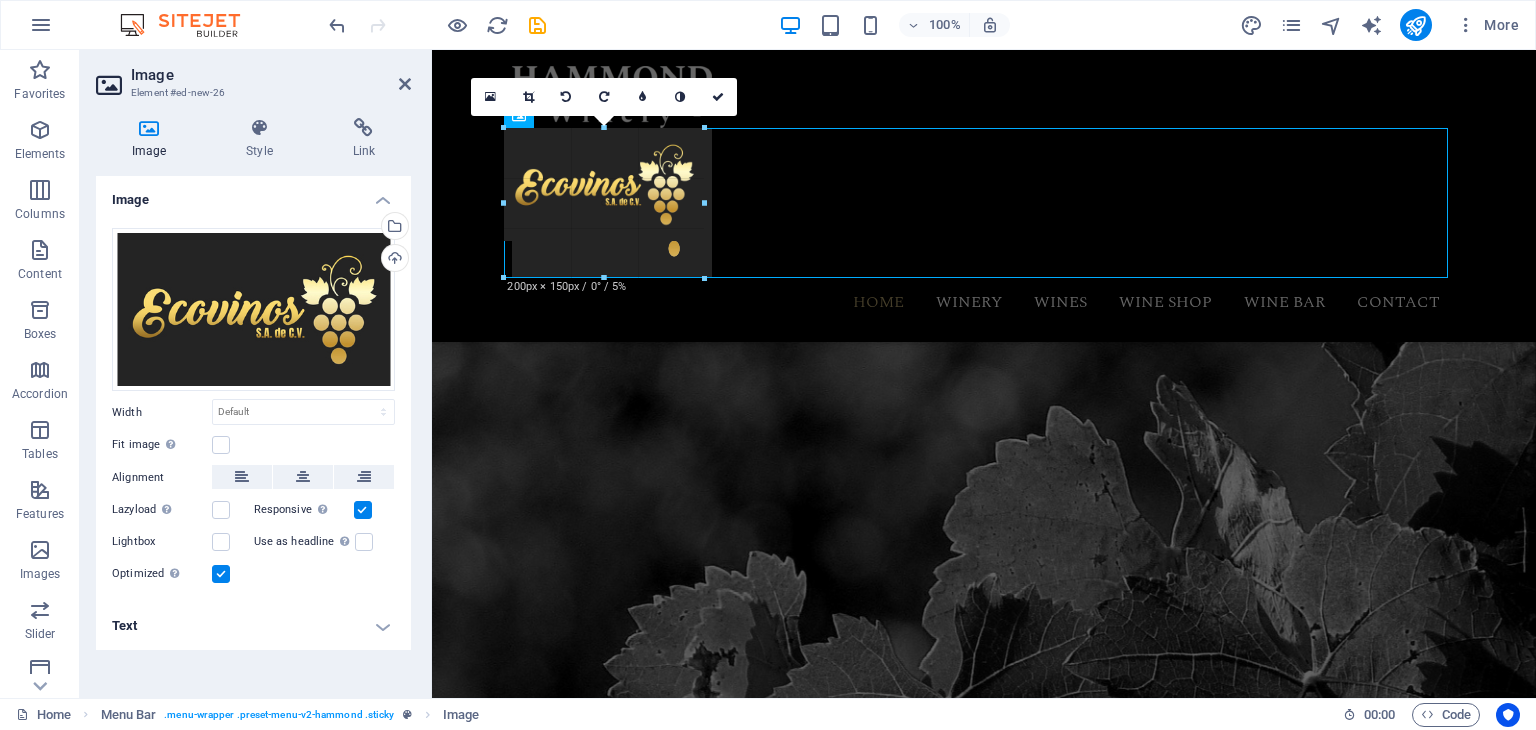 drag, startPoint x: 271, startPoint y: 198, endPoint x: 708, endPoint y: 135, distance: 441.51782 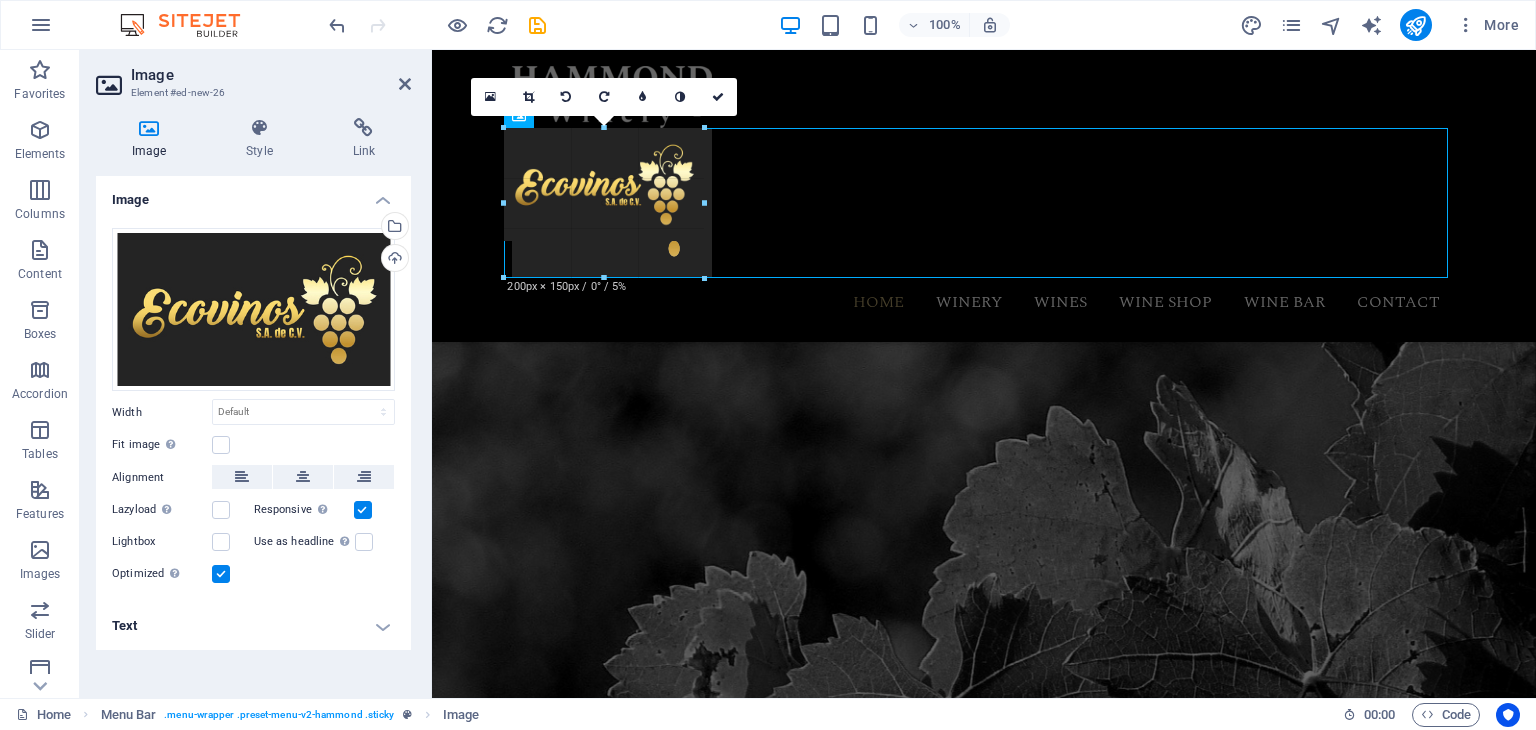 click on "H1   Banner   Container   Container   2 columns   Container   Container   2 columns   Container   Image   Menu Bar   Menu   Logo   Image 180 170 160 150 140 130 120 110 100 90 80 70 60 50 40 30 20 10 0 -10 -20 -30 -40 -50 -60 -70 -80 -90 -100 -110 -120 -130 -140 -150 -160 -170 200px × 150px / 0° / 5% 16:10 16:9 4:3 1:1 1:2 0" at bounding box center (984, 374) 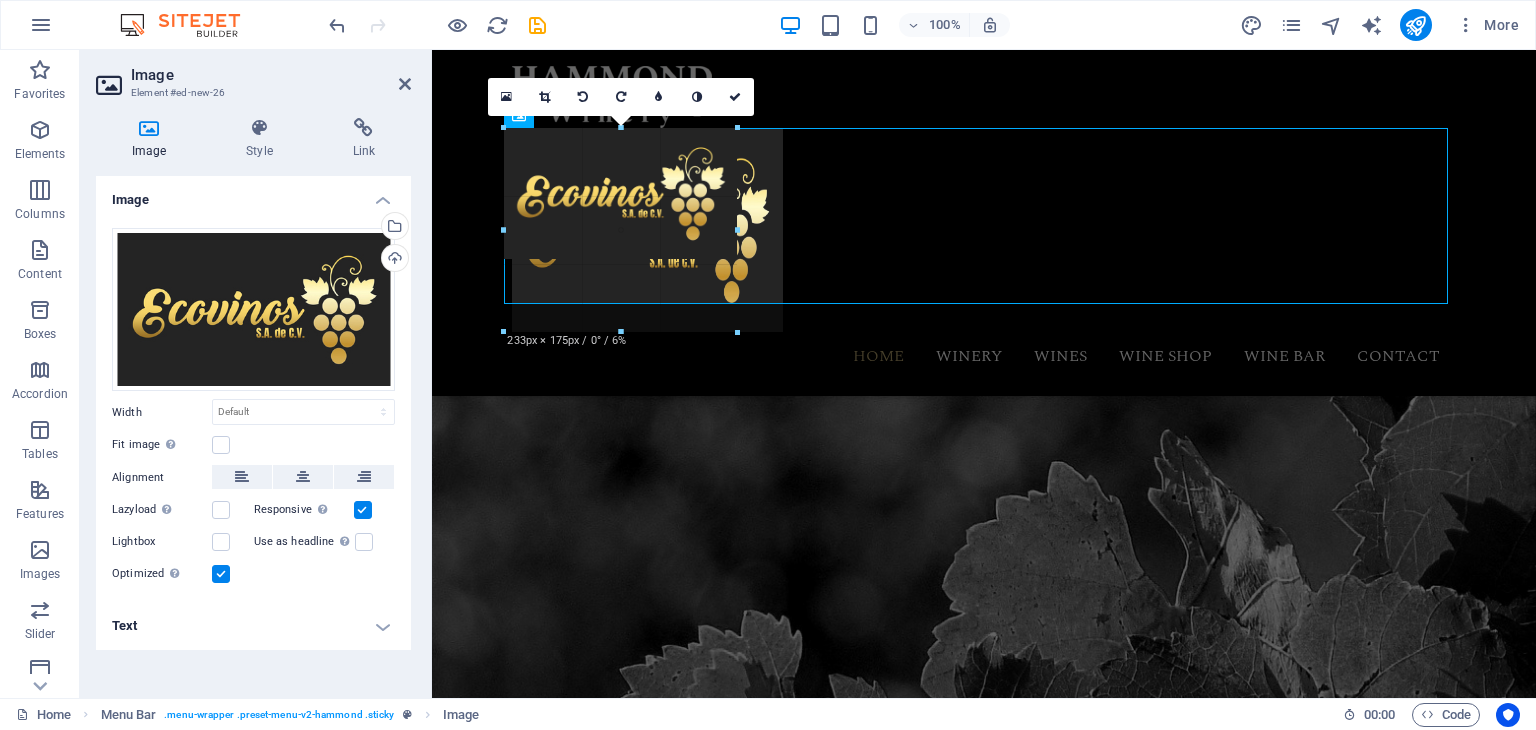 drag, startPoint x: 707, startPoint y: 185, endPoint x: 780, endPoint y: 184, distance: 73.00685 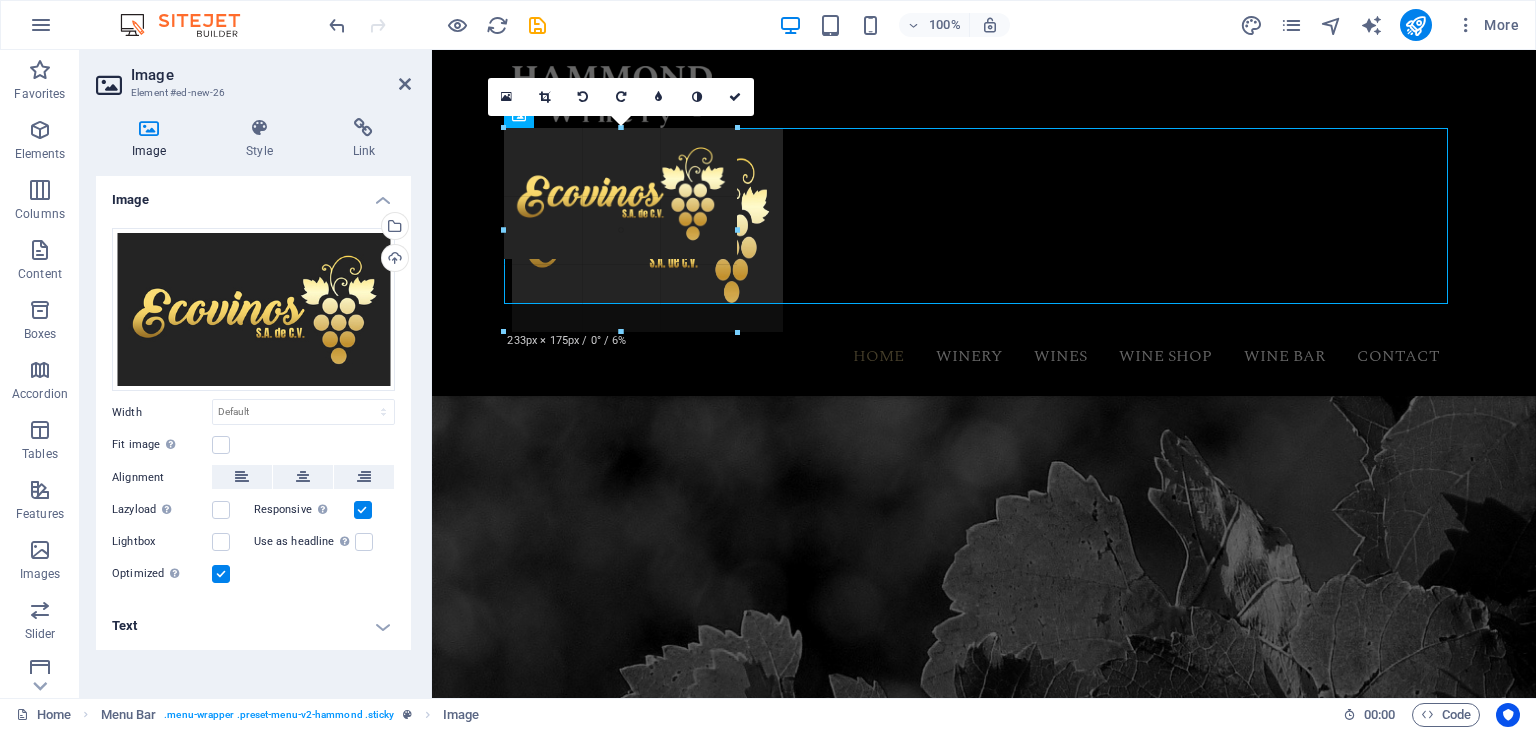 type on "271" 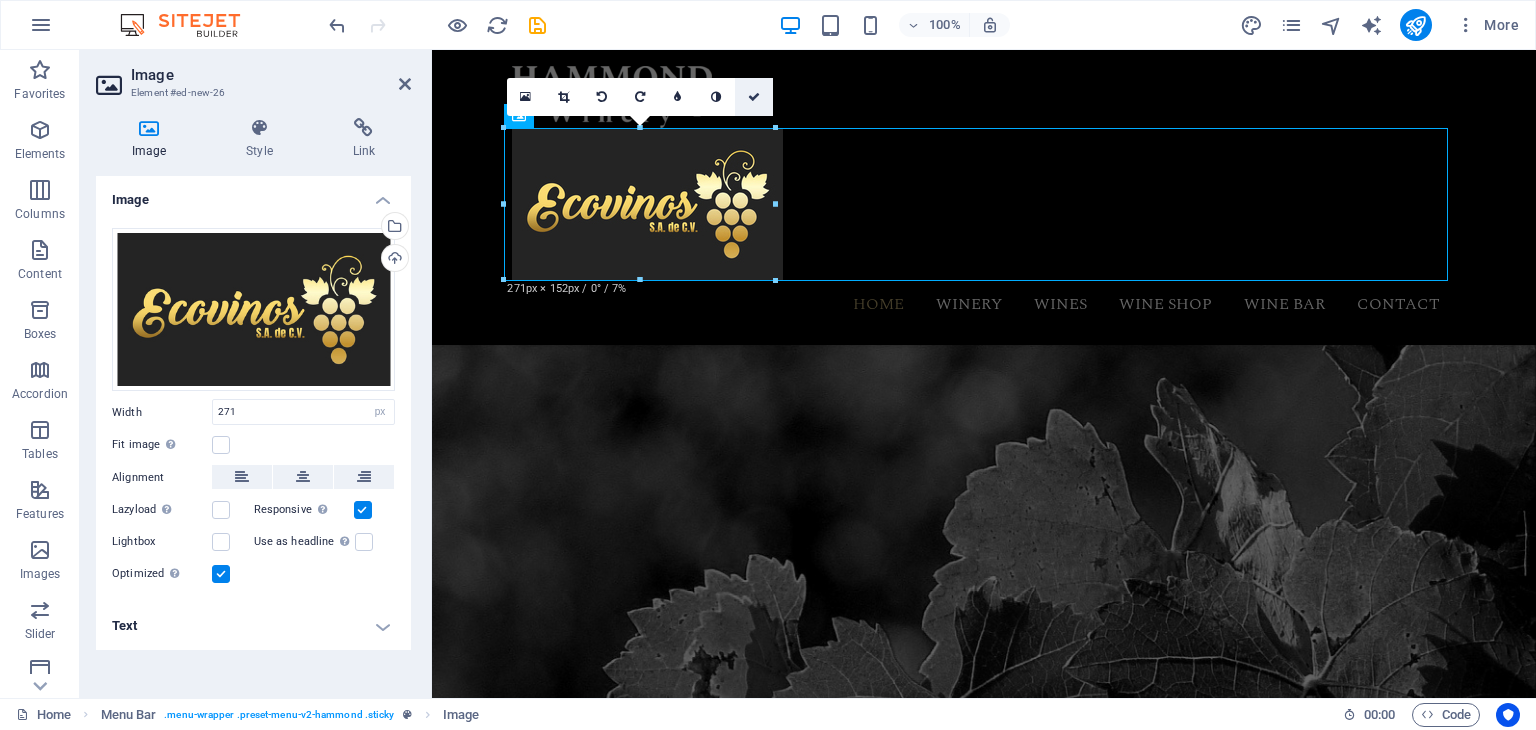 click at bounding box center (754, 97) 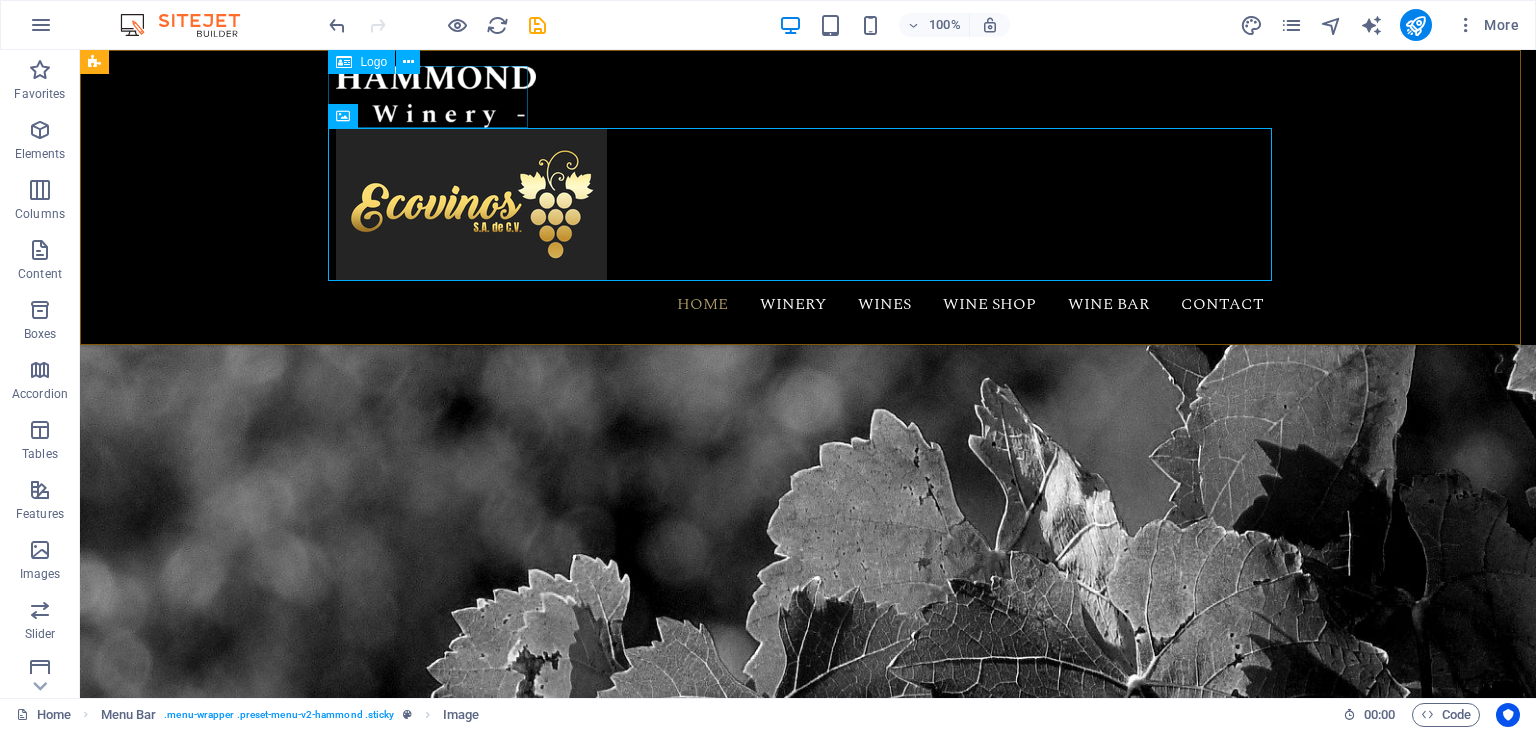click at bounding box center (808, 97) 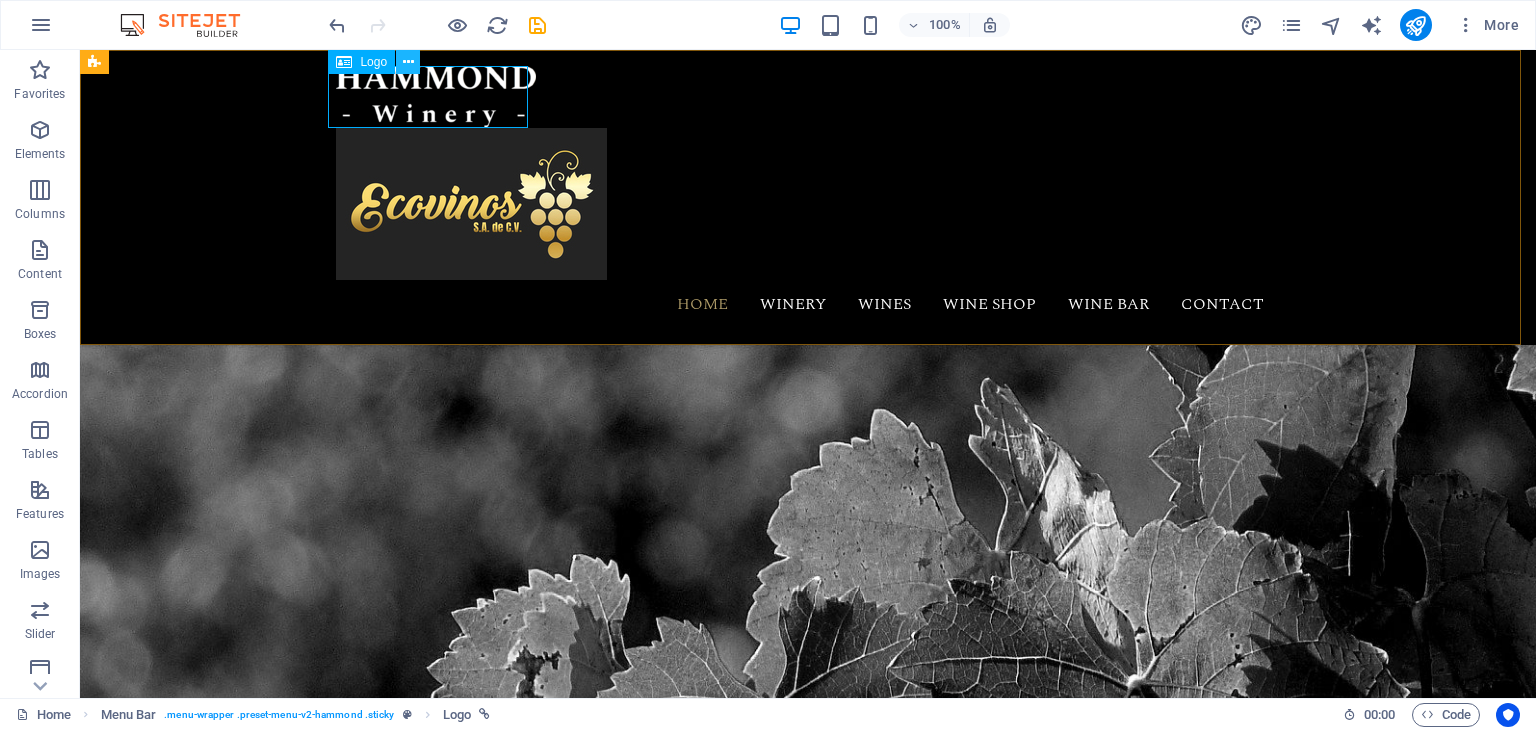 click at bounding box center [408, 62] 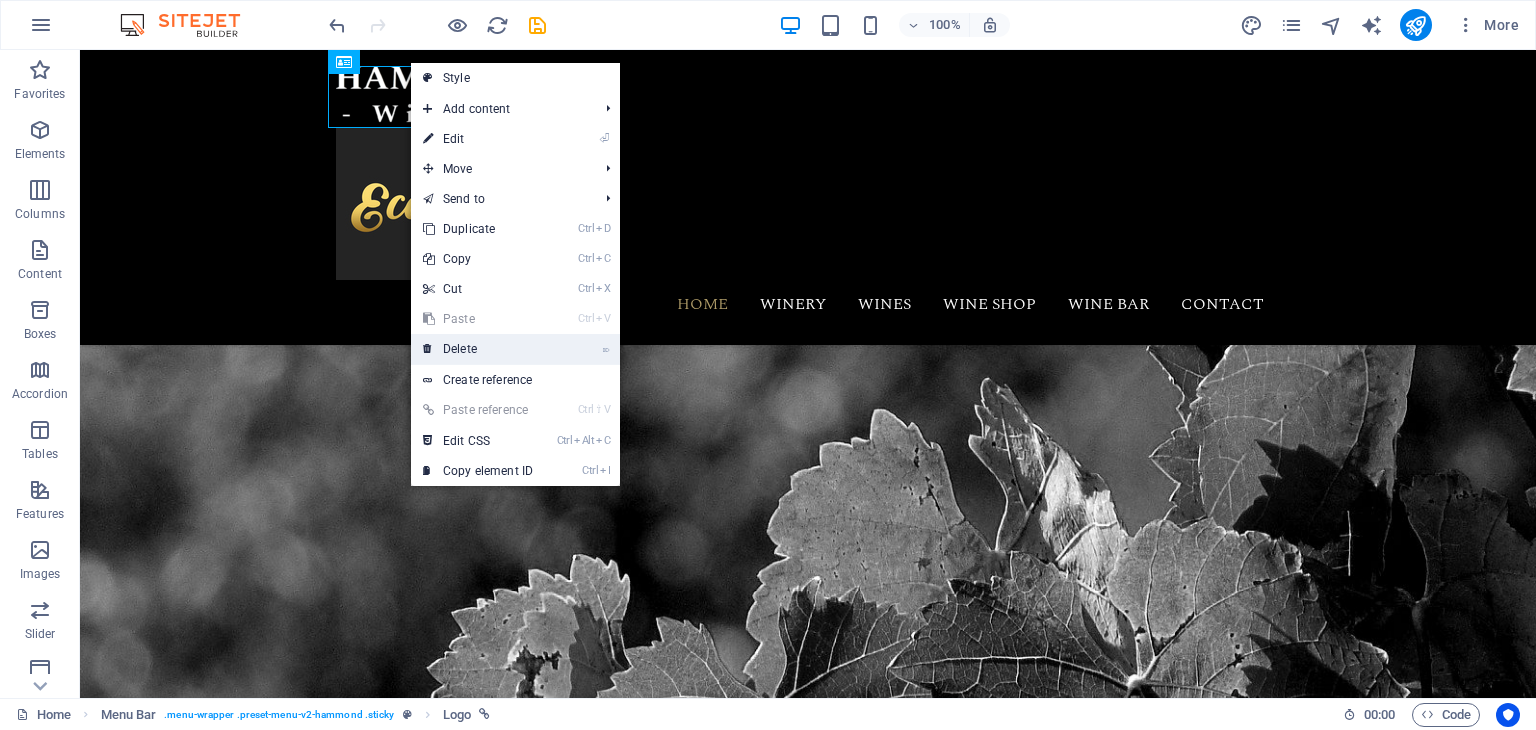 click on "⌦  Delete" at bounding box center [478, 349] 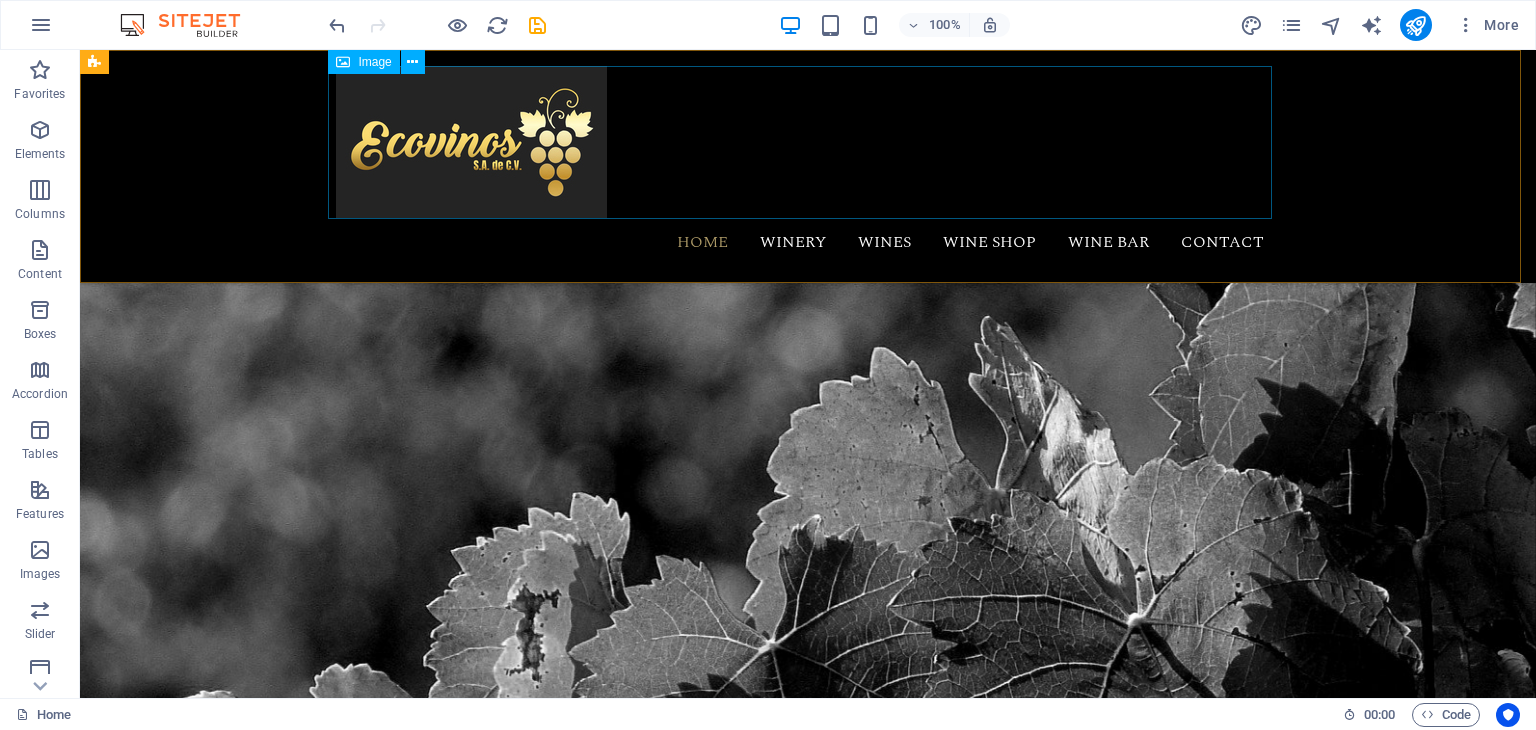 click at bounding box center [808, 142] 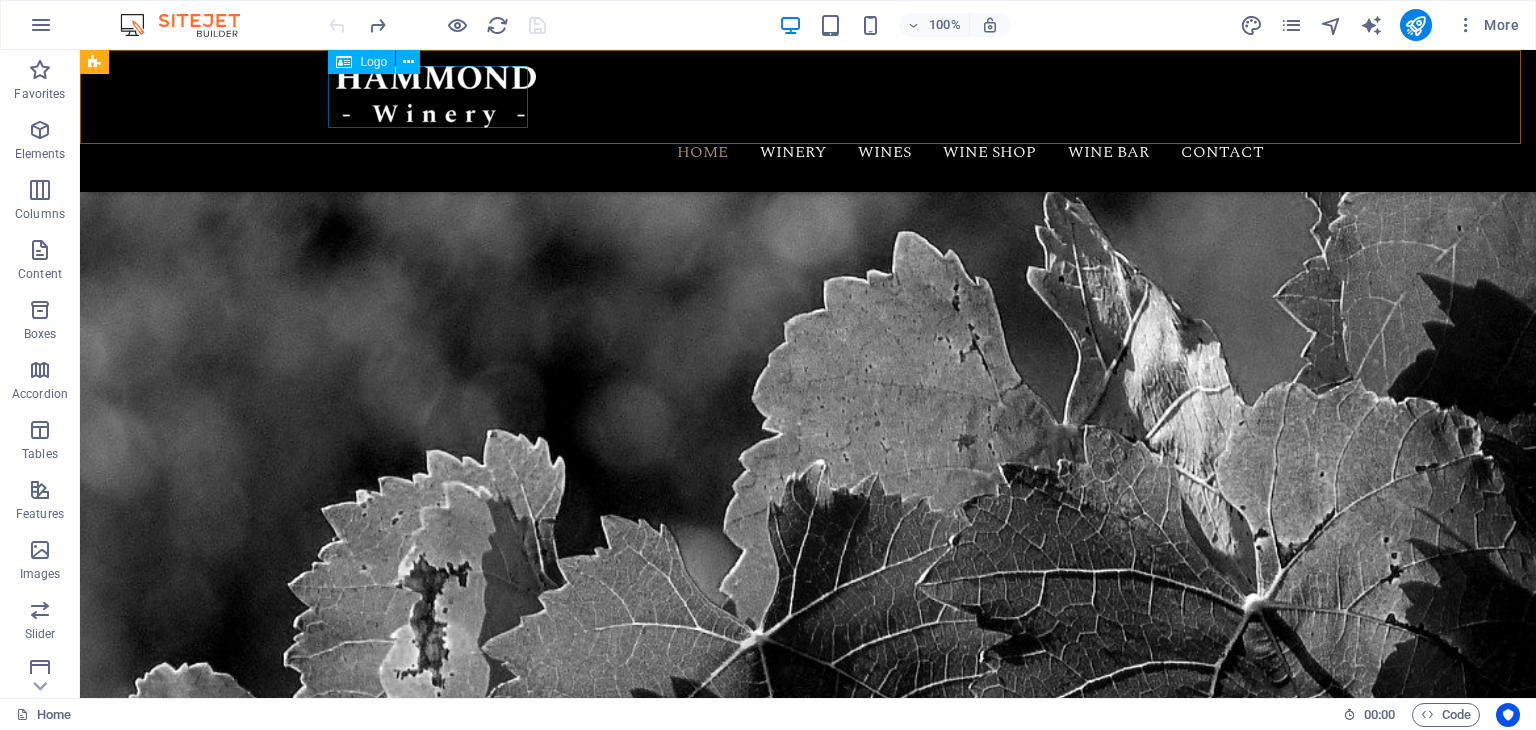 click at bounding box center (808, 97) 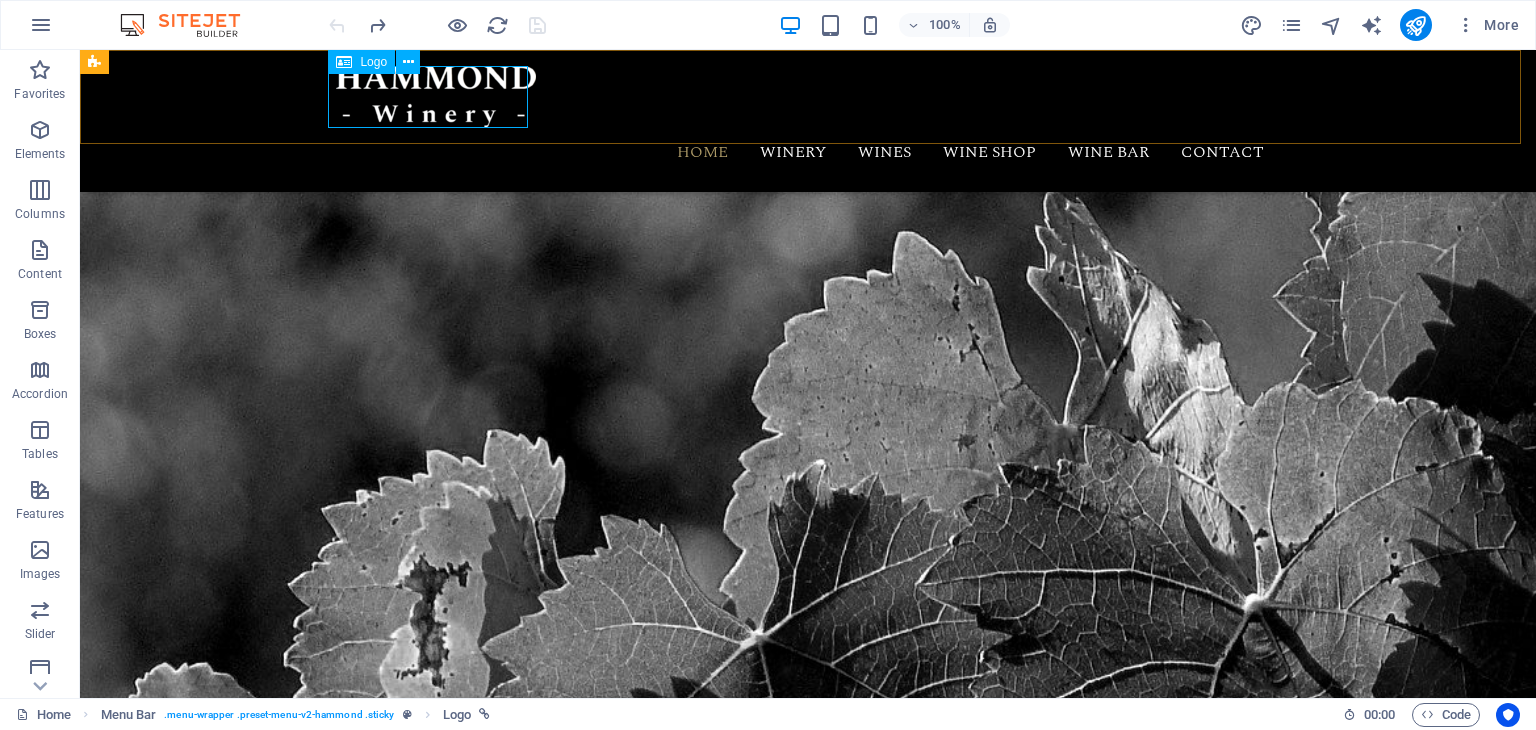 click on "Logo" at bounding box center [373, 62] 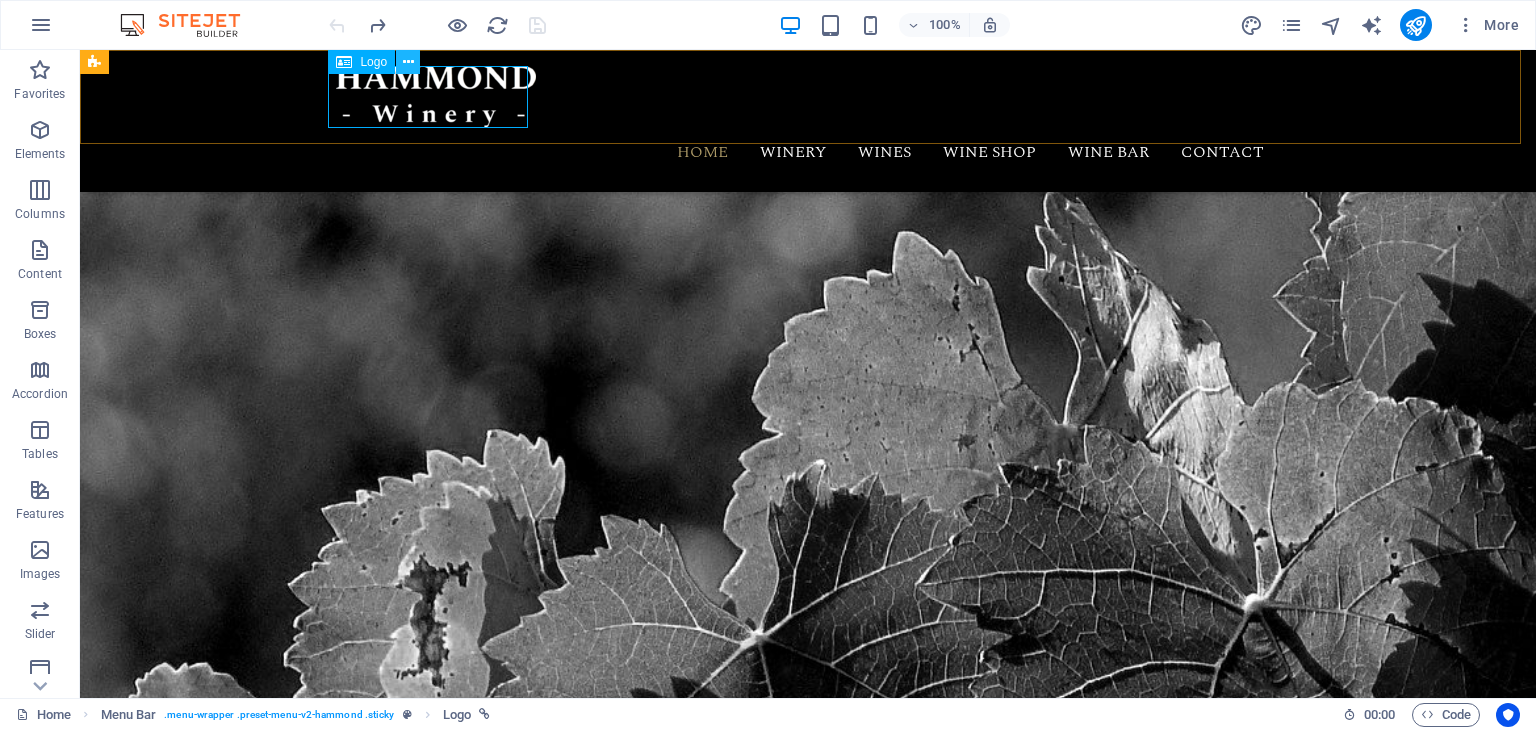 click at bounding box center (408, 62) 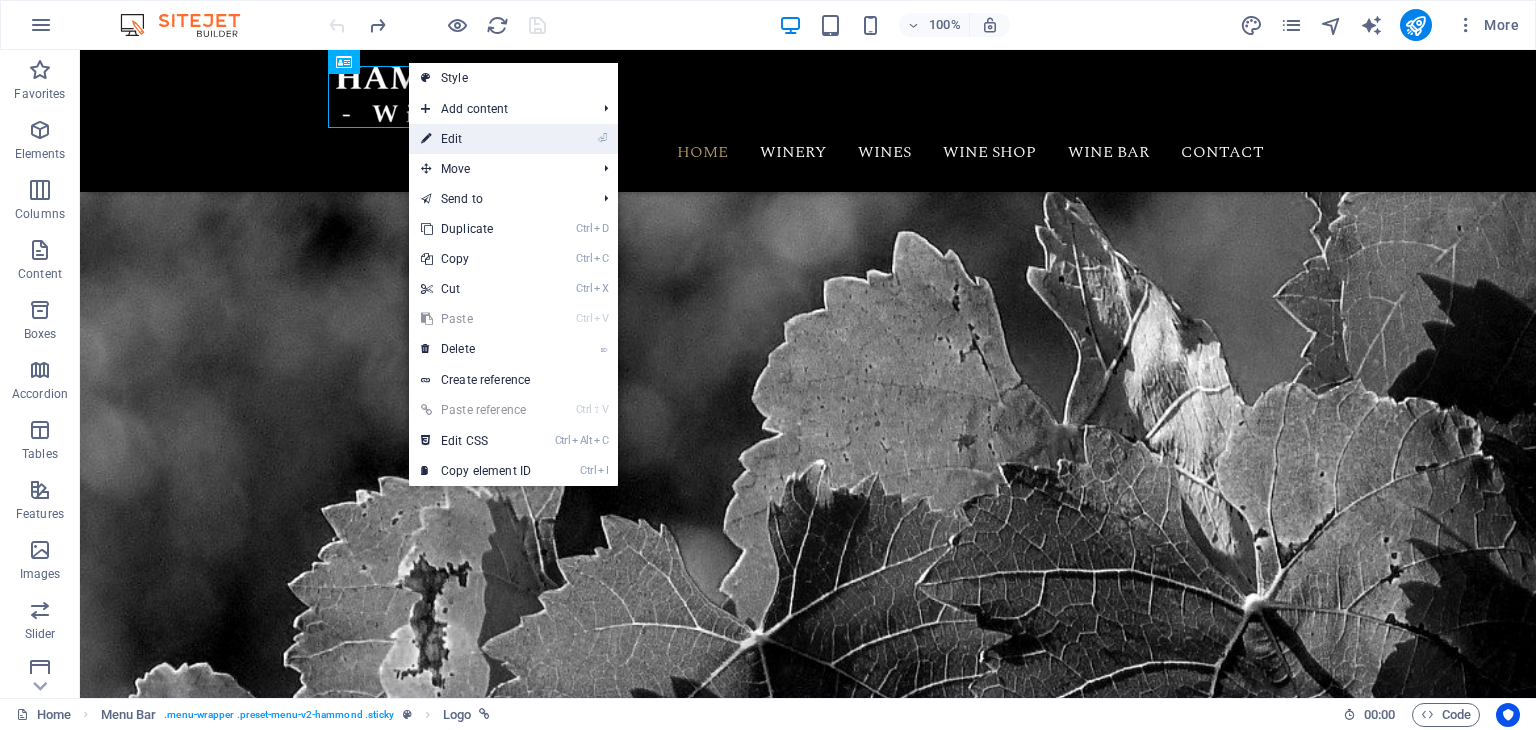 click on "⏎  Edit" at bounding box center (476, 139) 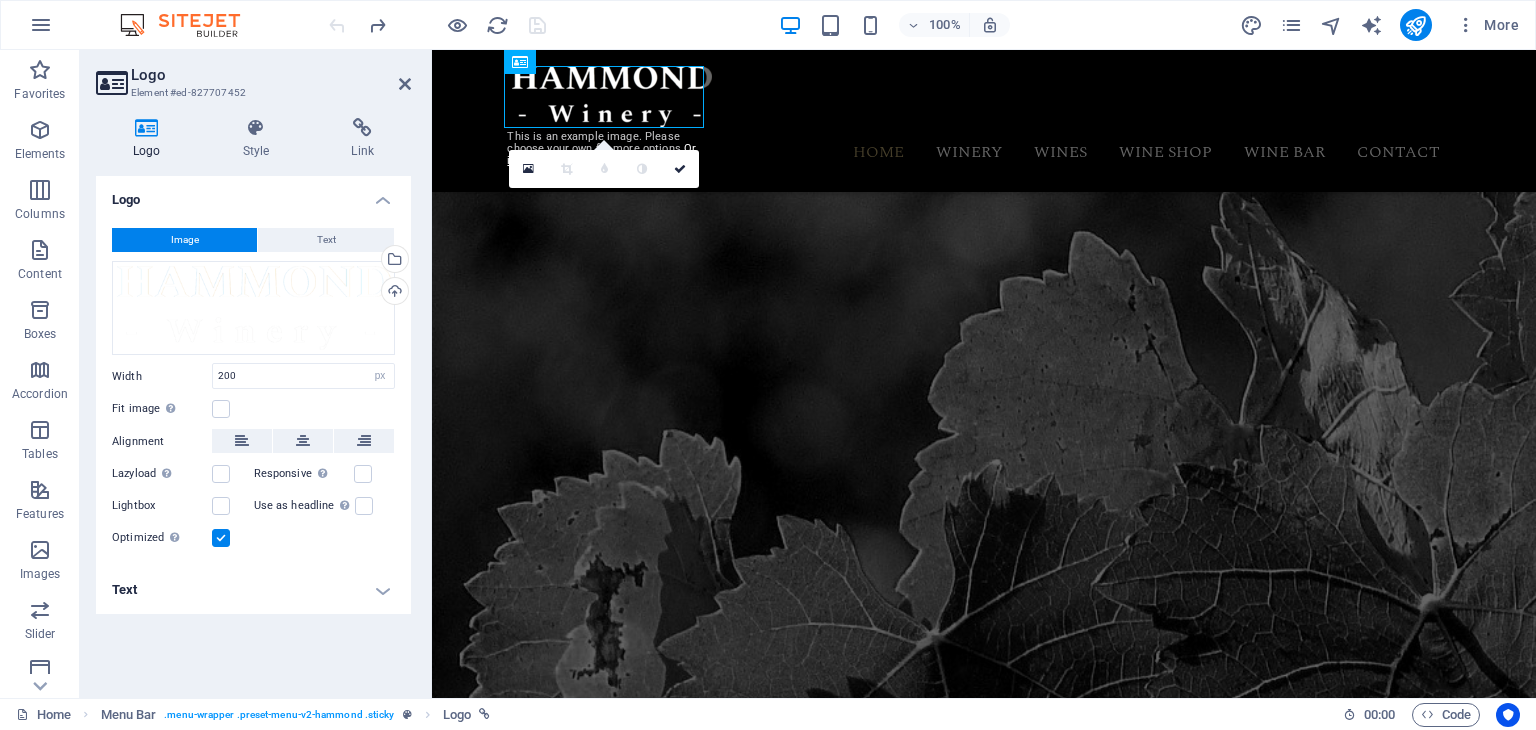 click on "Image" at bounding box center (184, 240) 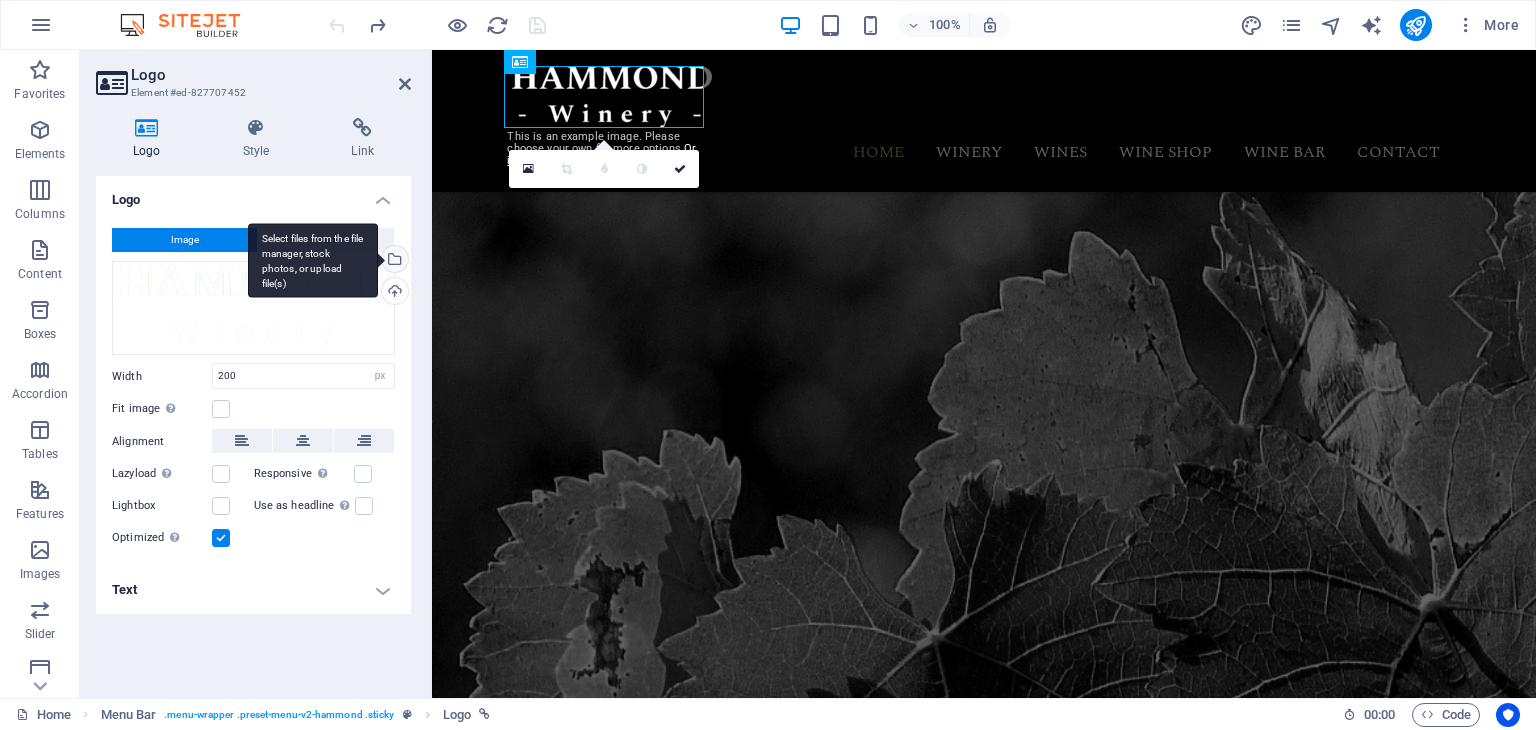 click on "Select files from the file manager, stock photos, or upload file(s)" at bounding box center [313, 260] 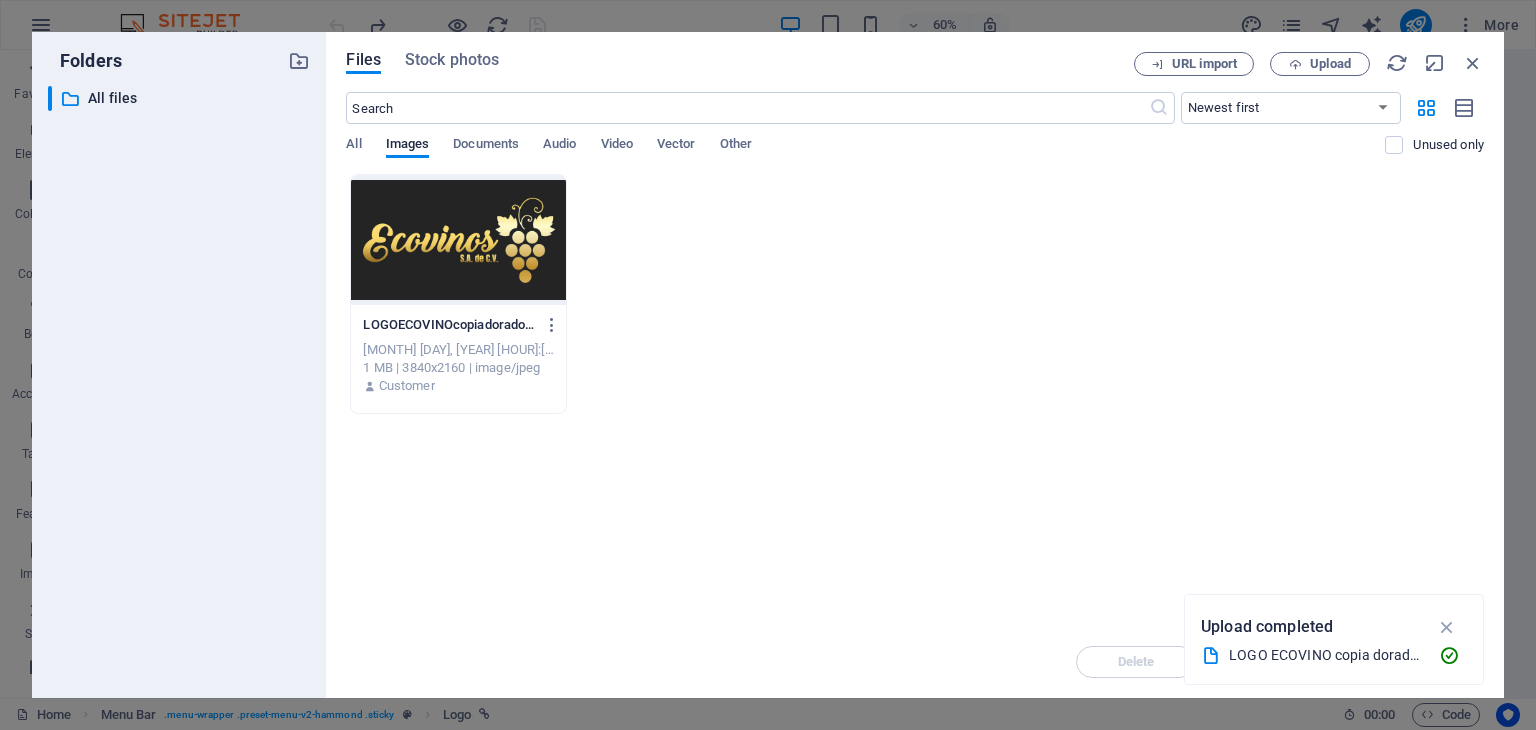 click at bounding box center [458, 240] 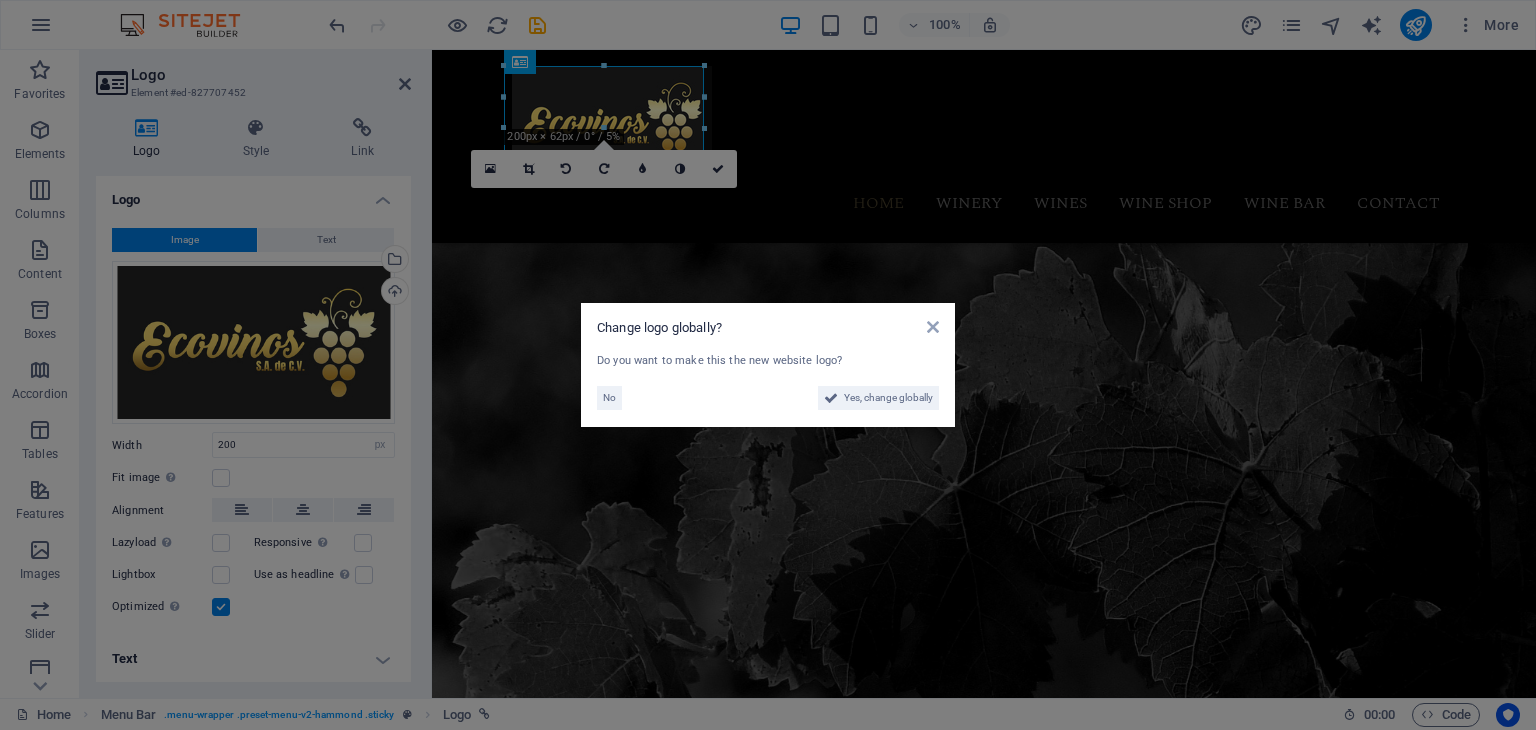 click on "Change logo globally? Do you want to make this the new website logo? No Yes, change globally" at bounding box center [768, 365] 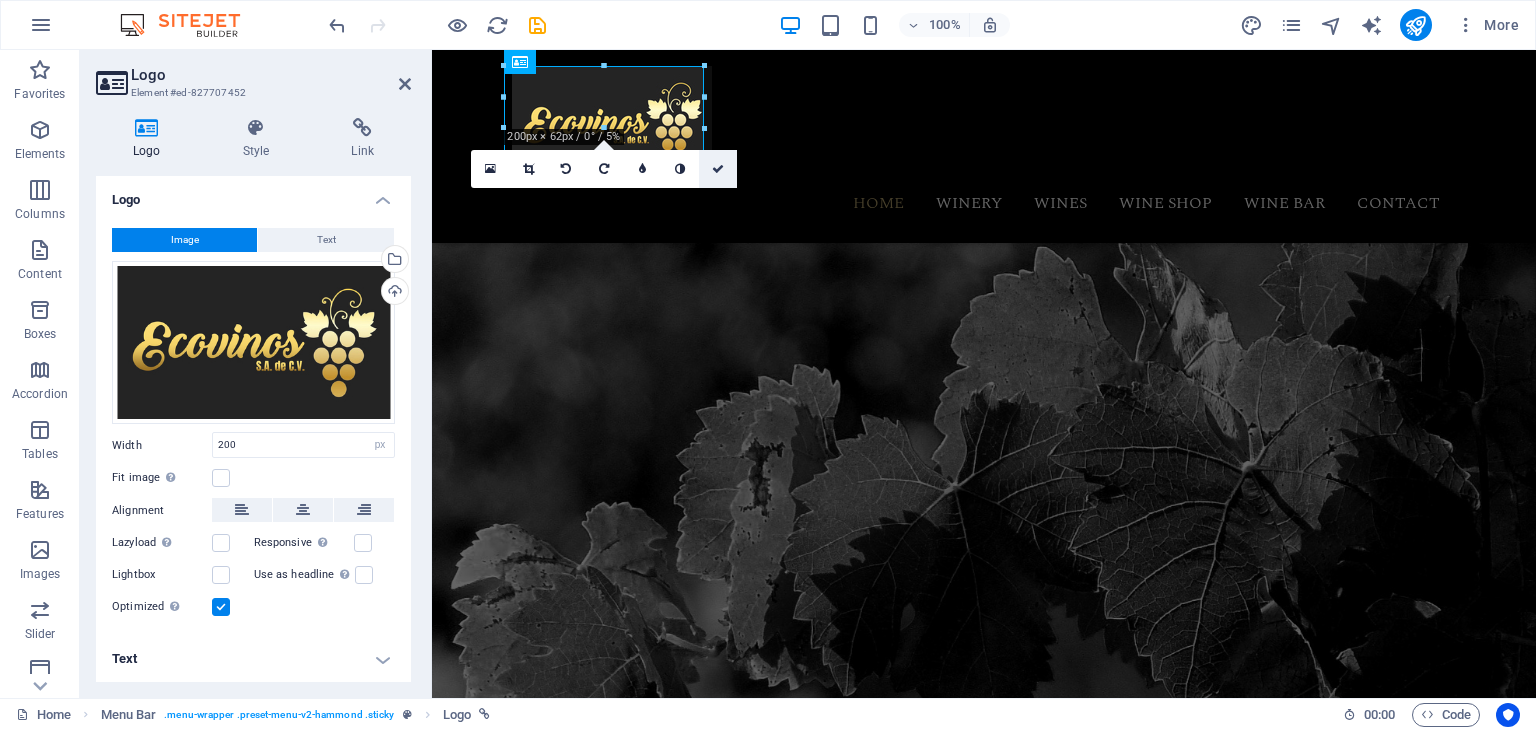 click at bounding box center (718, 169) 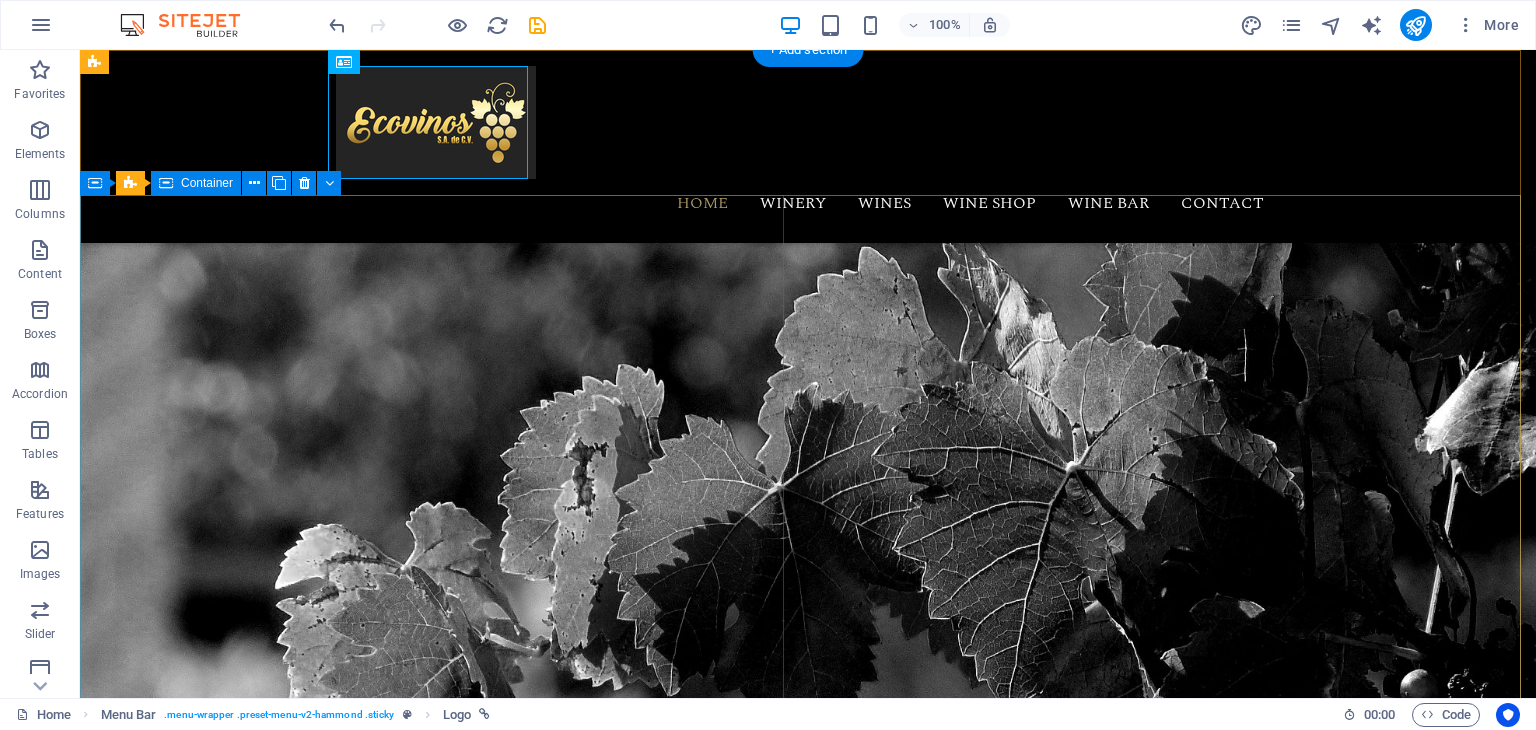 click at bounding box center [436, 1408] 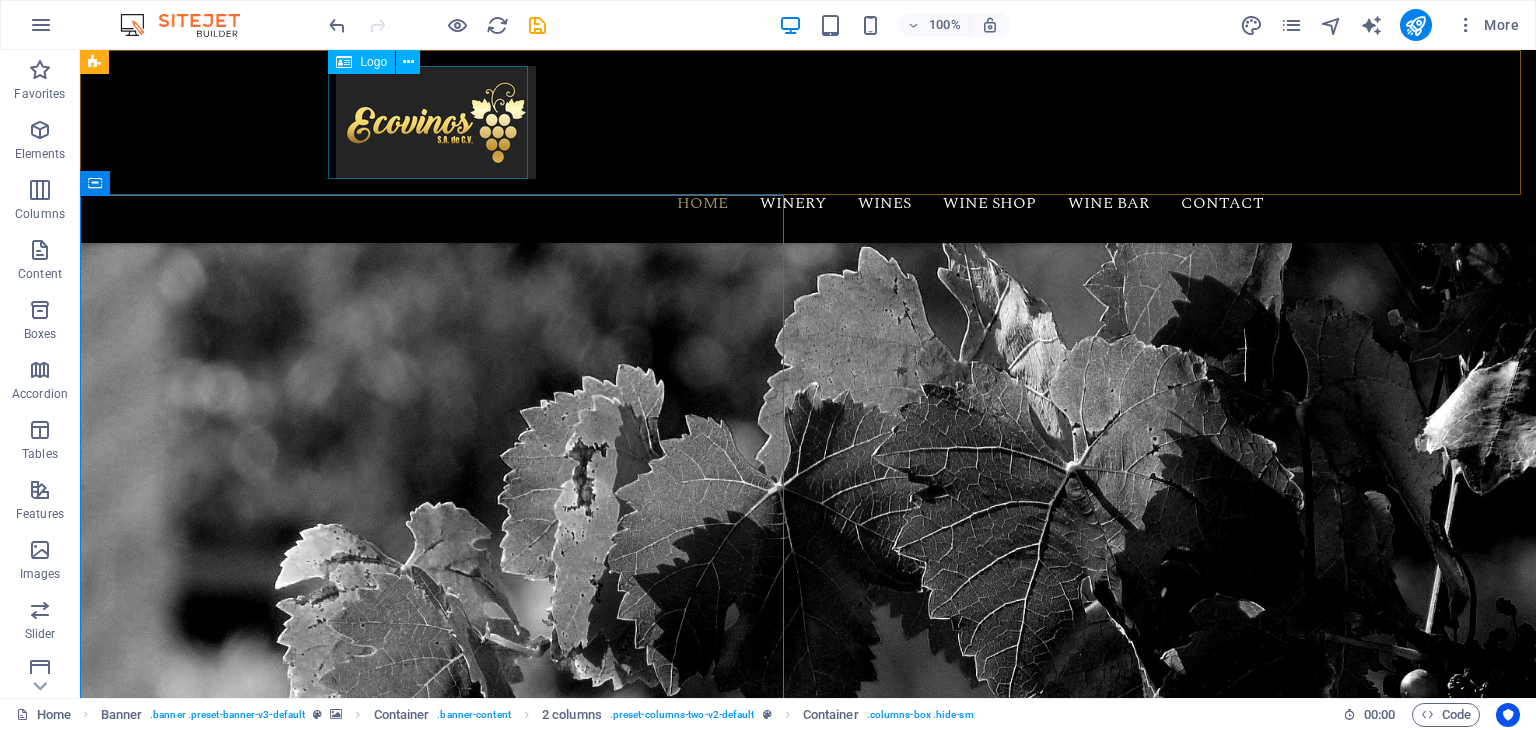 click at bounding box center [808, 122] 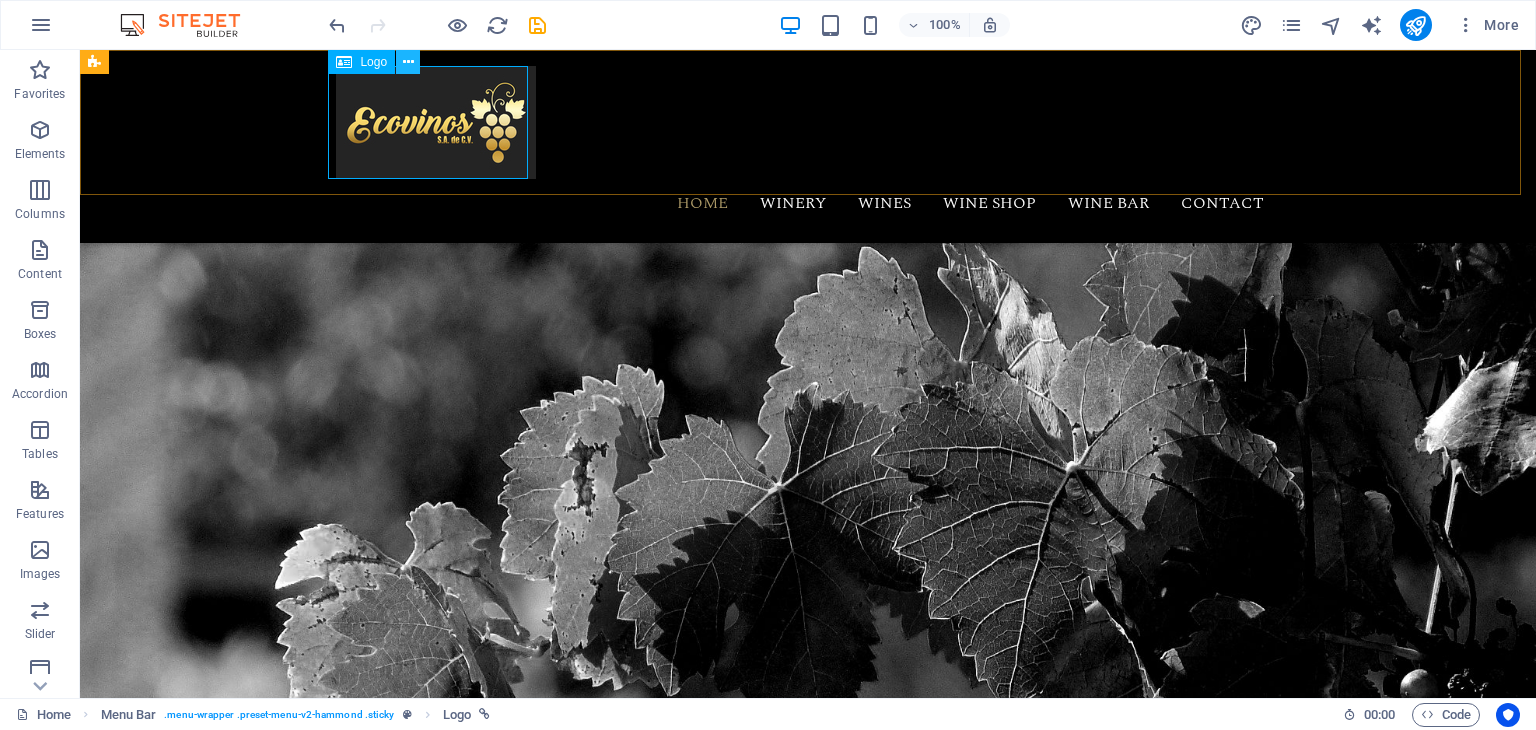 click at bounding box center (408, 62) 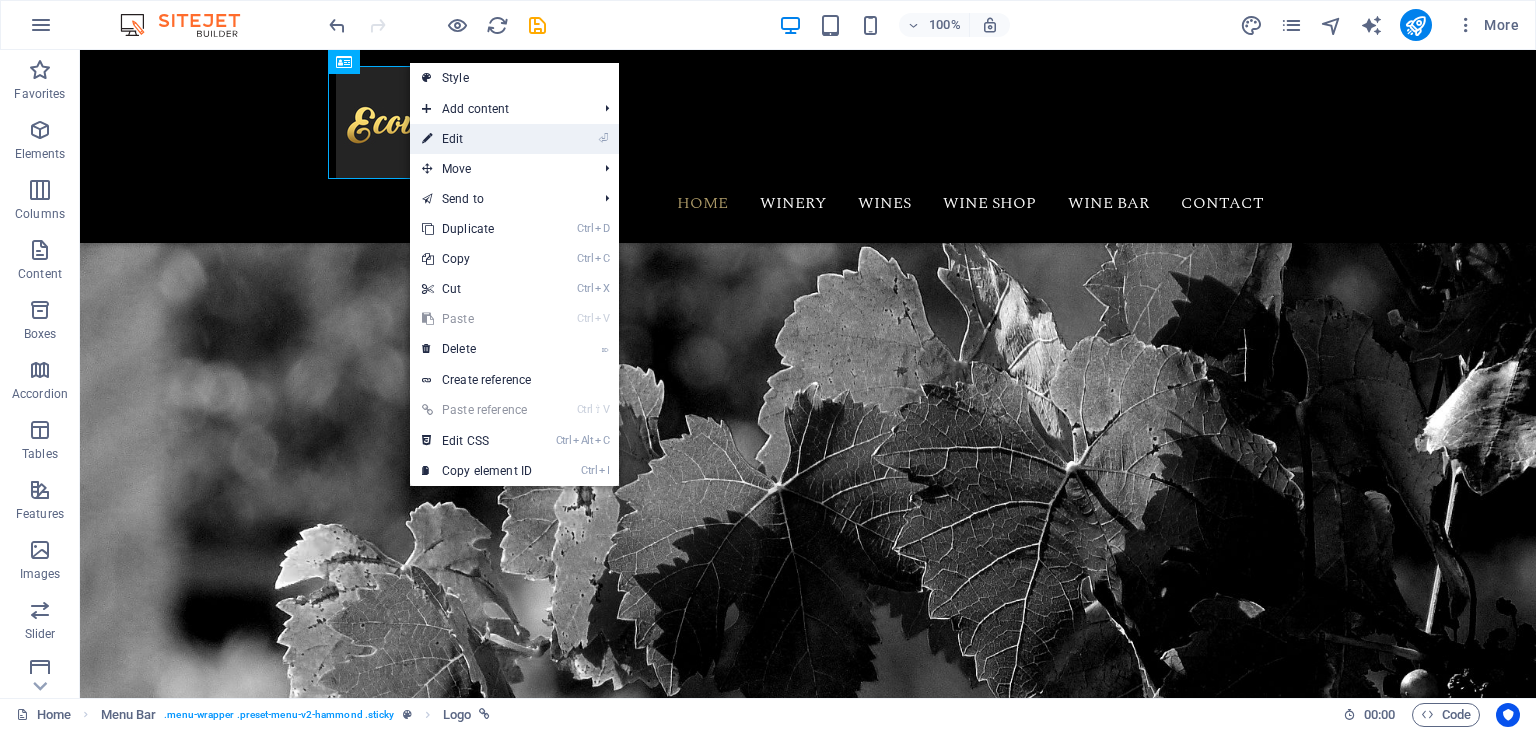 click on "⏎  Edit" at bounding box center [477, 139] 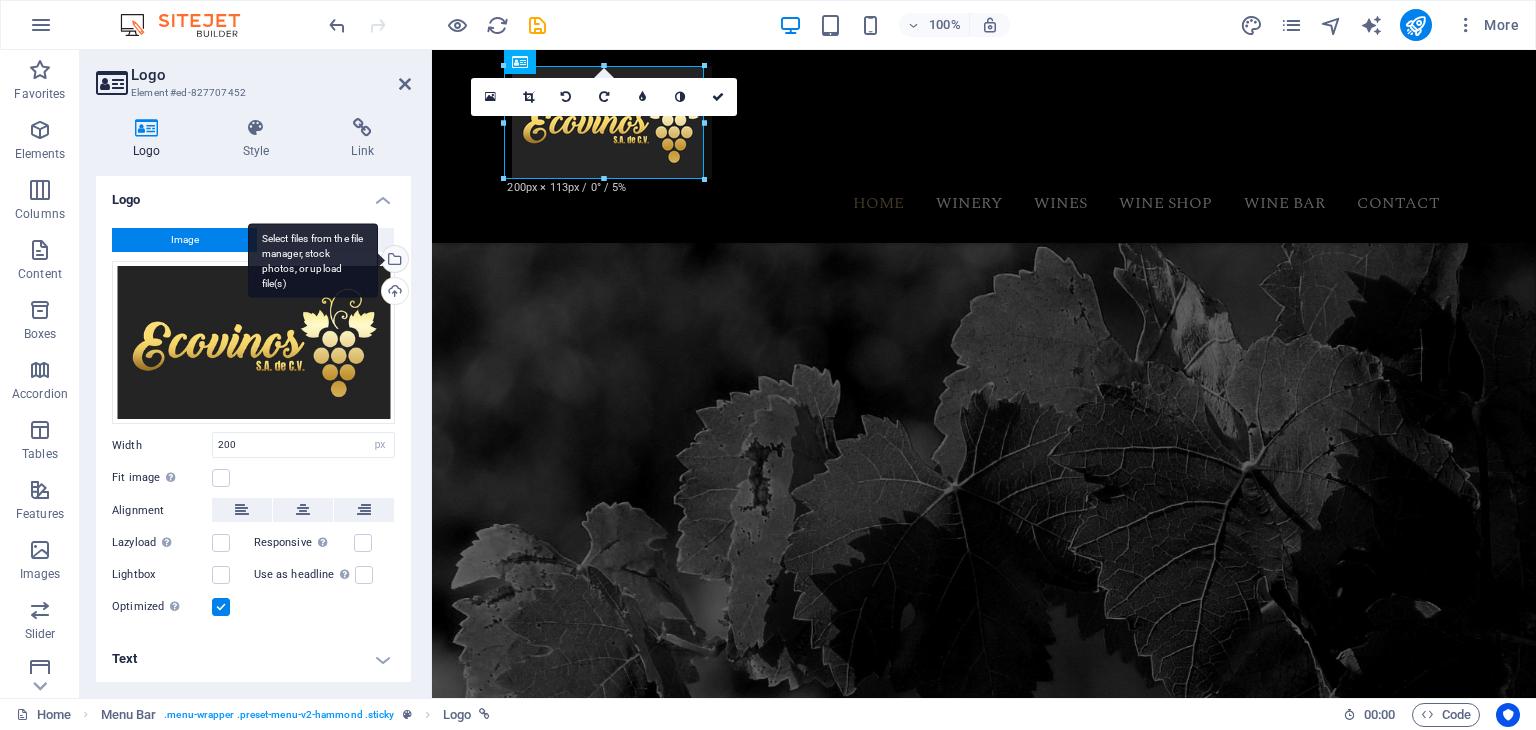 click on "Select files from the file manager, stock photos, or upload file(s)" at bounding box center [393, 261] 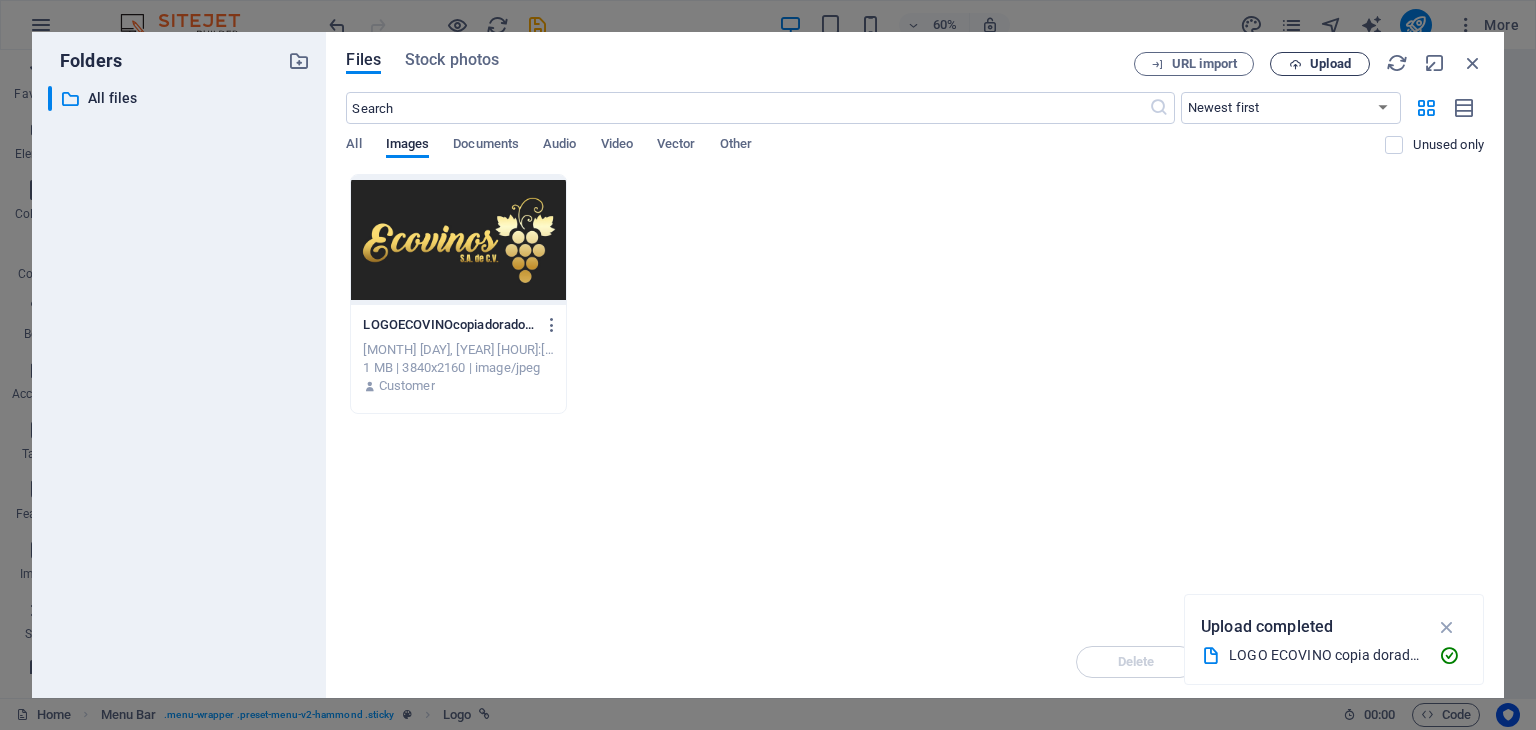 click at bounding box center (1295, 64) 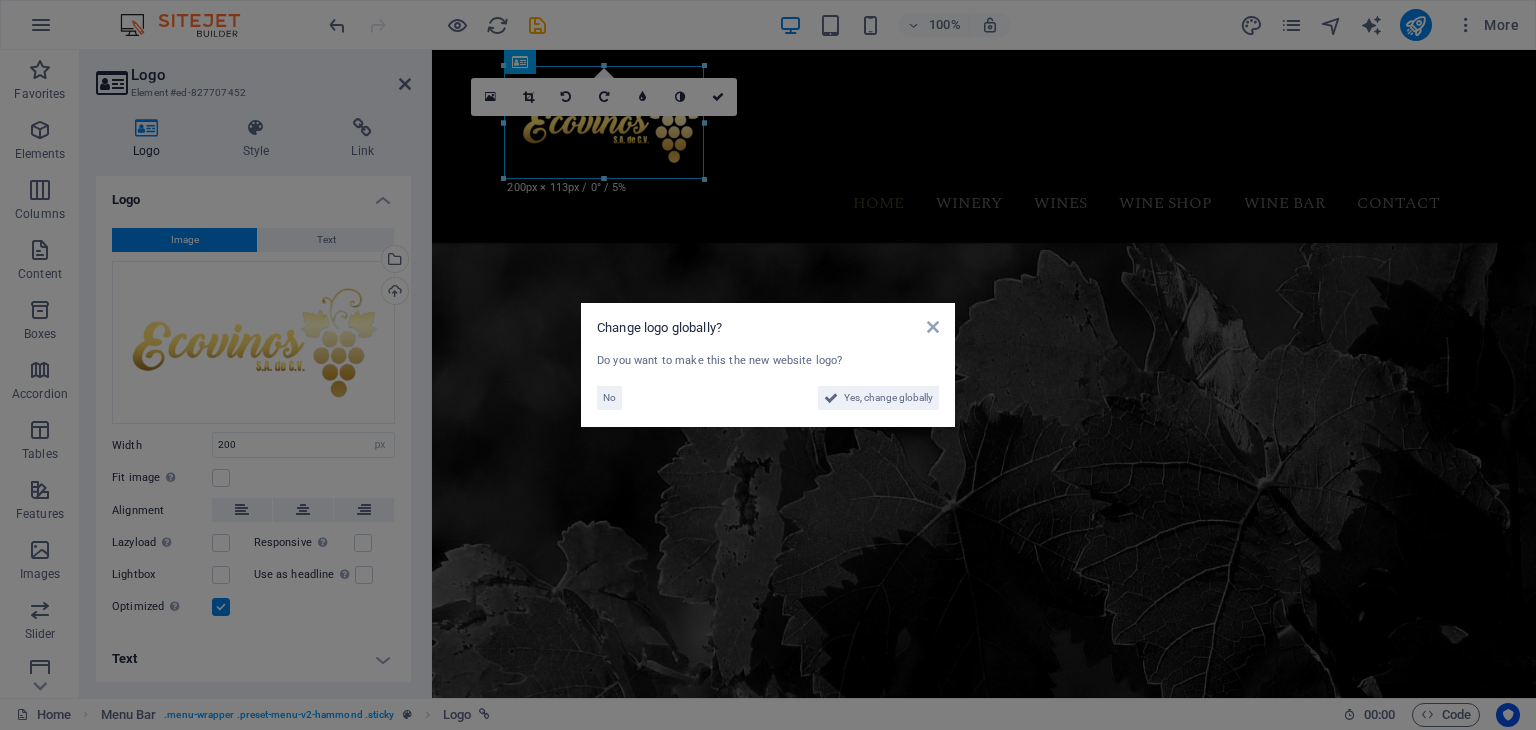 click on "Change logo globally? Do you want to make this the new website logo? No Yes, change globally" at bounding box center (768, 365) 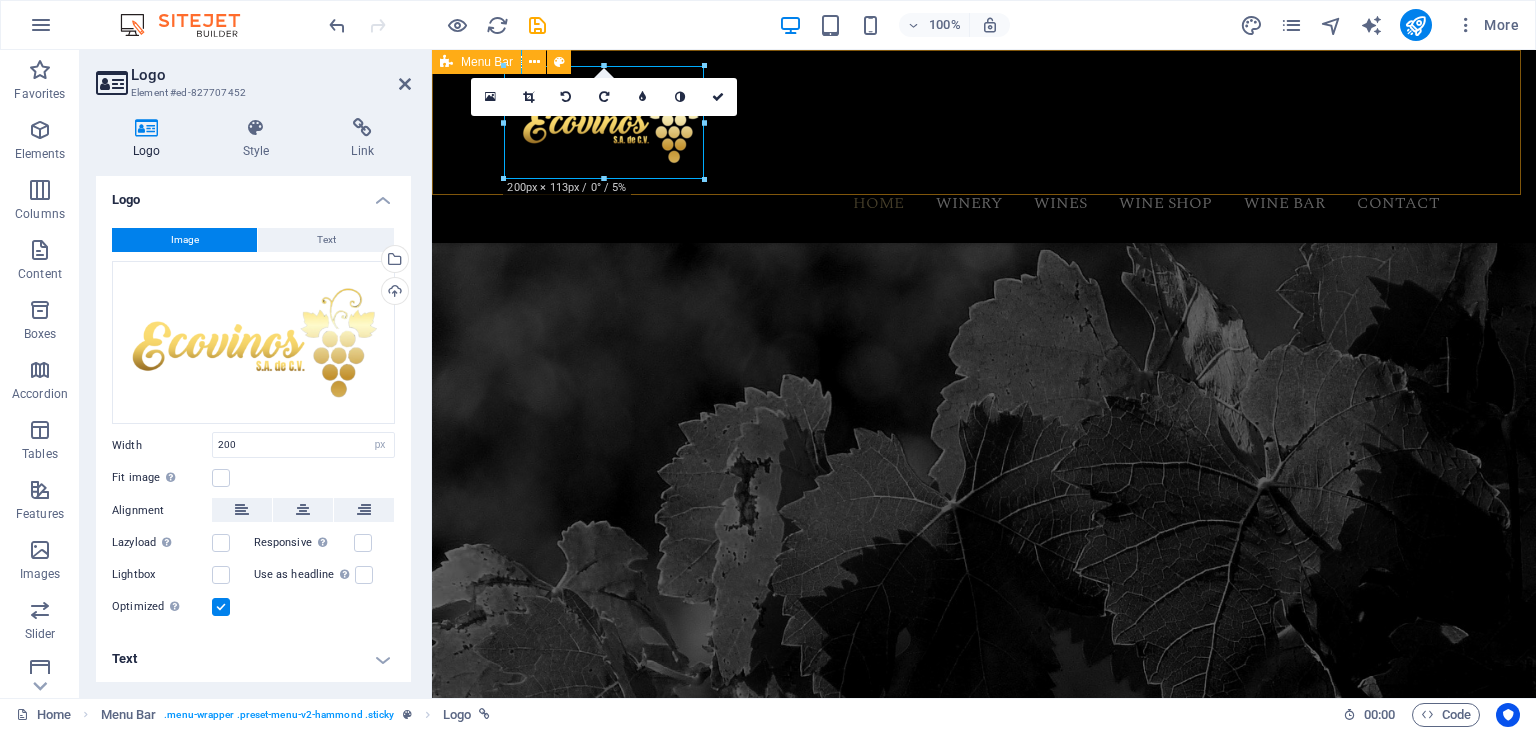 click on "Home Winery Wines Wine Shop Wine Bar Contact" at bounding box center [984, 146] 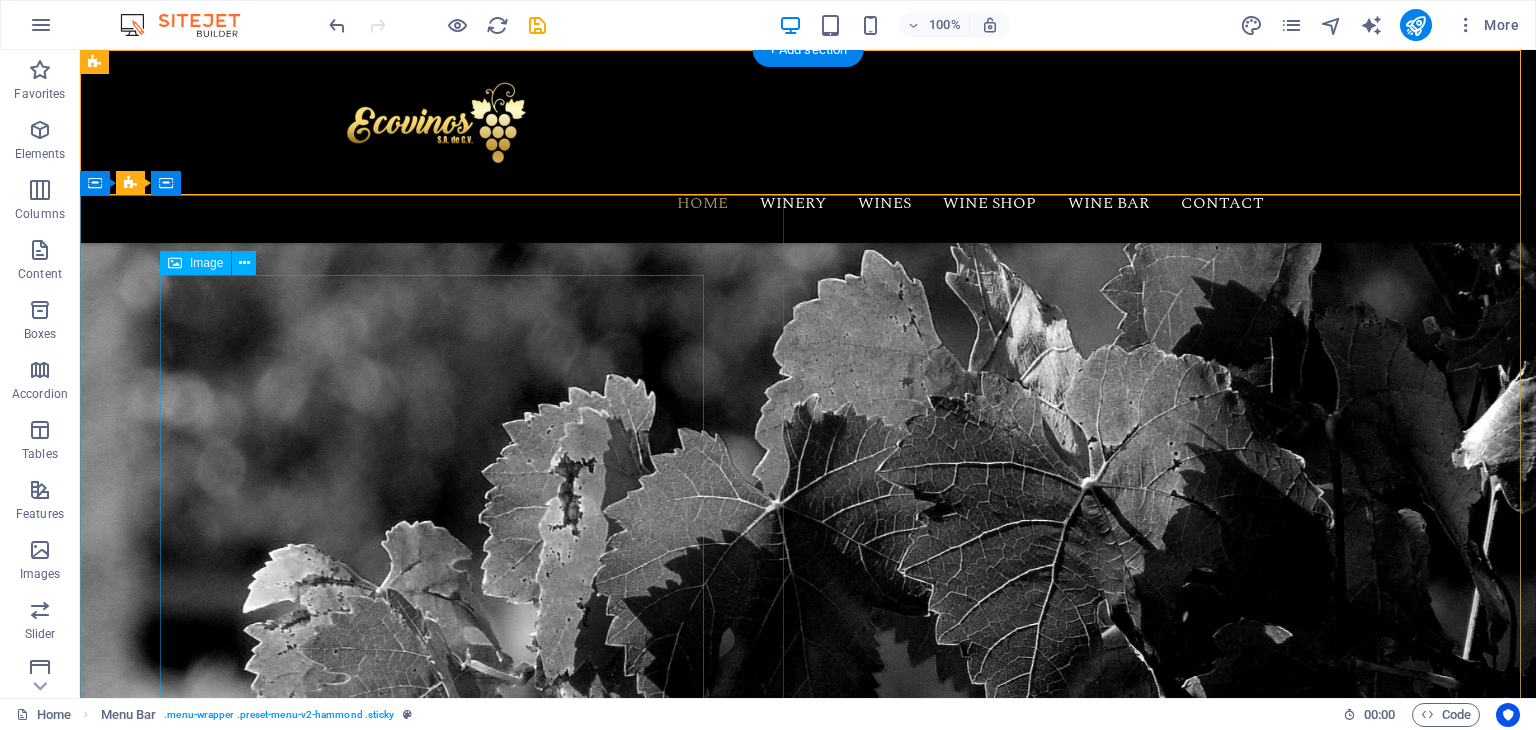 click at bounding box center [436, 1459] 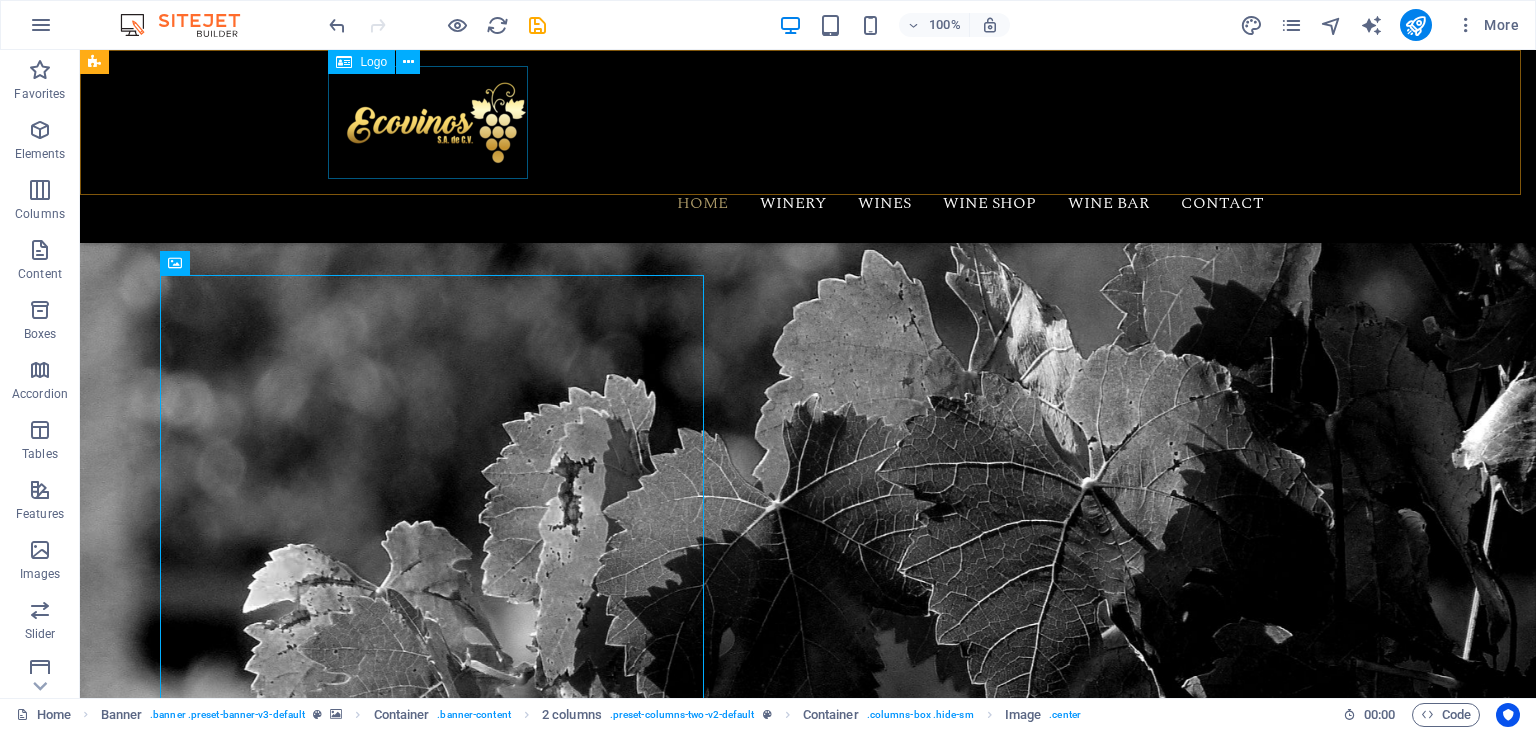 click at bounding box center [808, 122] 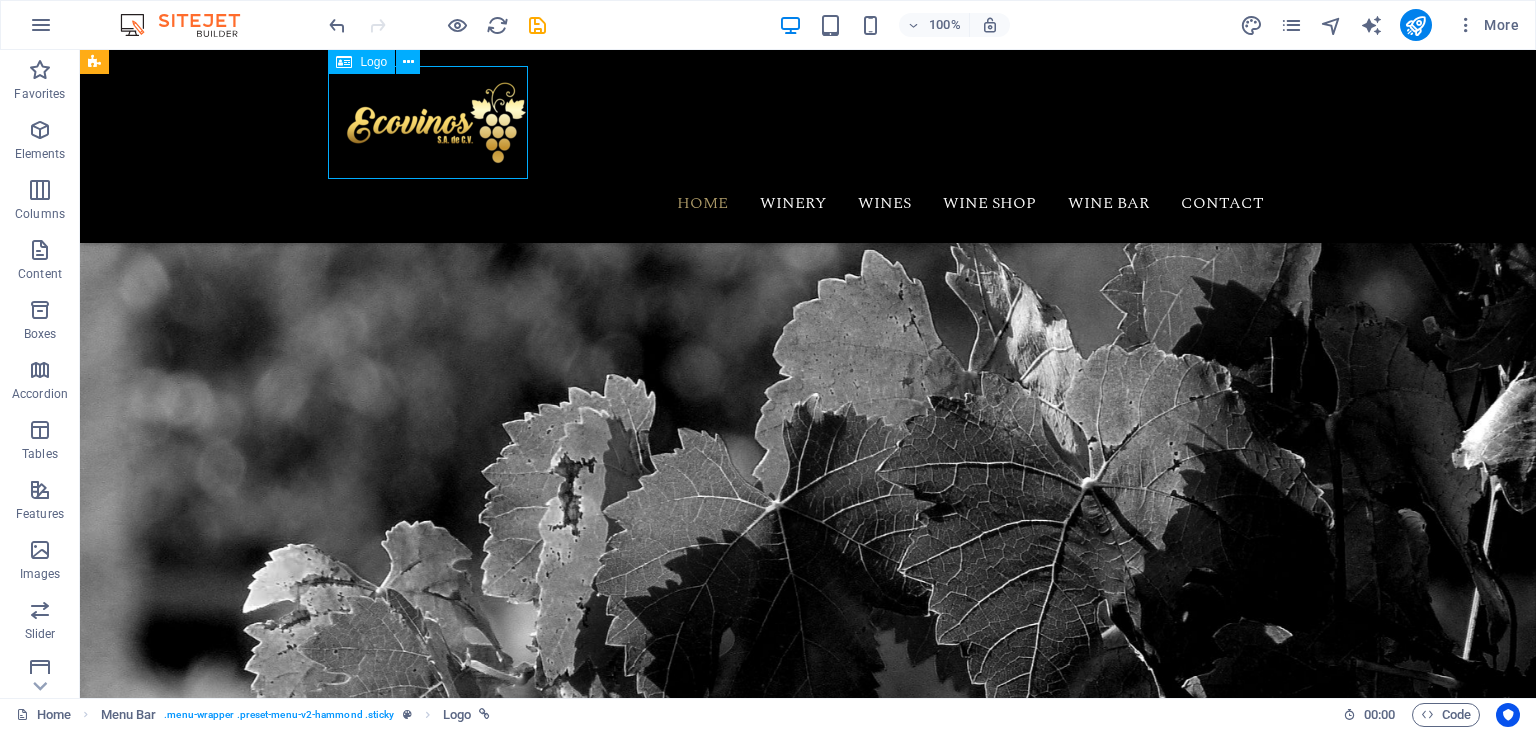 click at bounding box center (808, 122) 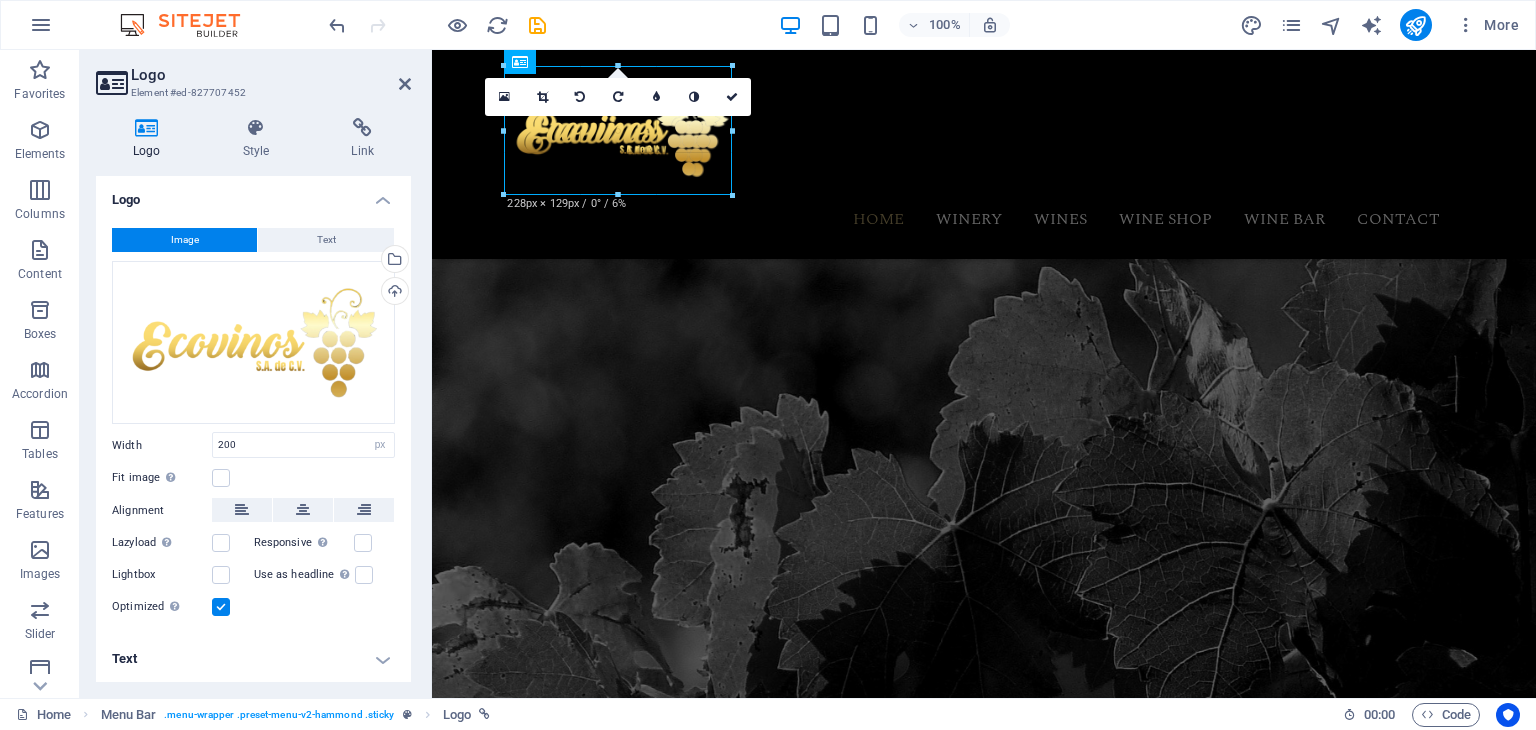 drag, startPoint x: 706, startPoint y: 178, endPoint x: 736, endPoint y: 191, distance: 32.695564 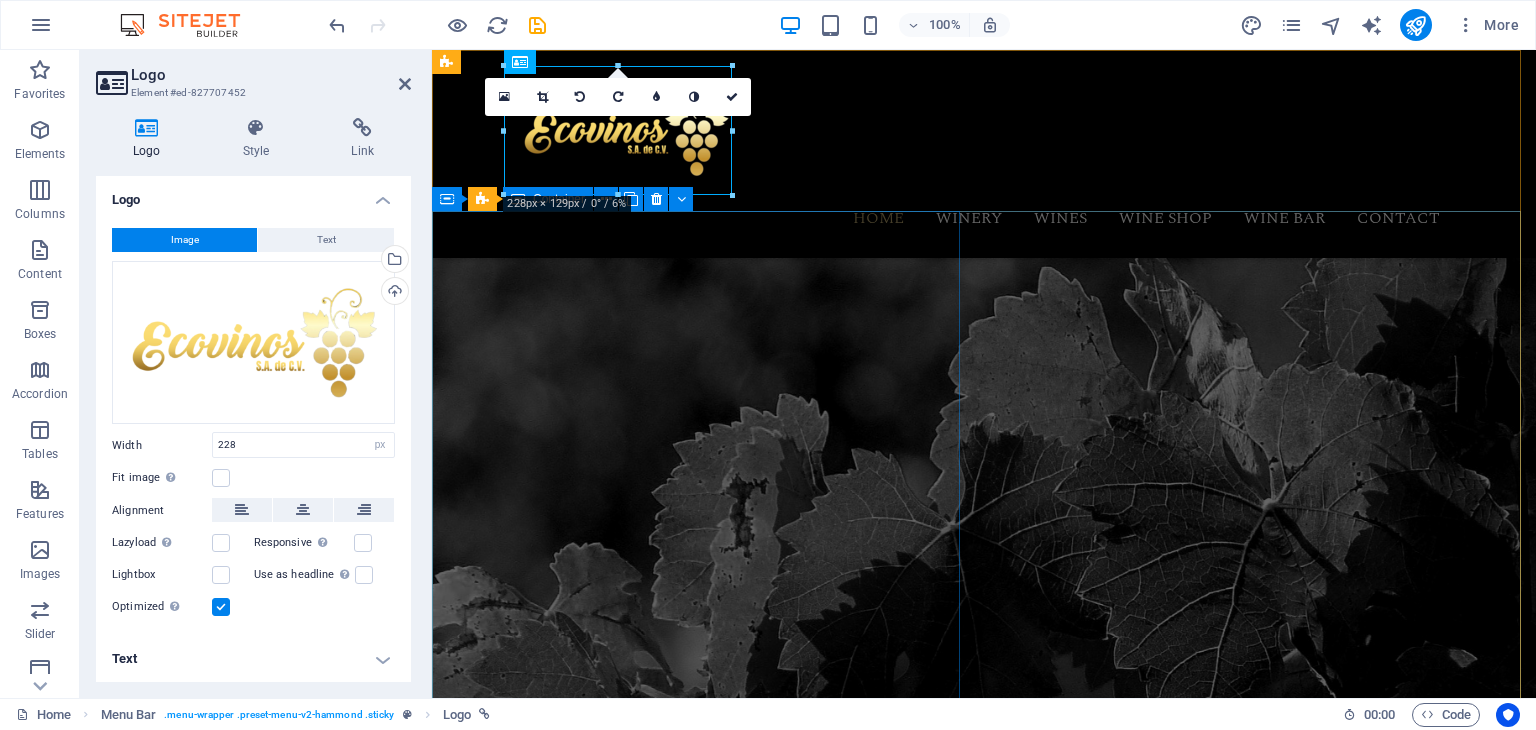 click at bounding box center [700, 1491] 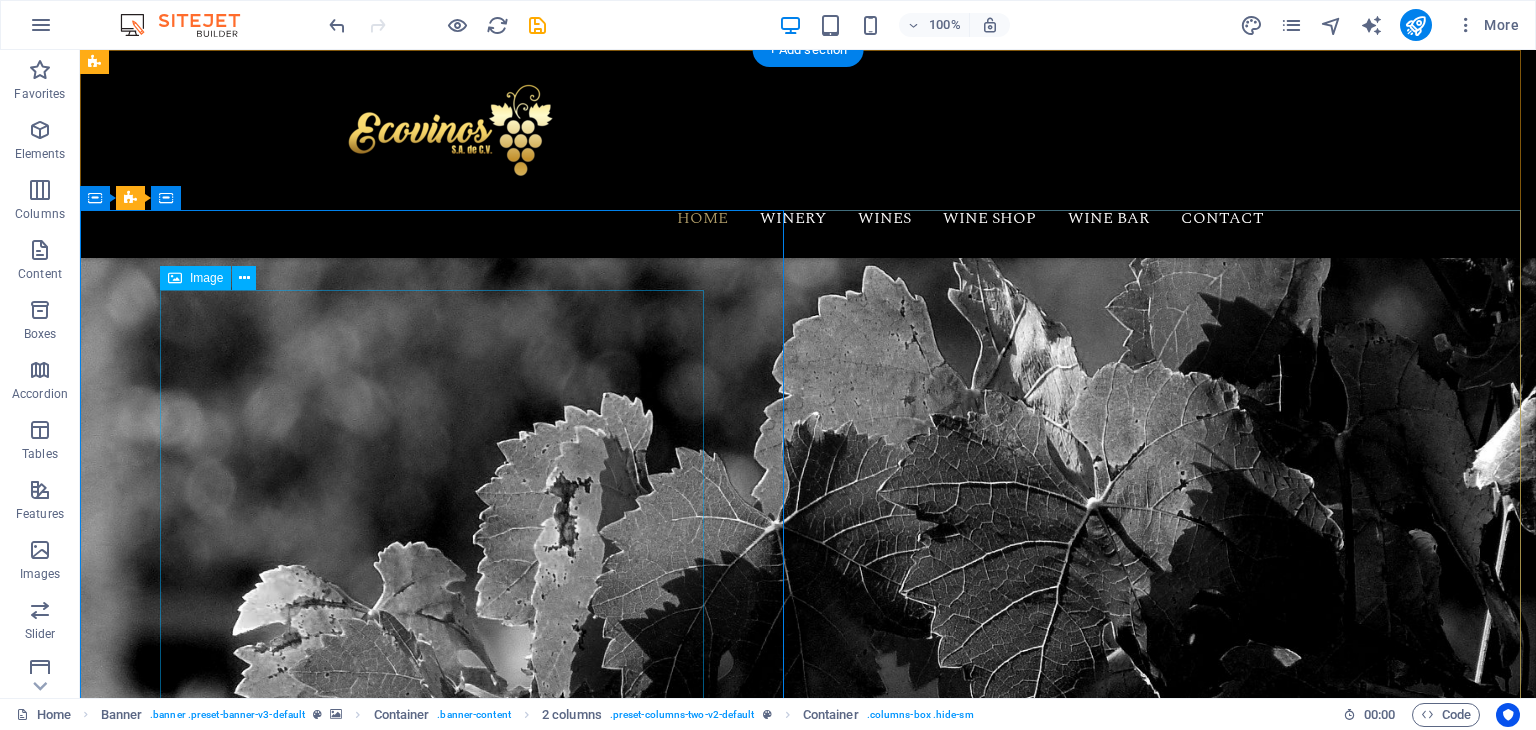 click at bounding box center (436, 1490) 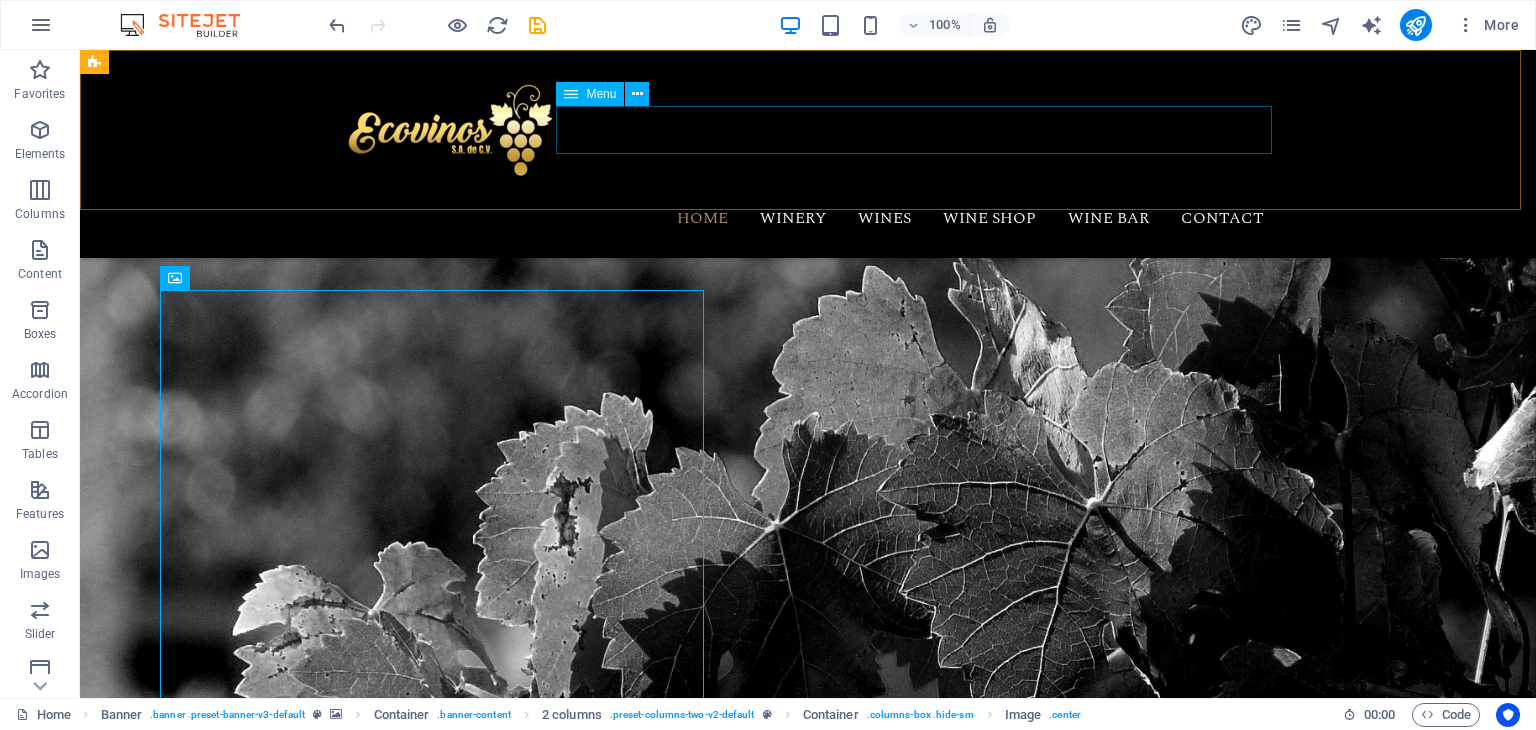 click on "Home Winery Wines Wine Shop Wine Bar Contact" at bounding box center [808, 218] 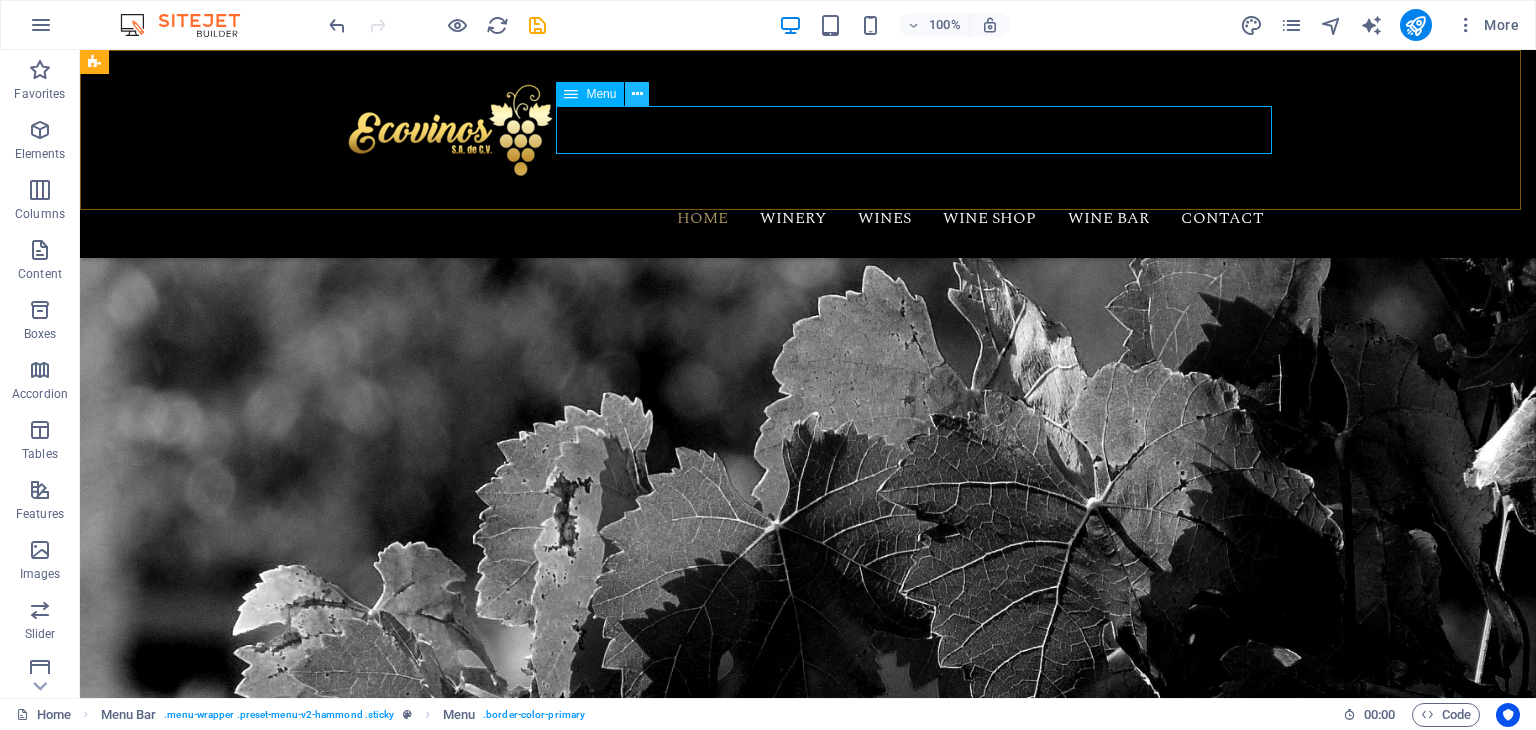 click at bounding box center [637, 94] 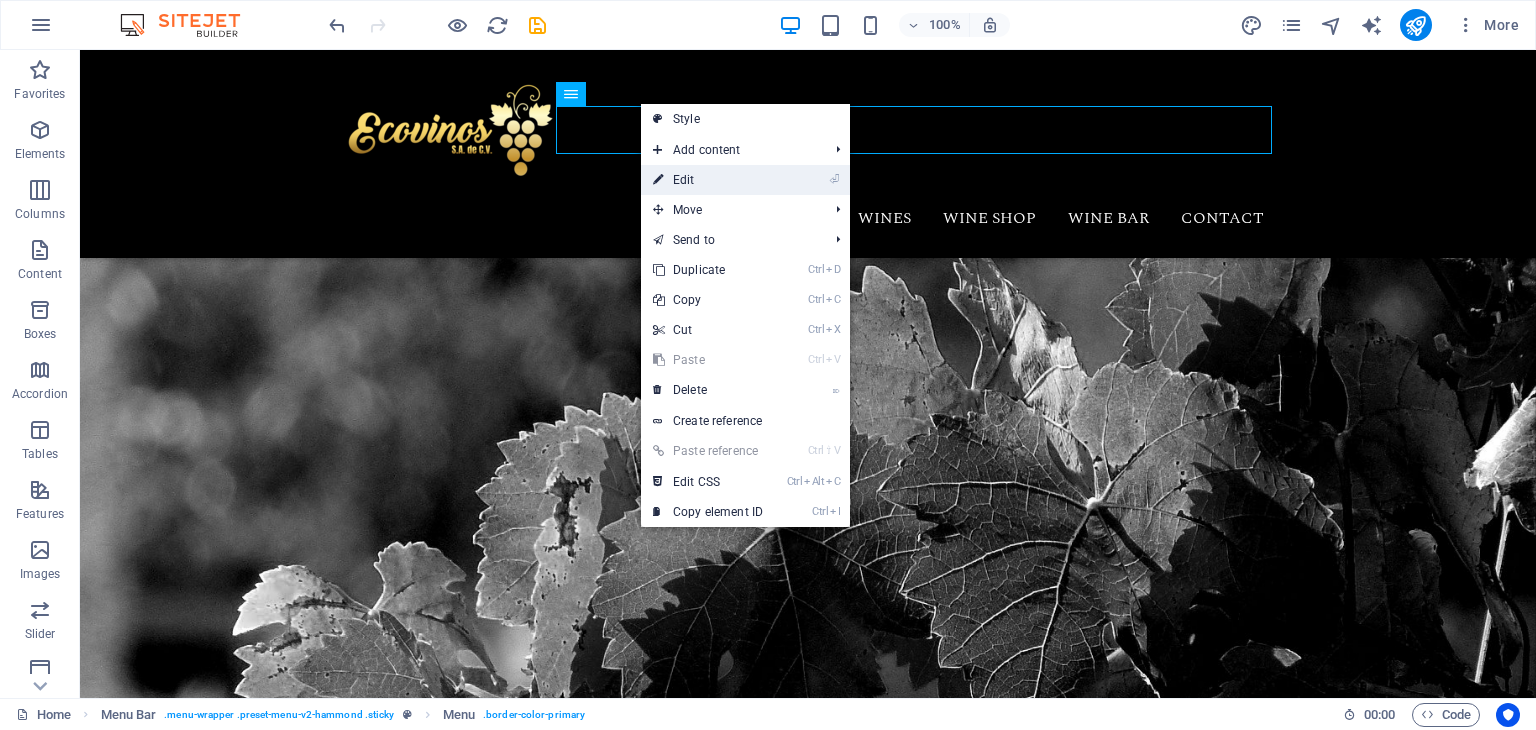click on "⏎  Edit" at bounding box center (708, 180) 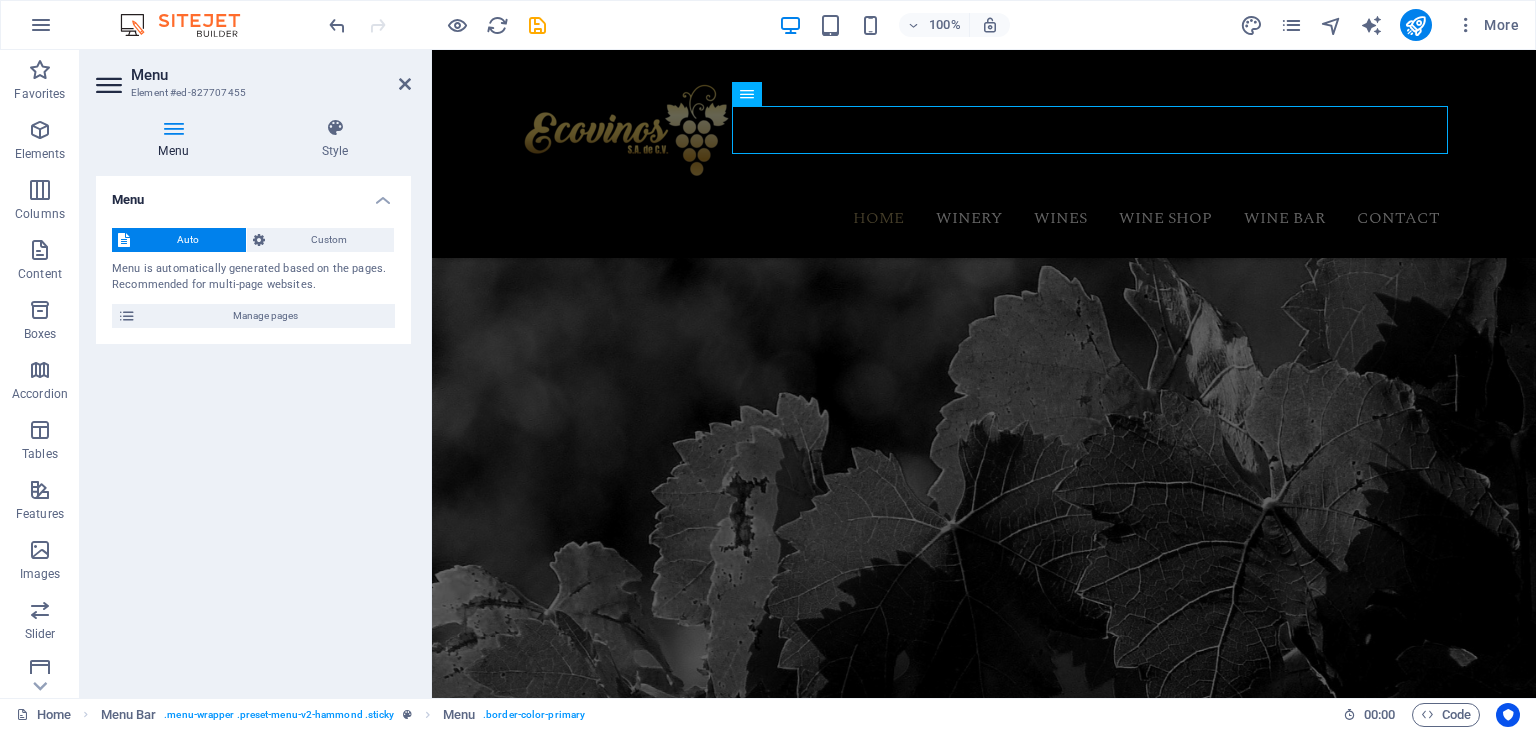 click at bounding box center (173, 128) 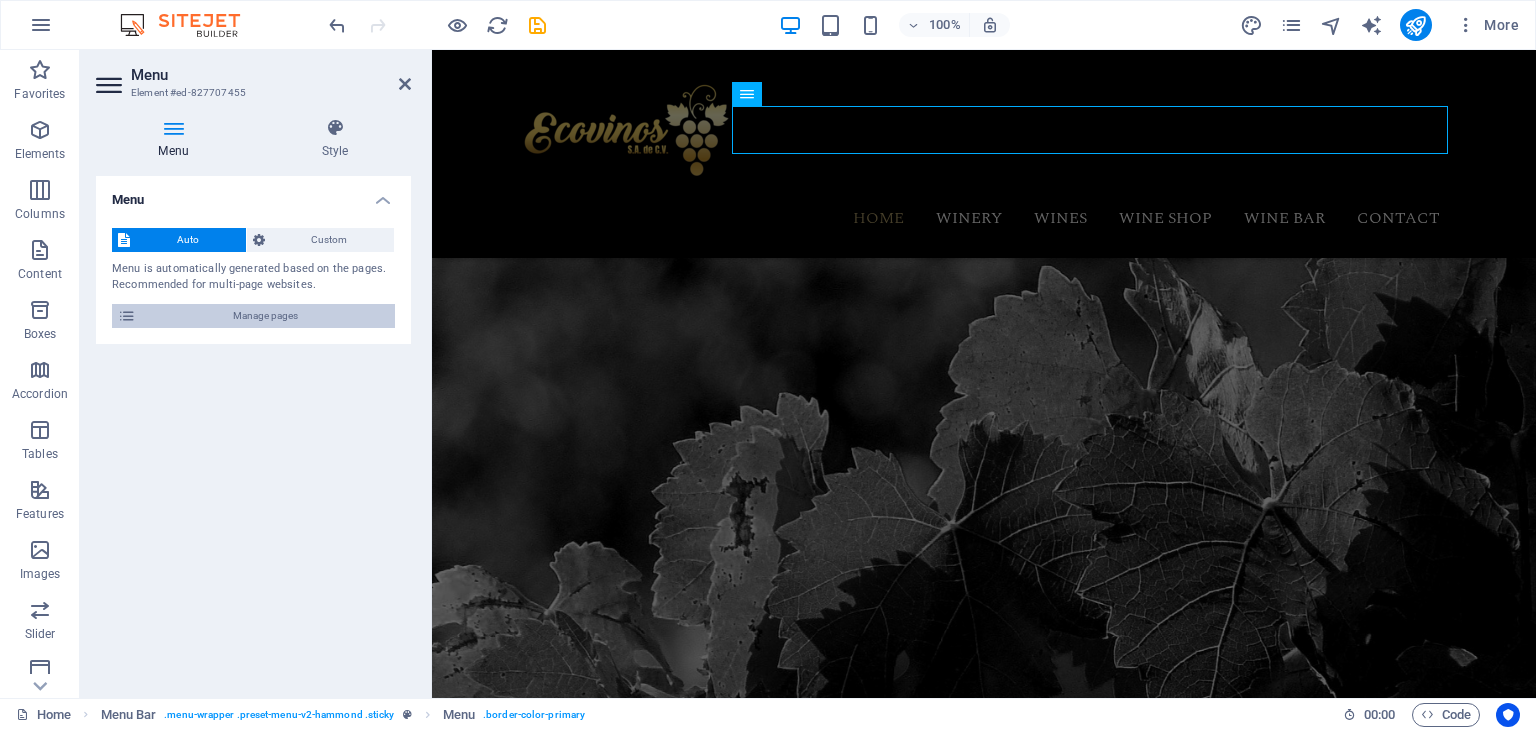 click on "Manage pages" at bounding box center [265, 316] 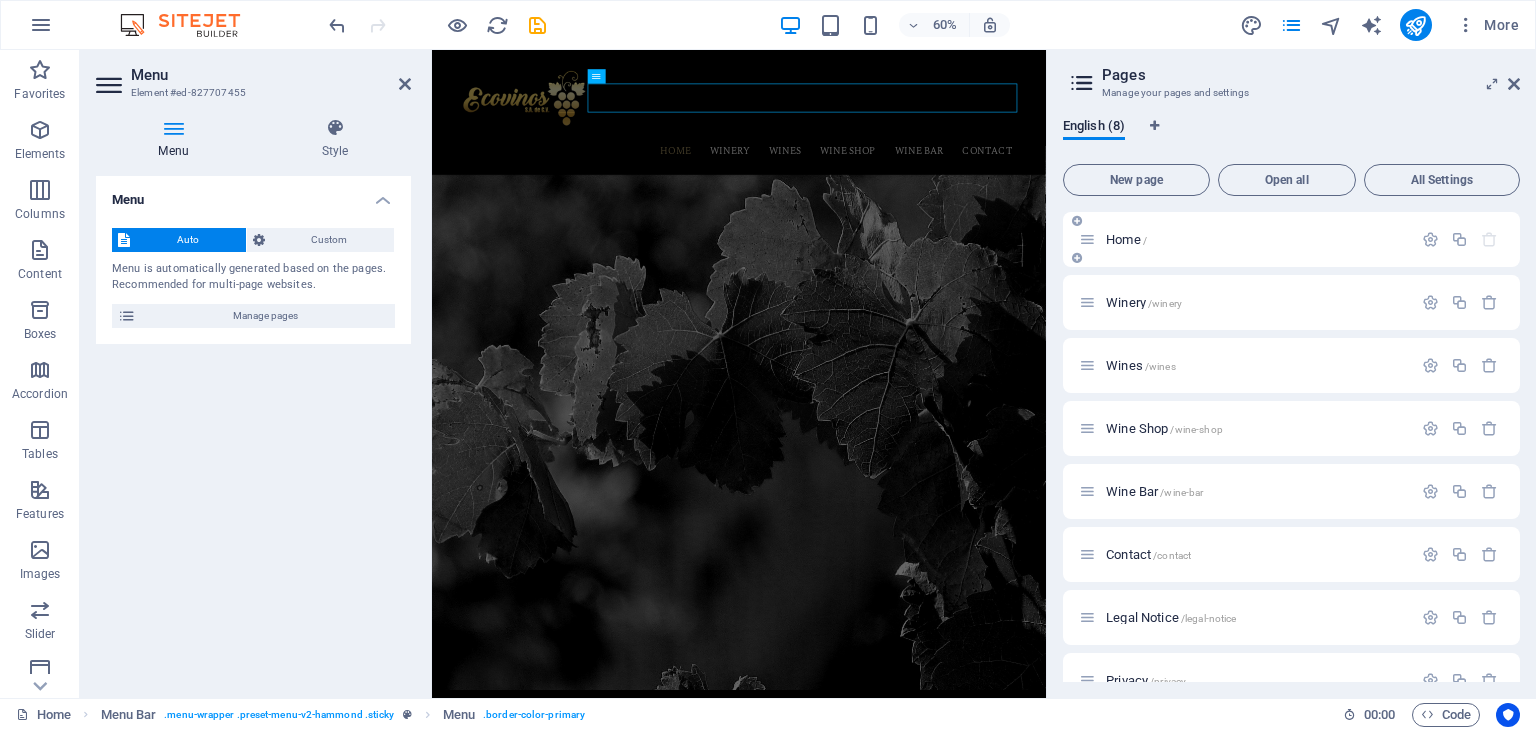 click on "Home /" at bounding box center (1126, 239) 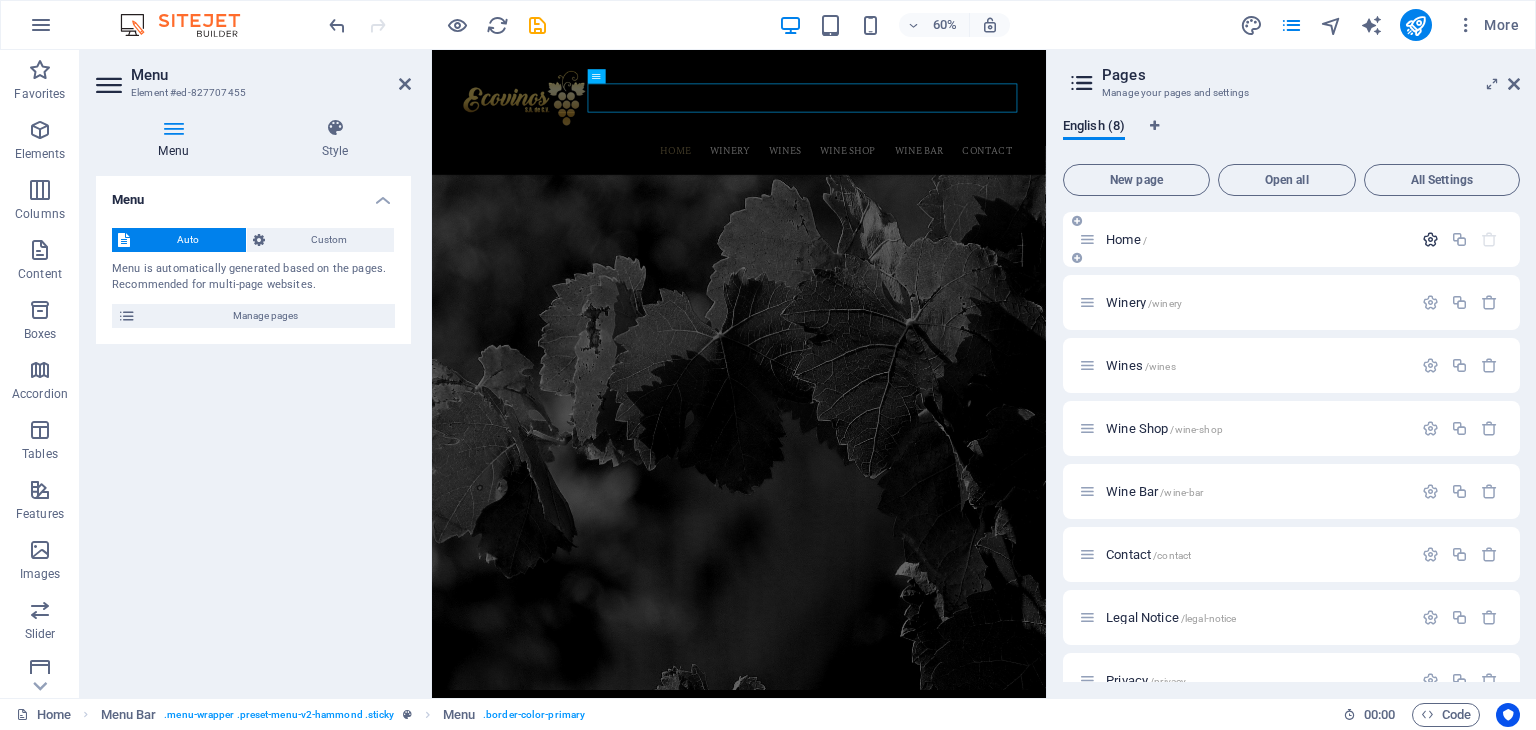 click at bounding box center [1430, 239] 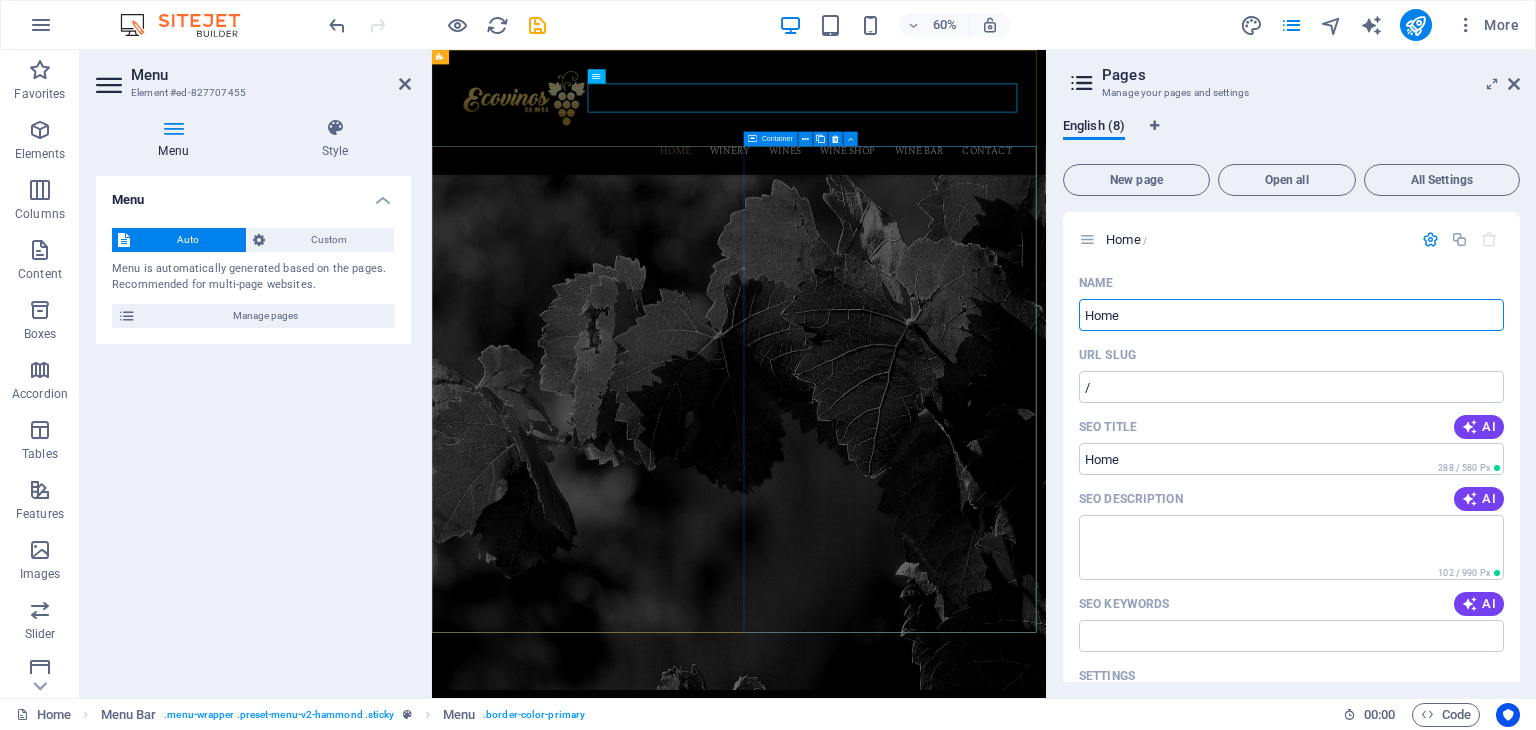 drag, startPoint x: 1598, startPoint y: 358, endPoint x: 1330, endPoint y: 490, distance: 298.74405 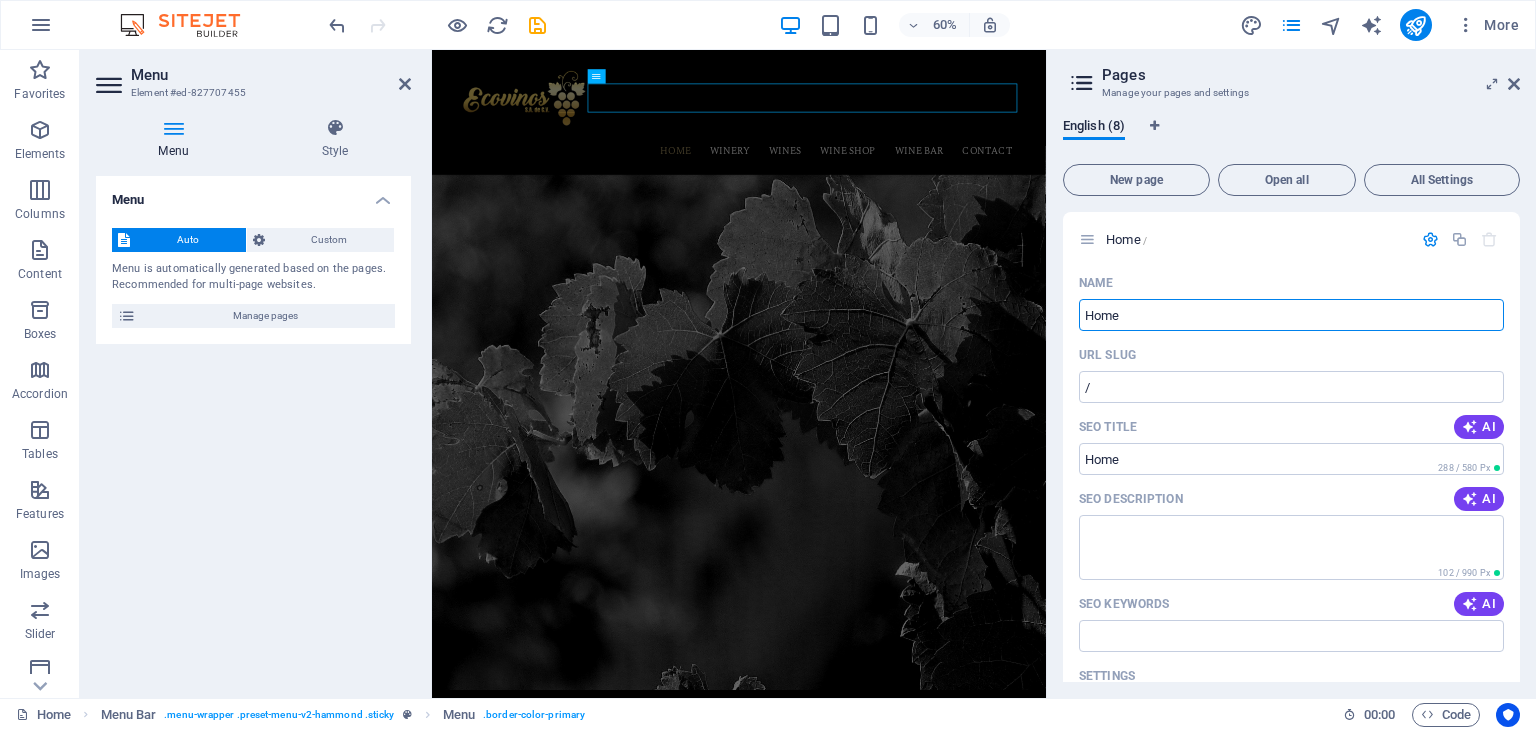 drag, startPoint x: 1150, startPoint y: 321, endPoint x: 1052, endPoint y: 312, distance: 98.4124 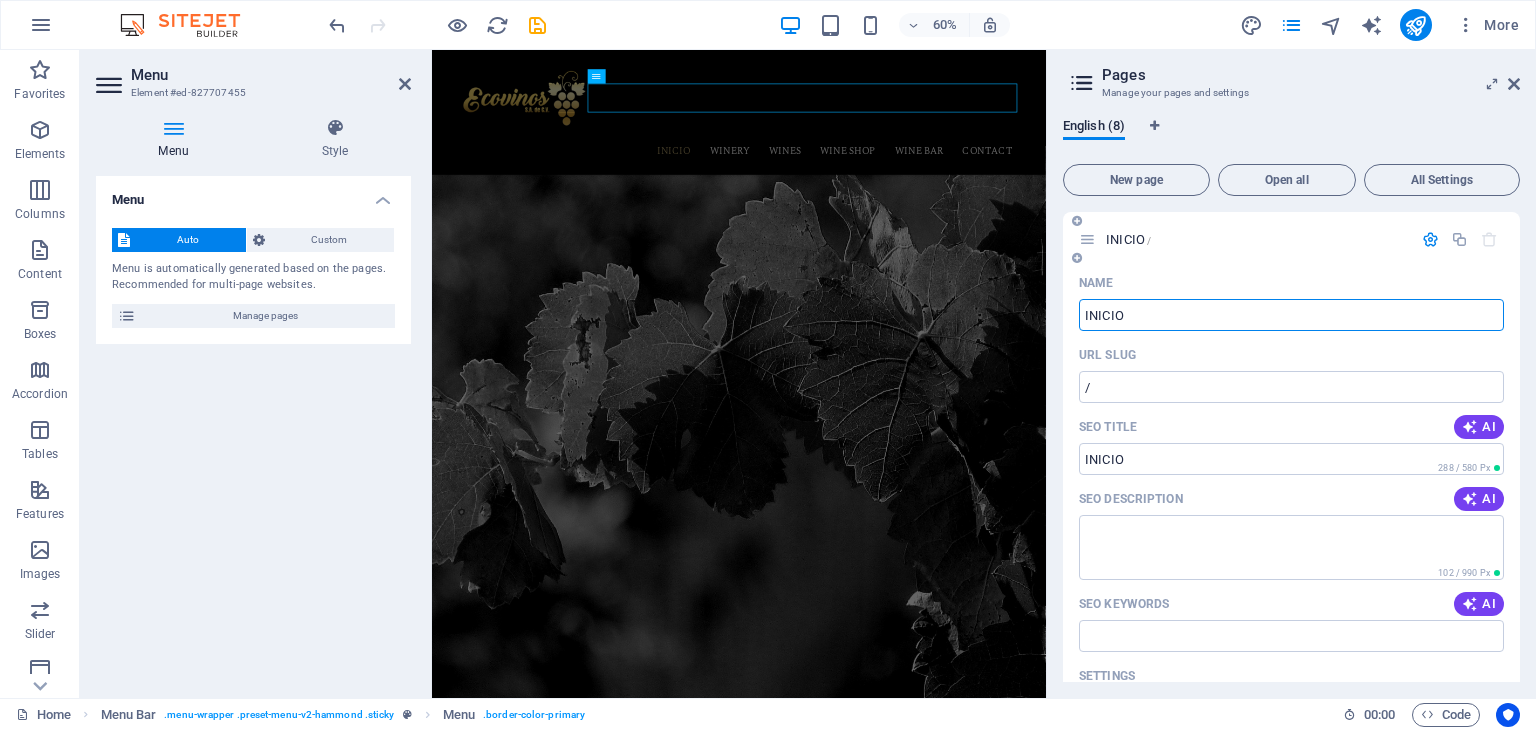type on "INICIO" 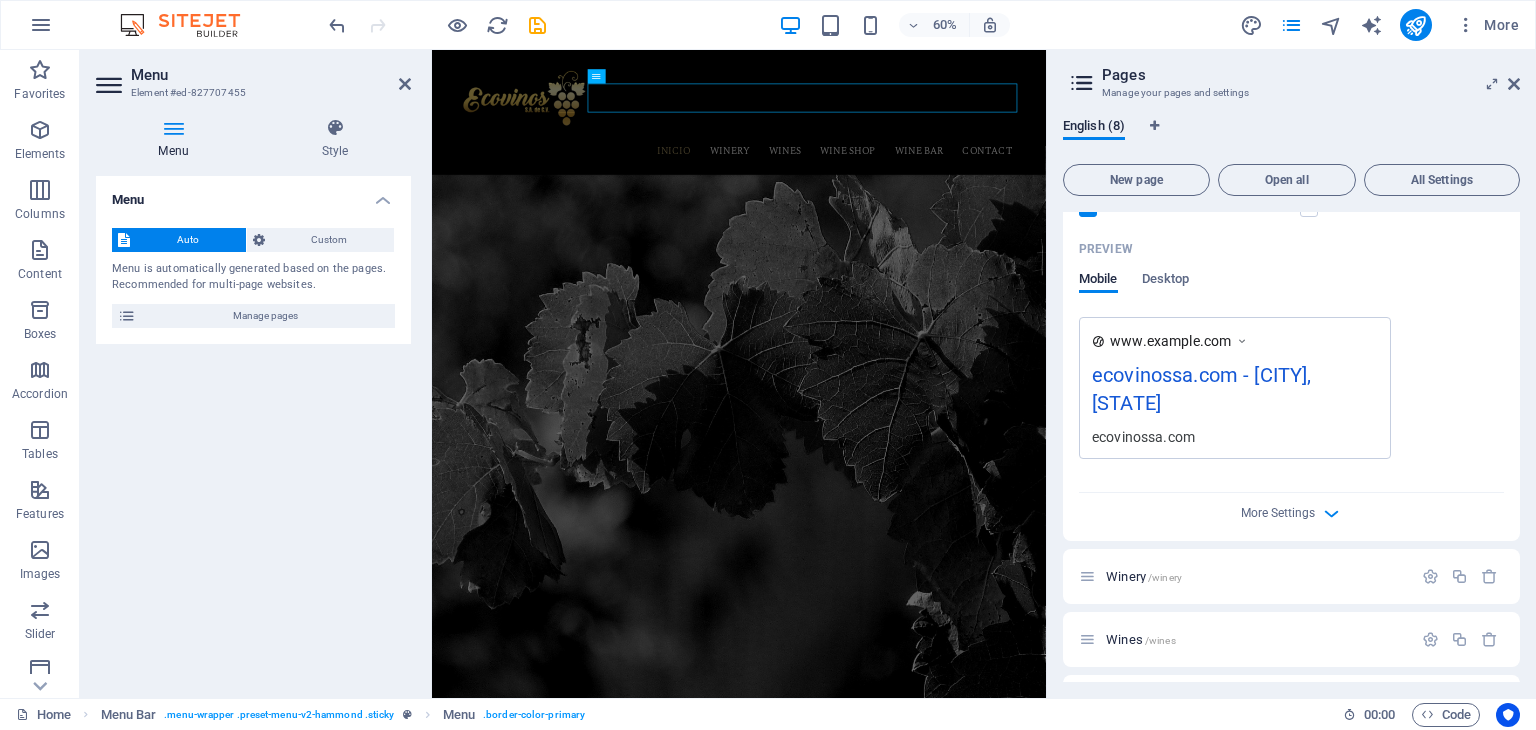 scroll, scrollTop: 500, scrollLeft: 0, axis: vertical 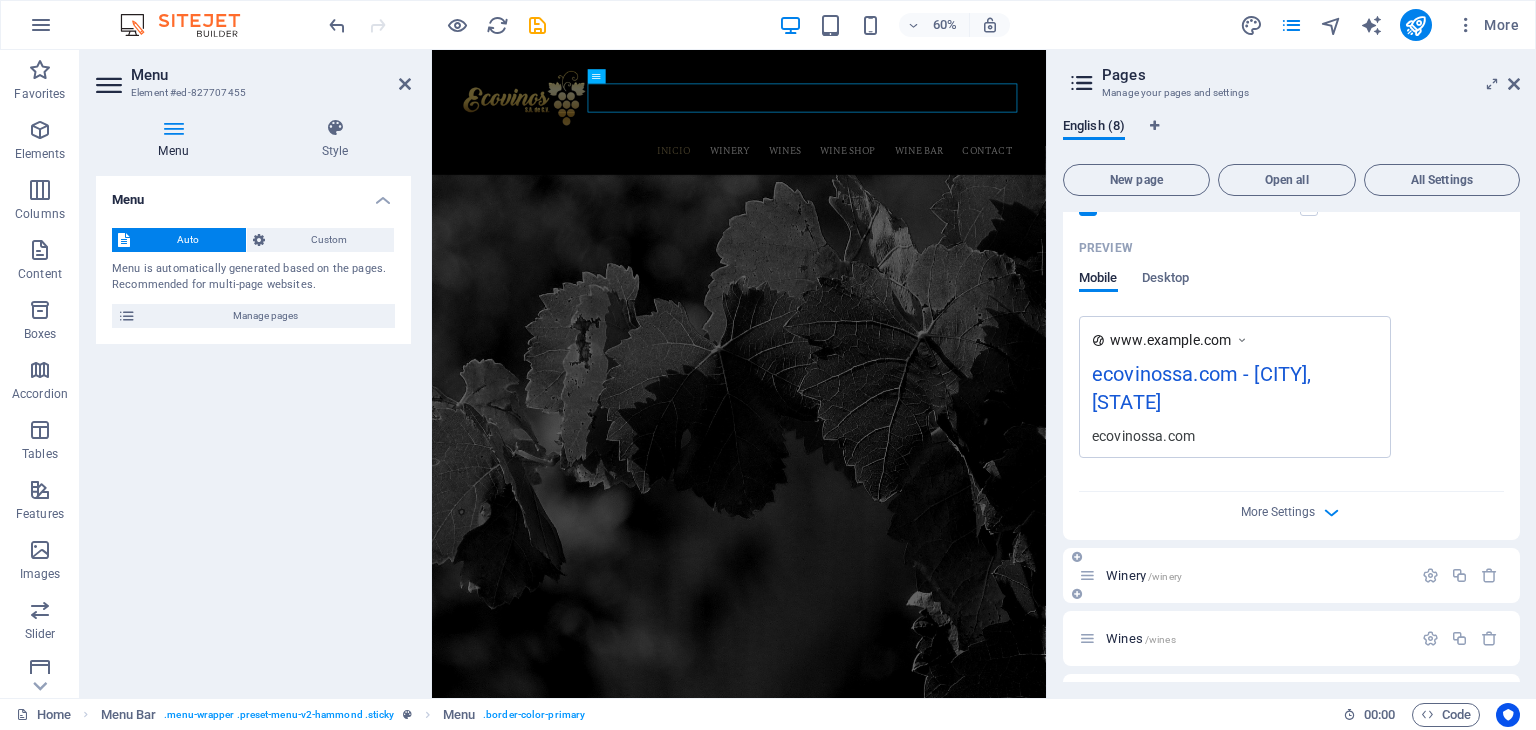 click on "Winery /winery" at bounding box center [1256, 575] 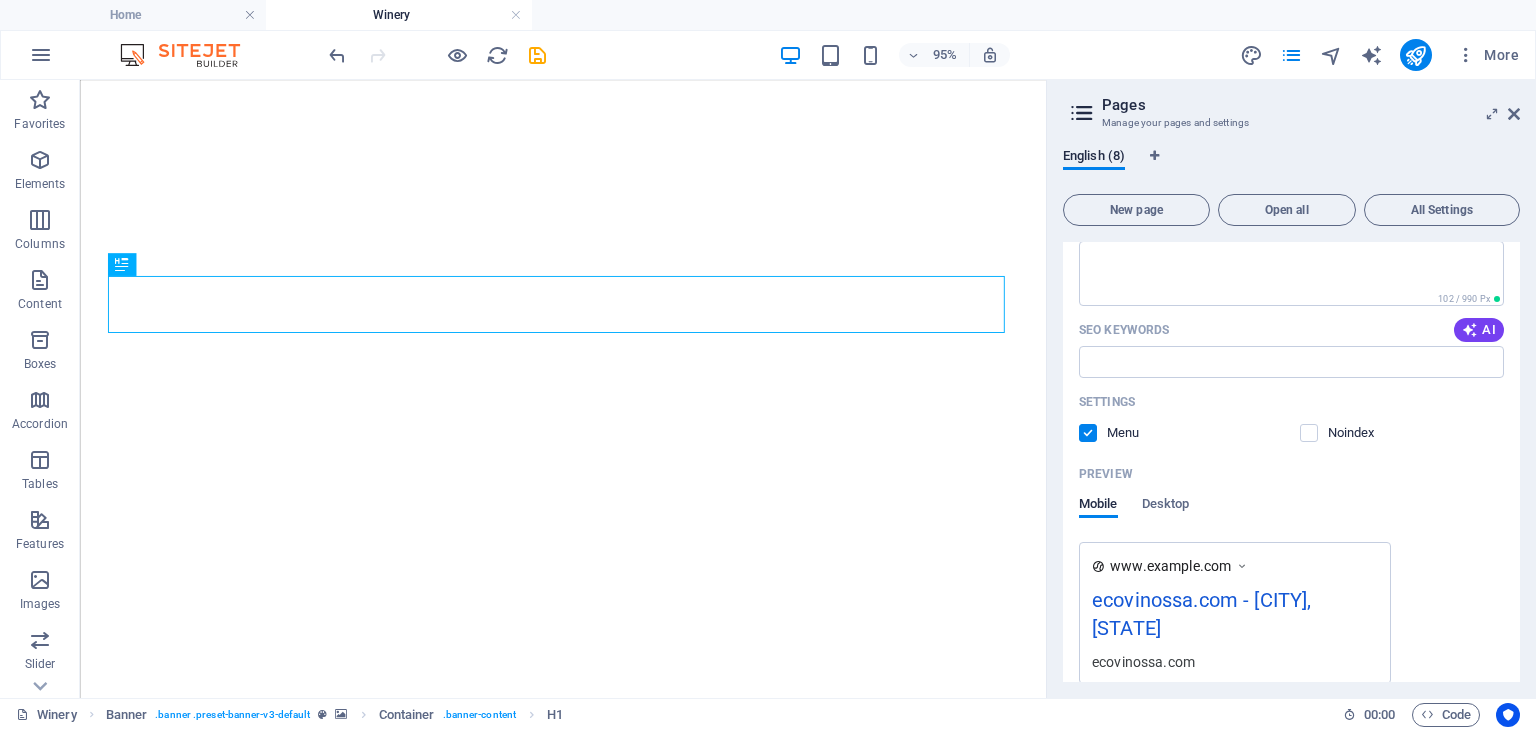 scroll, scrollTop: 300, scrollLeft: 0, axis: vertical 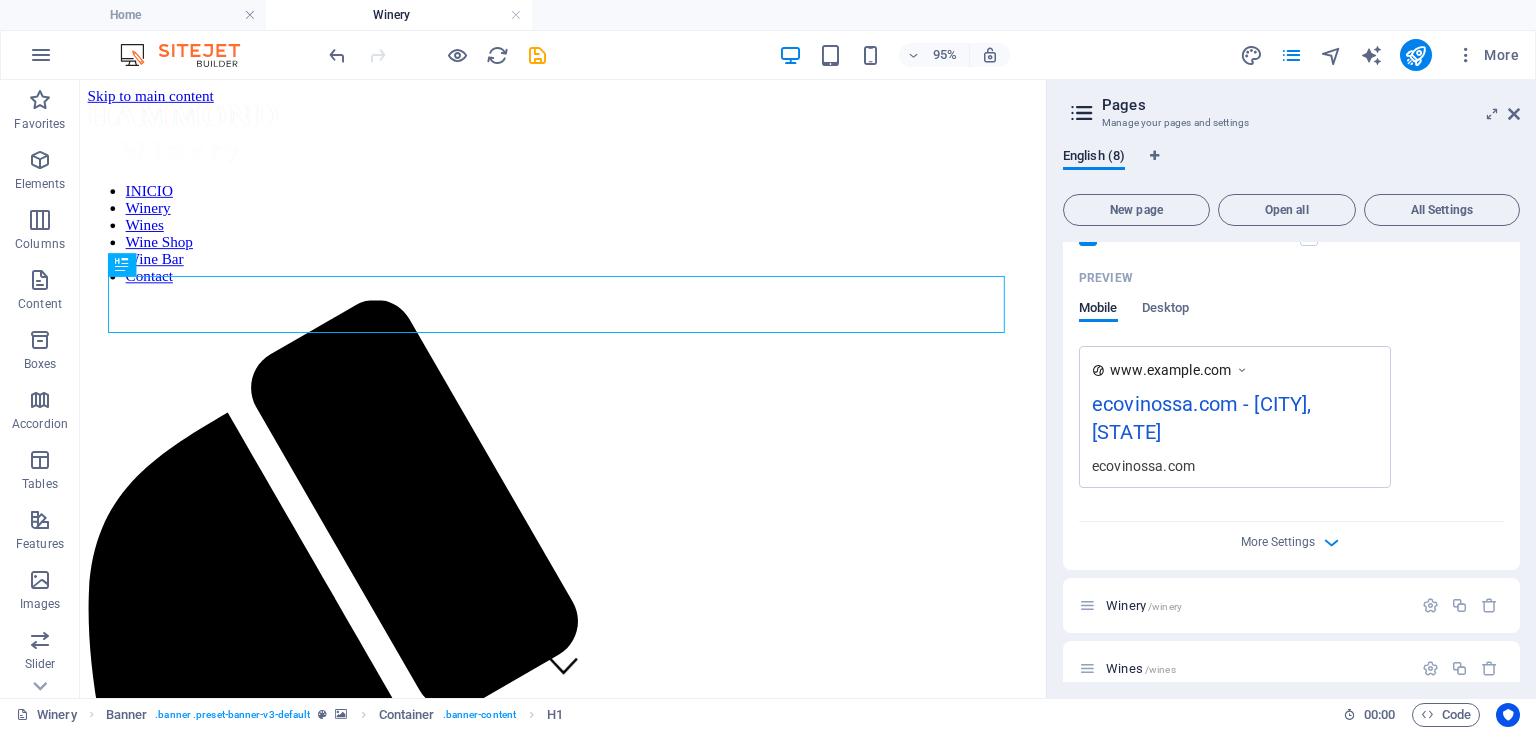 click on "[DOMAIN] - [CITY], [STATE]" at bounding box center (1235, 422) 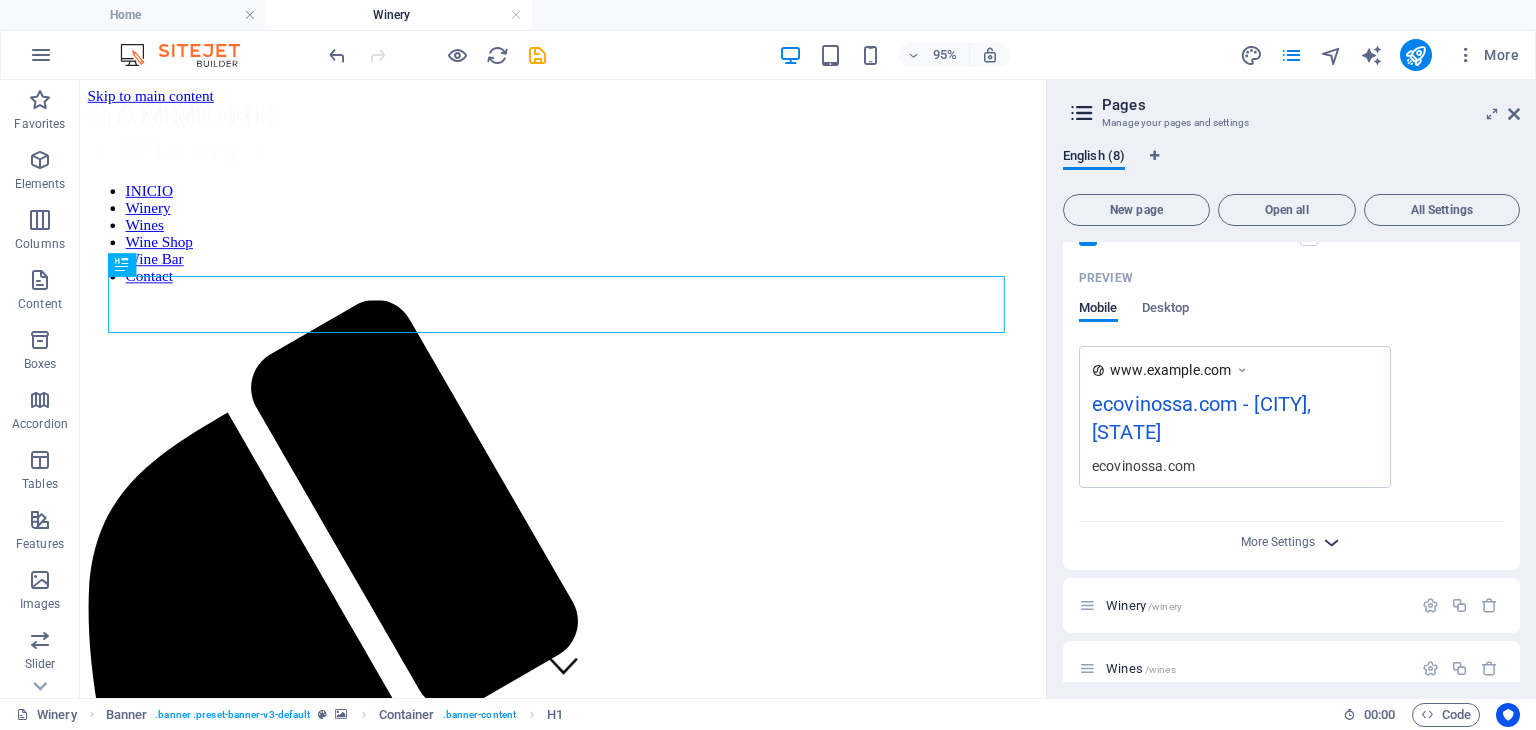 click at bounding box center (1331, 542) 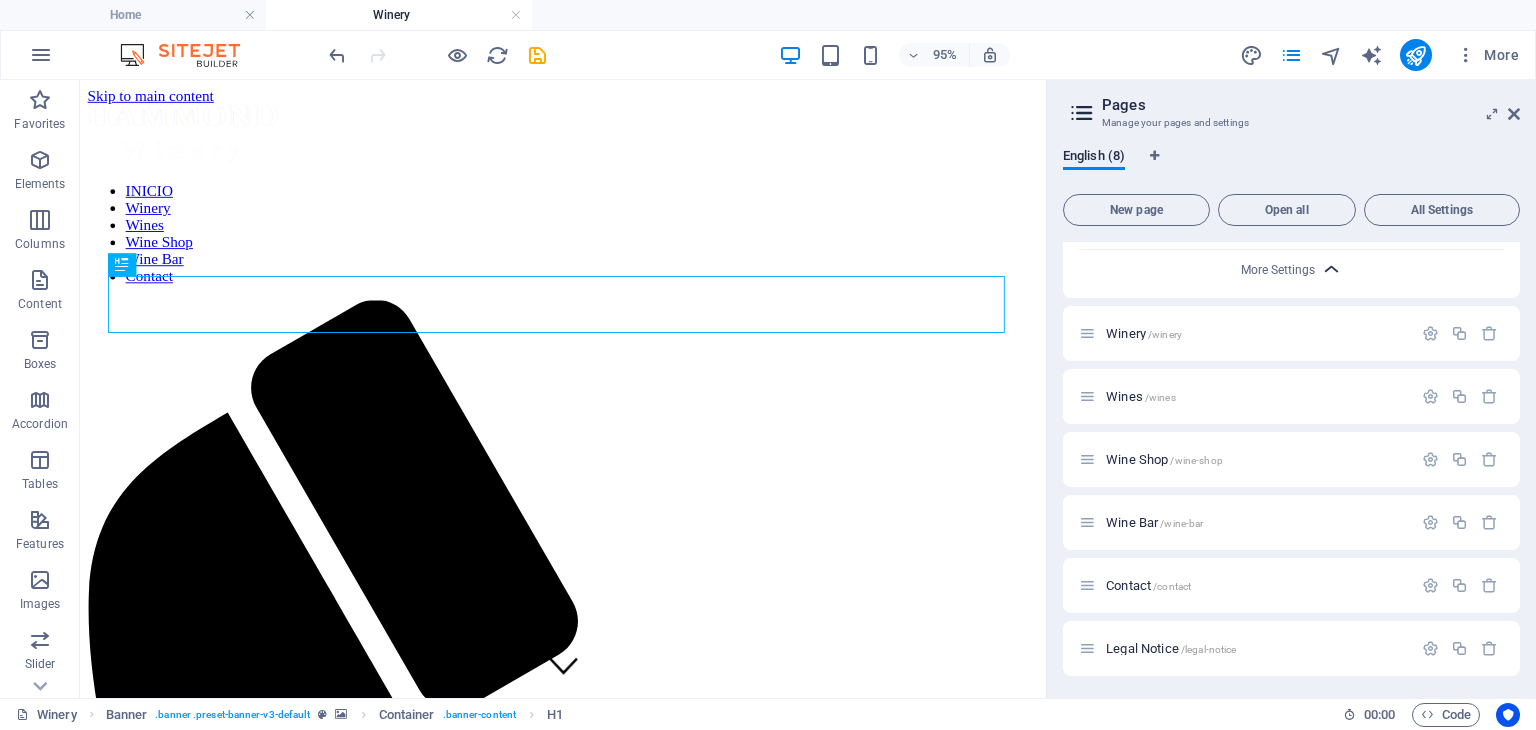 scroll, scrollTop: 1096, scrollLeft: 0, axis: vertical 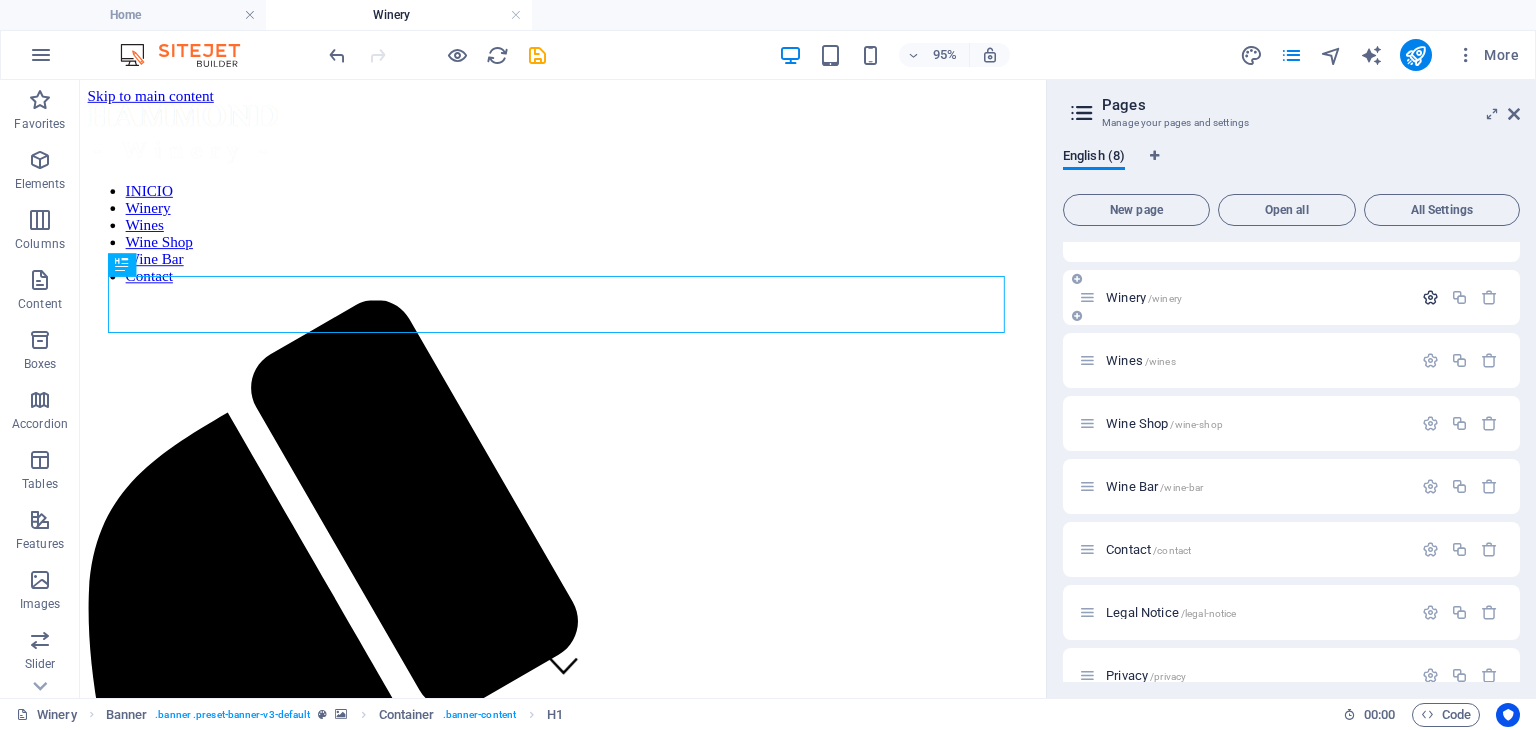 click at bounding box center [1430, 297] 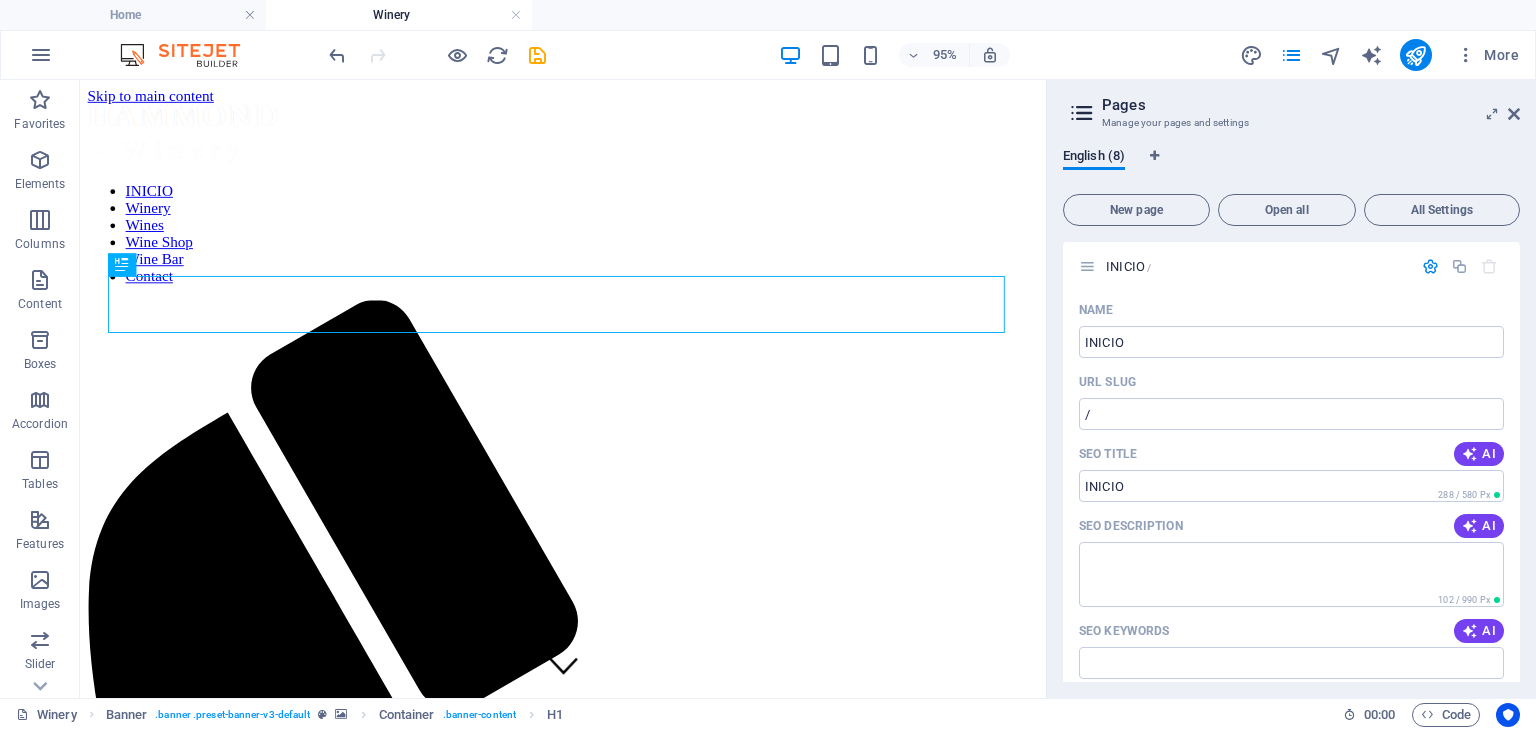 scroll, scrollTop: 0, scrollLeft: 0, axis: both 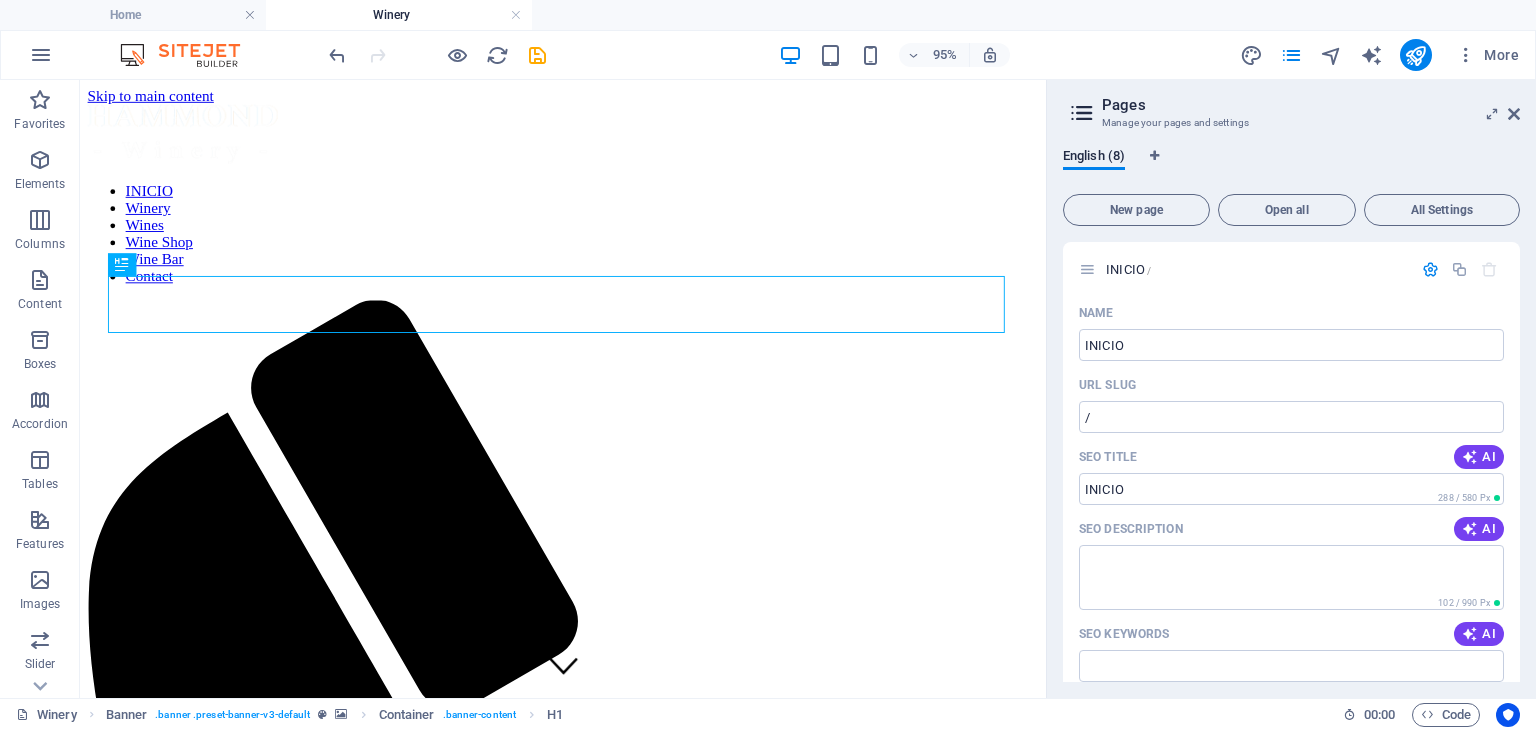 click on "English (8)" at bounding box center [1291, 167] 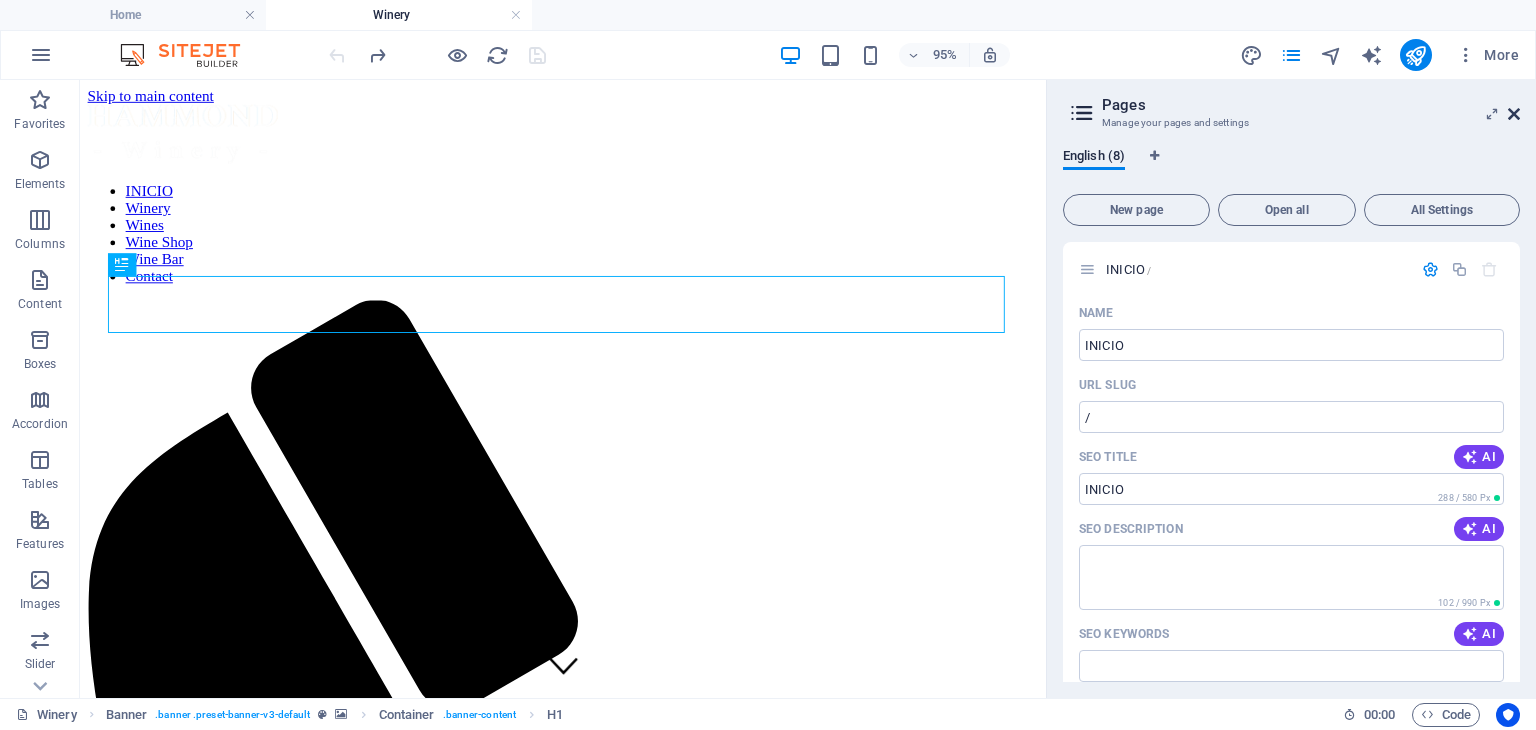 click at bounding box center [1514, 114] 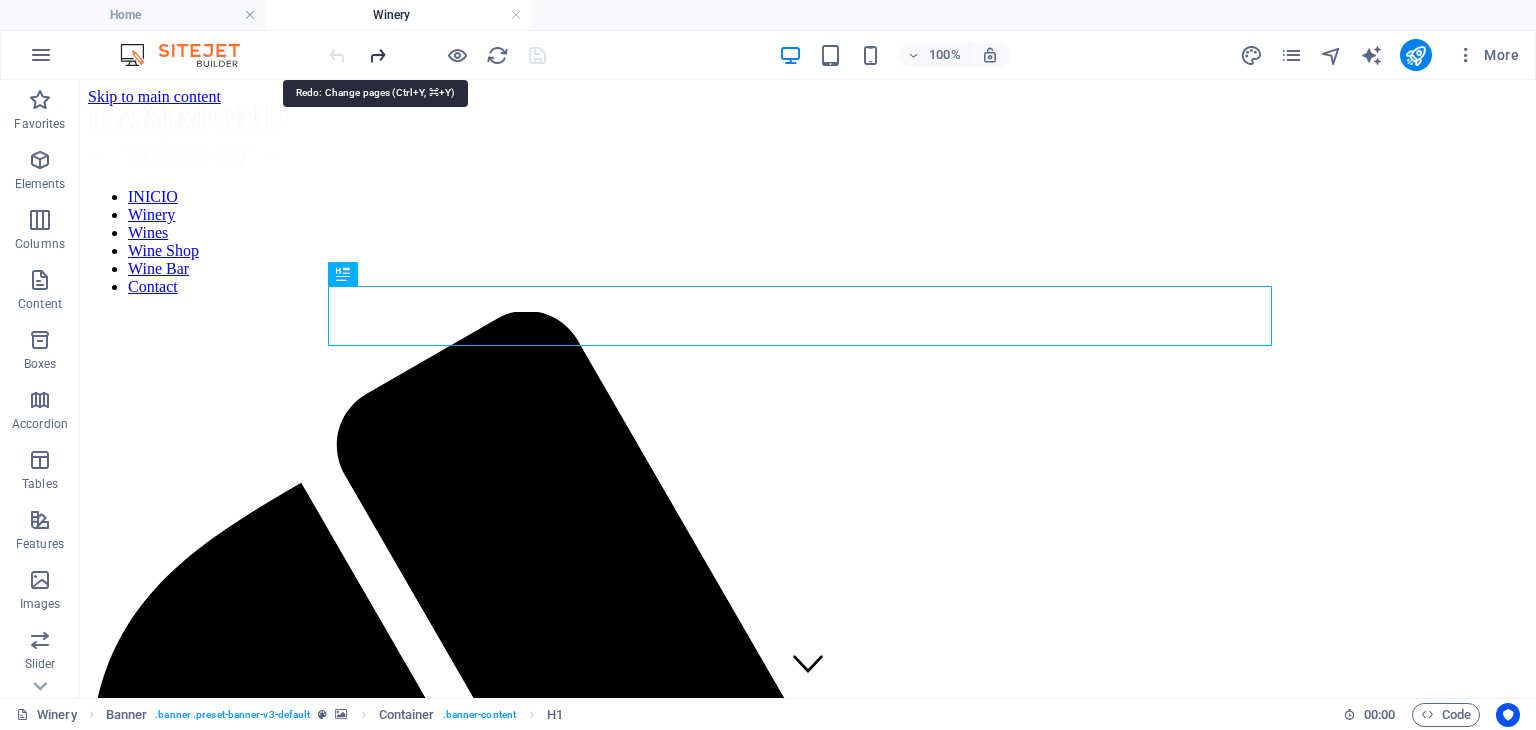 click at bounding box center (377, 55) 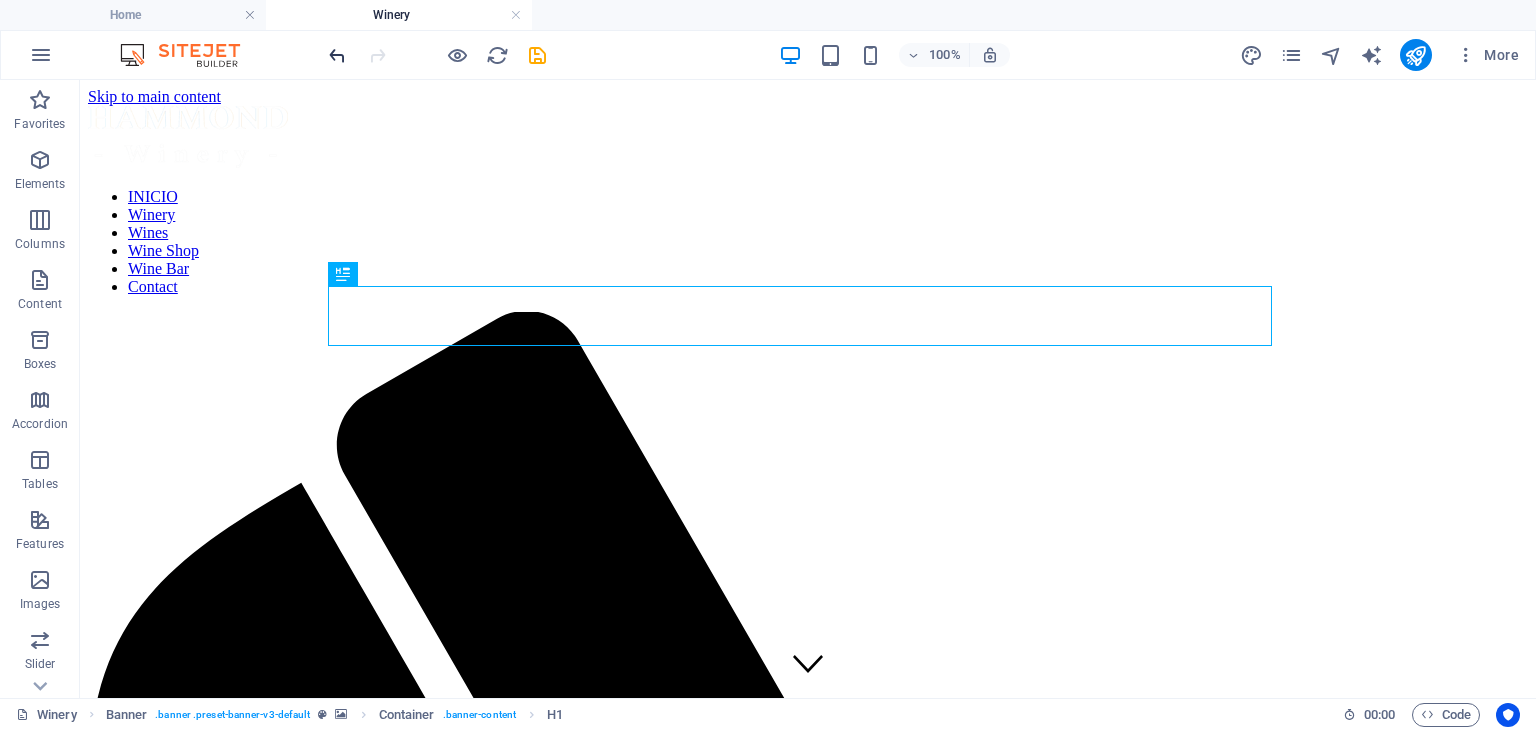 click at bounding box center [337, 55] 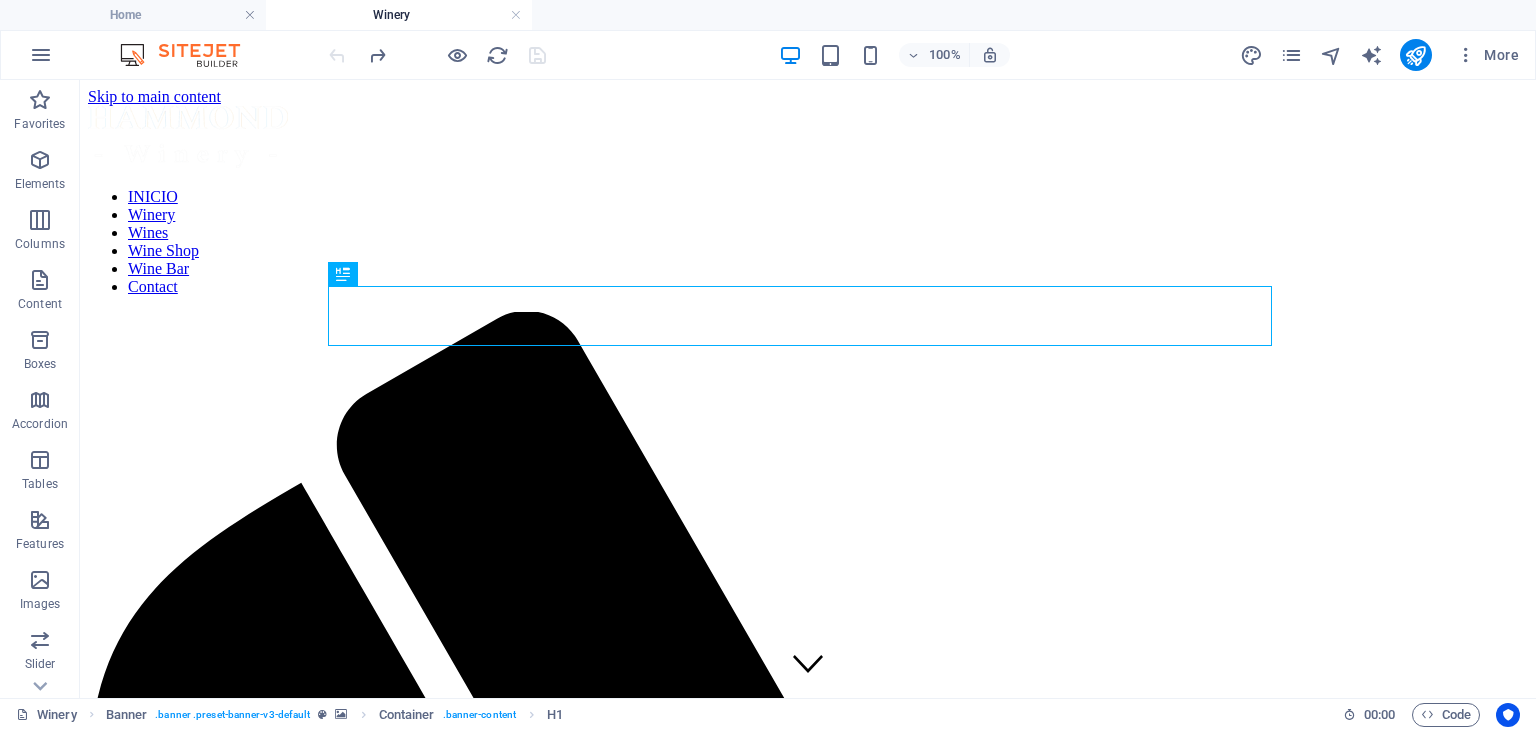 click at bounding box center [437, 55] 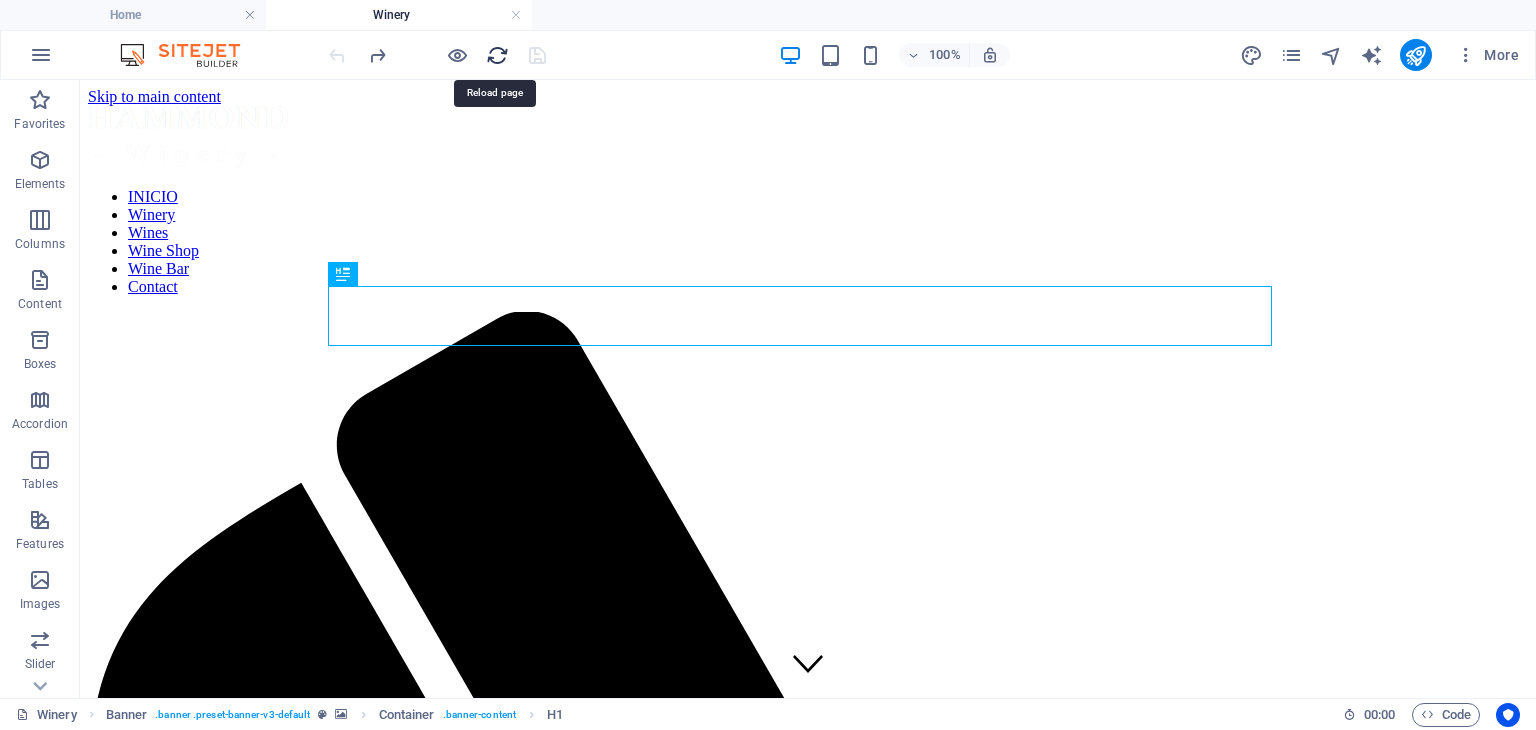 click at bounding box center [497, 55] 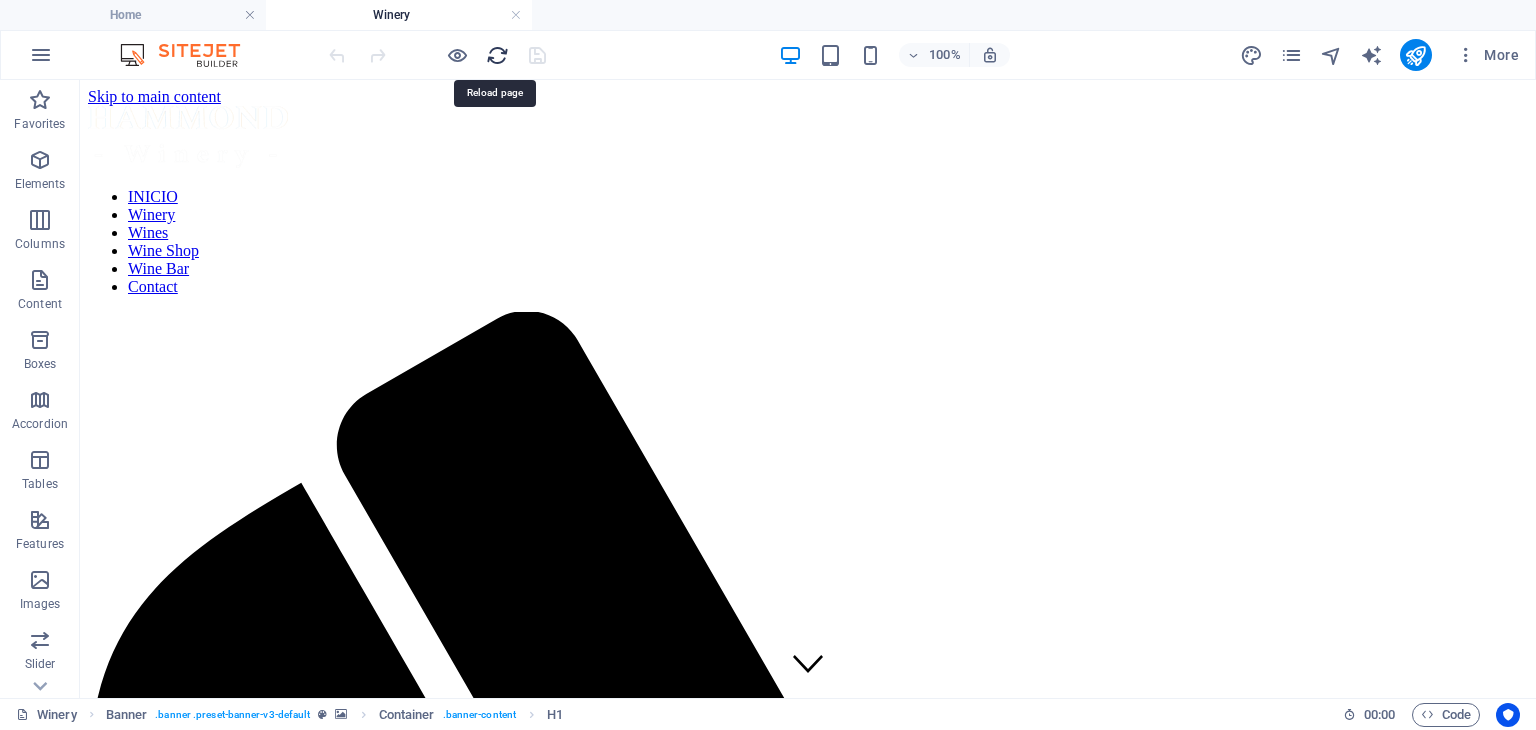 scroll, scrollTop: 0, scrollLeft: 0, axis: both 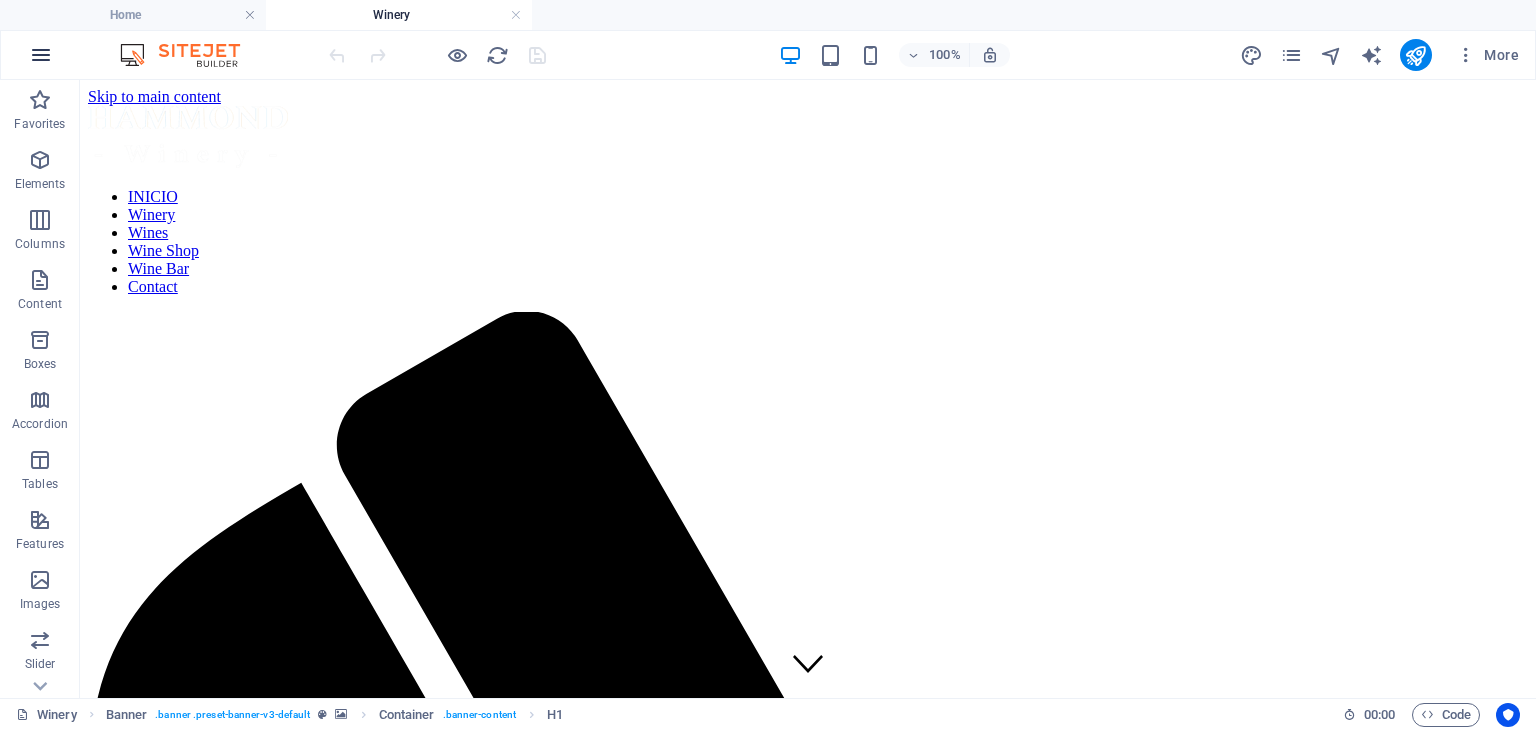 click at bounding box center [41, 55] 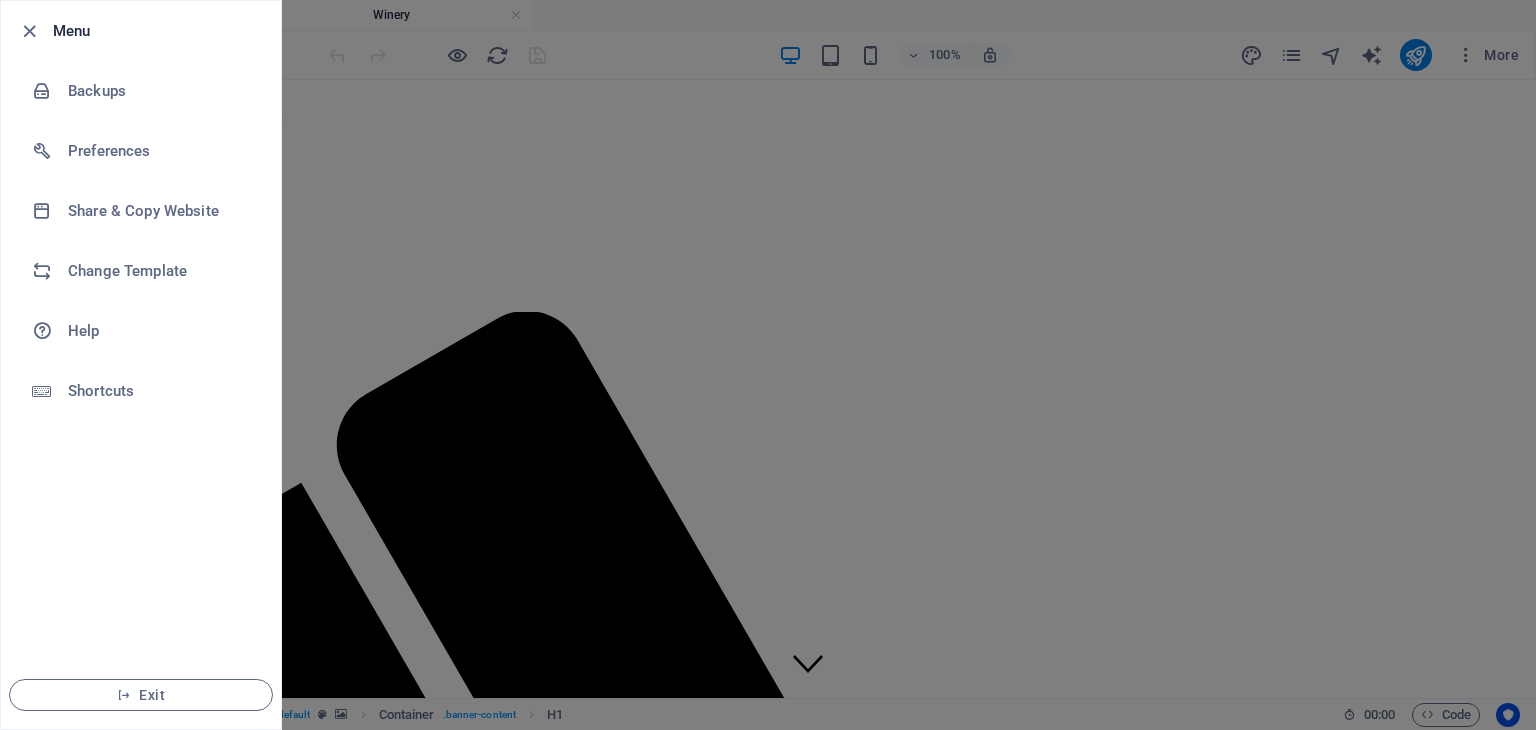 click at bounding box center (768, 365) 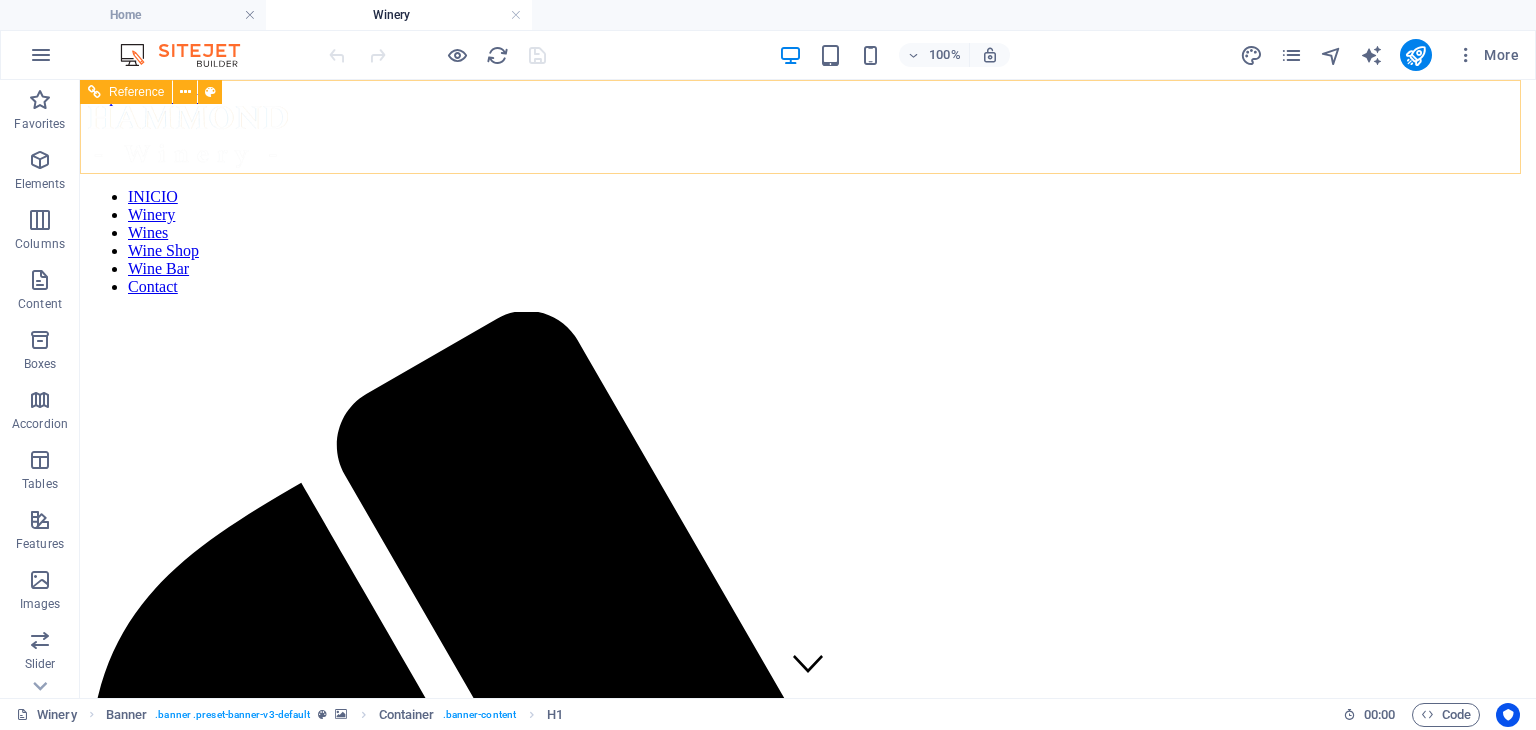 click at bounding box center [808, 139] 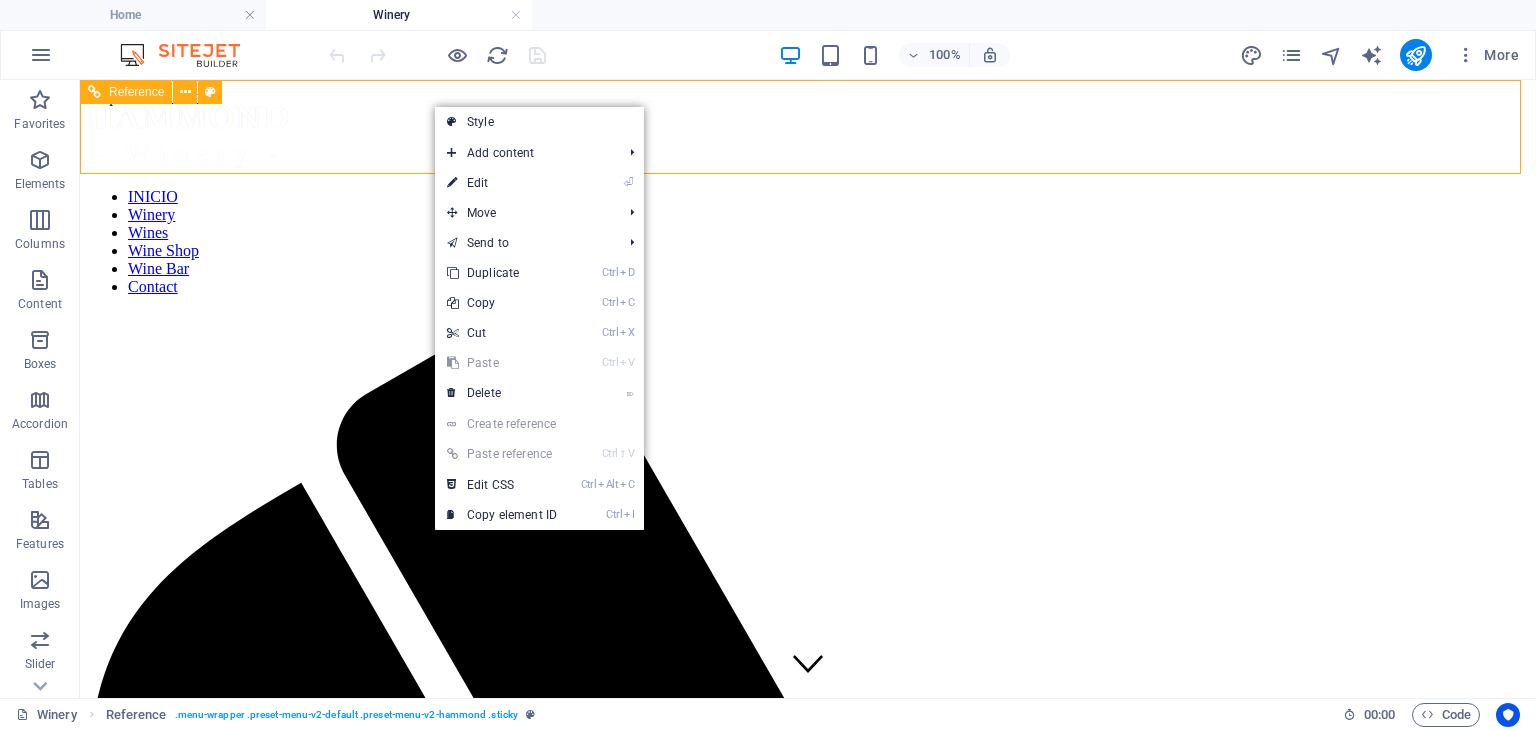 click at bounding box center [808, 139] 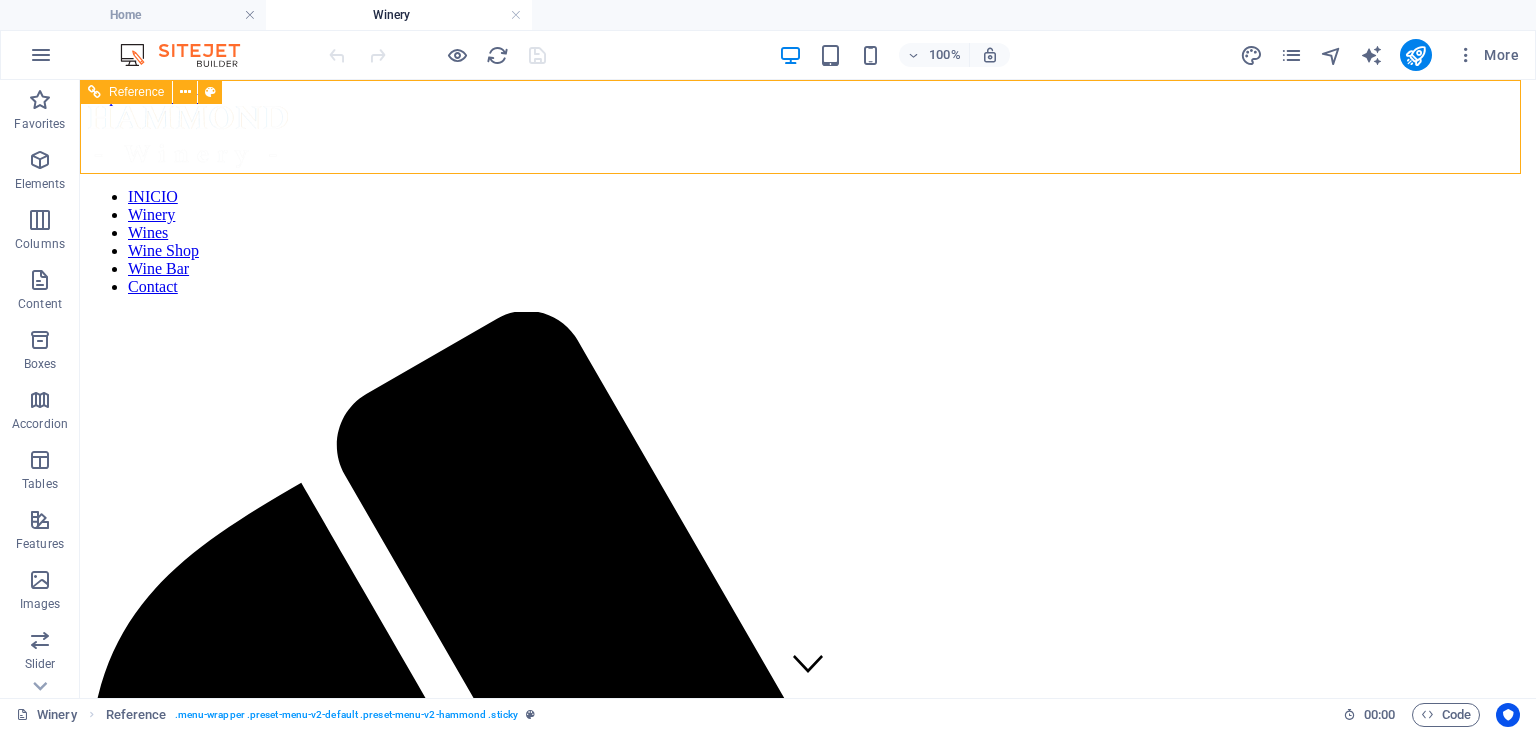 click at bounding box center [808, 139] 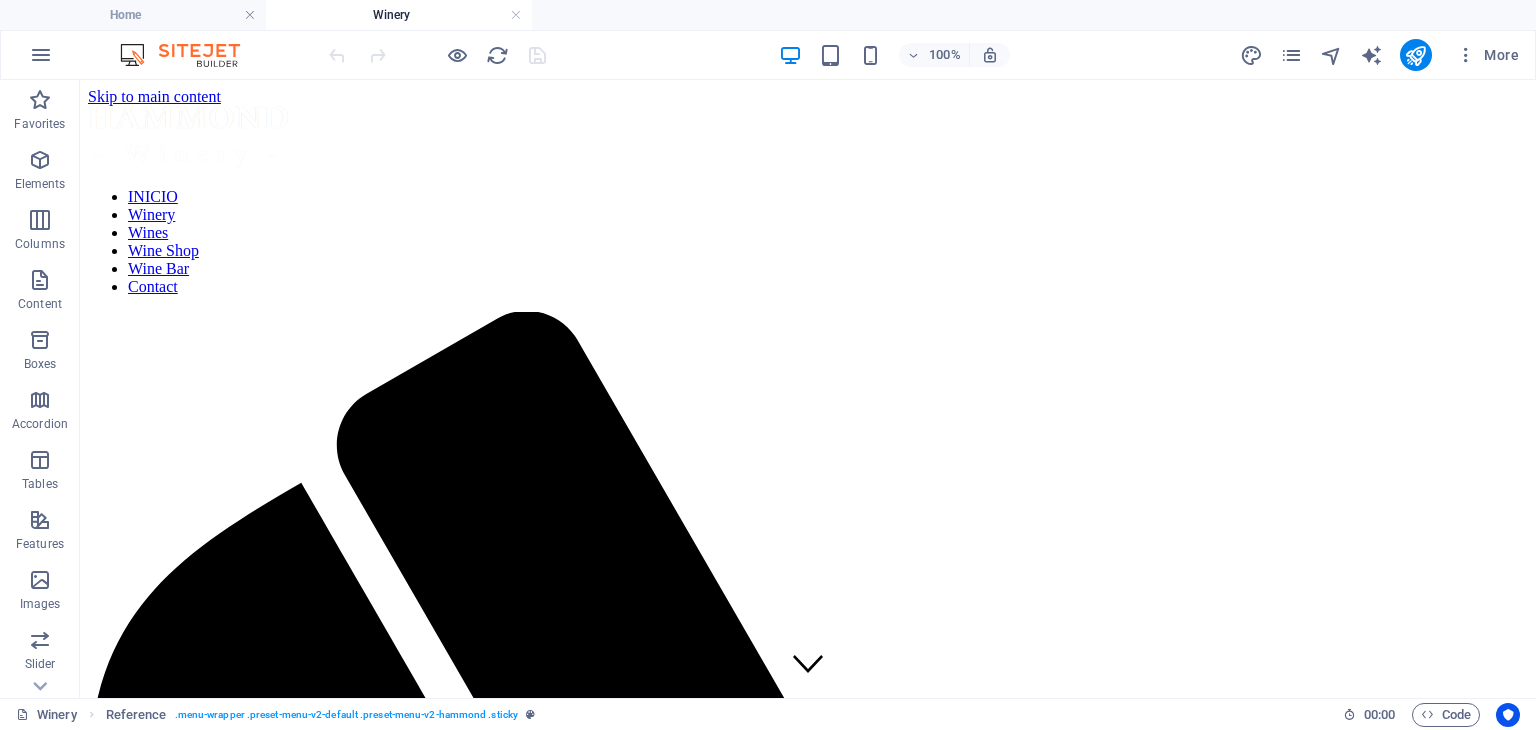 scroll, scrollTop: 94, scrollLeft: 0, axis: vertical 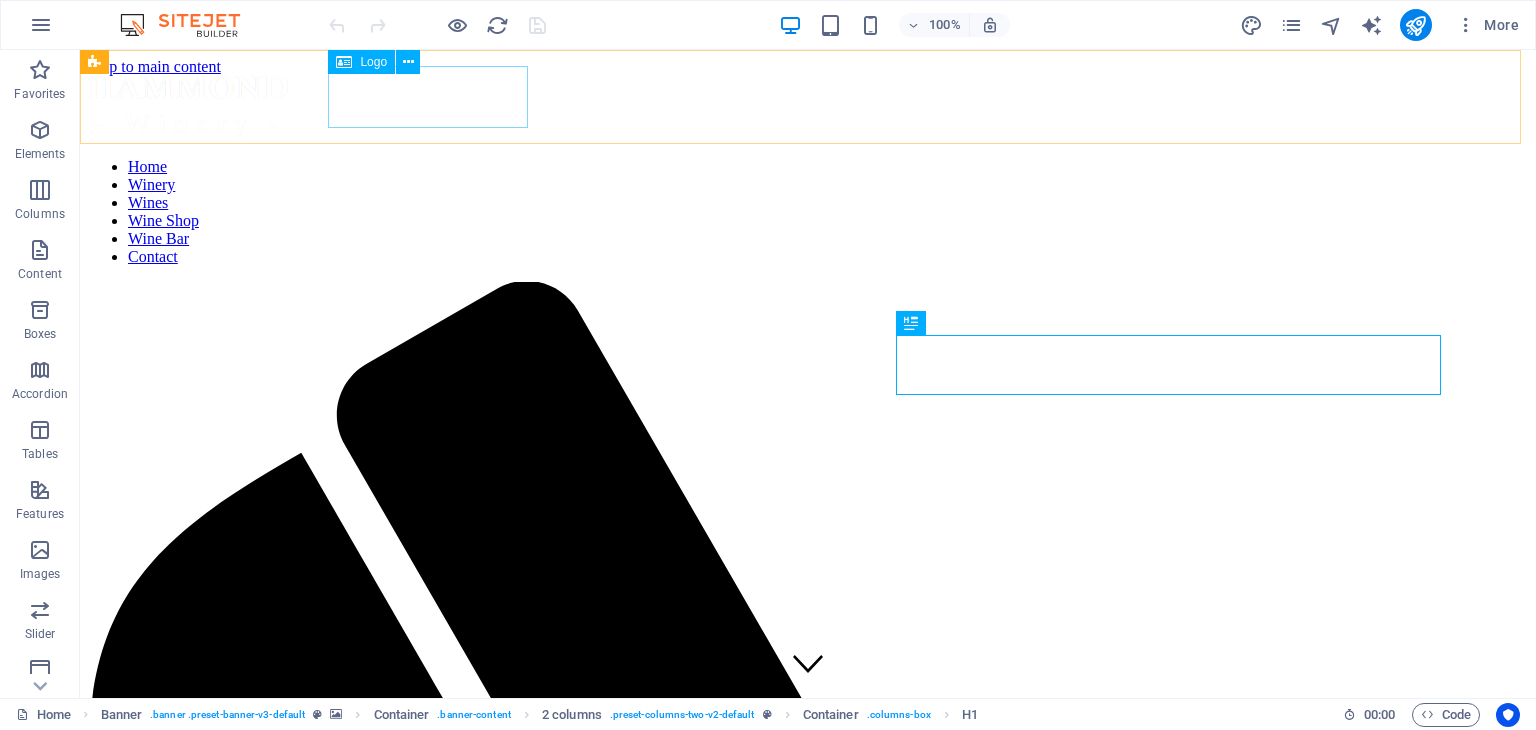 click at bounding box center (808, 109) 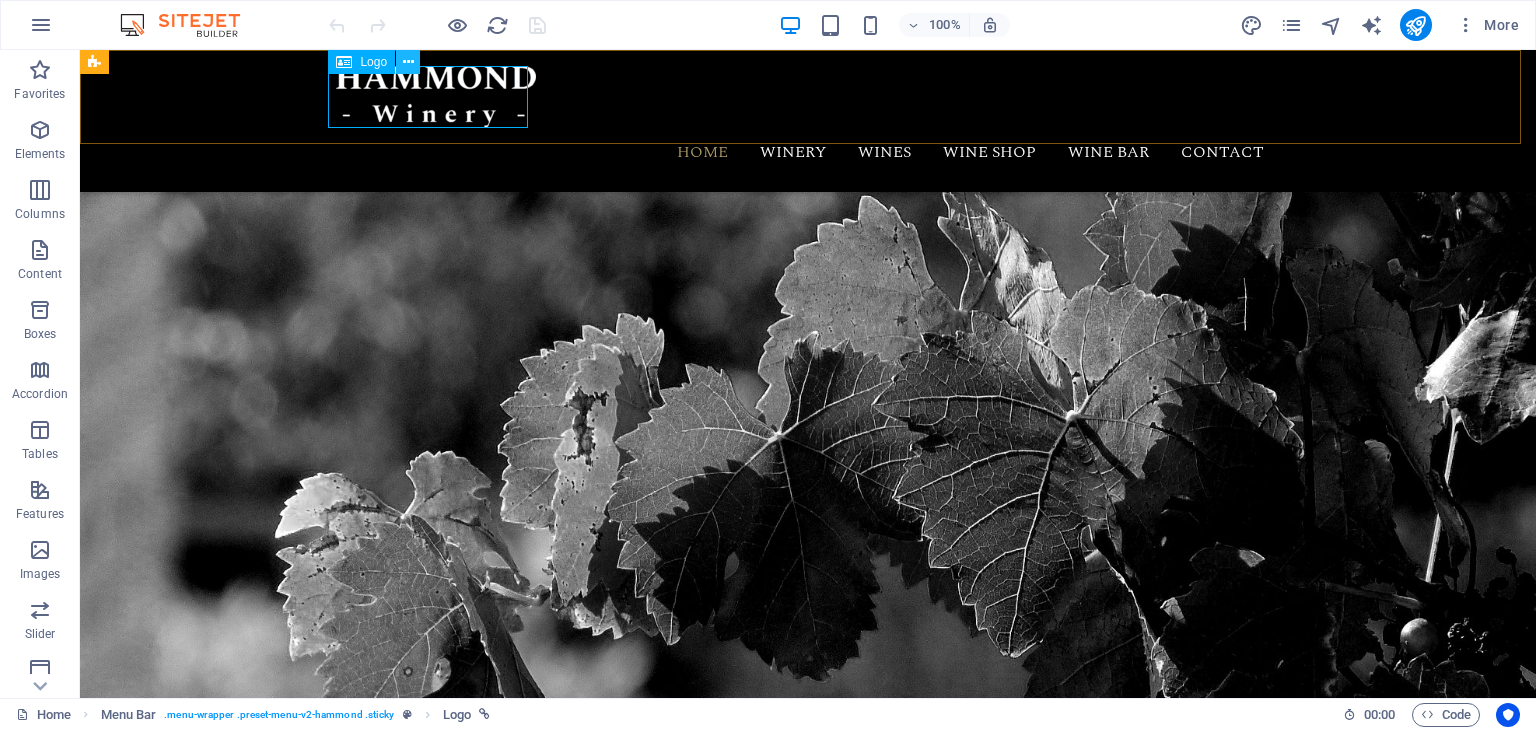 click at bounding box center [408, 62] 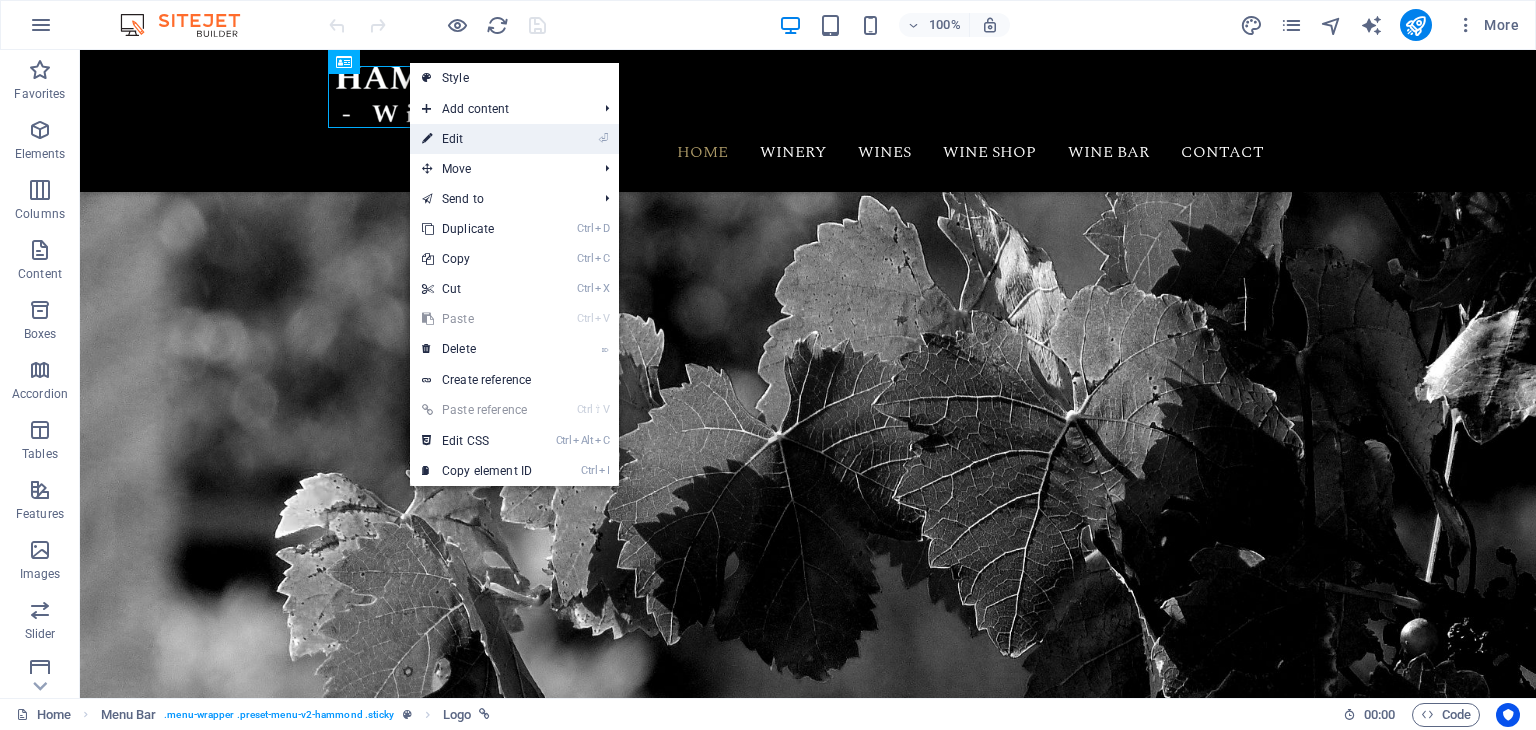 click on "⏎  Edit" at bounding box center [477, 139] 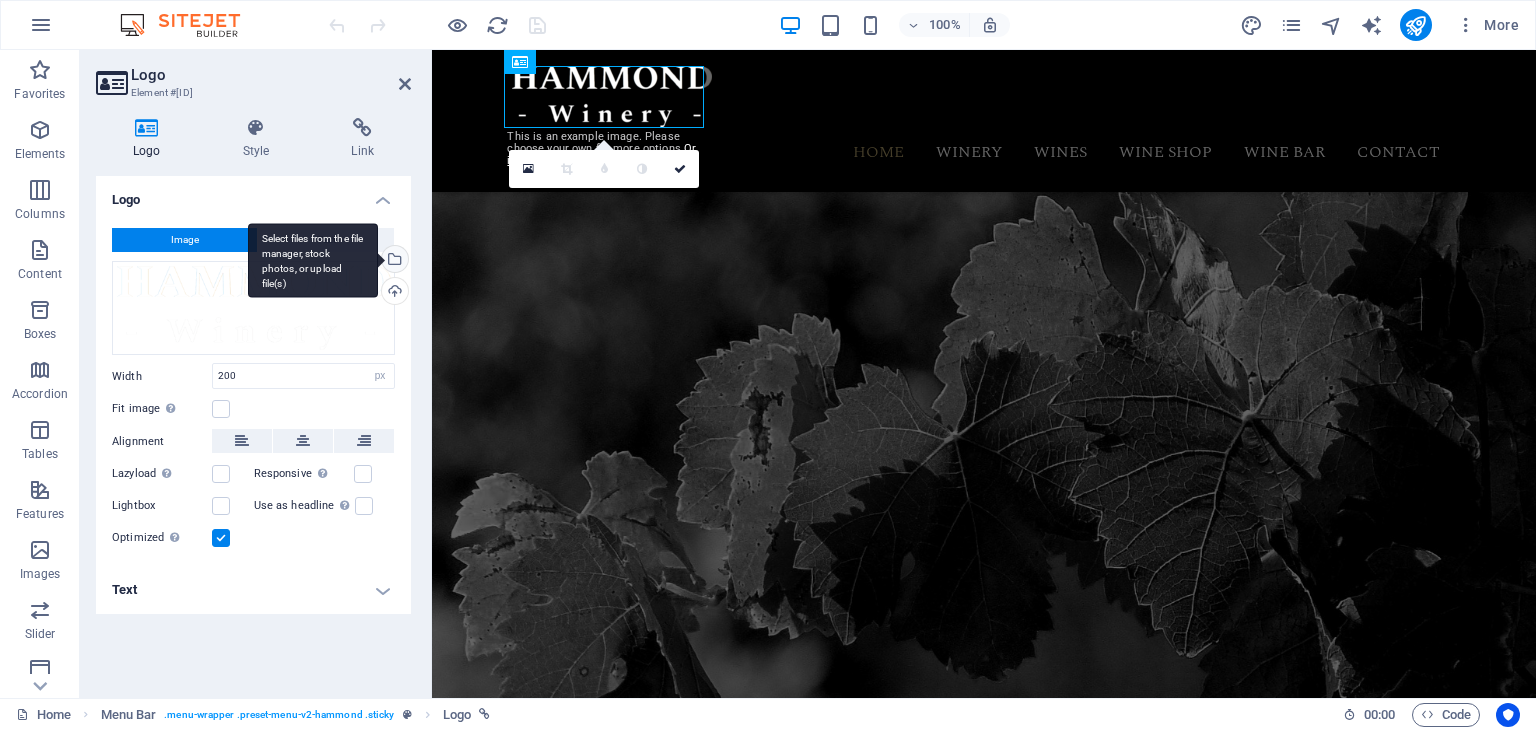 click on "Select files from the file manager, stock photos, or upload file(s)" at bounding box center (313, 260) 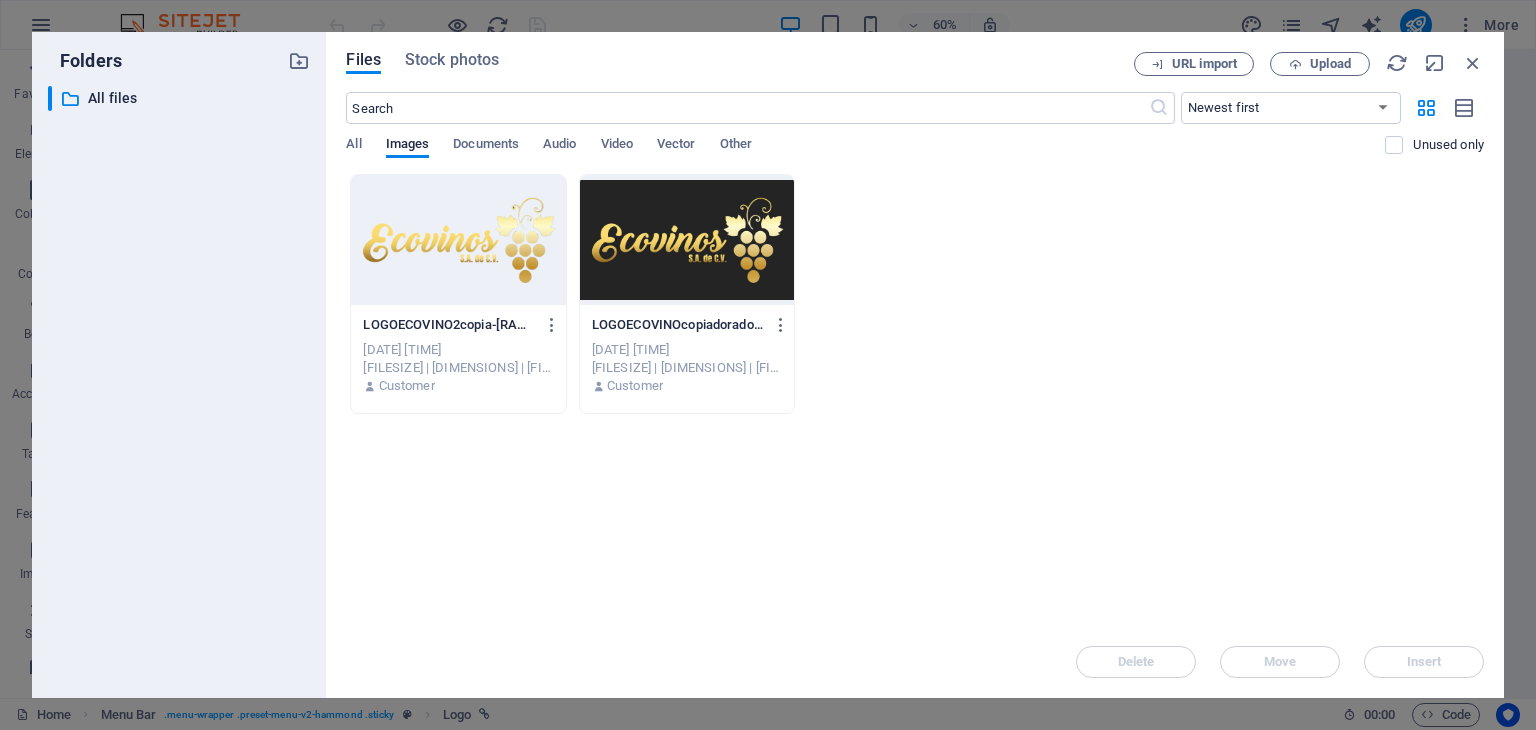 click at bounding box center (458, 240) 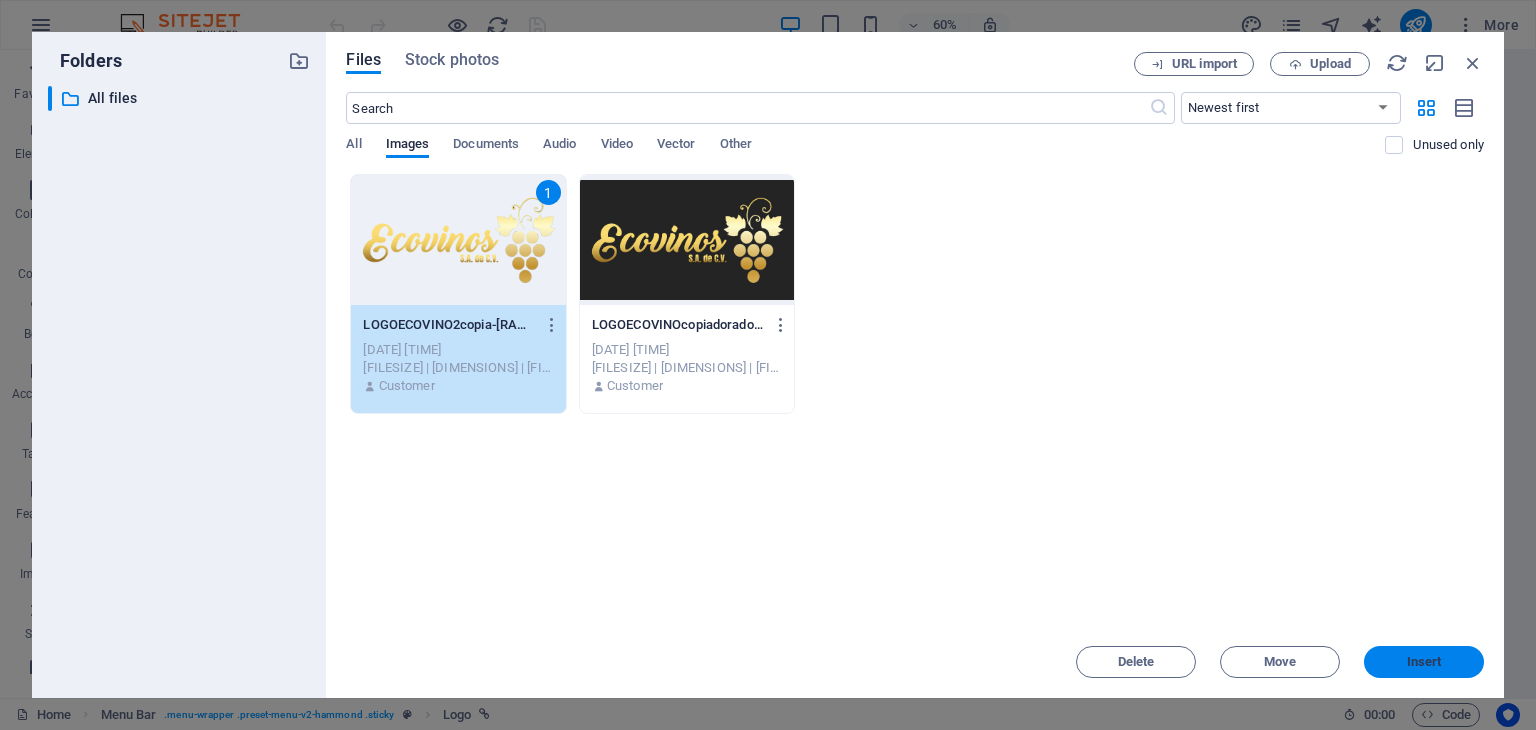 click on "Insert" at bounding box center [1424, 662] 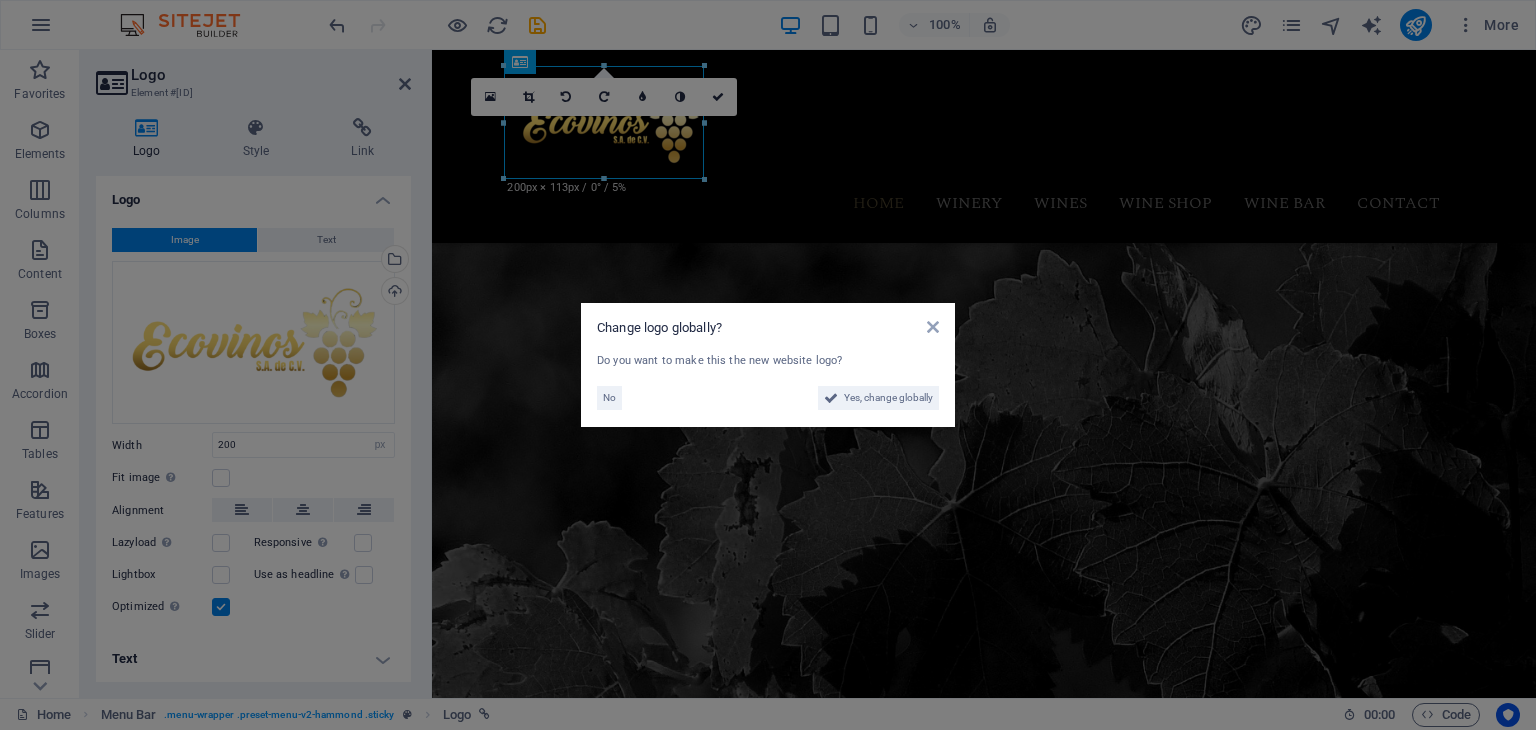 click on "Change logo globally? Do you want to make this the new website logo? No Yes, change globally" at bounding box center (768, 365) 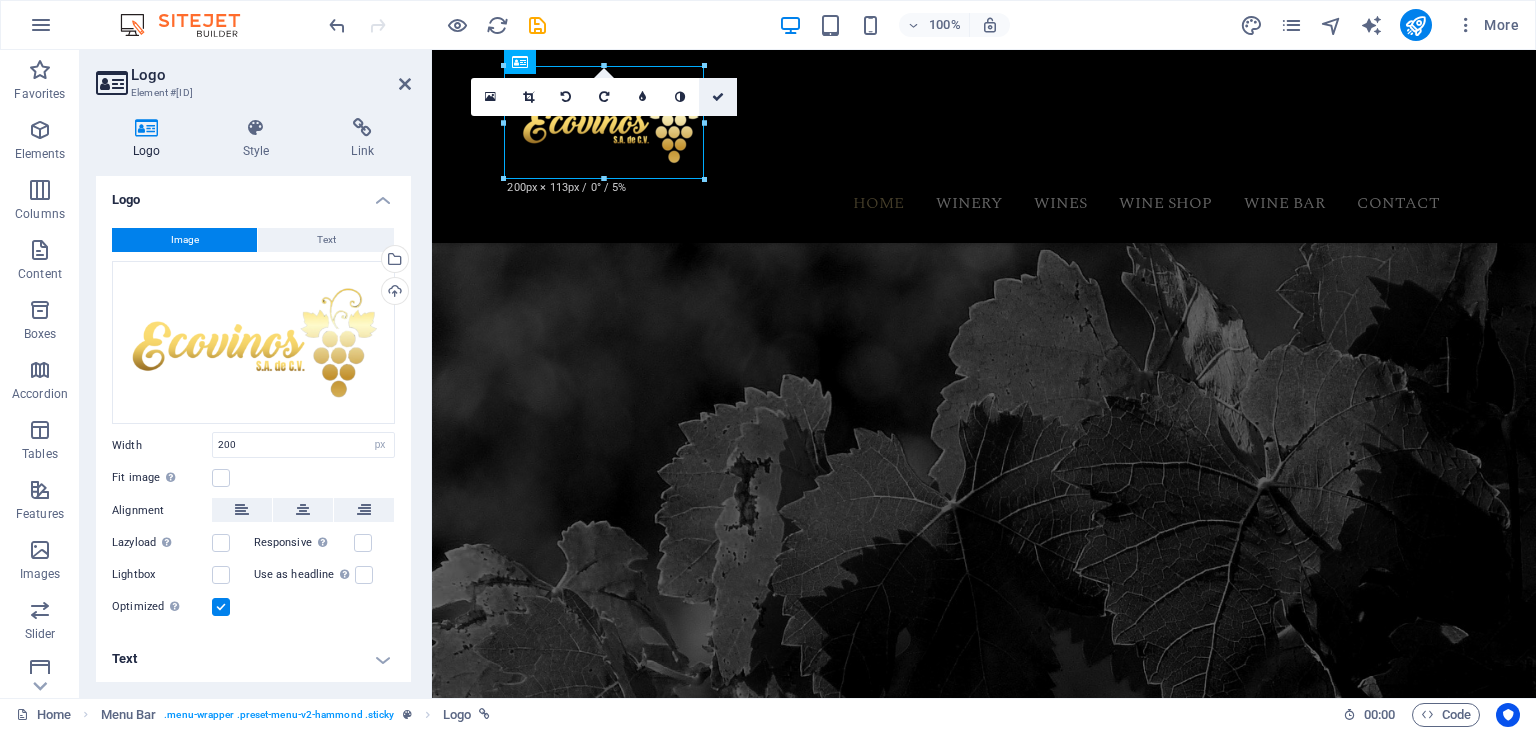 click at bounding box center [718, 97] 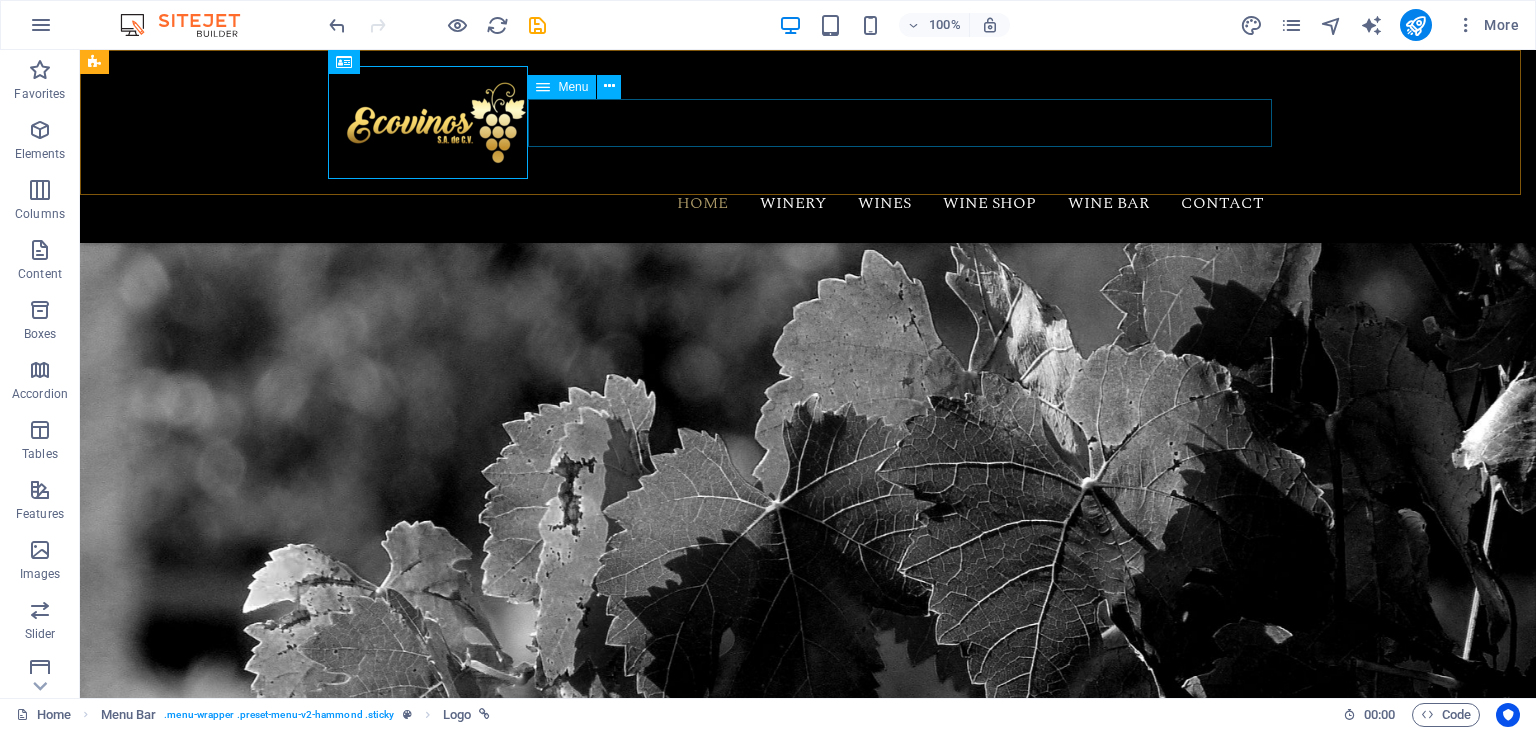 click on "Home Winery Wines Wine Shop Wine Bar Contact" at bounding box center (808, 203) 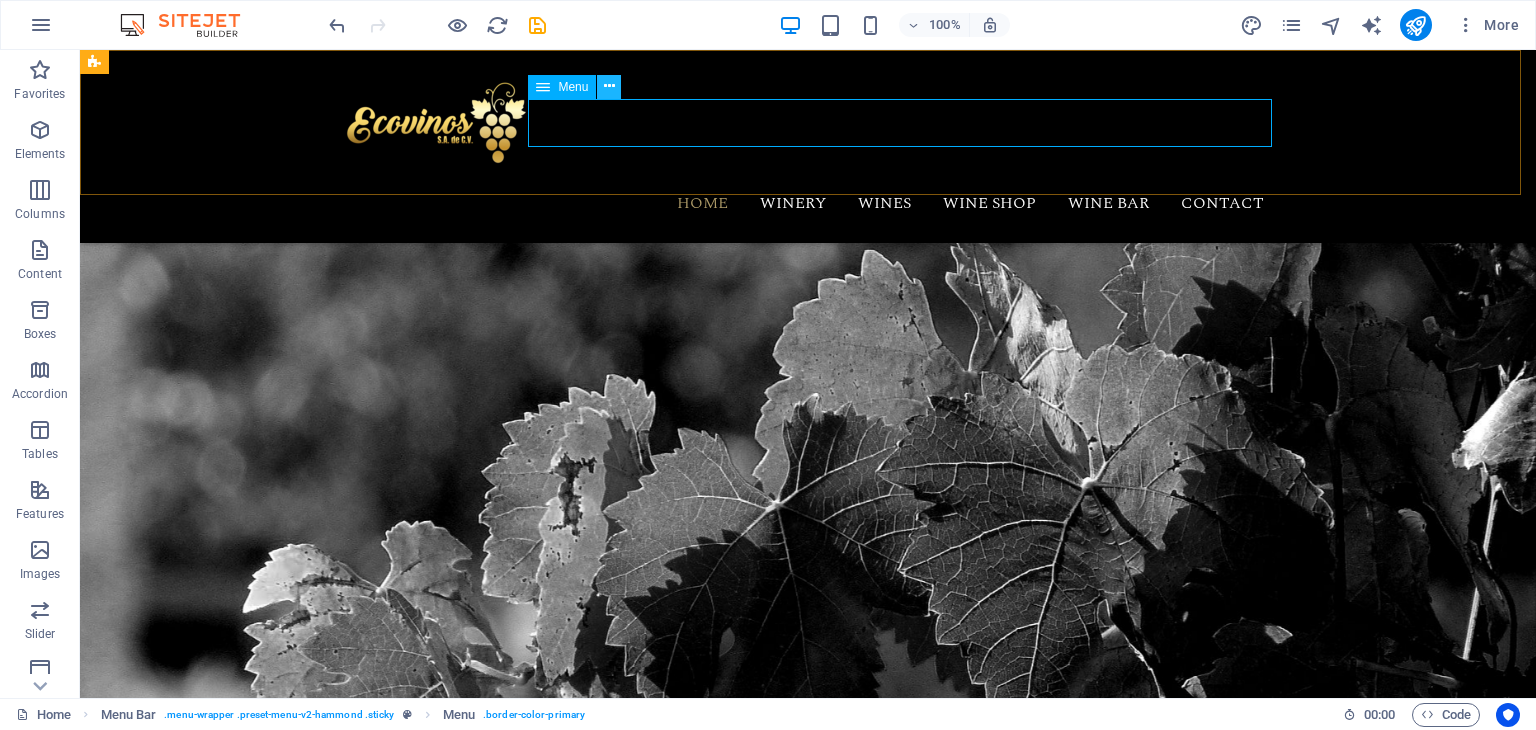 click at bounding box center [609, 87] 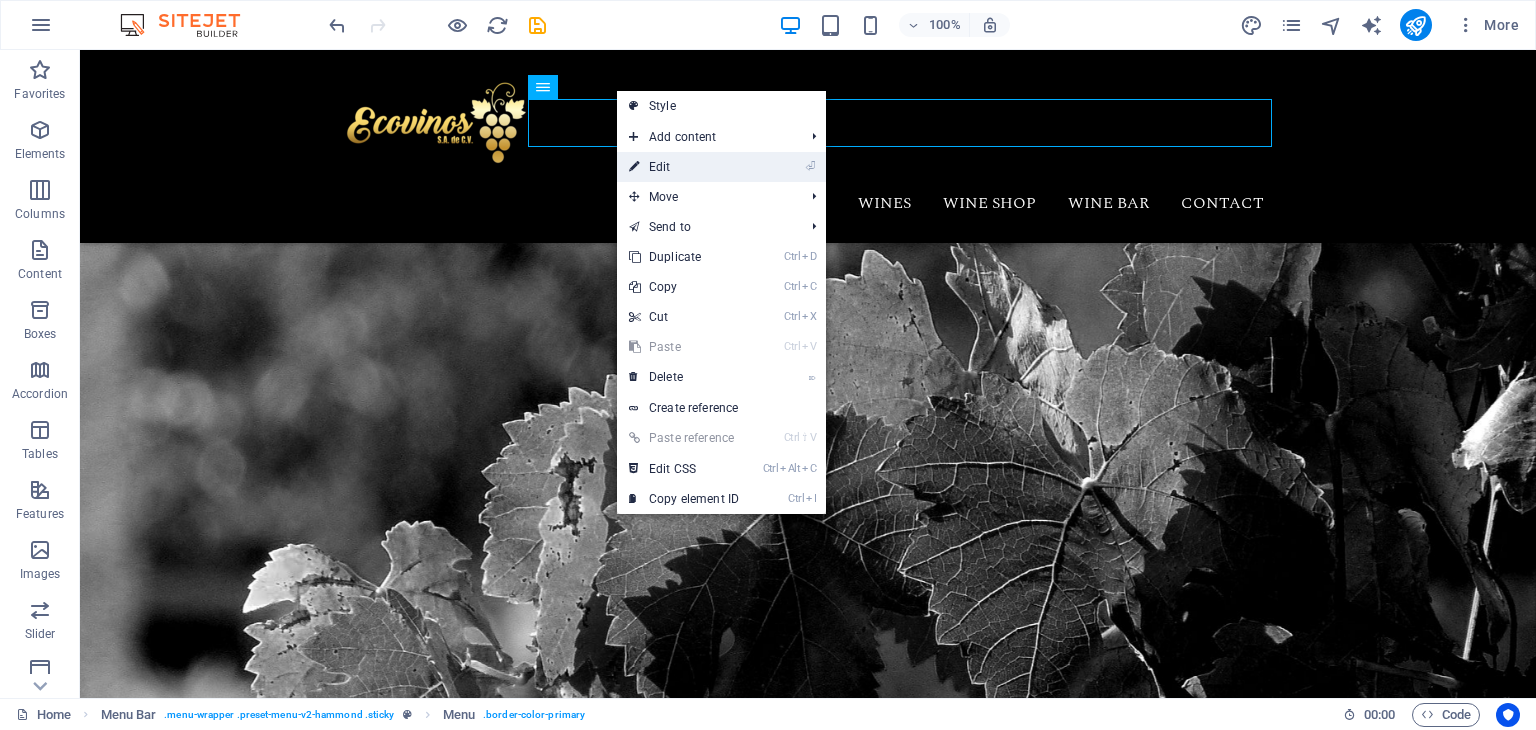 click on "⏎  Edit" at bounding box center (684, 167) 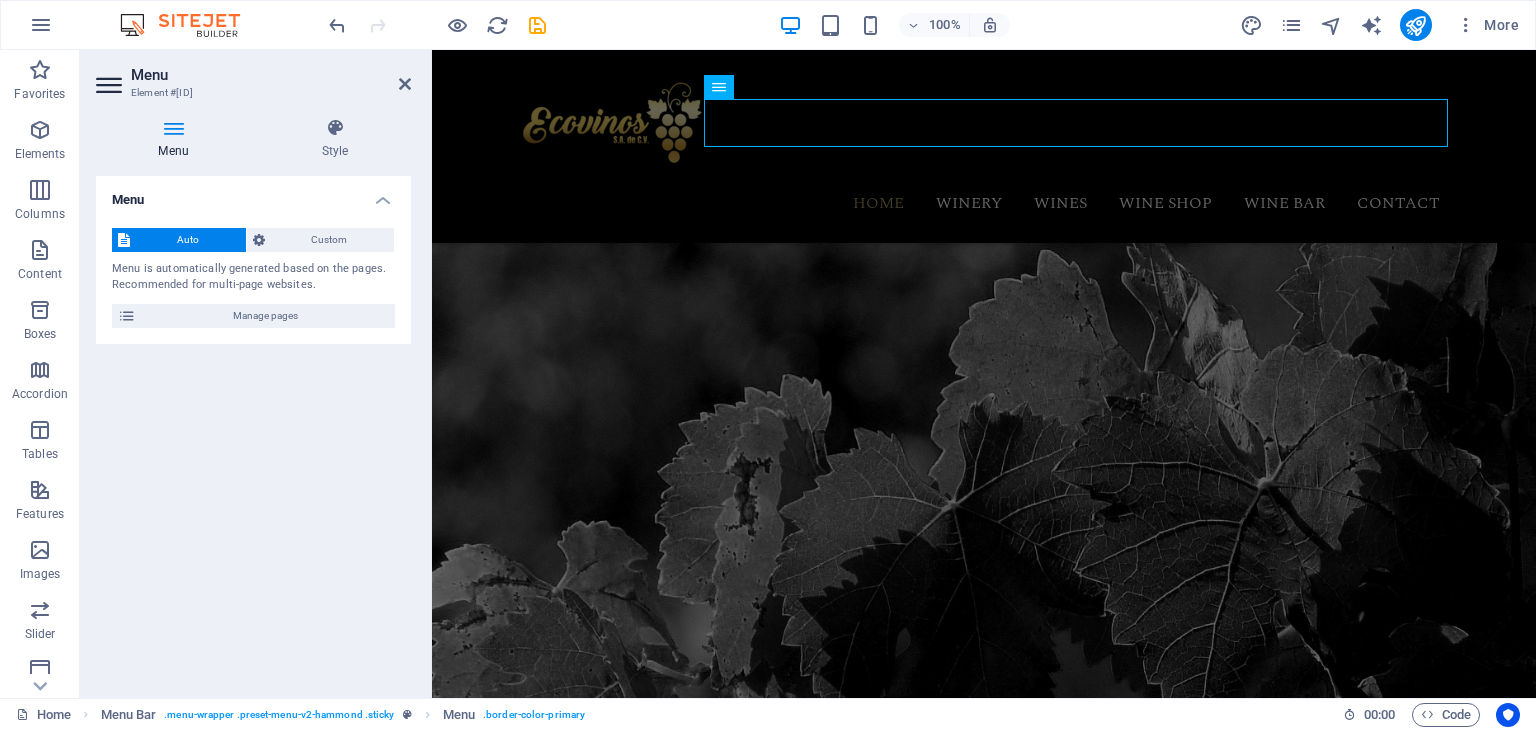 click at bounding box center (173, 128) 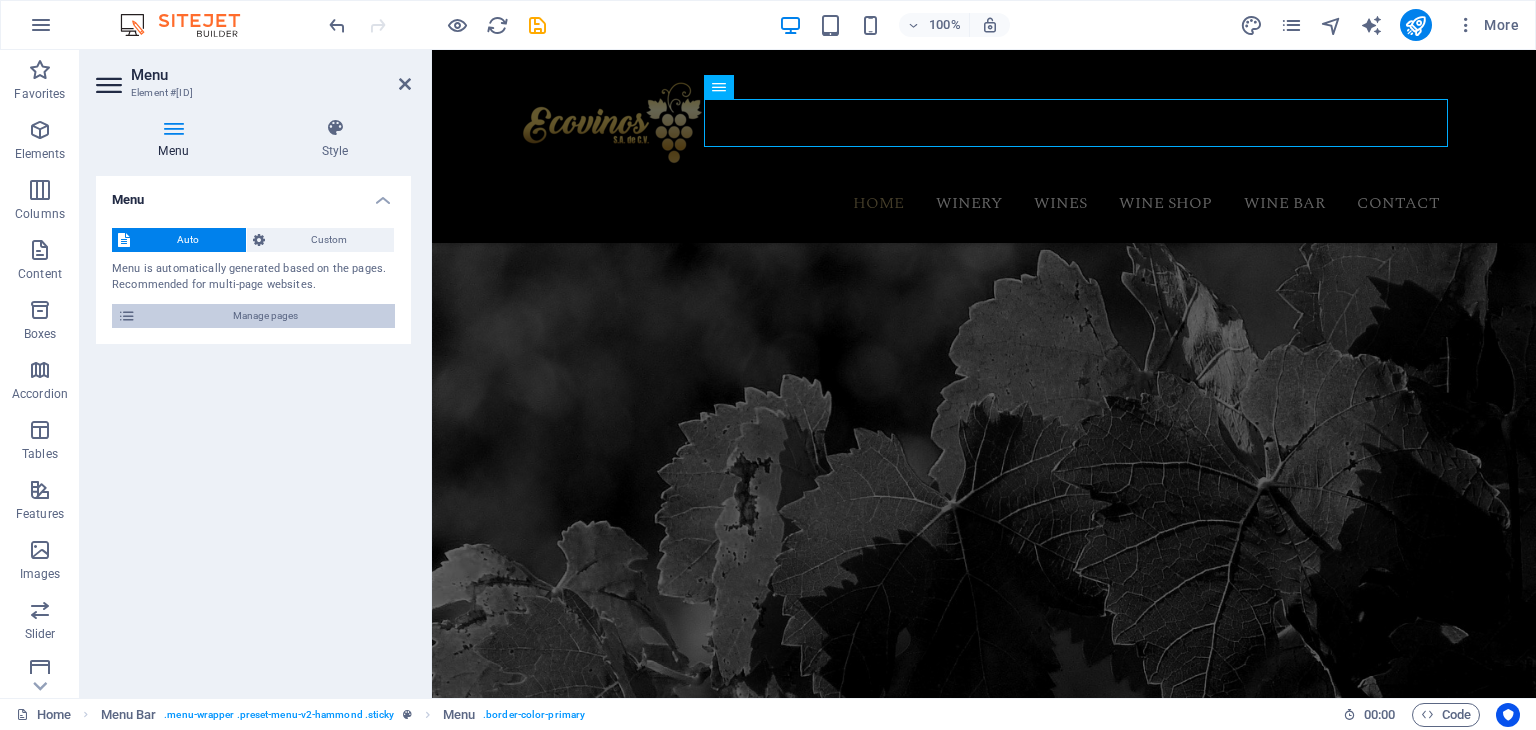 click at bounding box center (127, 316) 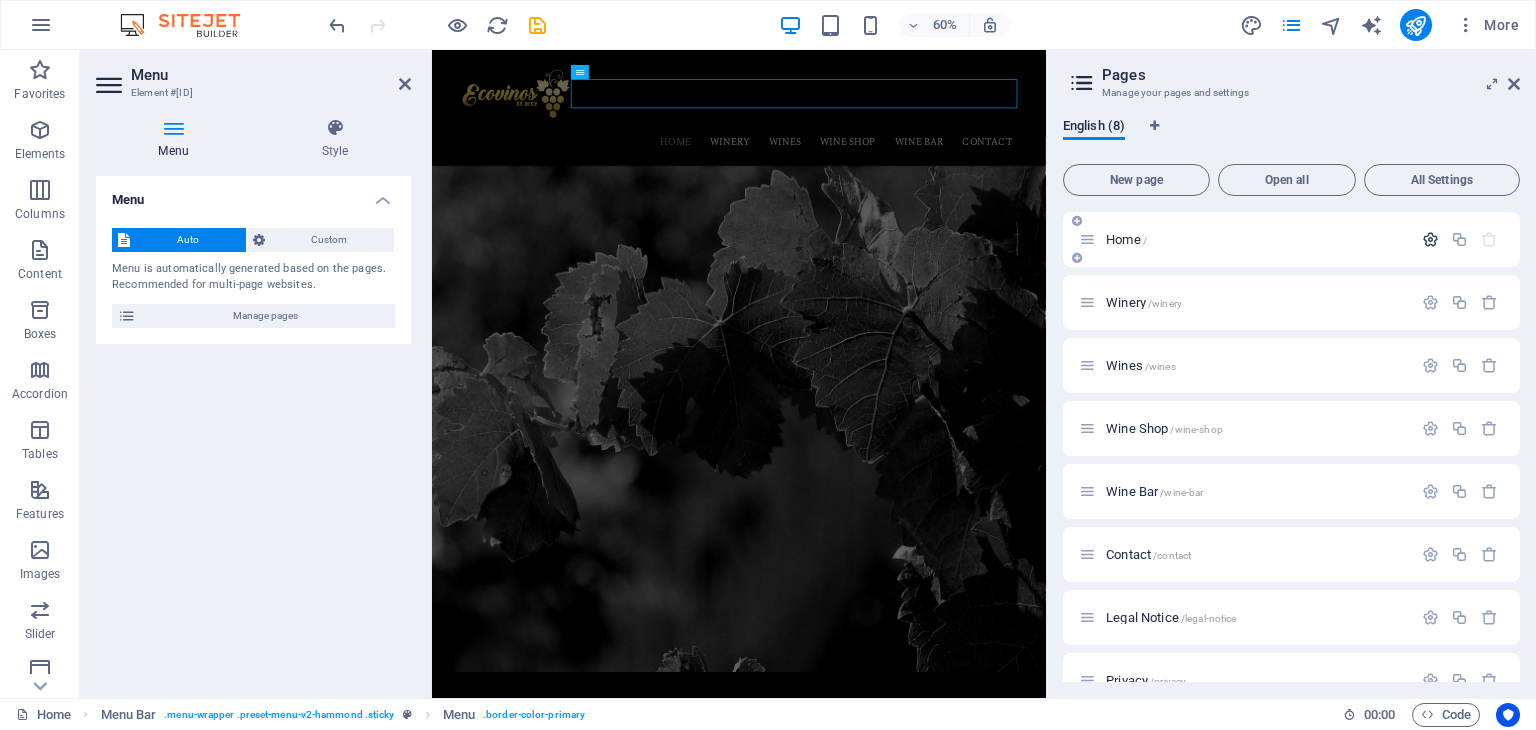 click at bounding box center [1430, 239] 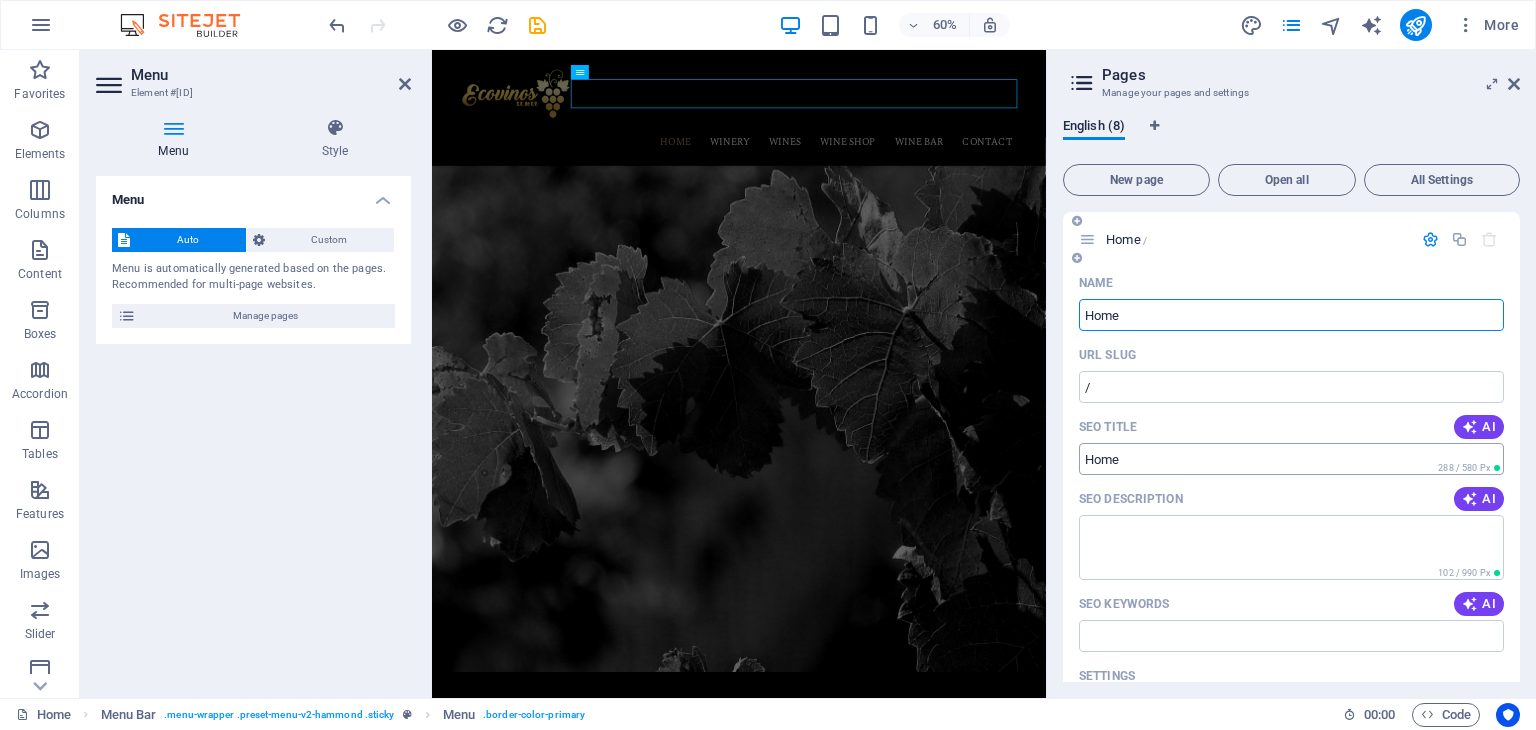 scroll, scrollTop: 0, scrollLeft: 0, axis: both 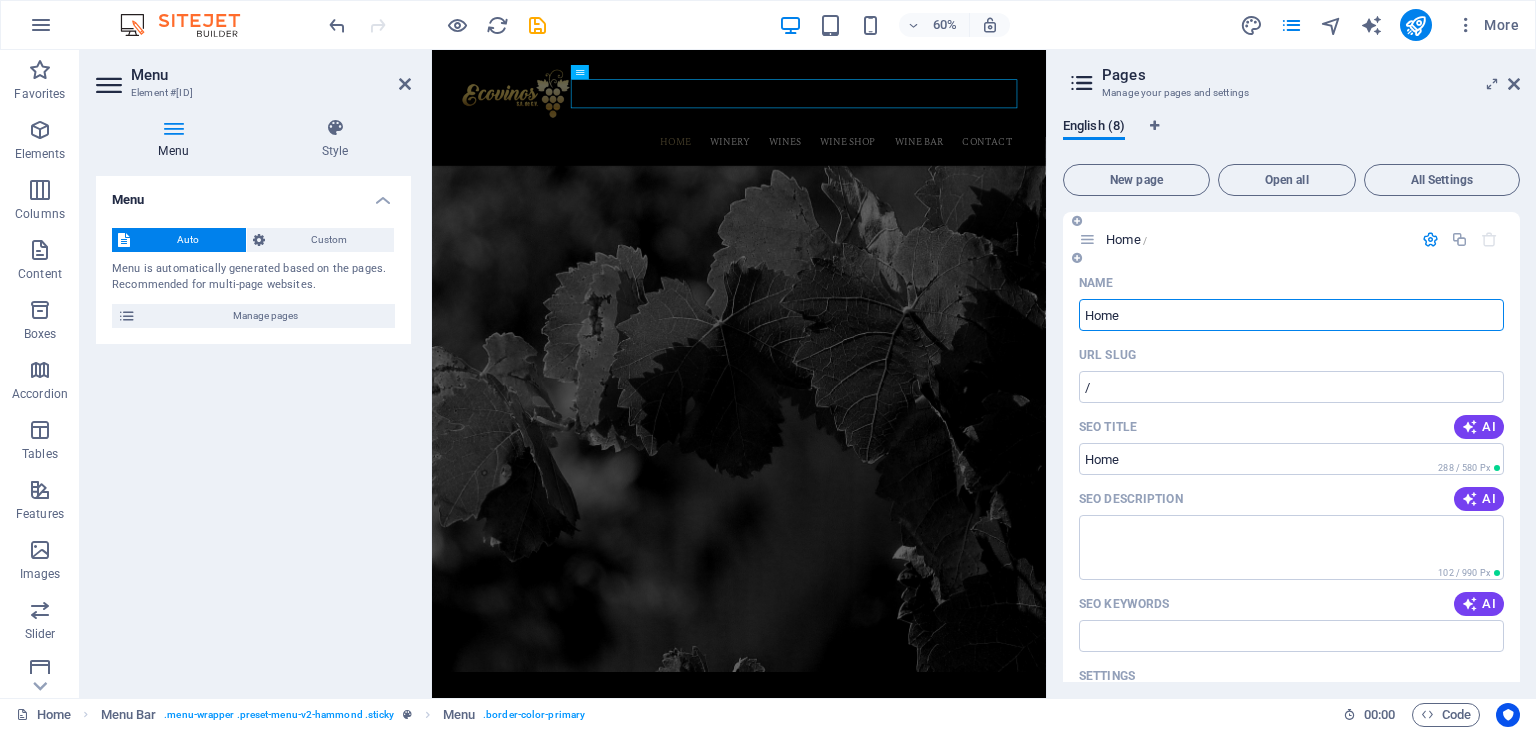 drag, startPoint x: 1143, startPoint y: 319, endPoint x: 1079, endPoint y: 313, distance: 64.28063 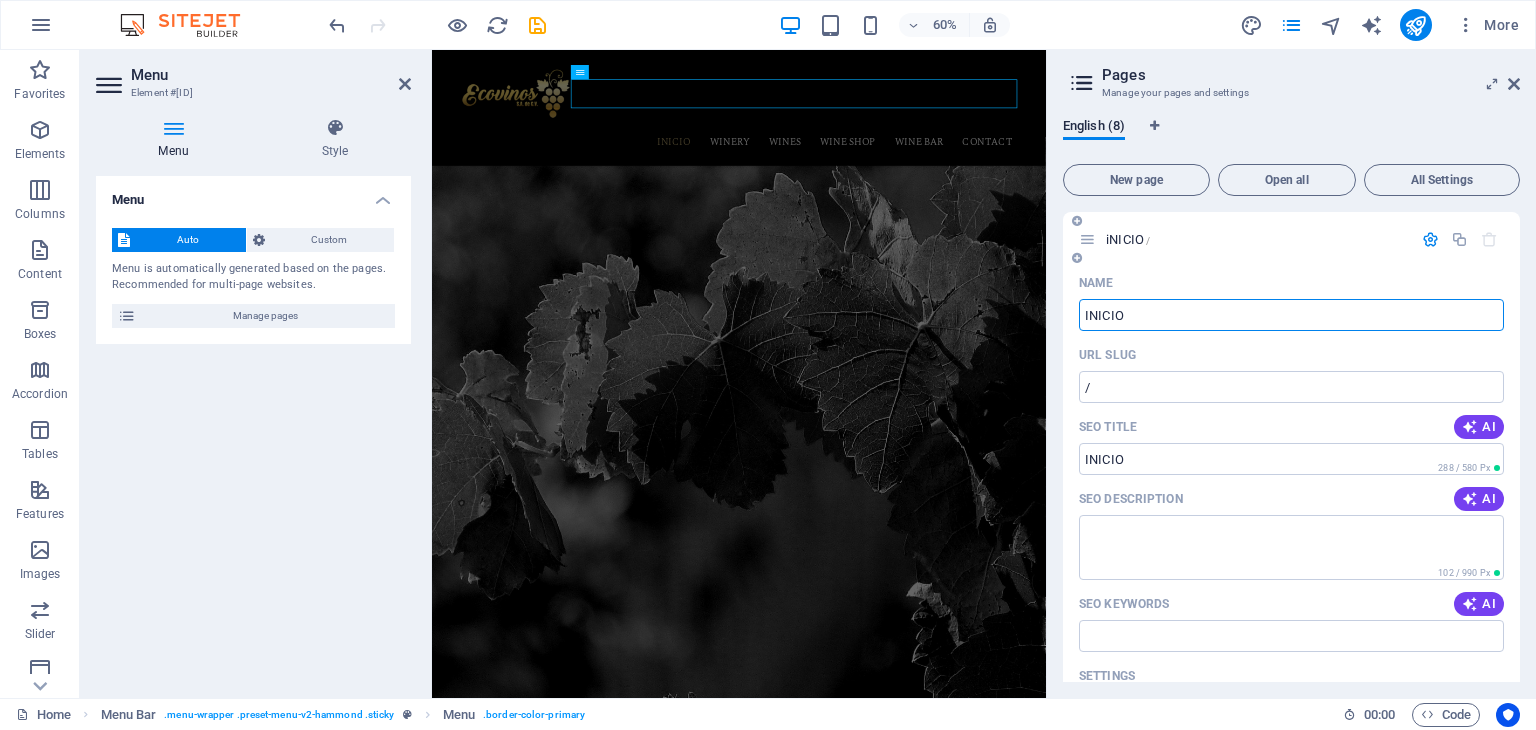 type on "INICIO" 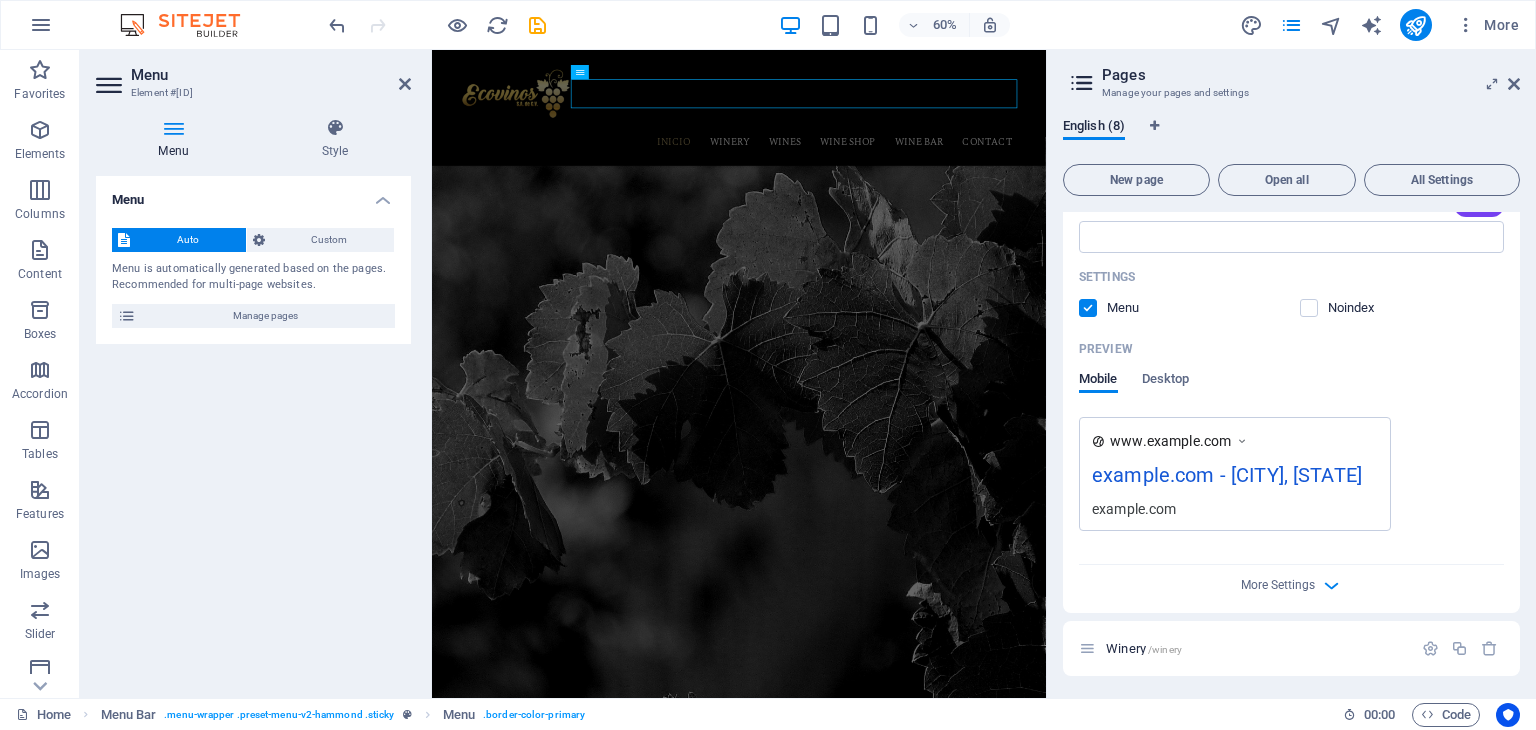 scroll, scrollTop: 400, scrollLeft: 0, axis: vertical 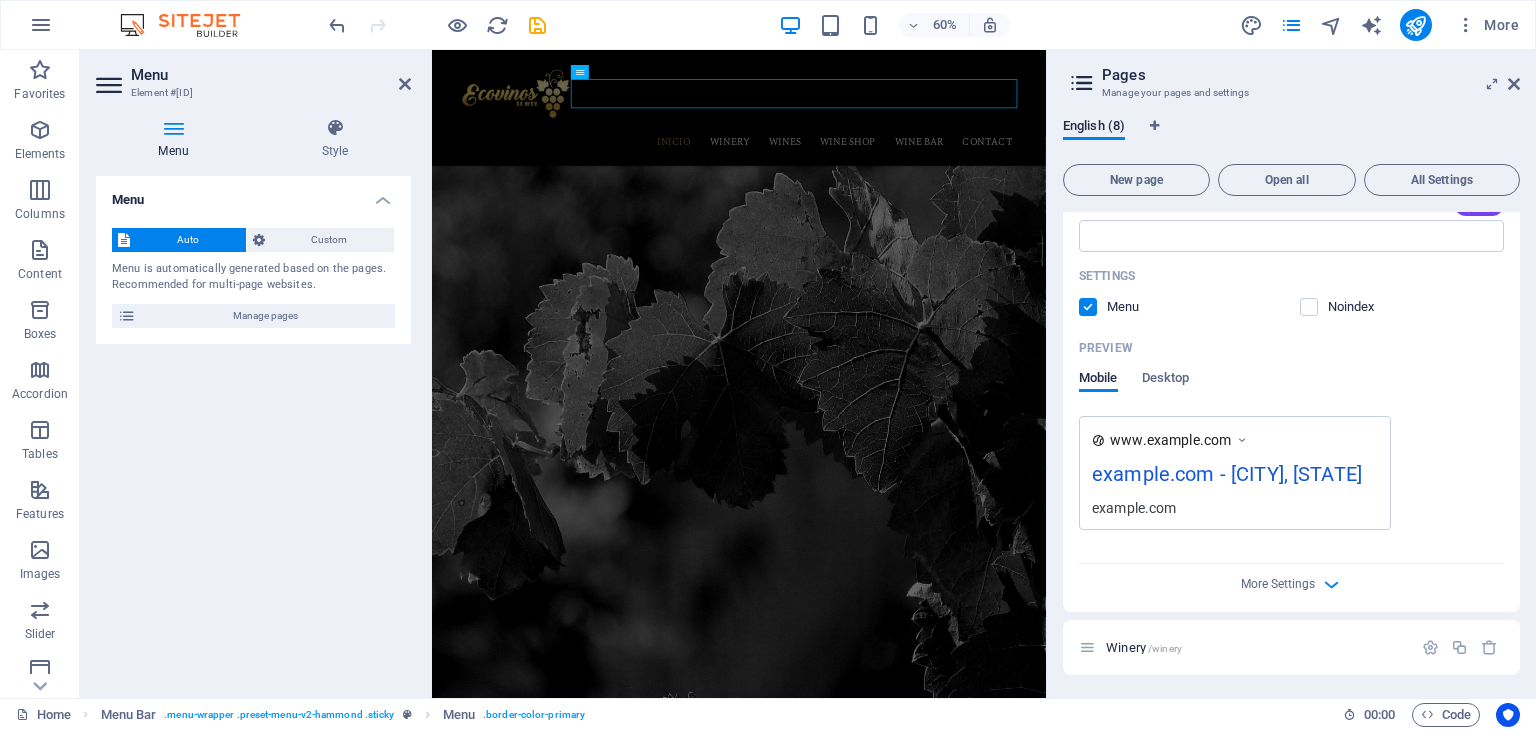 click at bounding box center (1242, 440) 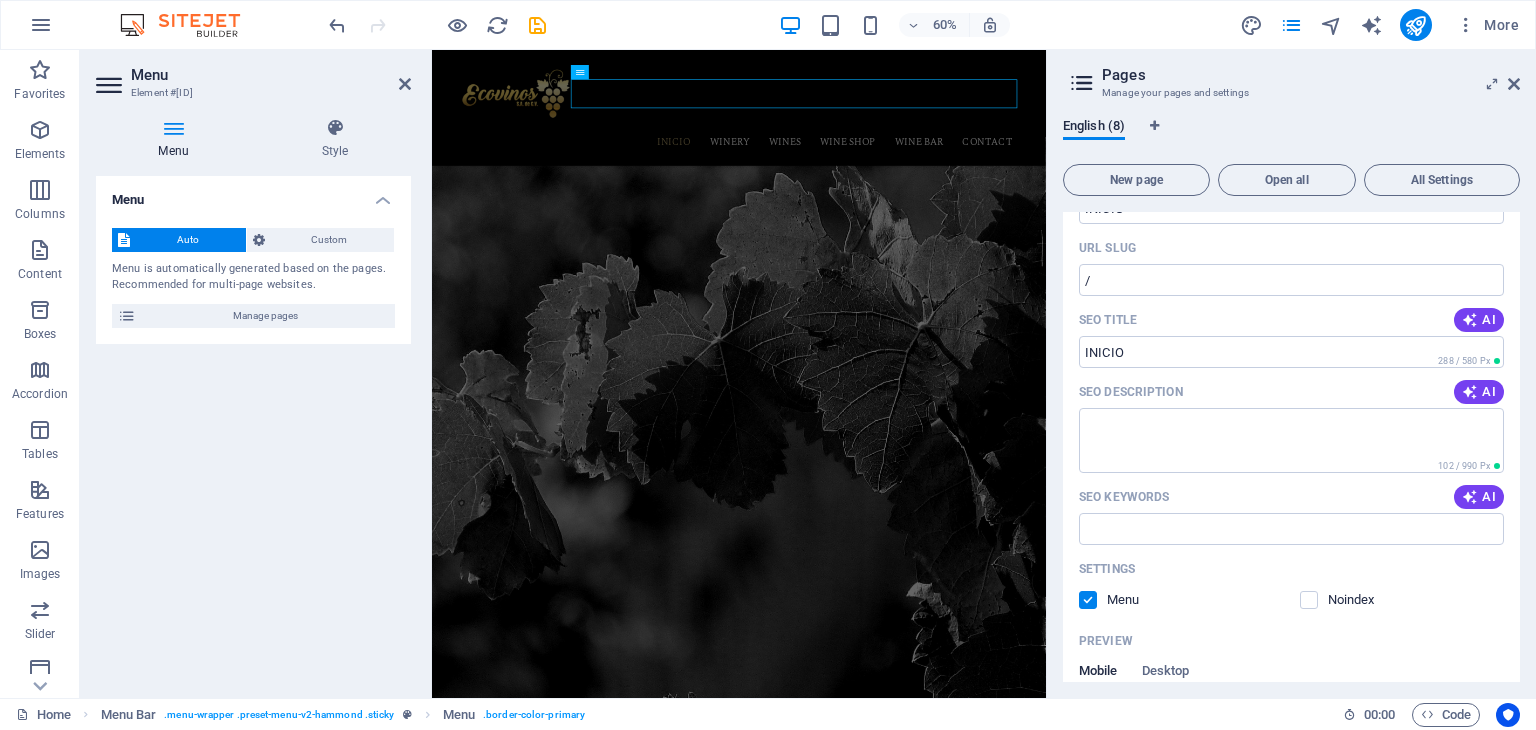 scroll, scrollTop: 0, scrollLeft: 0, axis: both 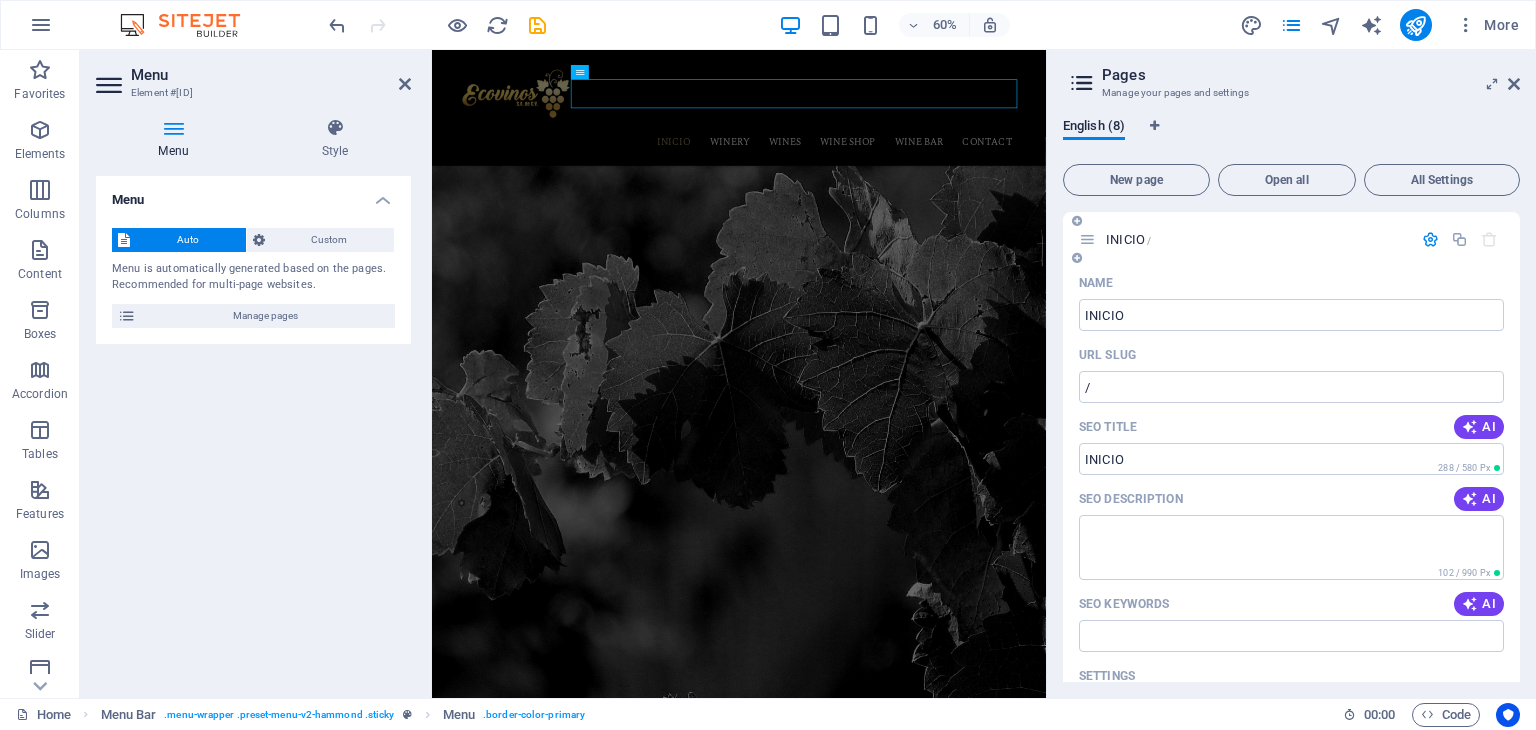 click at bounding box center [1430, 239] 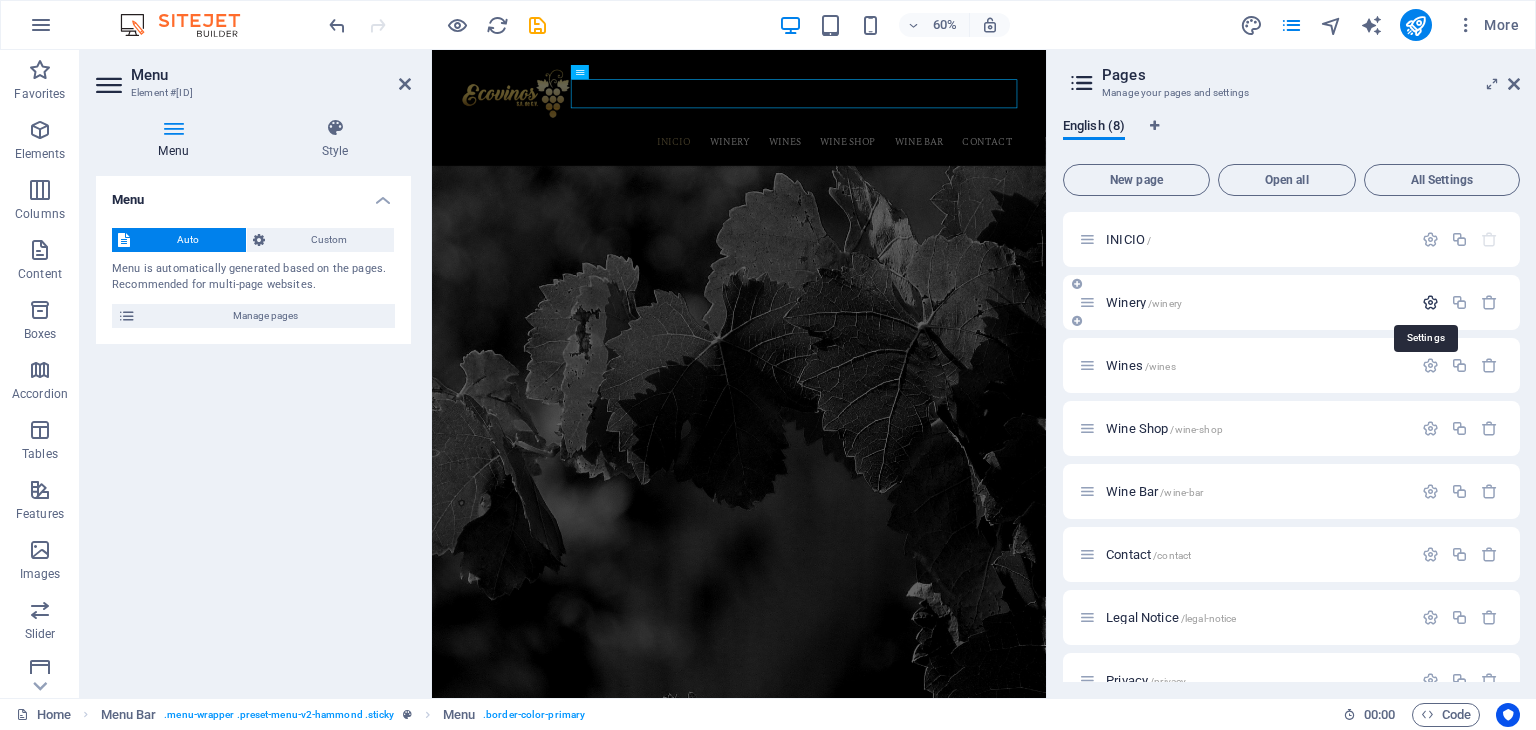 click at bounding box center (1430, 302) 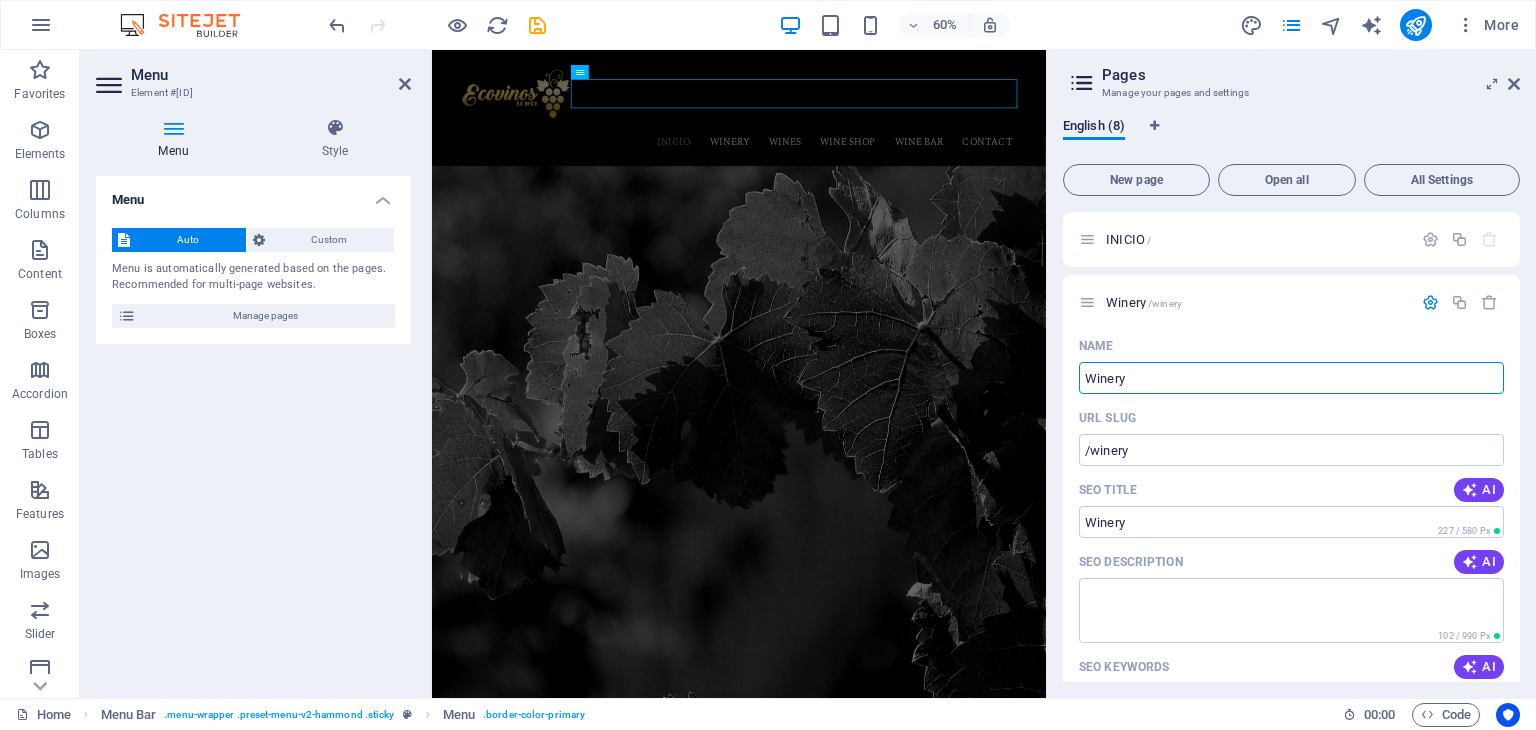 drag, startPoint x: 1506, startPoint y: 423, endPoint x: 1441, endPoint y: 588, distance: 177.34148 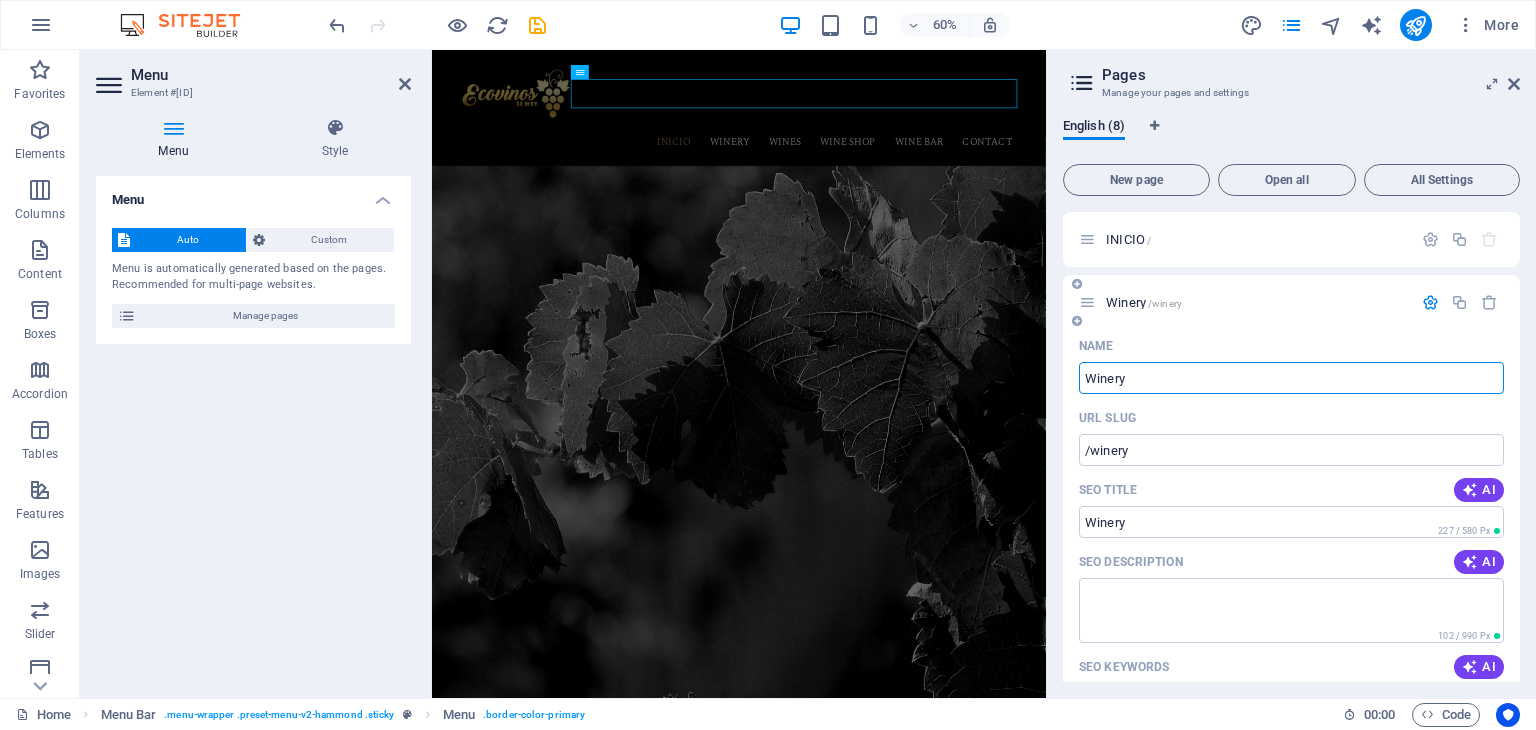 click on "Name Winery ​ URL SLUG /winery ​ SEO Title AI Winery ​ 227 / 580 Px SEO Description AI ​ 102 / 990 Px SEO Keywords AI ​ Settings Menu Noindex Preview Mobile Desktop www.example.com winery Winery - ecovinossa.com ecovinossa.com Meta tags ​ Preview Image (Open Graph) Drag files here, click to choose files or select files from Files or our free stock photos & videos More Settings" at bounding box center [1291, 702] 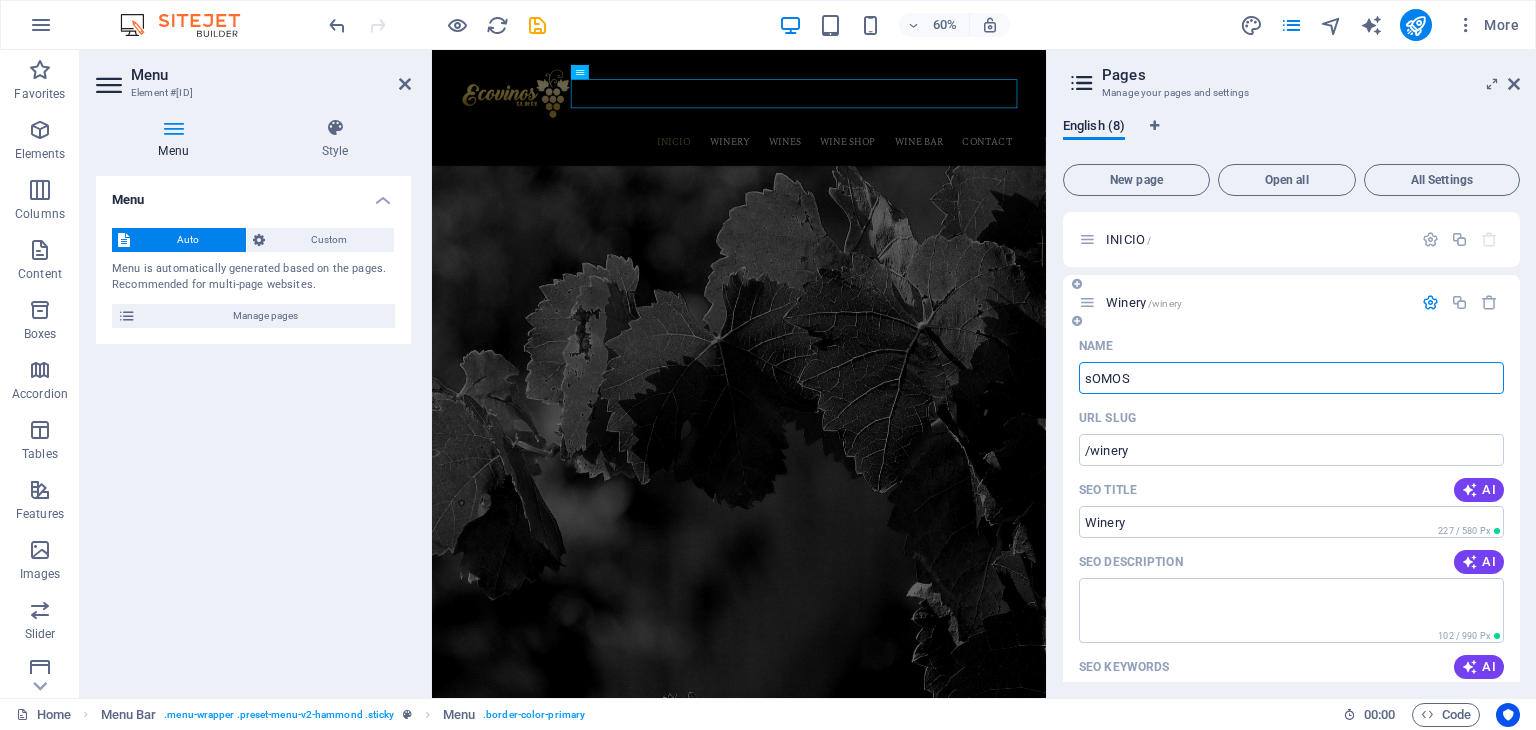 type on "sOMOS" 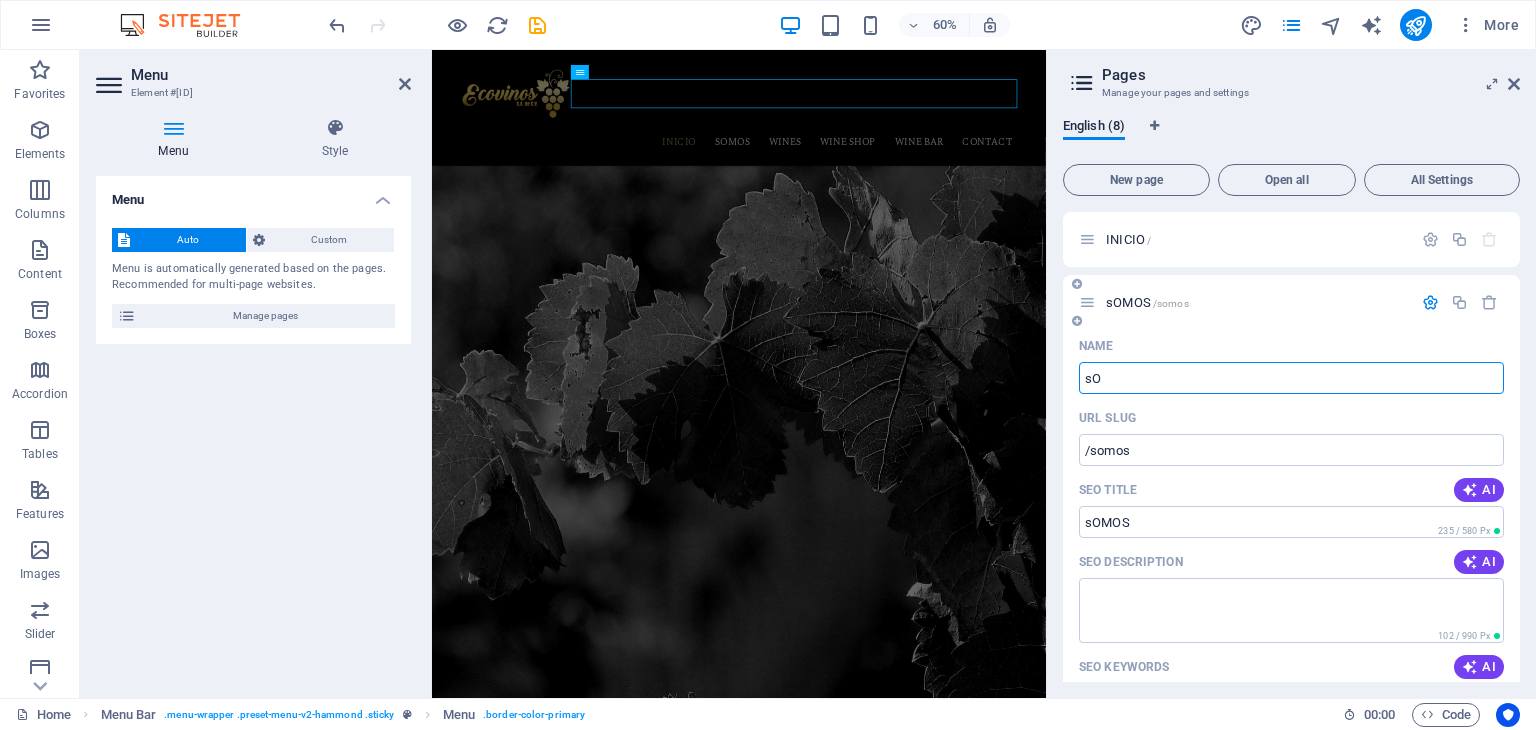 type on "s" 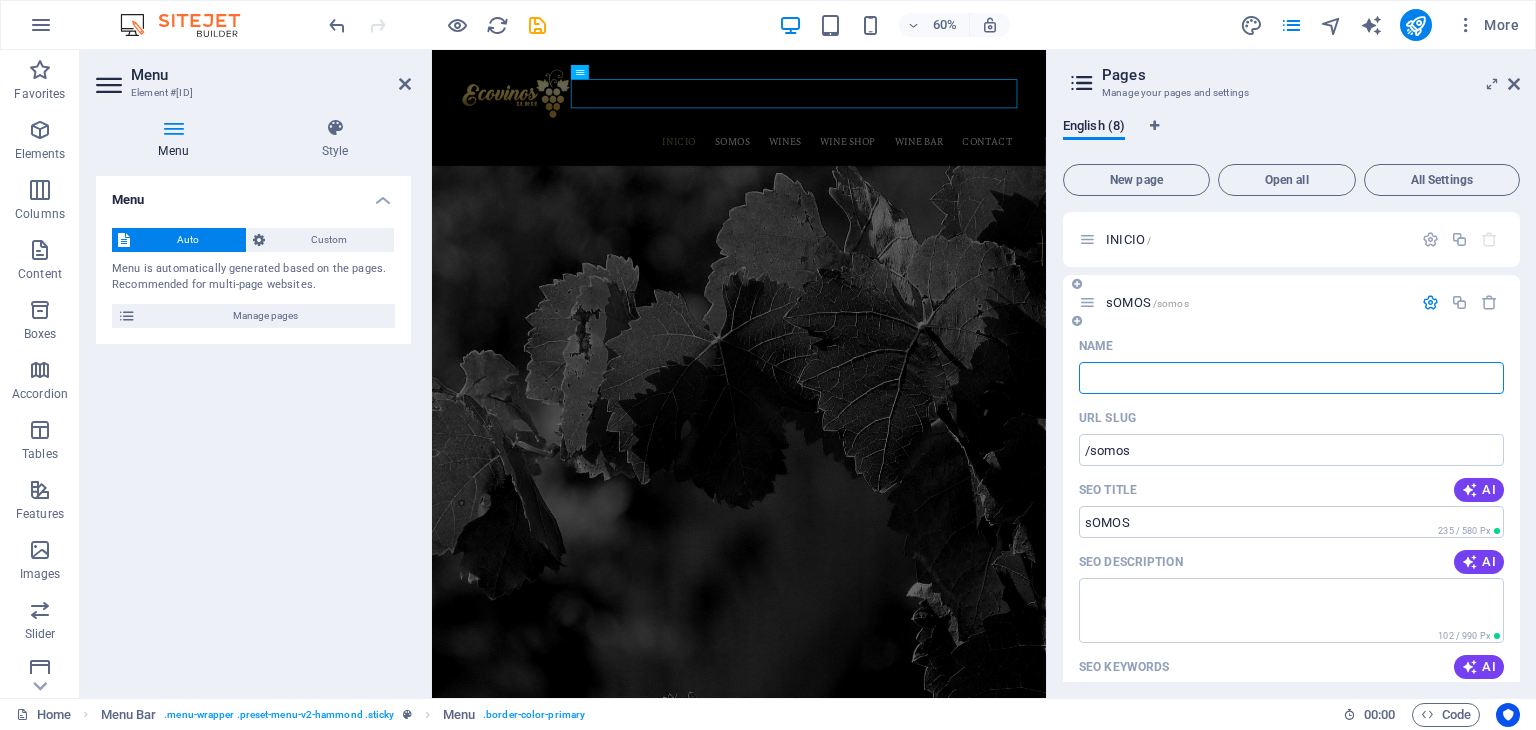 type 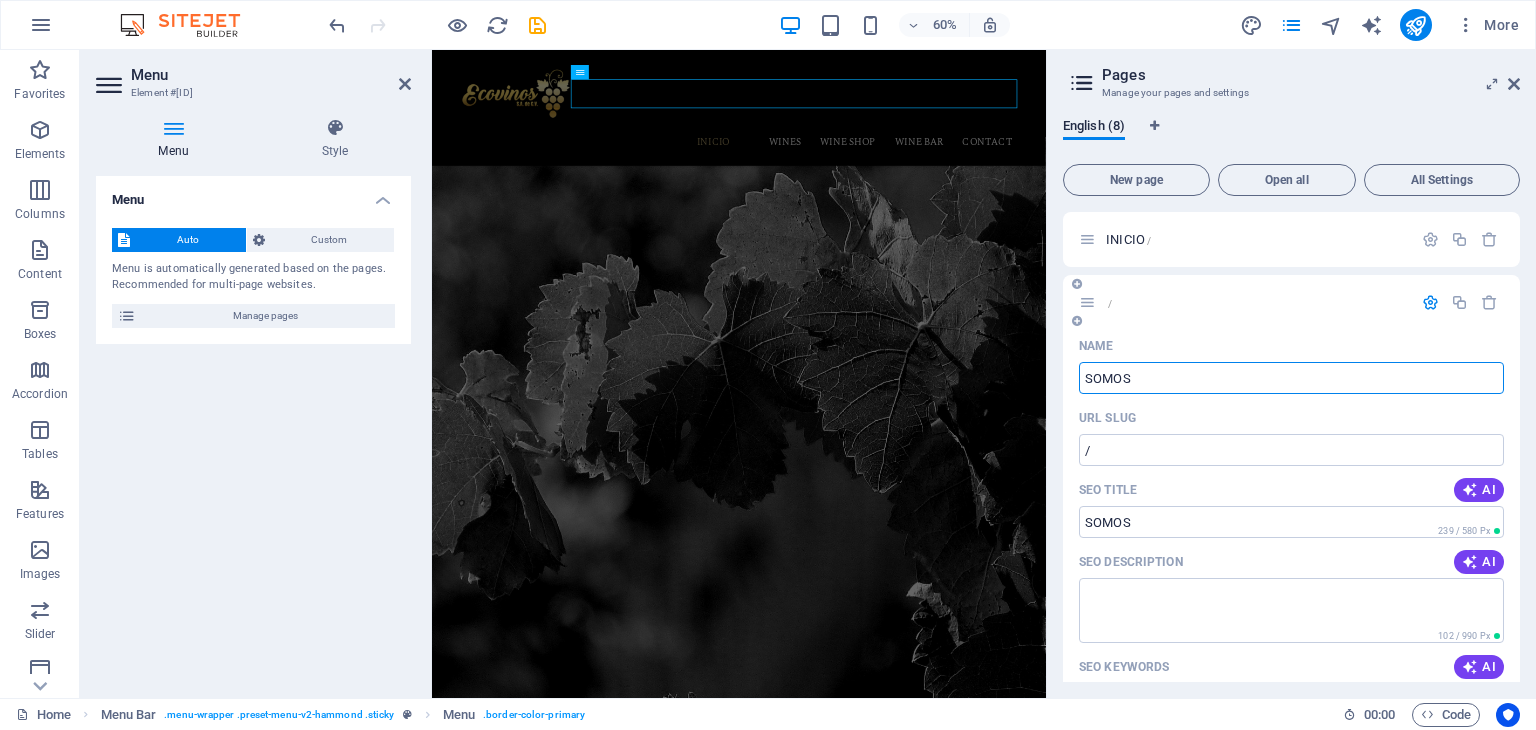 type on "SOMOS" 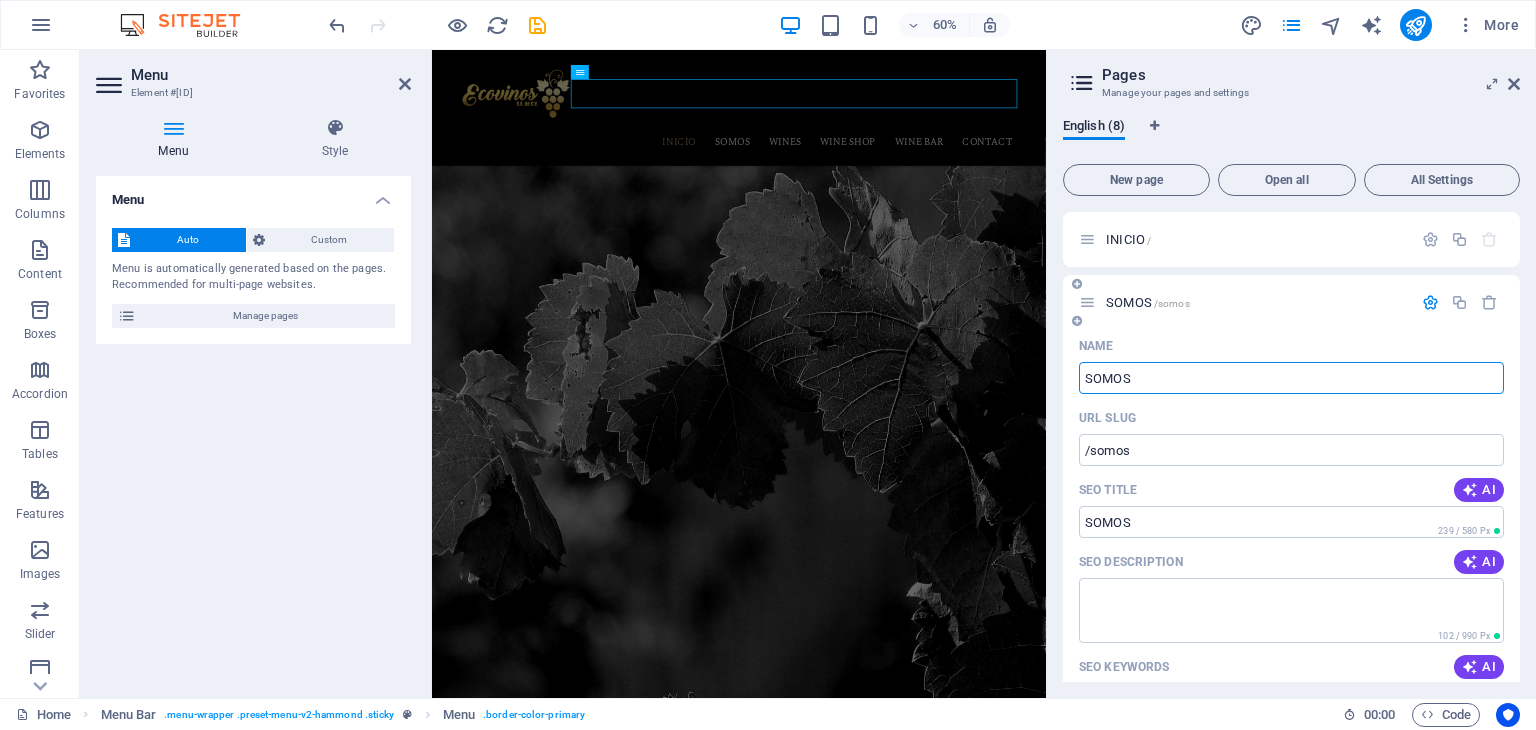 type on "SOMOS" 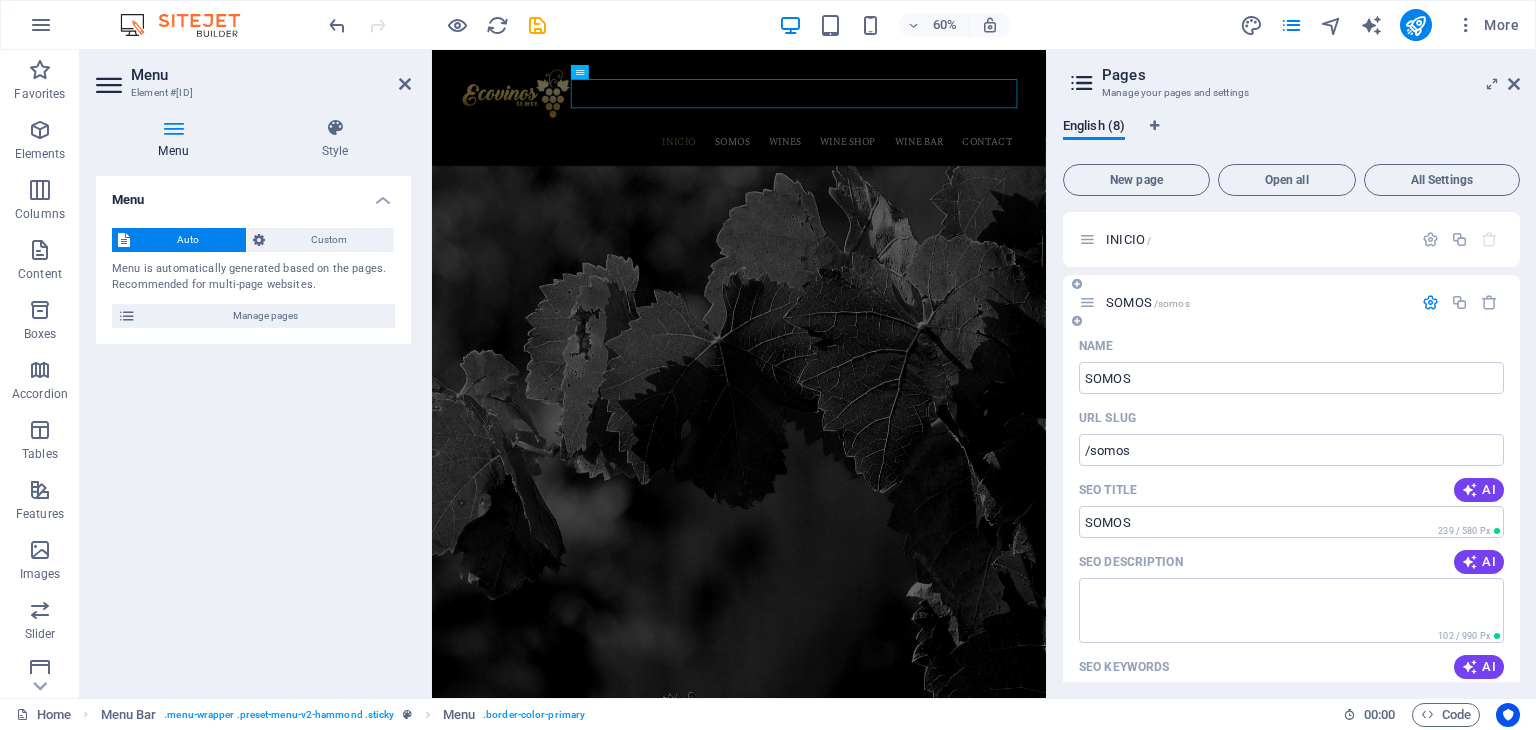 click at bounding box center [1430, 302] 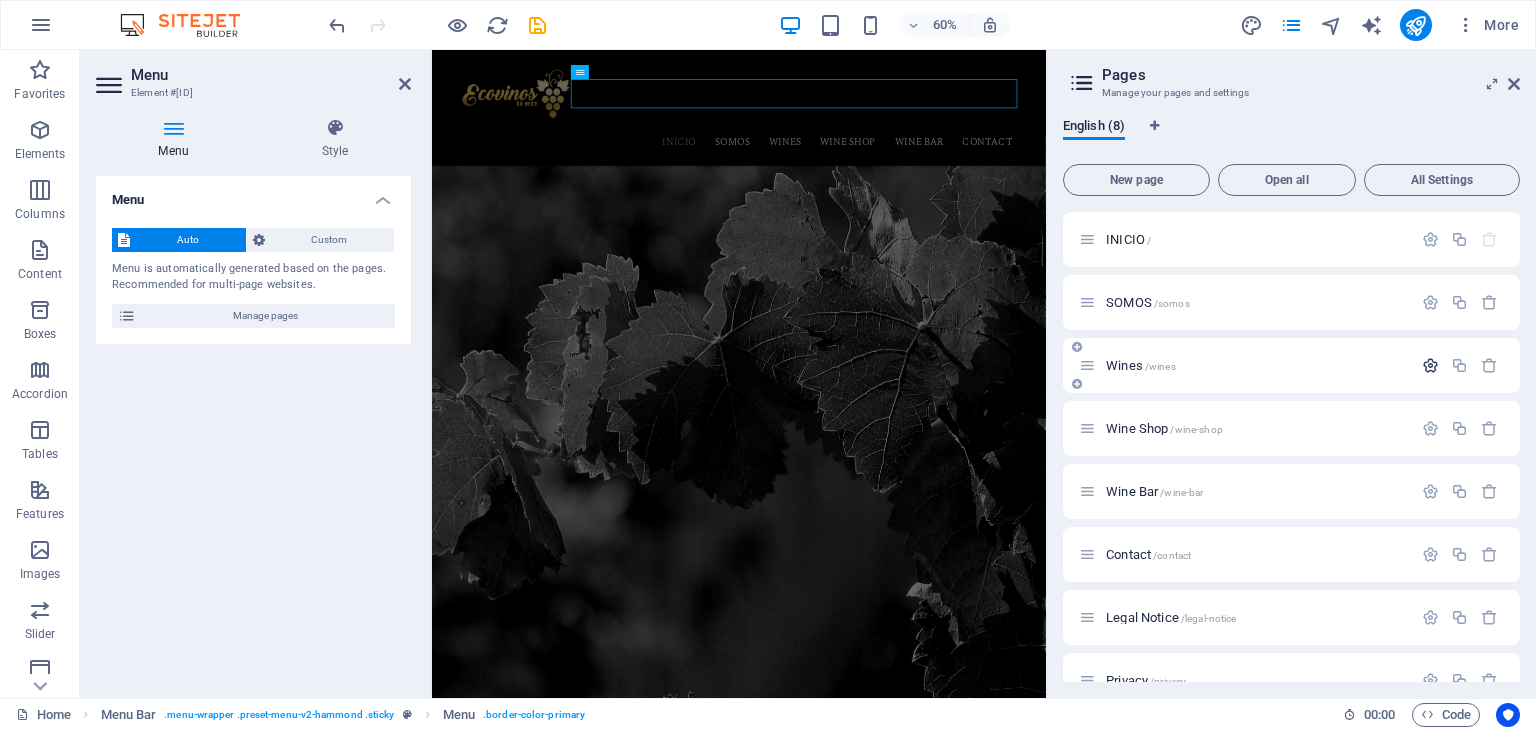 click at bounding box center [1430, 365] 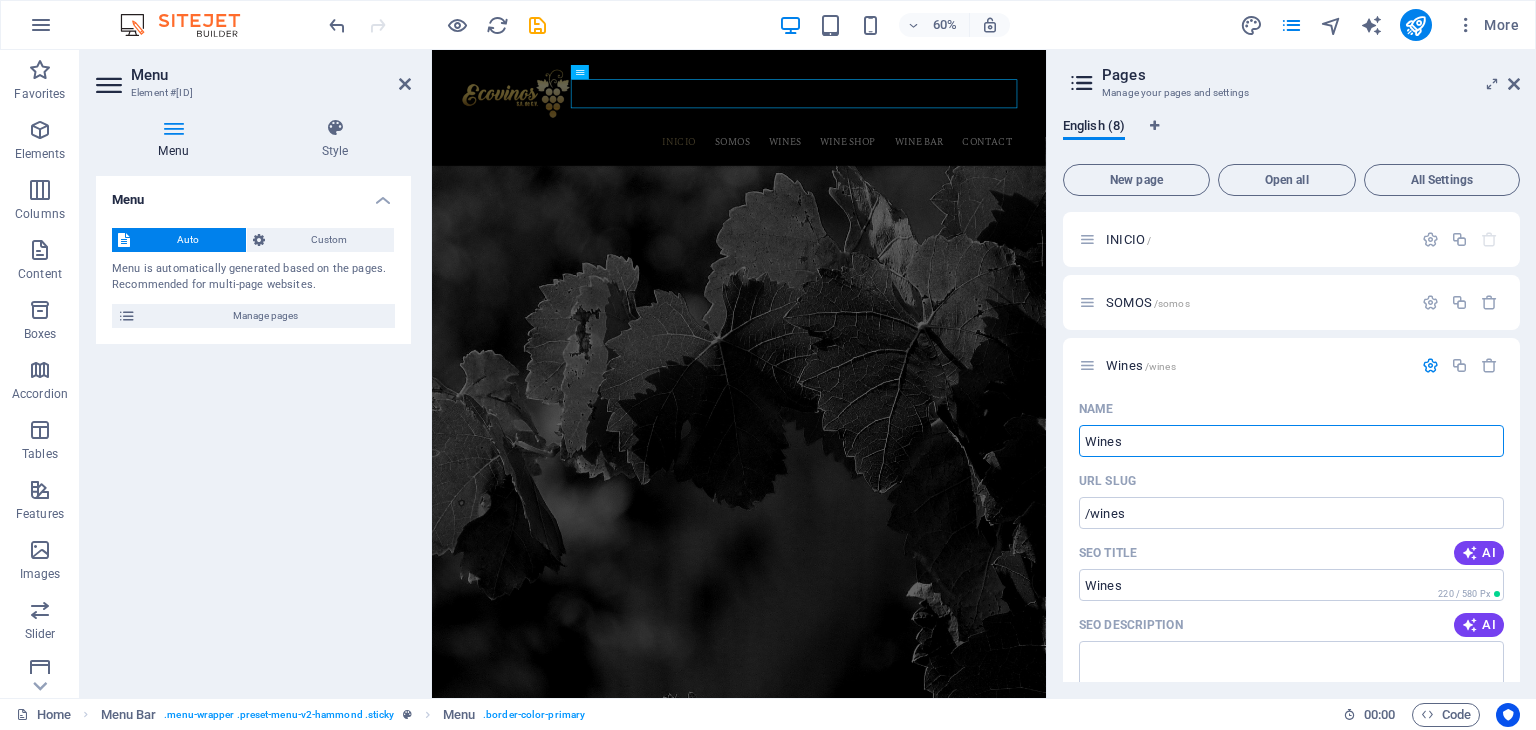 click on "English (8) New page Open all All Settings INICIO / SOMOS /somos Wines /wines Name Wines ​ URL SLUG /wines ​ SEO Title AI Wines ​ 220 / 580 Px SEO Description AI ​ 102 / 990 Px SEO Keywords AI ​ Settings Menu Noindex Preview Mobile Desktop www.example.com wines Wines - ecovinossa.com ecovinossa.com Meta tags ​ Preview Image (Open Graph) Drag files here, click to choose files or select files from Files or our free stock photos & videos More Settings Wine Shop /wine-shop Wine Bar /wine-bar Contact /contact Legal Notice /legal-notice Privacy /privacy" at bounding box center (1291, 400) 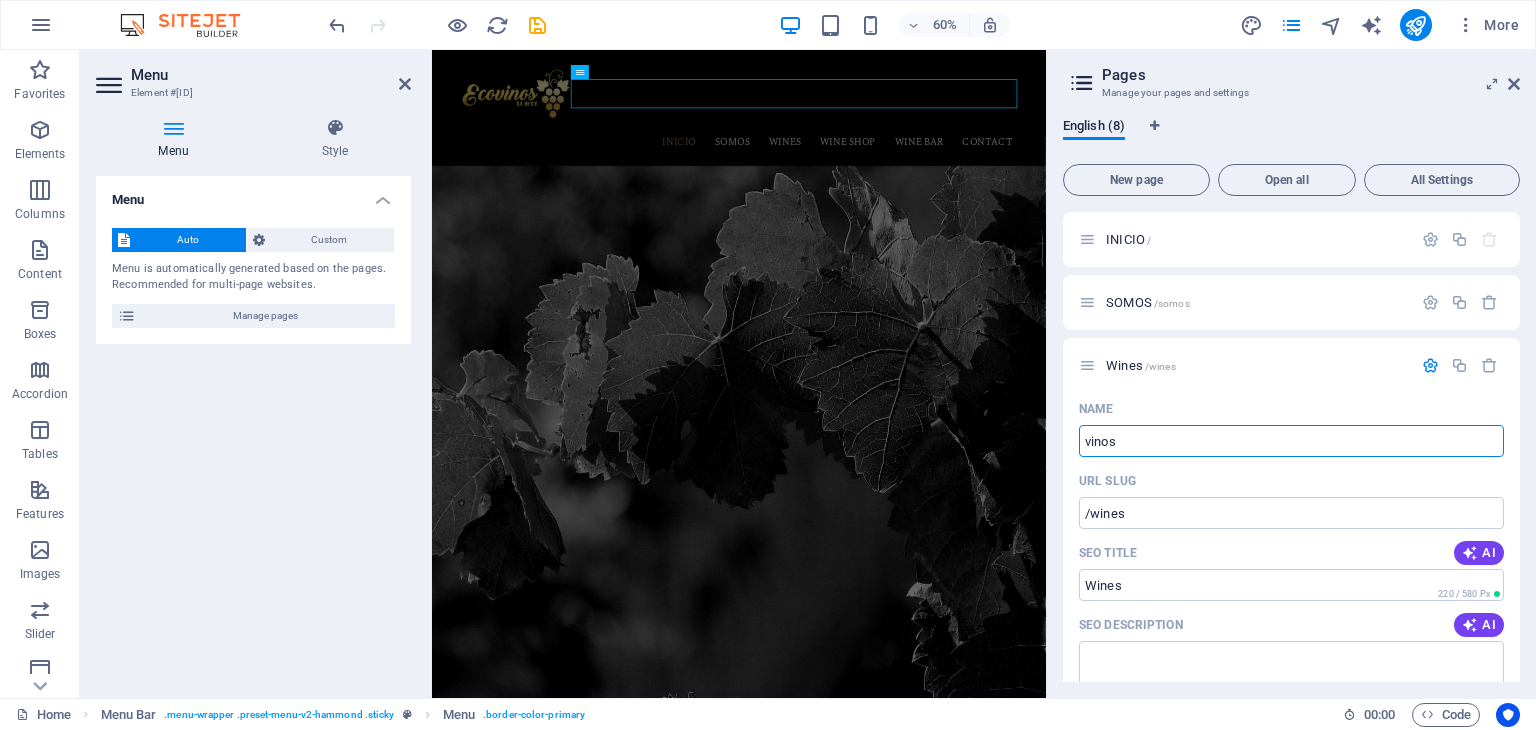 type on "vinos" 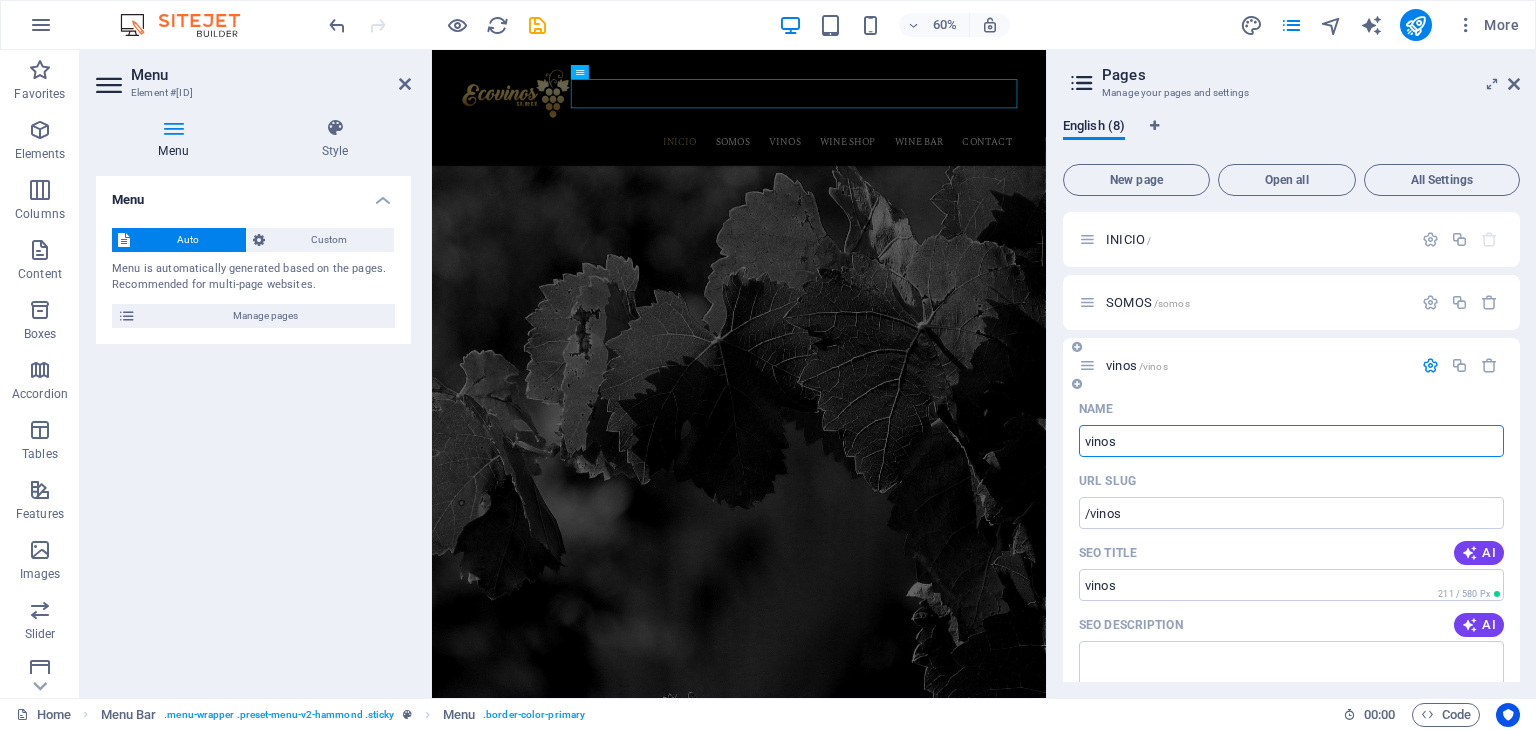 type on "vinos" 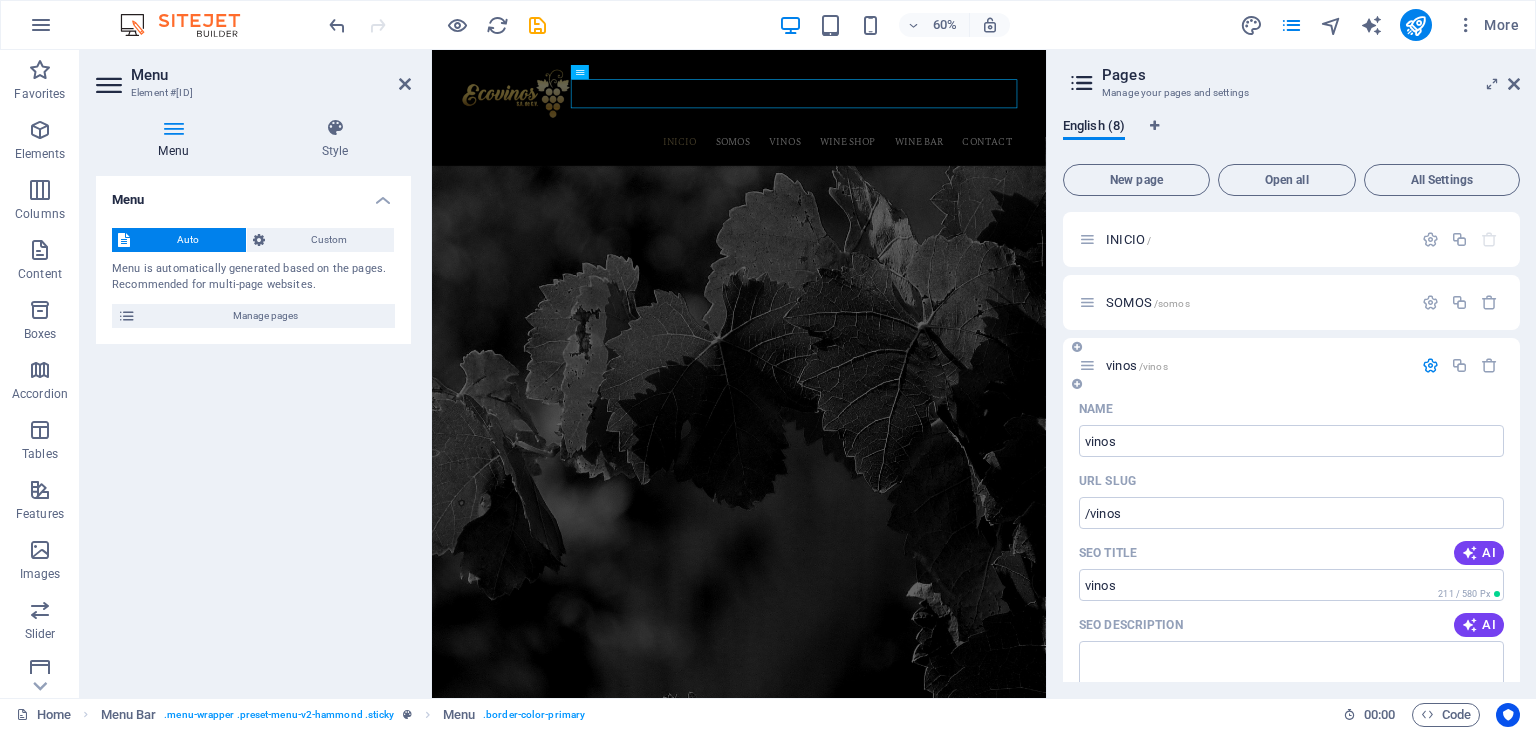 click at bounding box center [1430, 365] 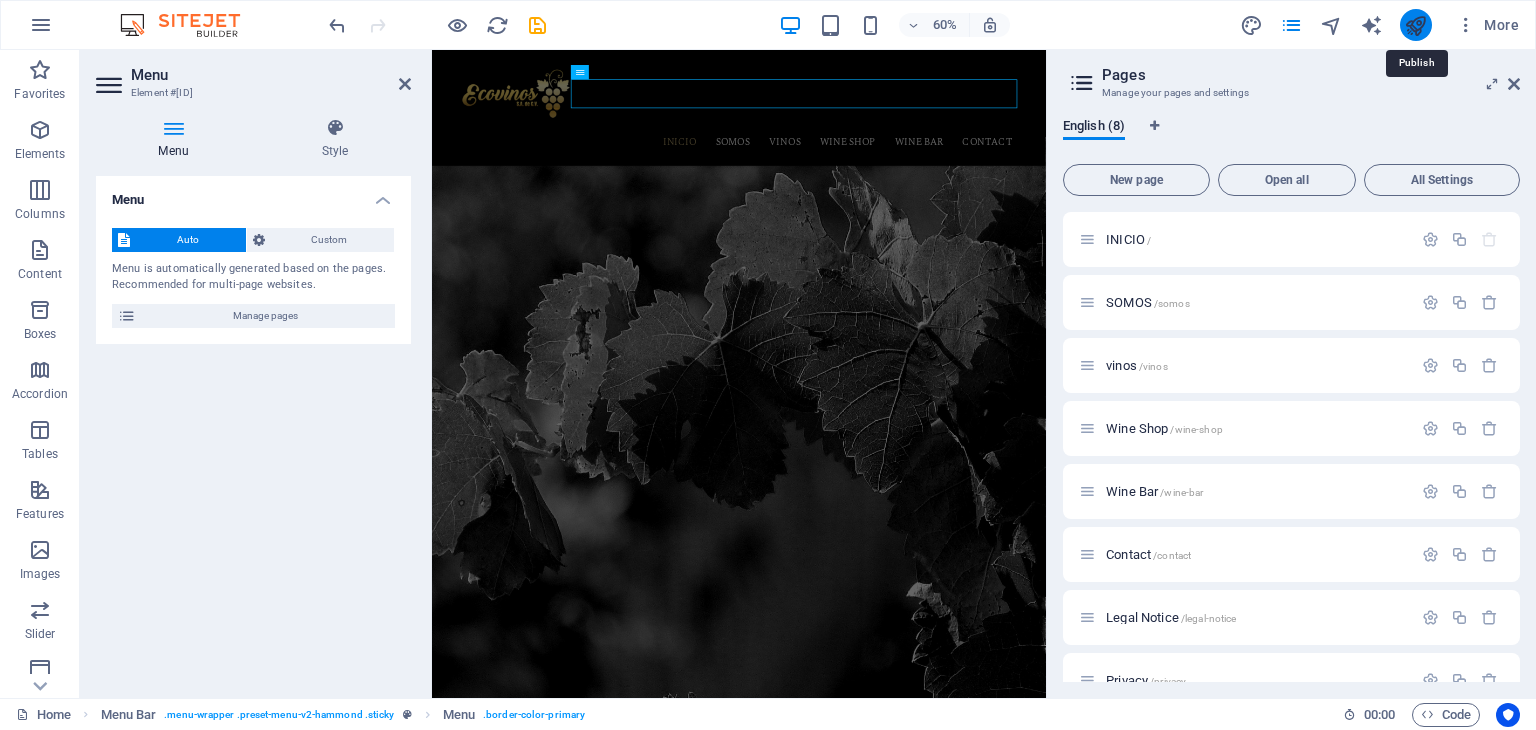 click at bounding box center (1415, 25) 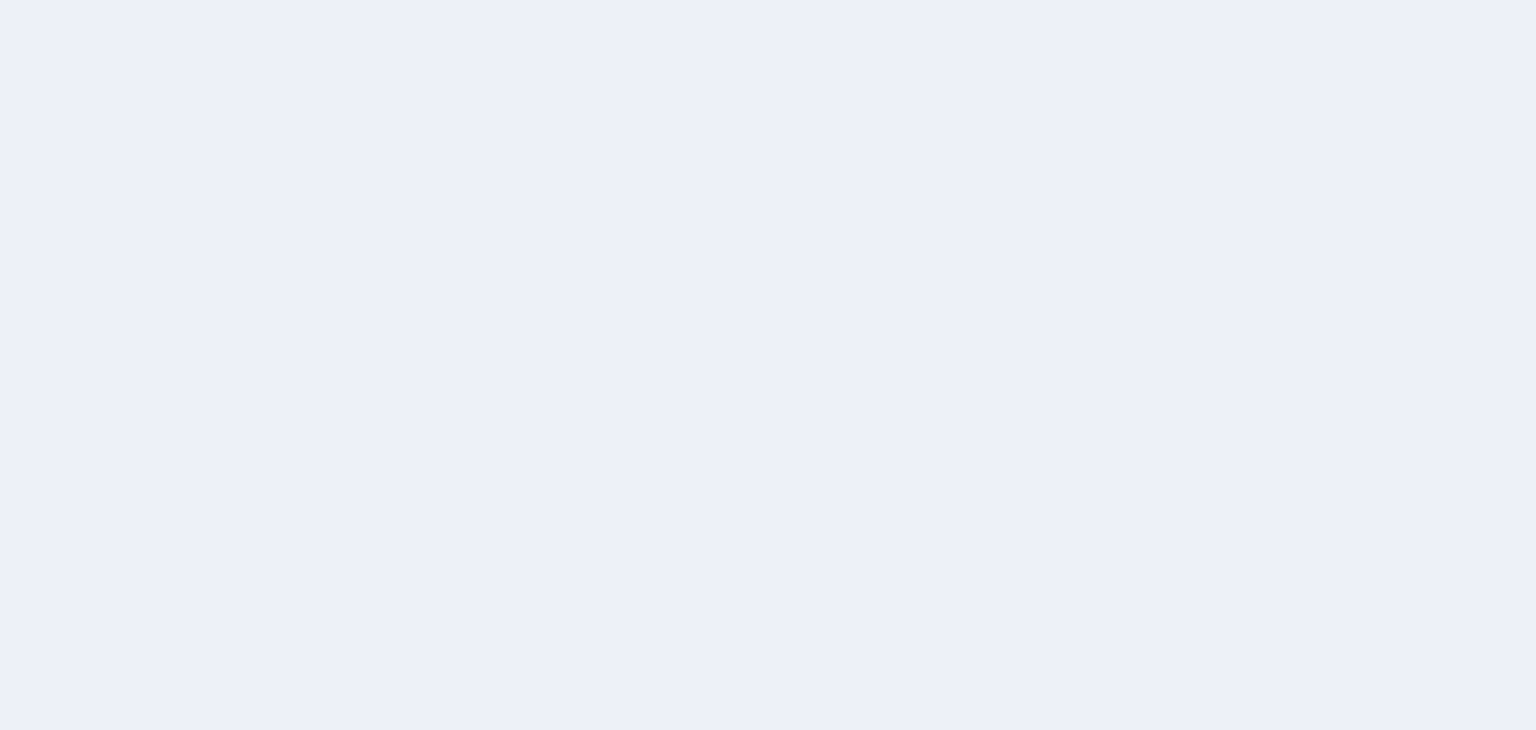 scroll, scrollTop: 0, scrollLeft: 0, axis: both 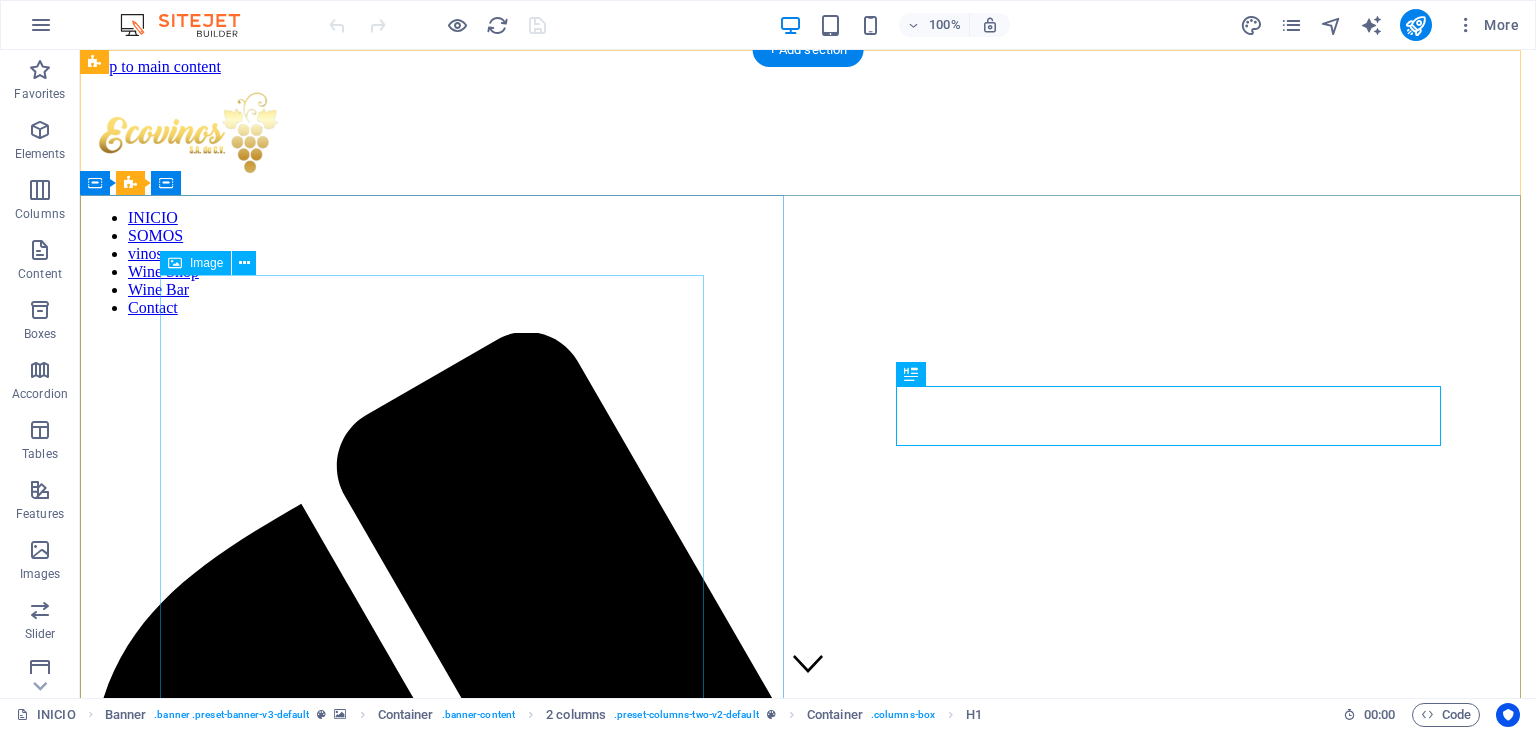 click at bounding box center (808, 3432) 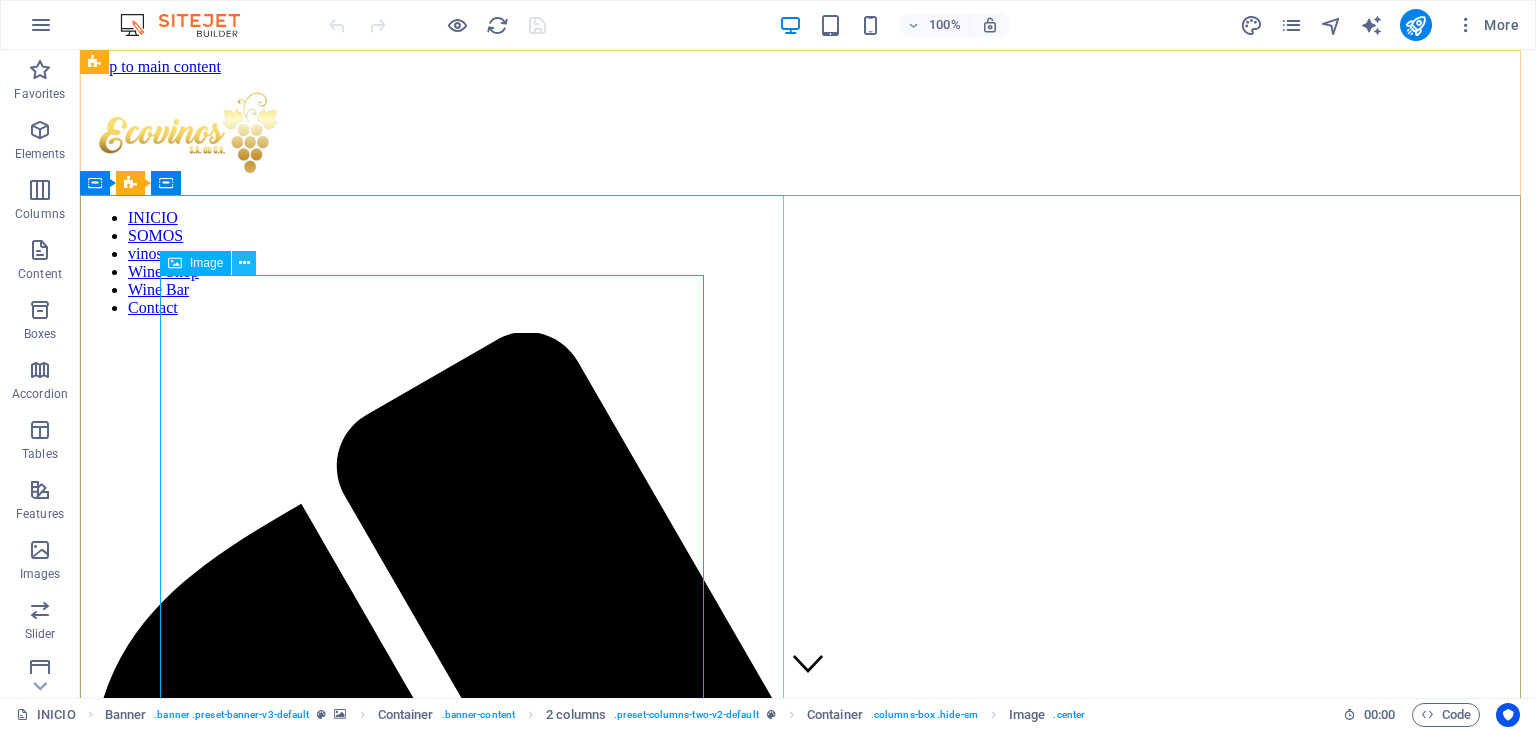 click at bounding box center [244, 263] 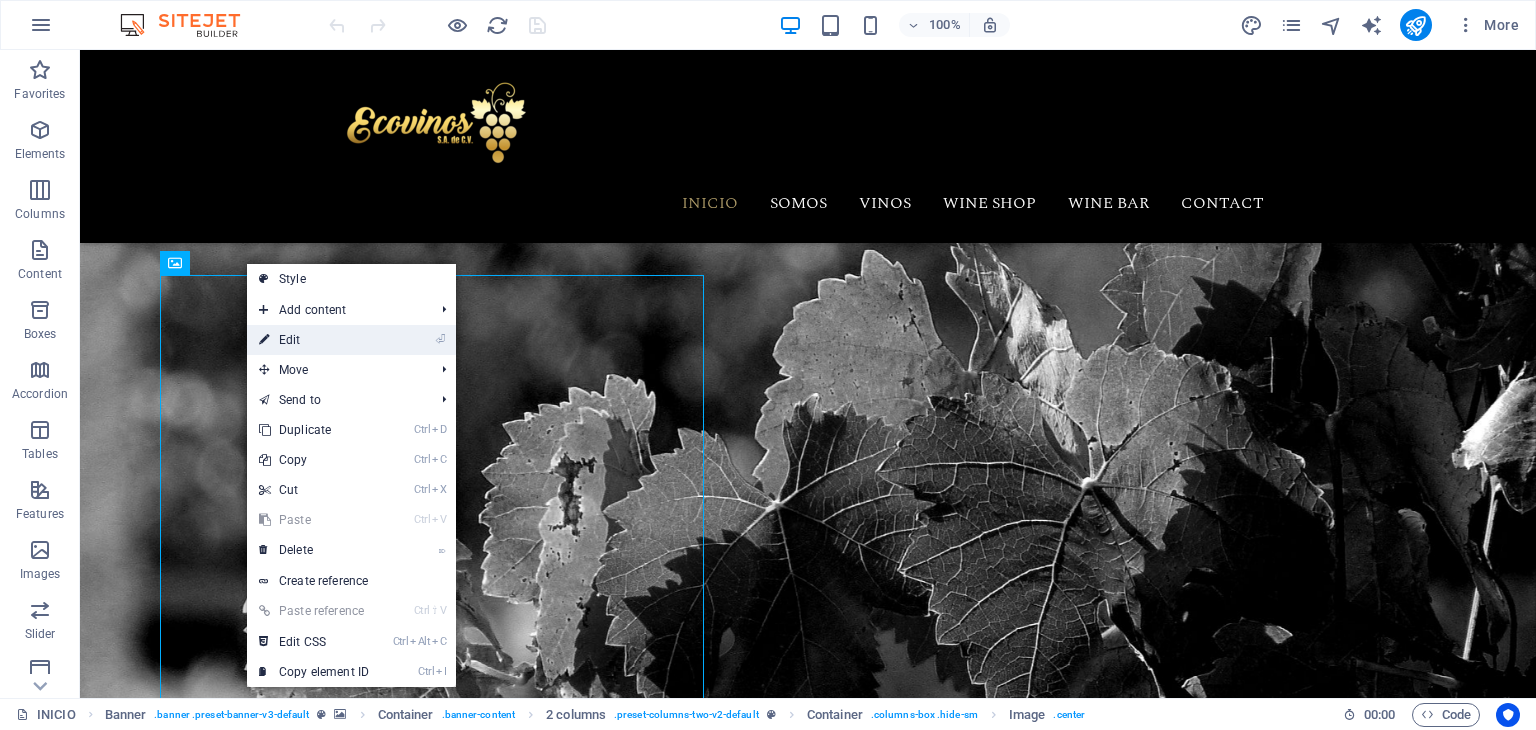 click on "⏎  Edit" at bounding box center [314, 340] 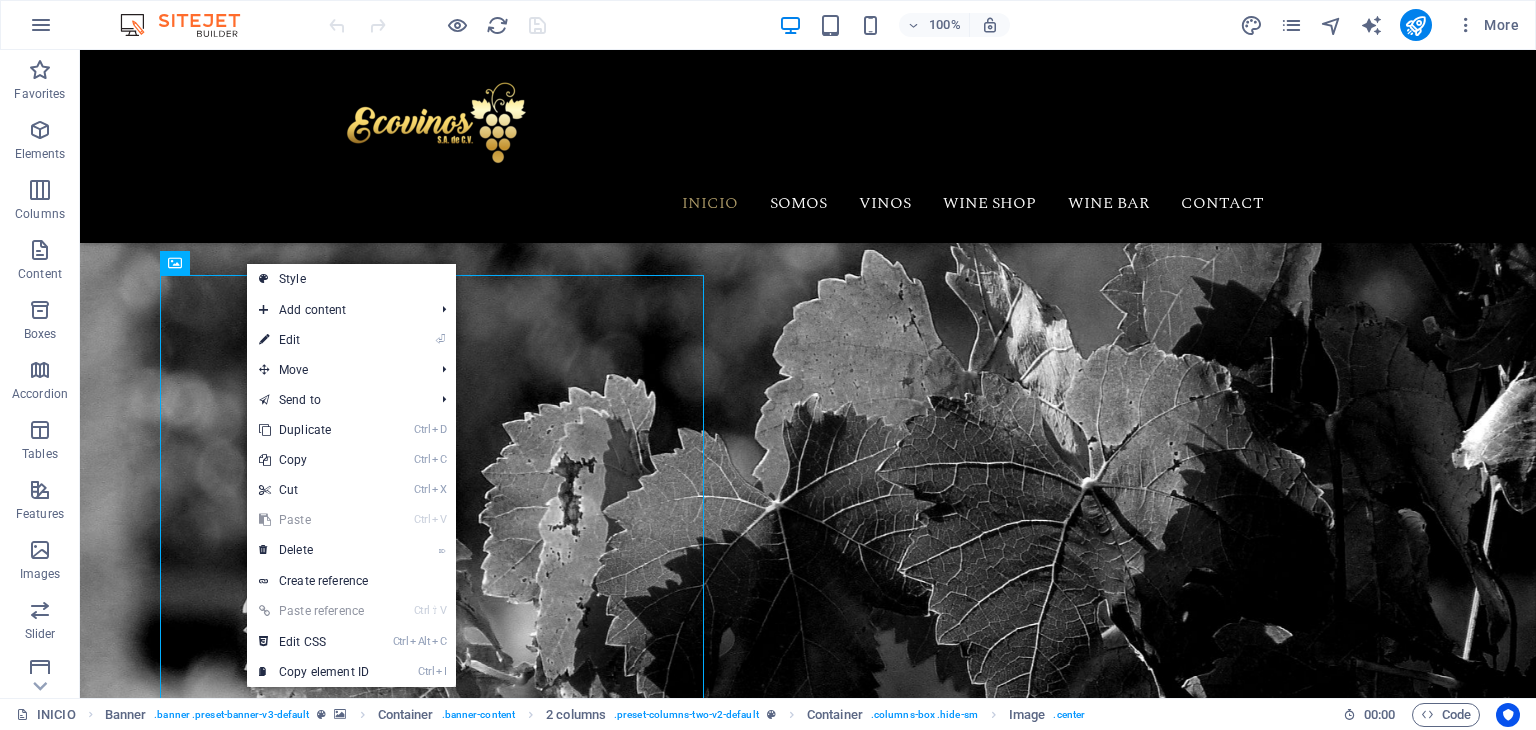 select on "px" 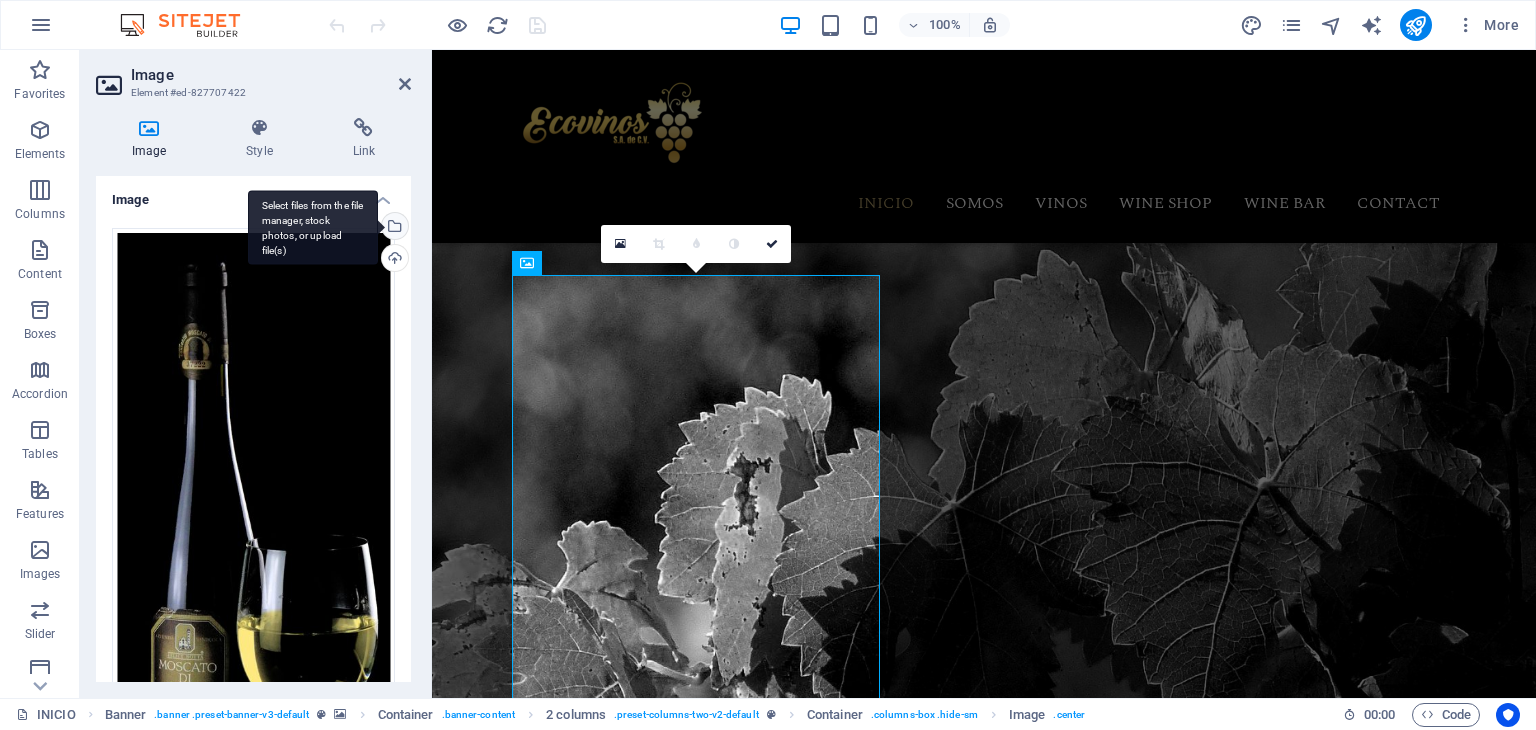 click on "Select files from the file manager, stock photos, or upload file(s)" at bounding box center (393, 228) 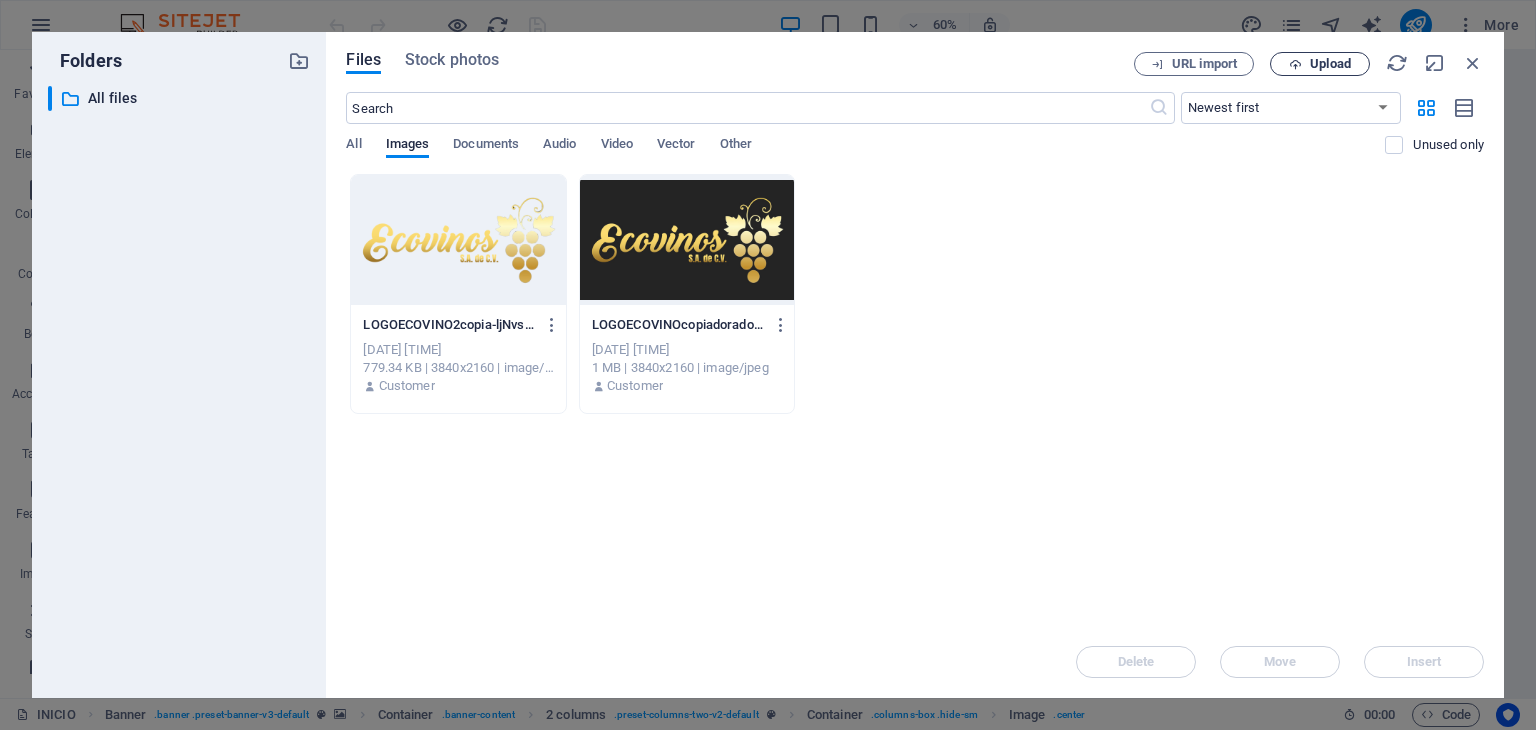 click on "Upload" at bounding box center [1330, 64] 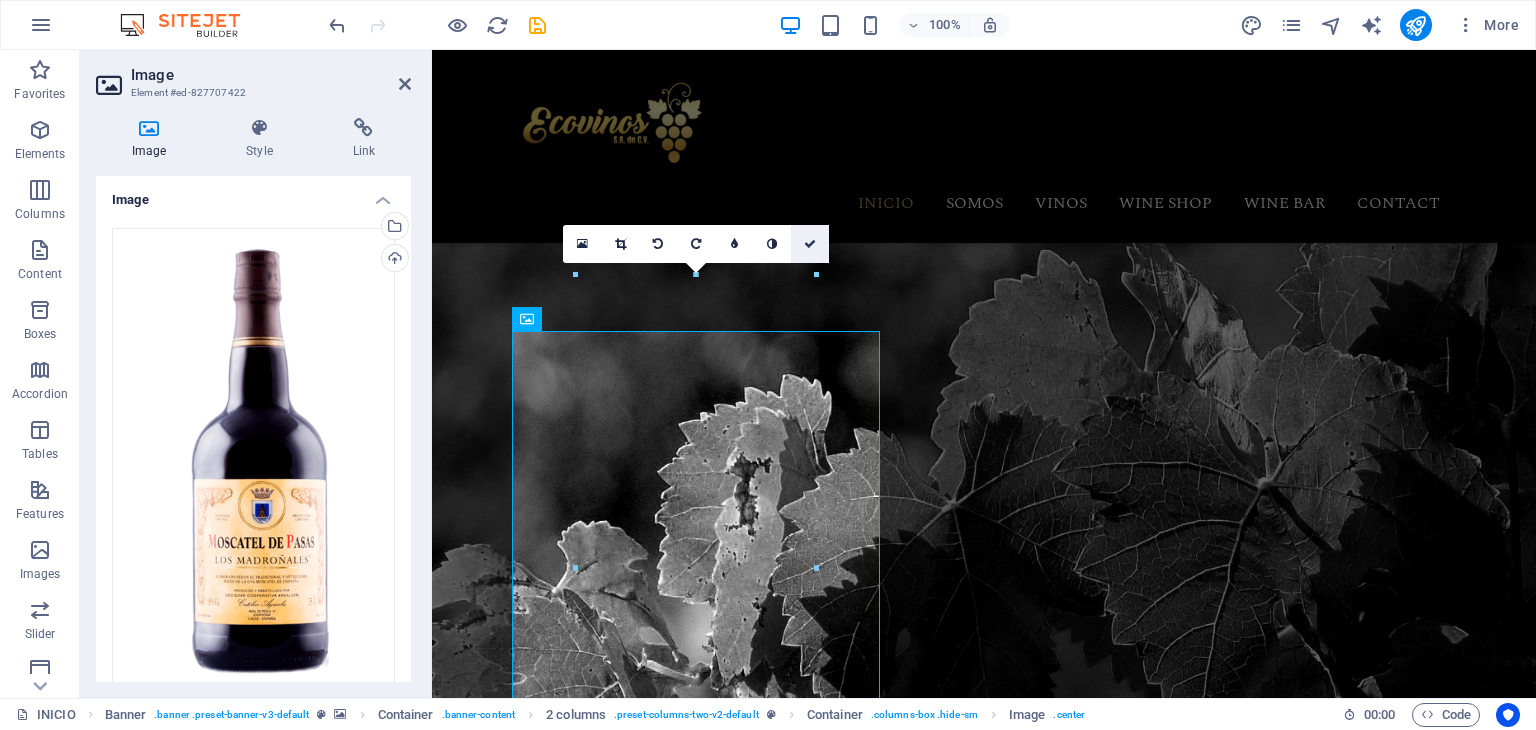 click at bounding box center [810, 244] 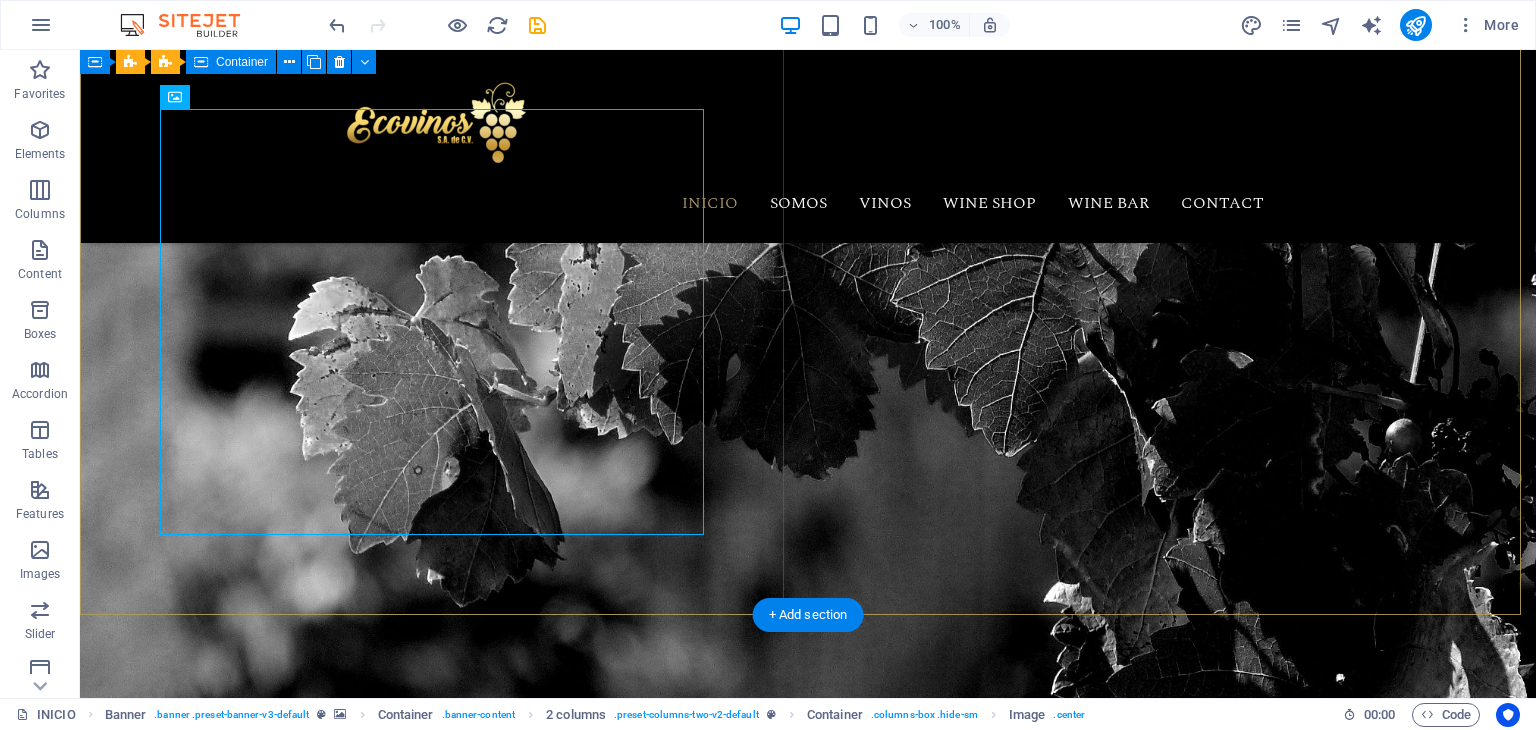 scroll, scrollTop: 100, scrollLeft: 0, axis: vertical 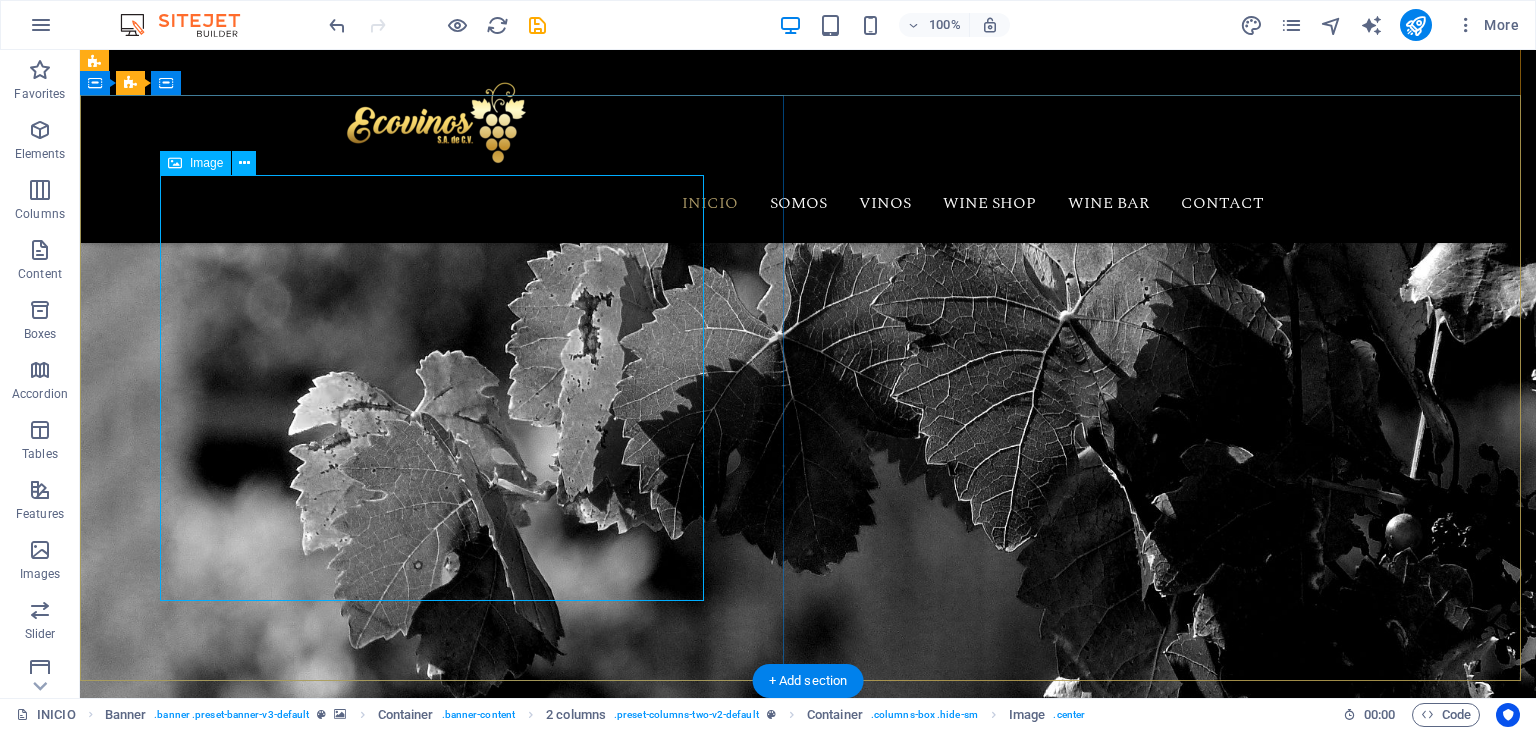 click at bounding box center (436, 1119) 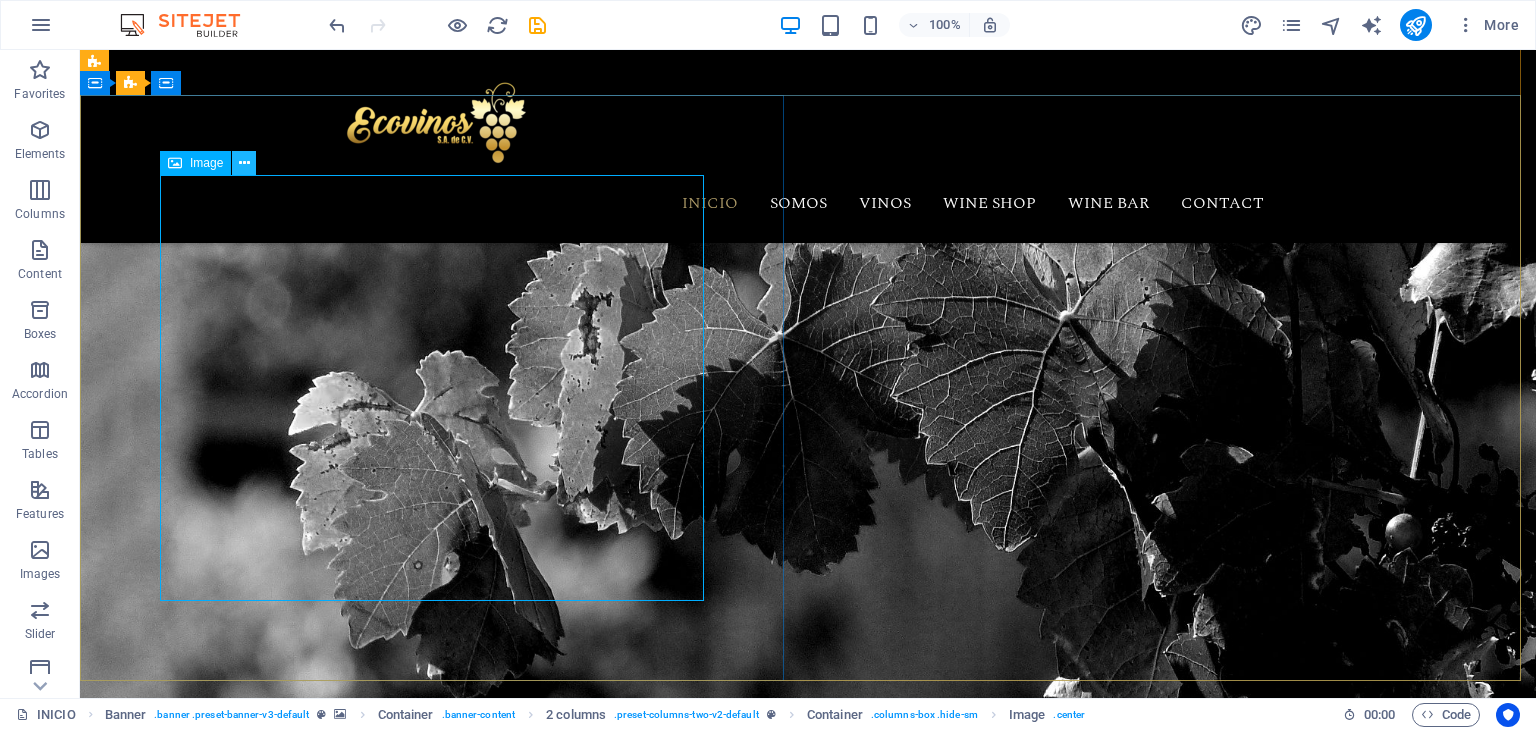 click at bounding box center (244, 163) 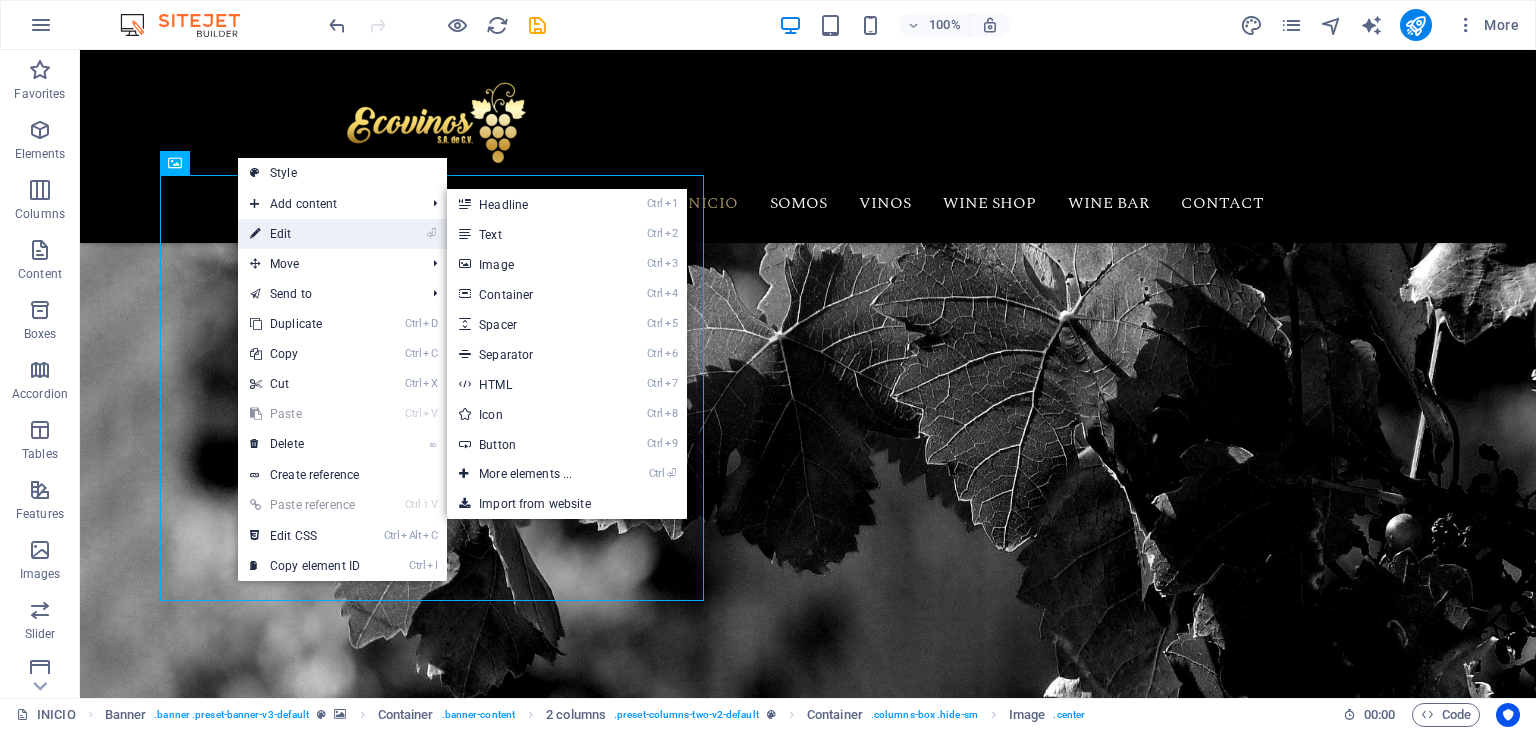 click on "⏎  Edit" at bounding box center (305, 234) 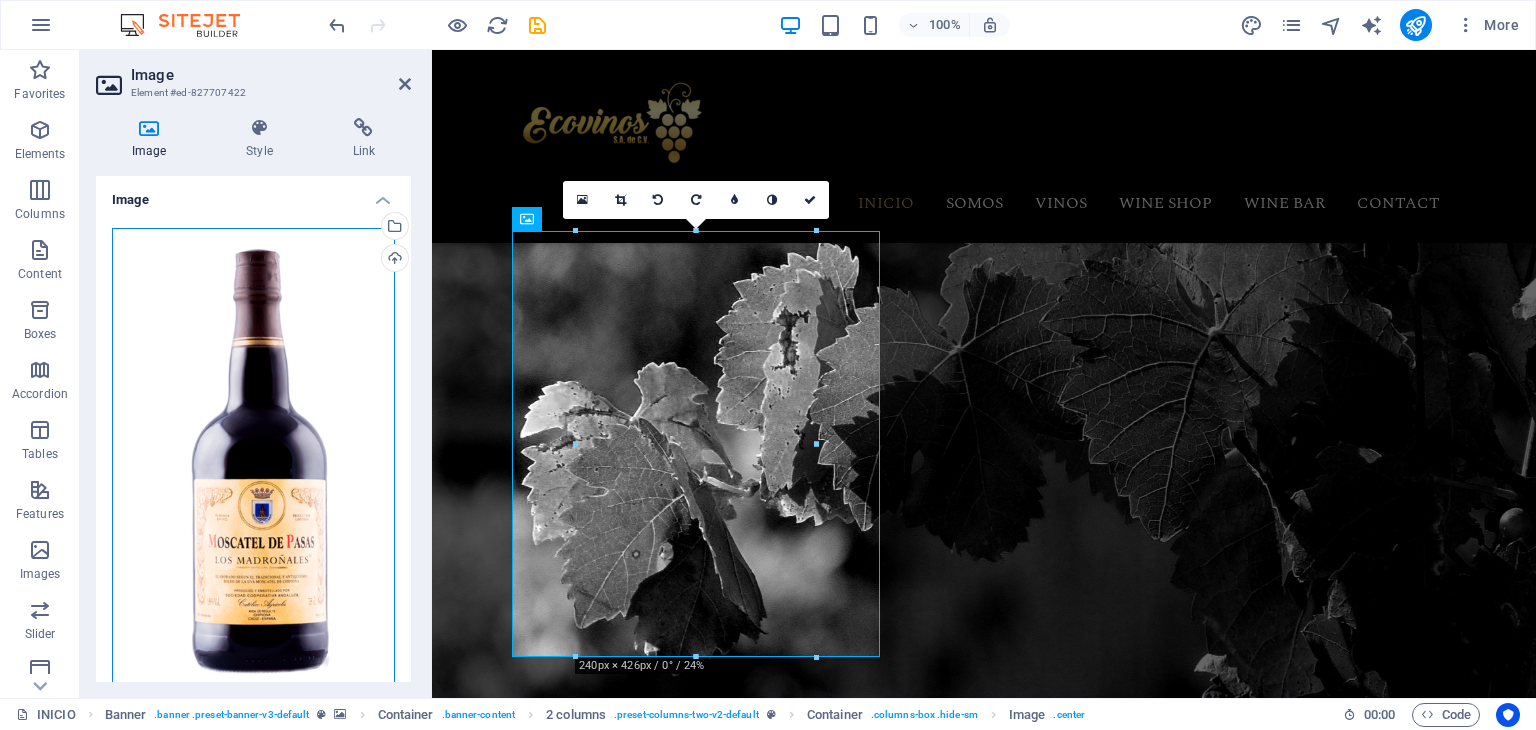 click on "Drag files here, click to choose files or select files from Files or our free stock photos & videos" at bounding box center [253, 475] 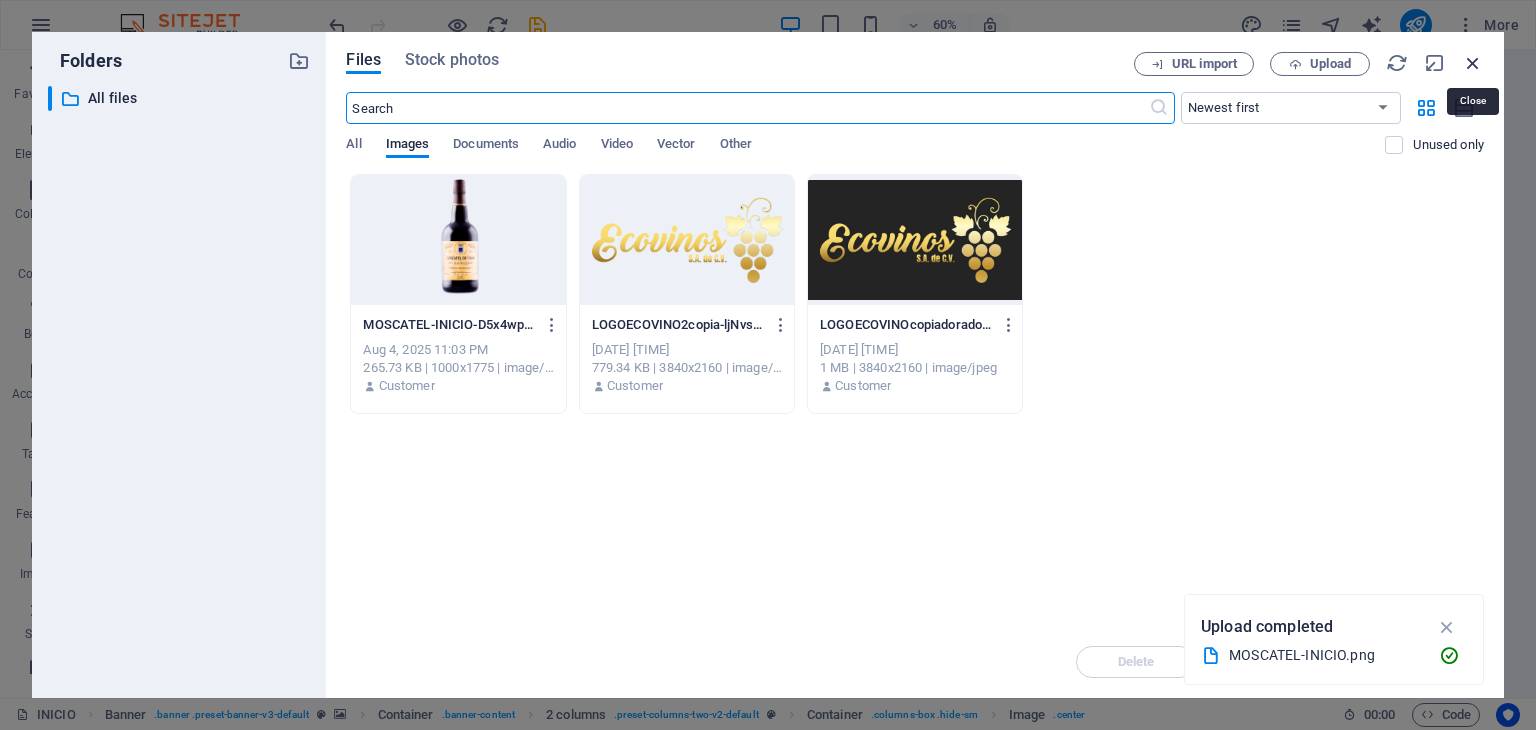 click at bounding box center (1473, 63) 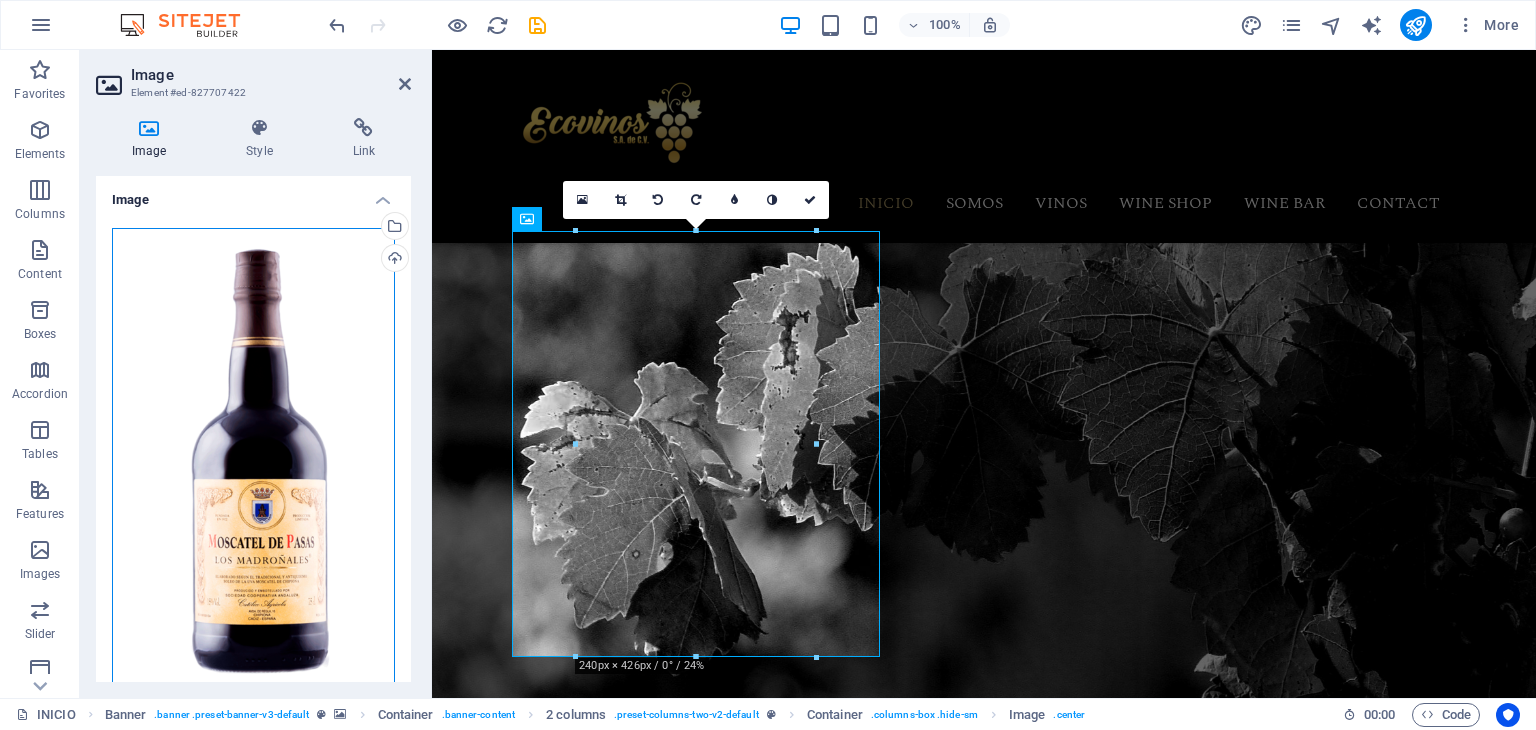 drag, startPoint x: 256, startPoint y: 432, endPoint x: 257, endPoint y: 446, distance: 14.035668 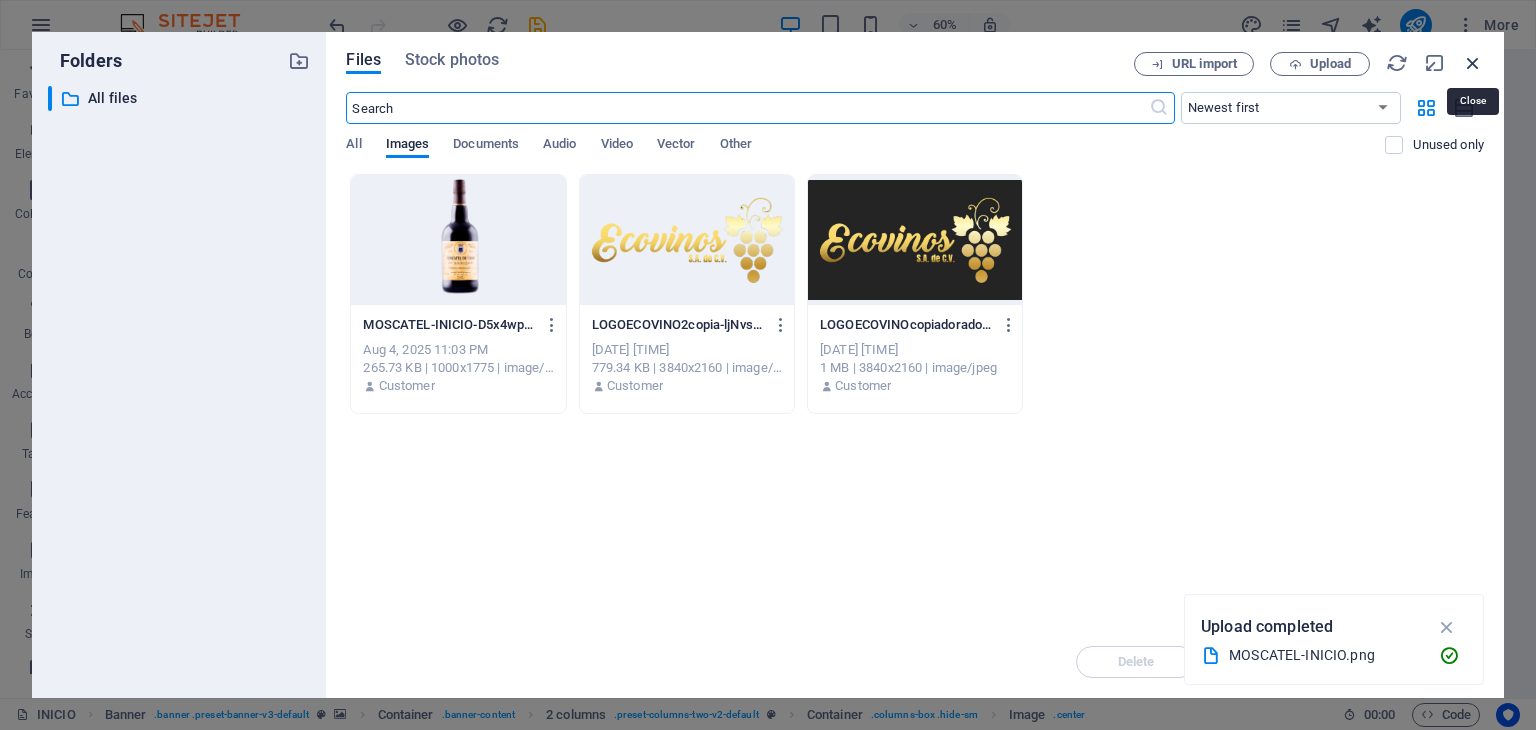 click at bounding box center [1473, 63] 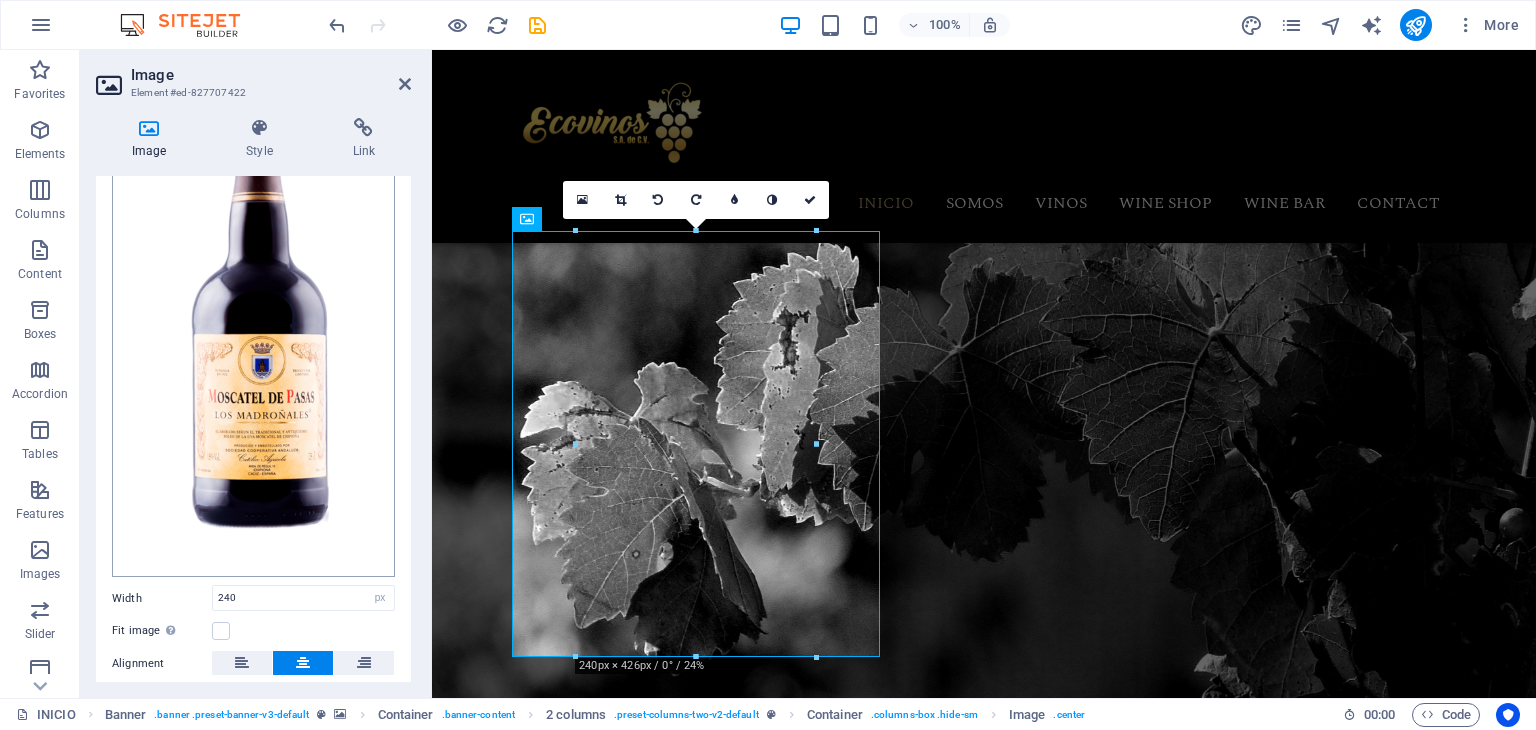 scroll, scrollTop: 292, scrollLeft: 0, axis: vertical 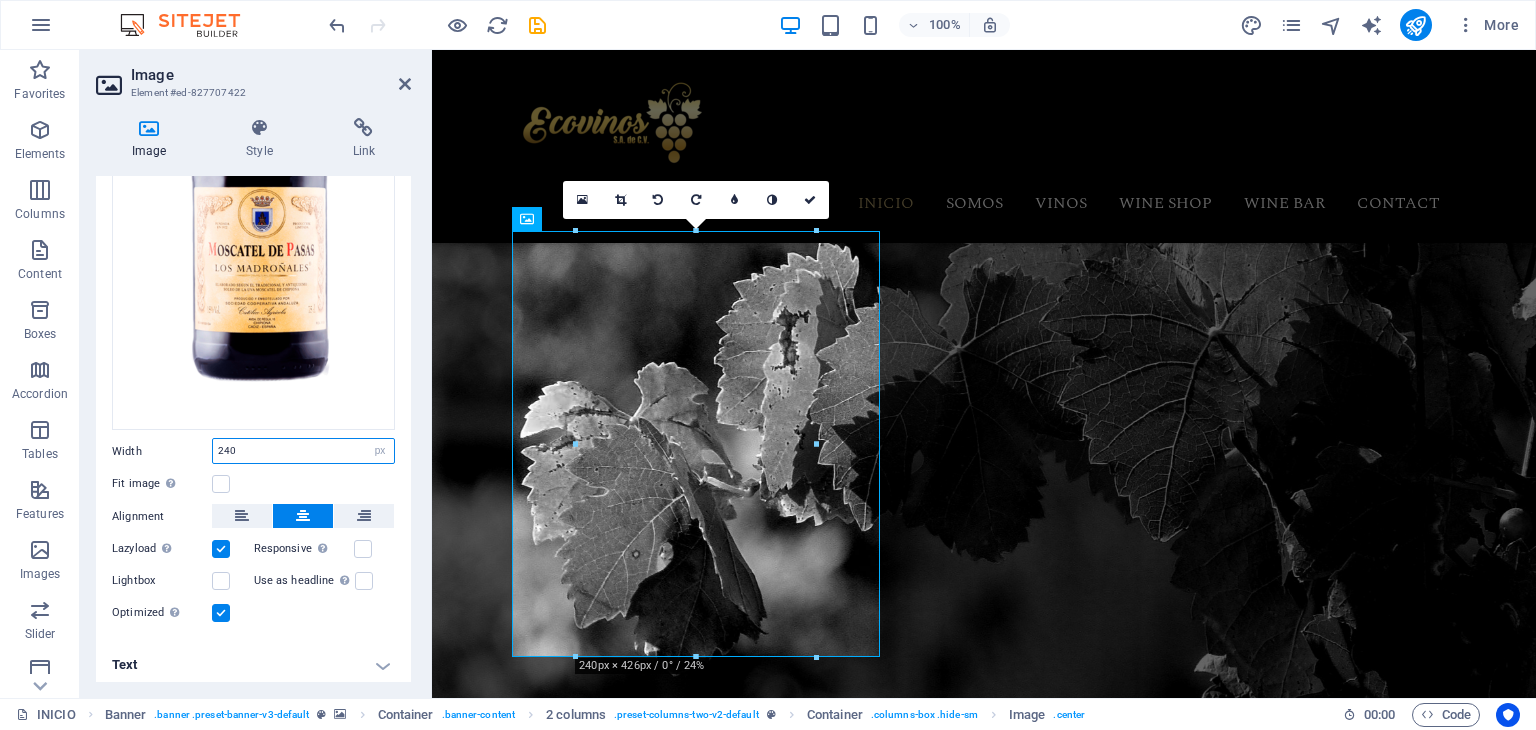 drag, startPoint x: 303, startPoint y: 449, endPoint x: 180, endPoint y: 447, distance: 123.01626 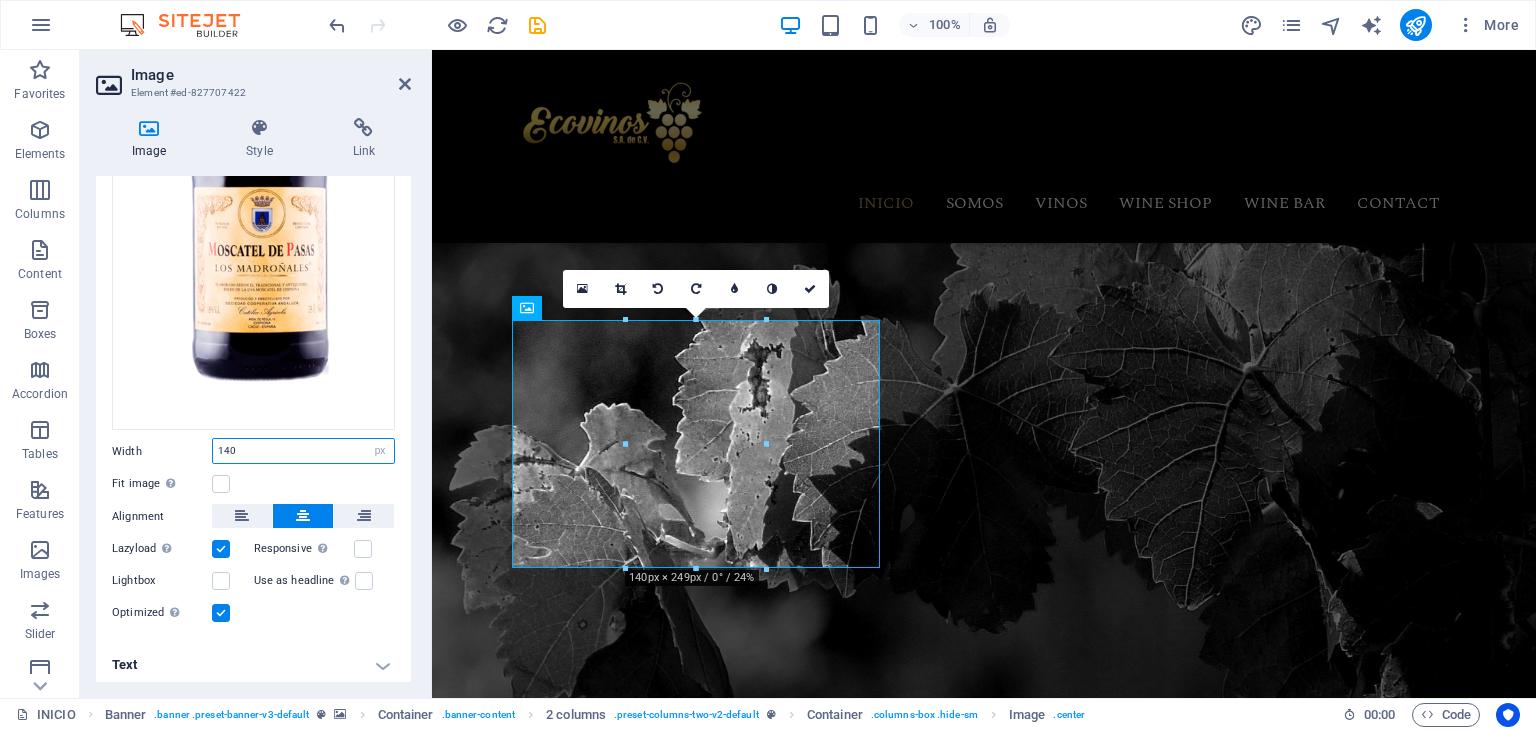 drag, startPoint x: 301, startPoint y: 449, endPoint x: 178, endPoint y: 449, distance: 123 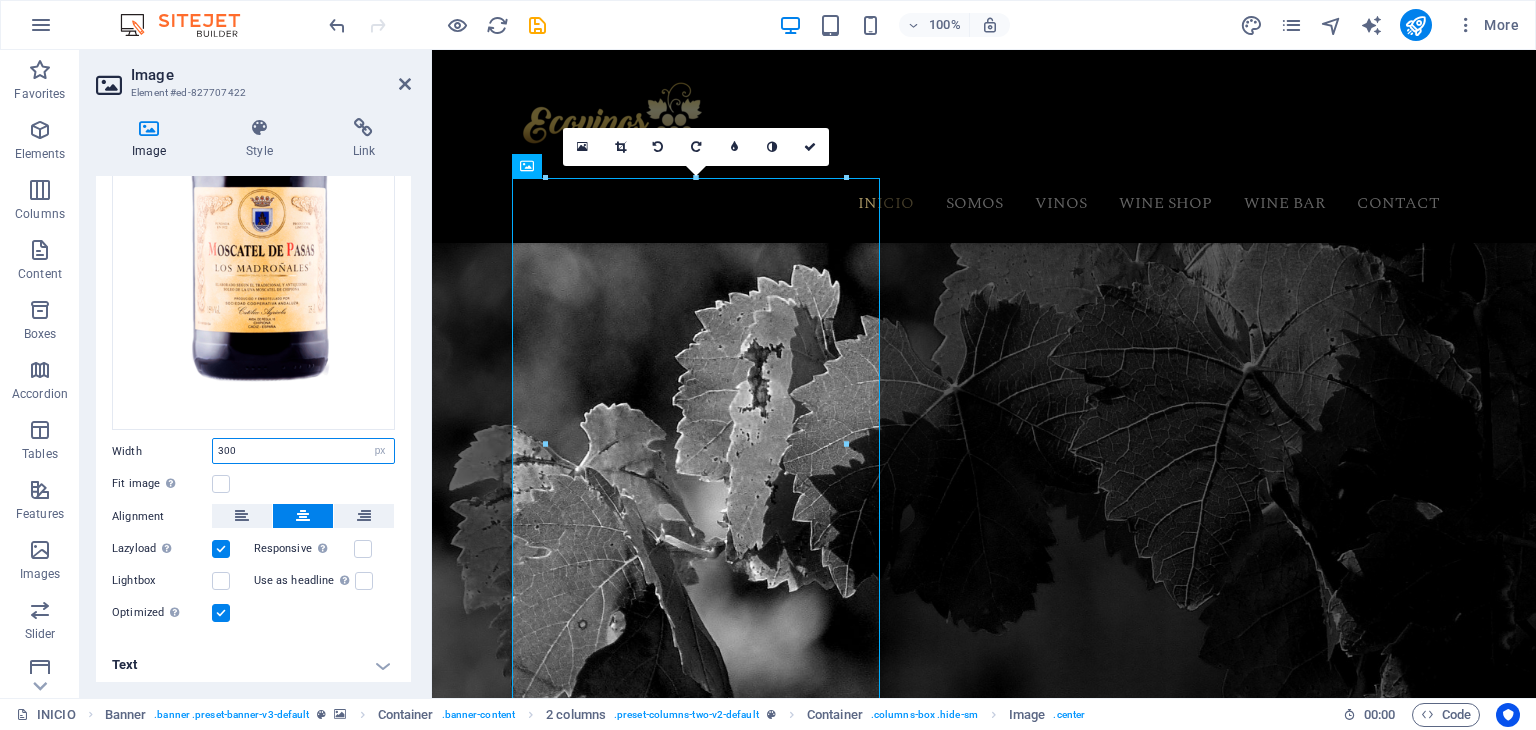 type on "300" 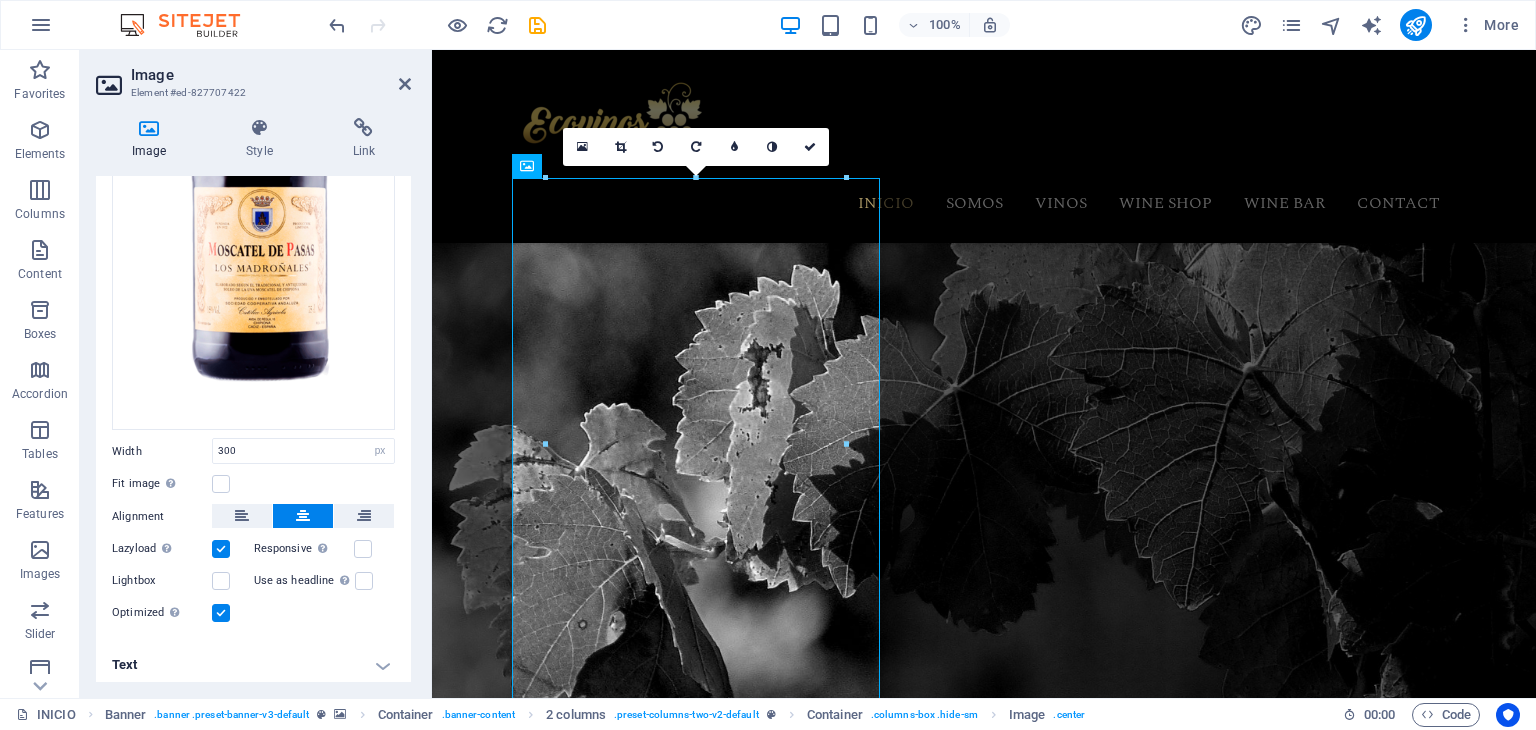 click on "Drag files here, click to choose files or select files from Files or our free stock photos & videos Select files from the file manager, stock photos, or upload file(s) Upload Width 300 Default auto px rem % em vh vw Fit image Automatically fit image to a fixed width and height Height Default auto px Alignment Lazyload Loading images after the page loads improves page speed. Responsive Automatically load retina image and smartphone optimized sizes. Lightbox Use as headline The image will be wrapped in an H1 headline tag. Useful for giving alternative text the weight of an H1 headline, e.g. for the logo. Leave unchecked if uncertain. Optimized Images are compressed to improve page speed. Position Direction Custom X offset 50 px rem % vh vw Y offset 50 px rem % vh vw" at bounding box center [253, 281] 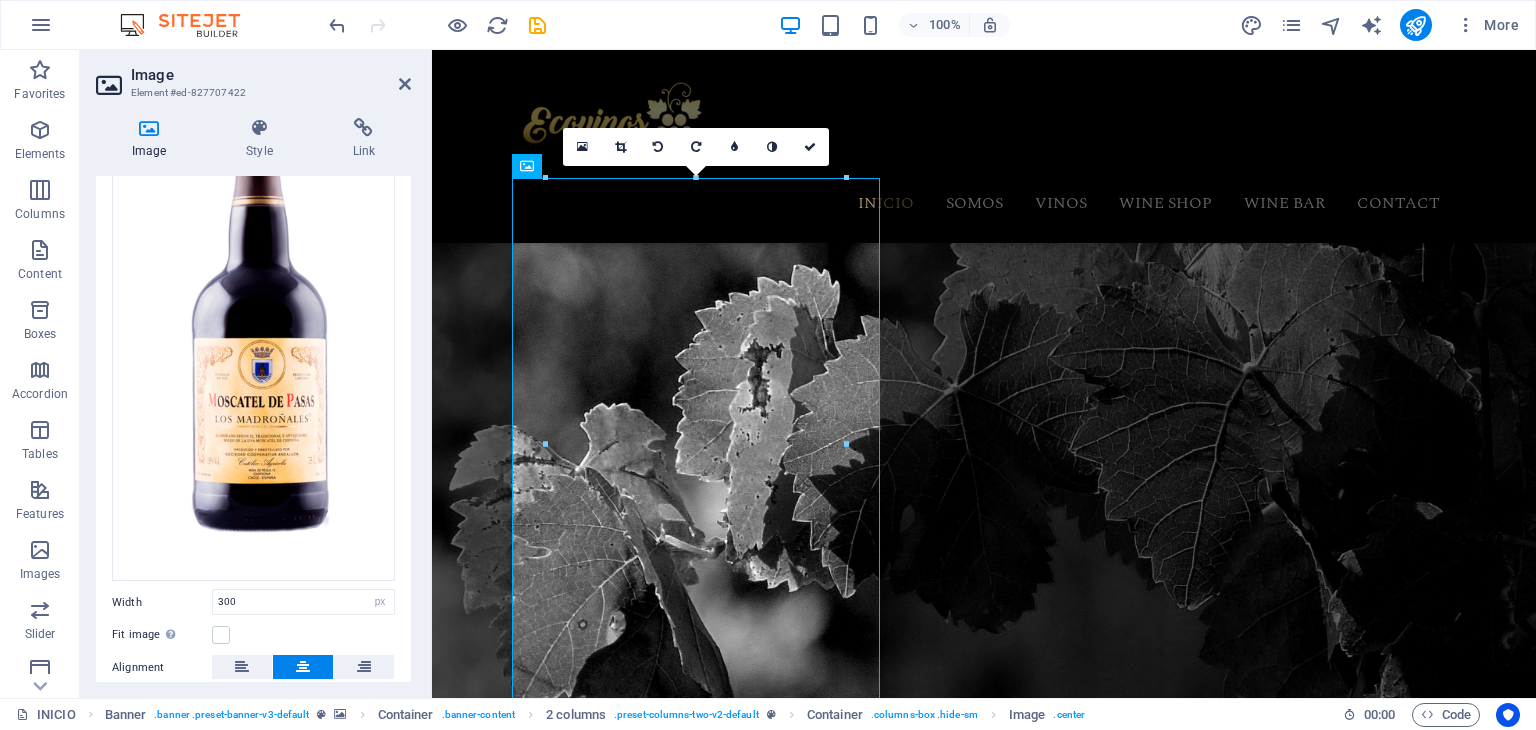 scroll, scrollTop: 0, scrollLeft: 0, axis: both 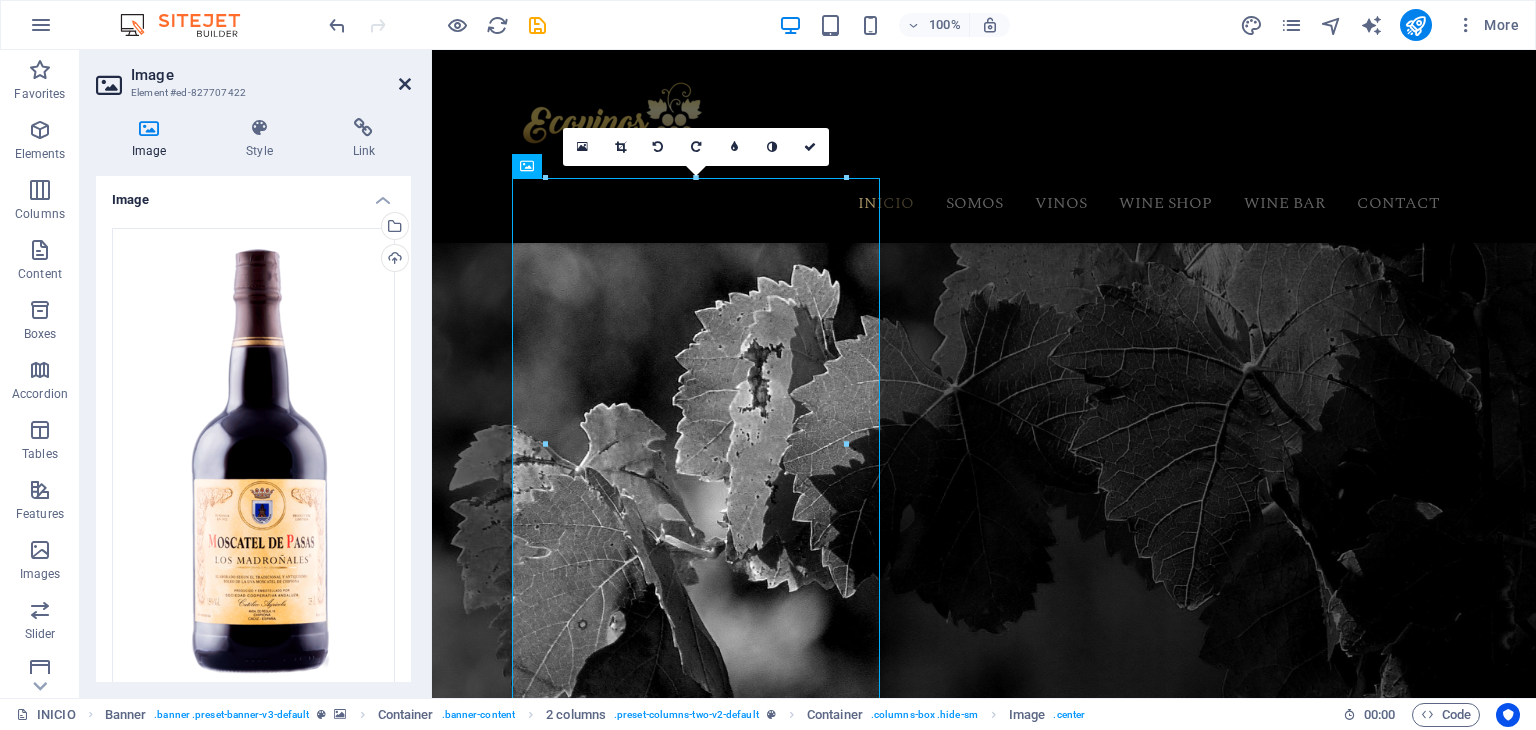 click at bounding box center [405, 84] 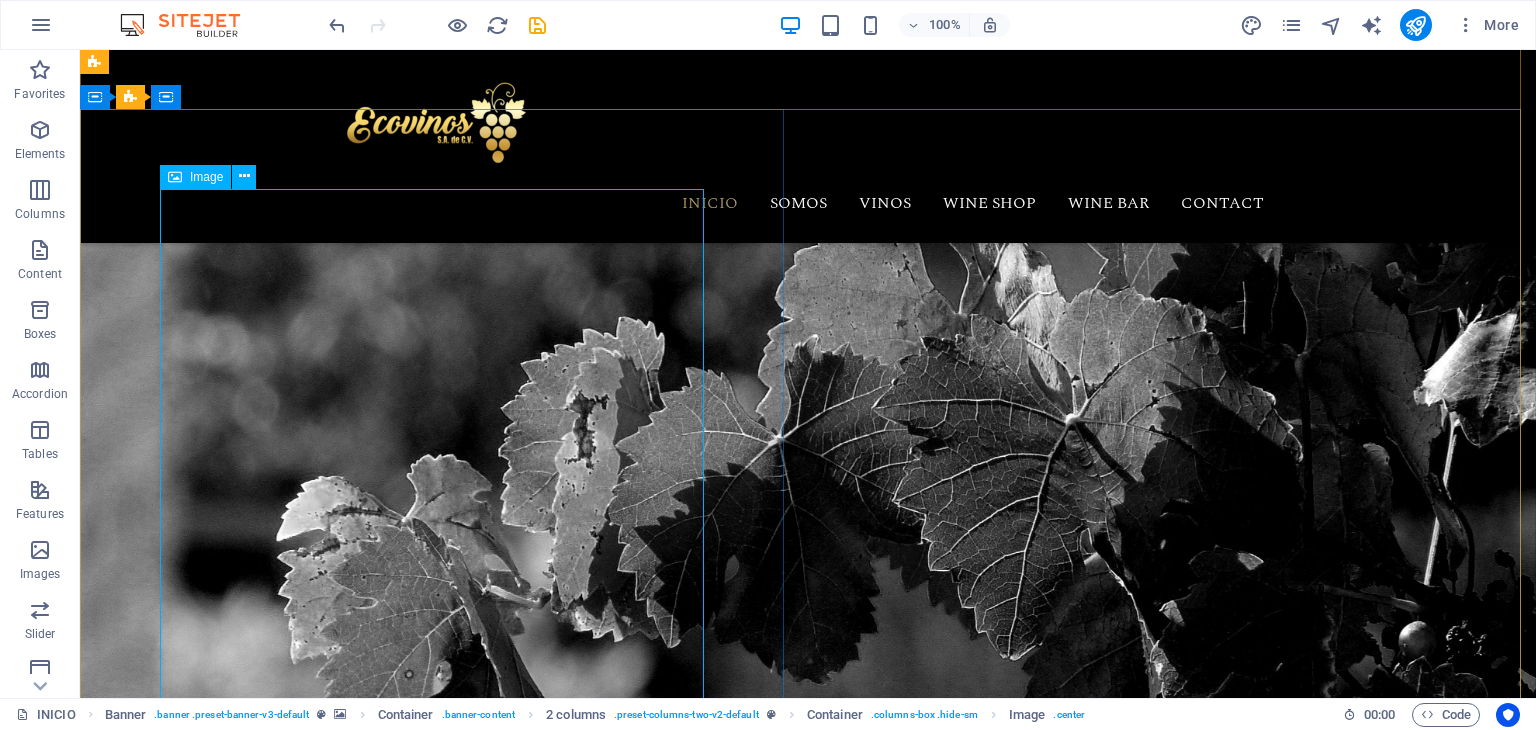 scroll, scrollTop: 0, scrollLeft: 0, axis: both 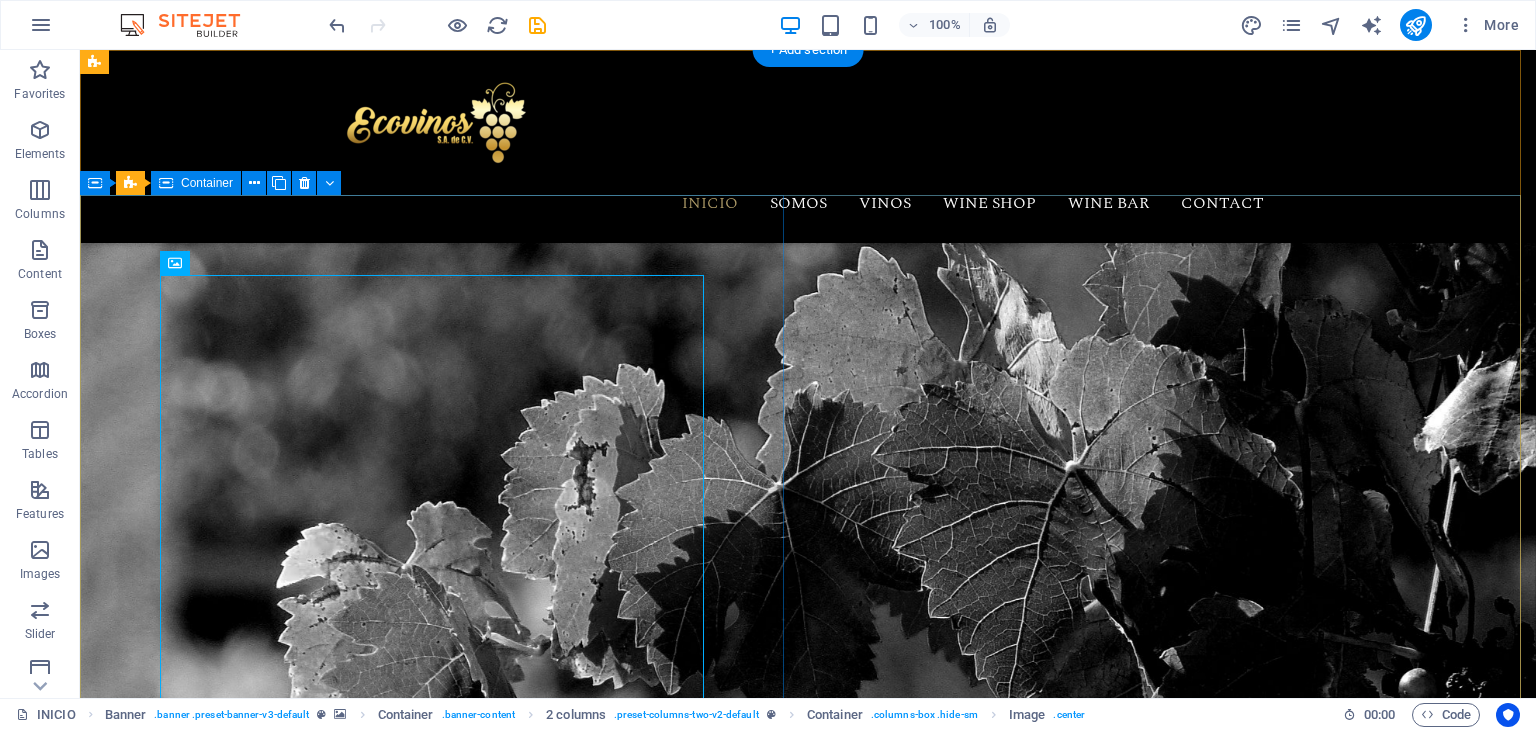 click at bounding box center (436, 1379) 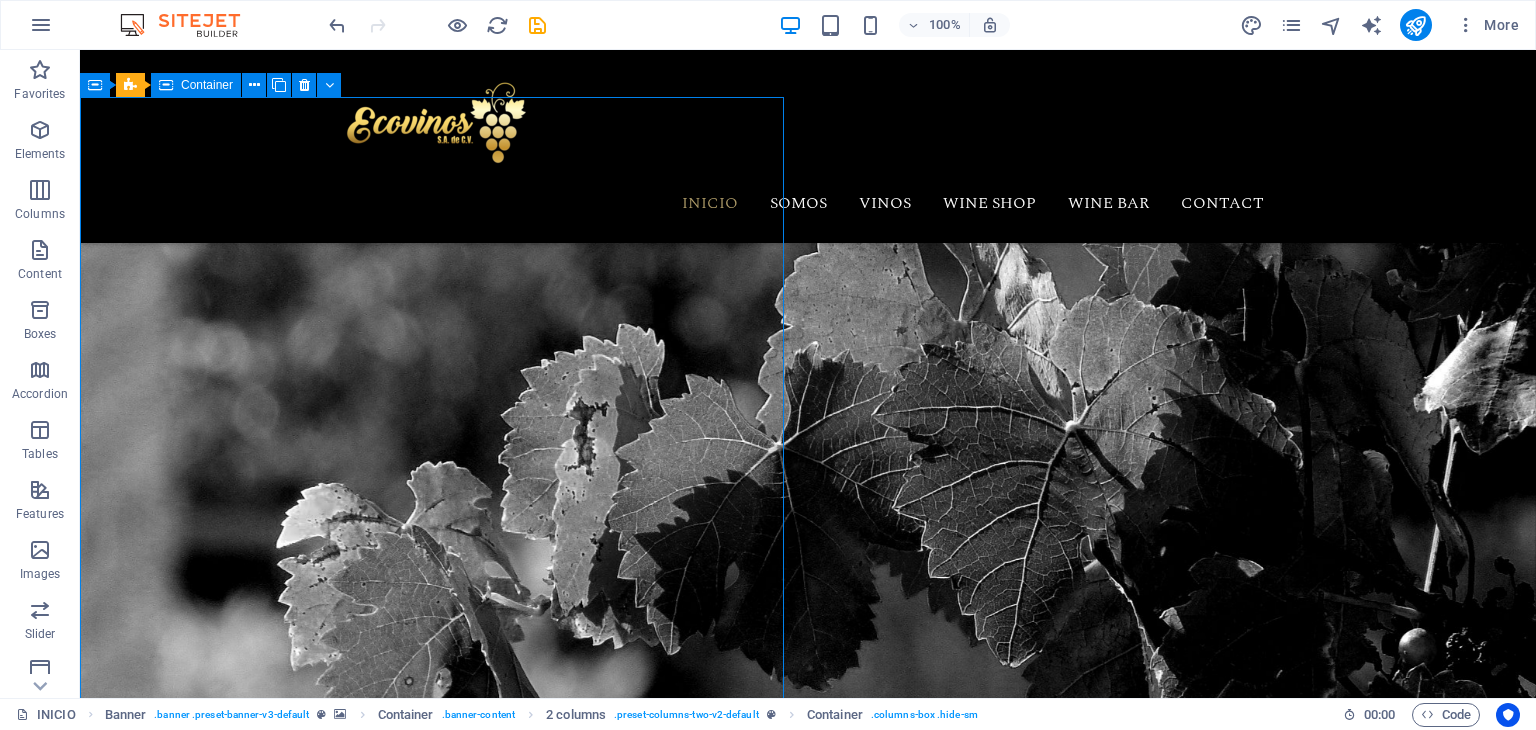 scroll, scrollTop: 100, scrollLeft: 0, axis: vertical 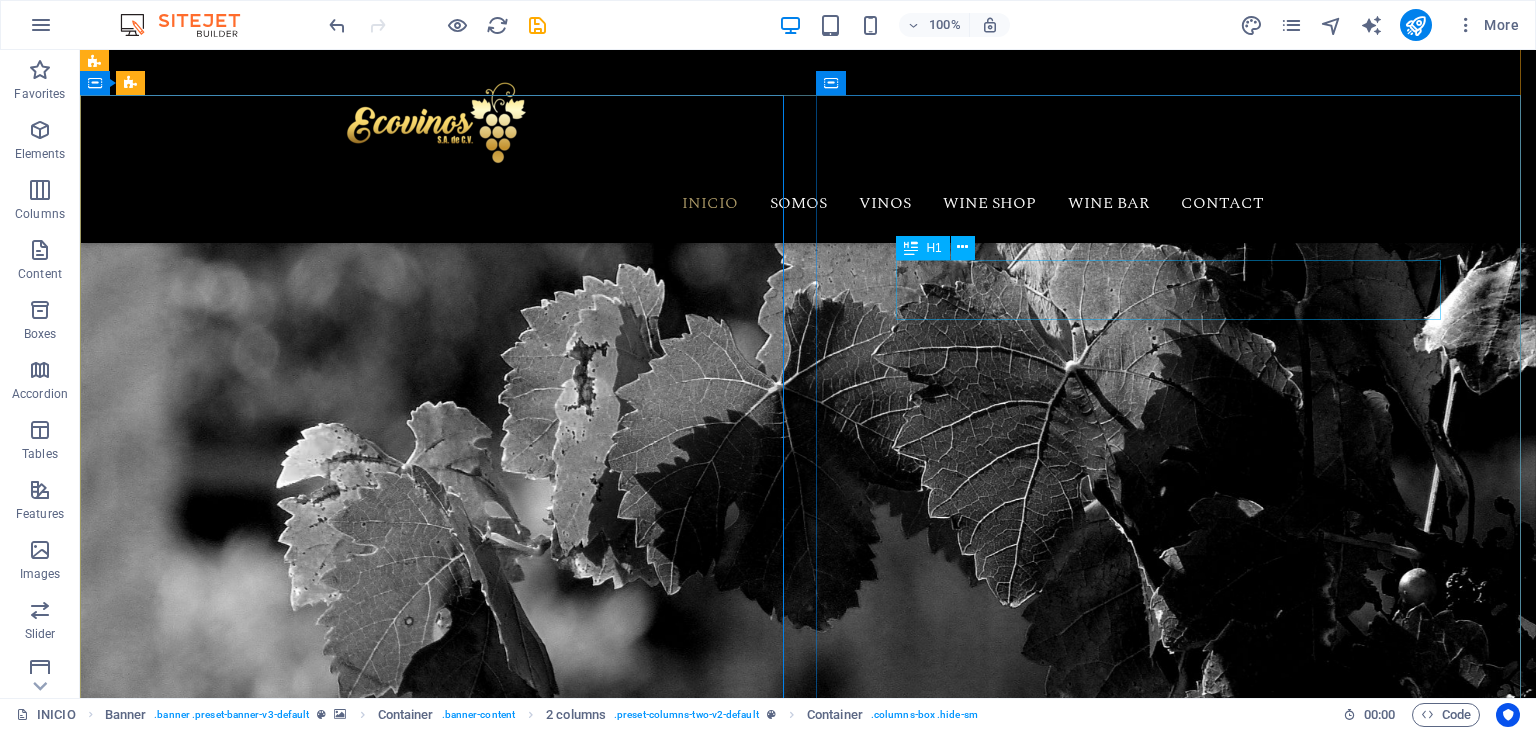 click on "Welcome to our winery!" at bounding box center [436, 1752] 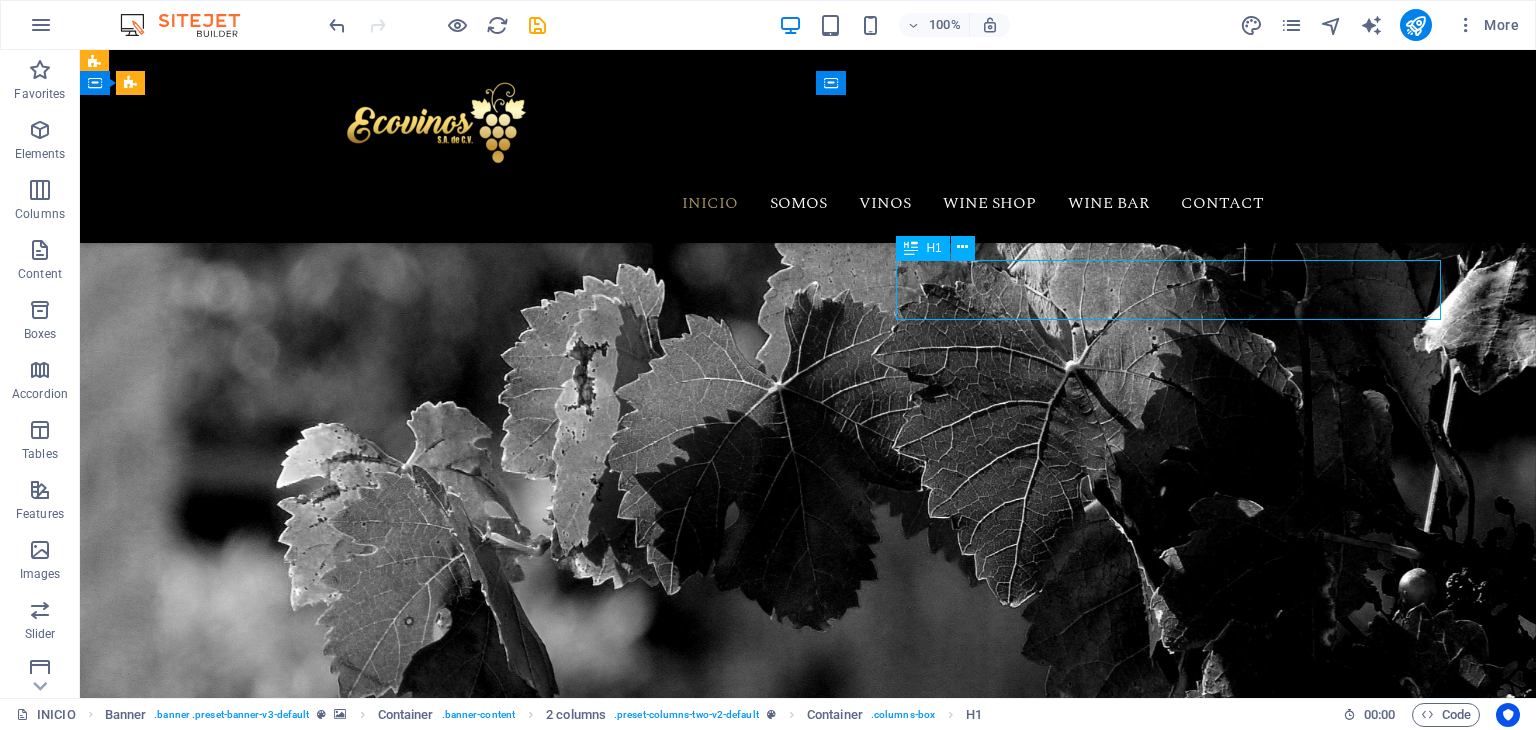 click on "Welcome to our winery!" at bounding box center (436, 1752) 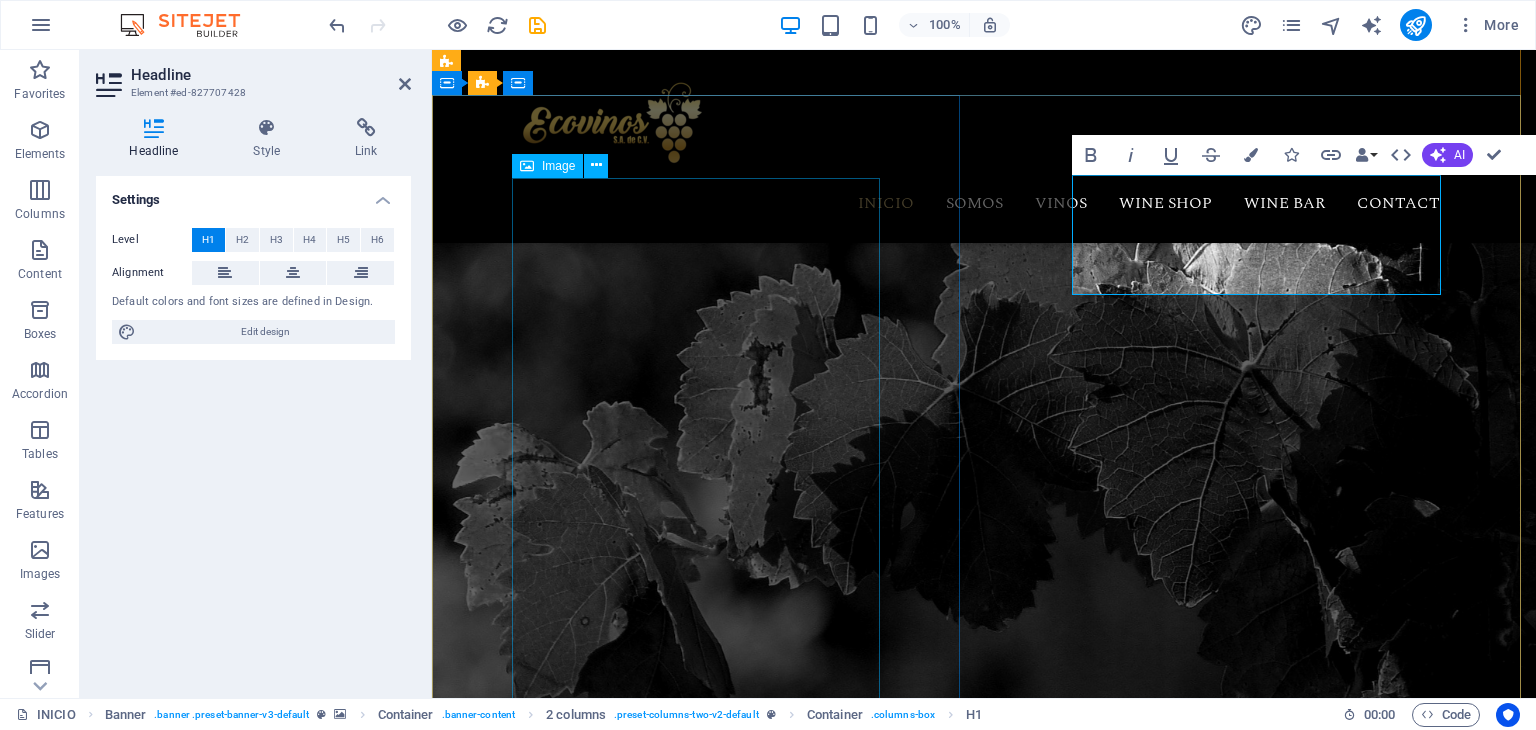 click at bounding box center [700, 1279] 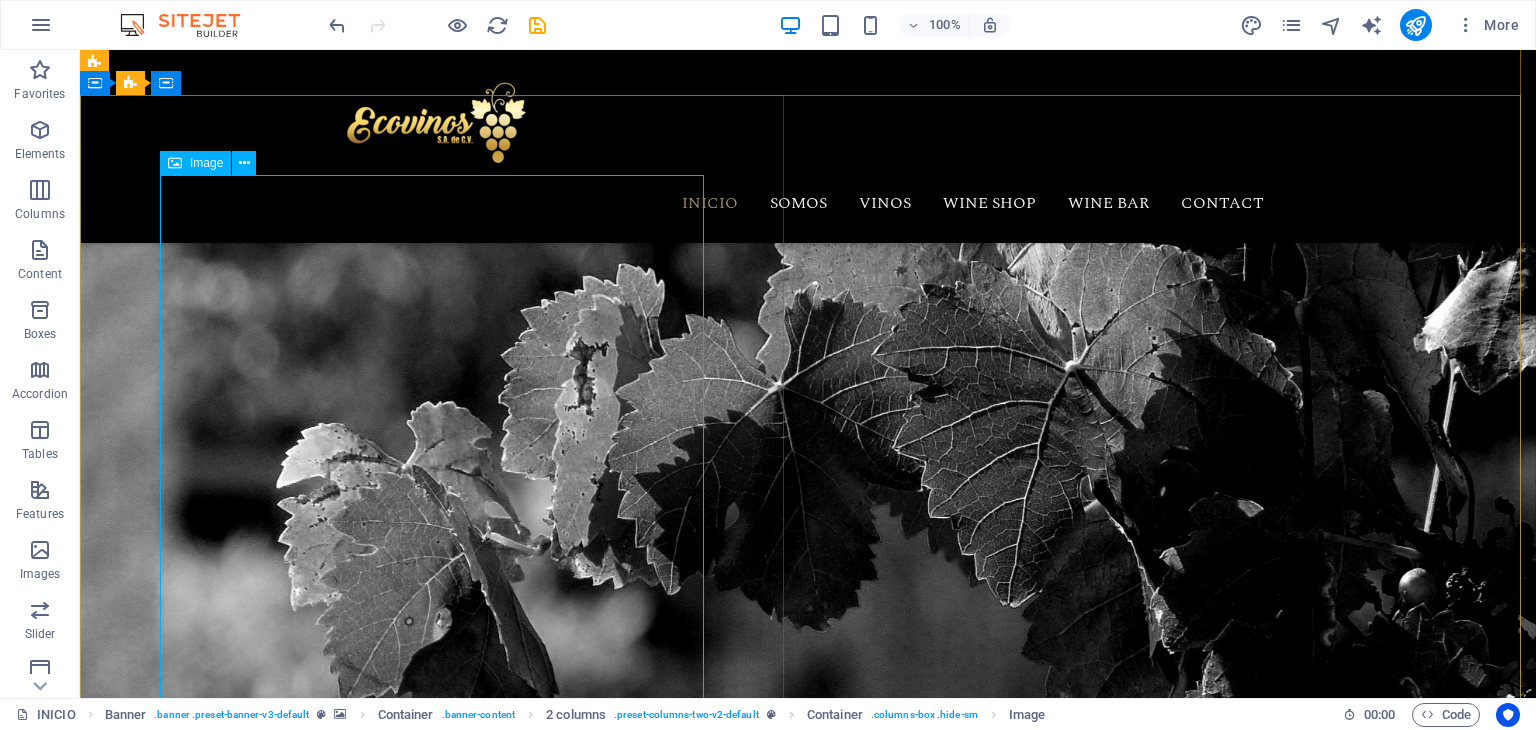 click at bounding box center [436, 1279] 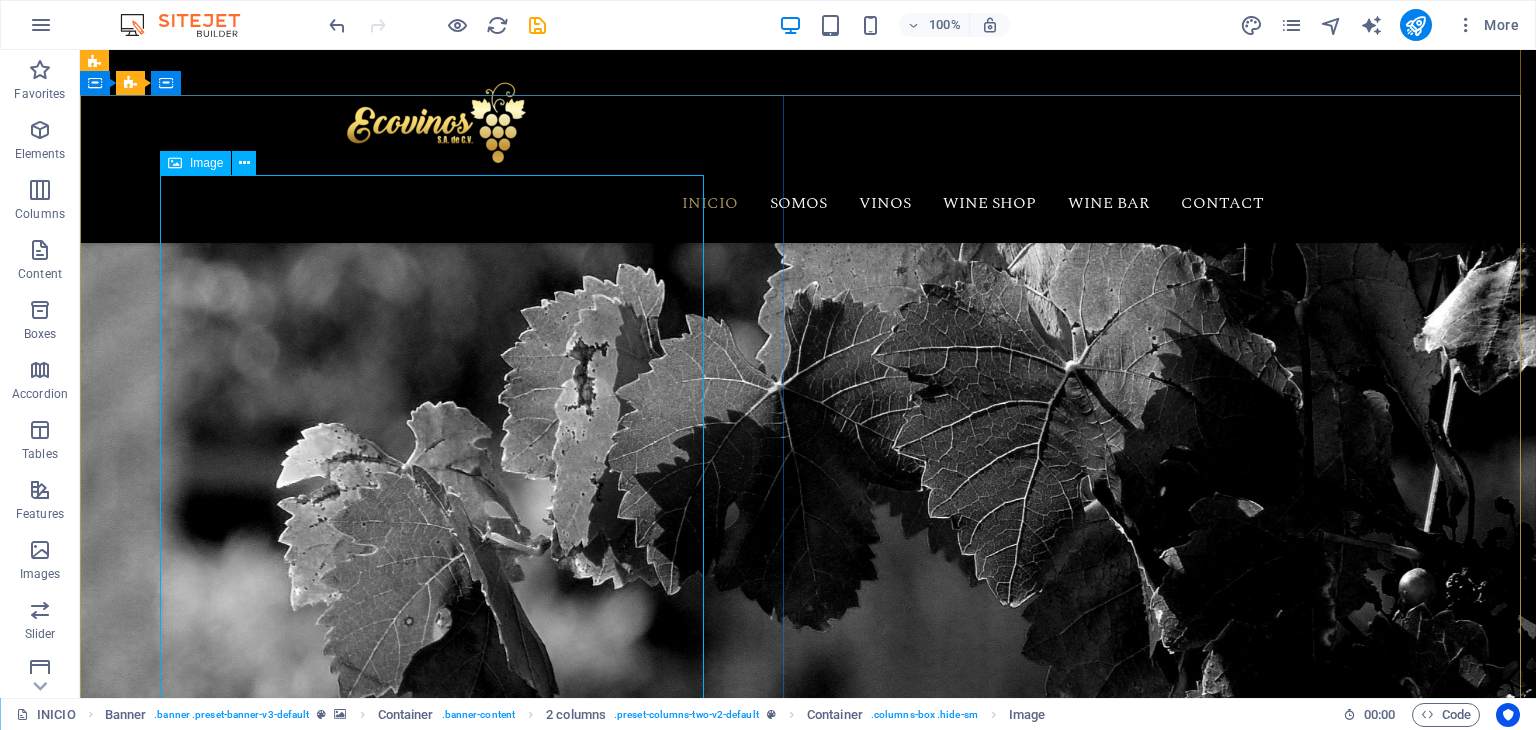 click on "Image" at bounding box center (195, 163) 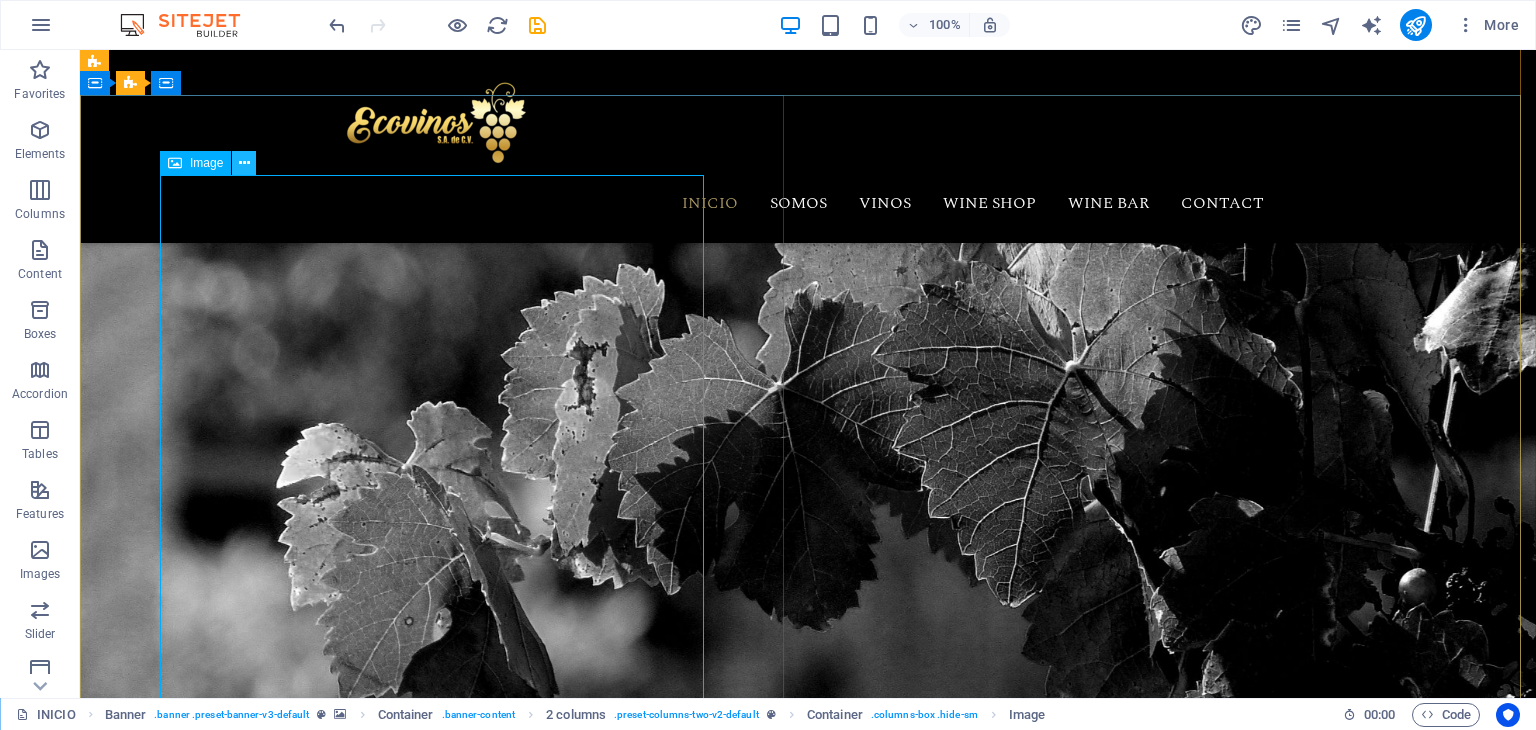 click at bounding box center [244, 163] 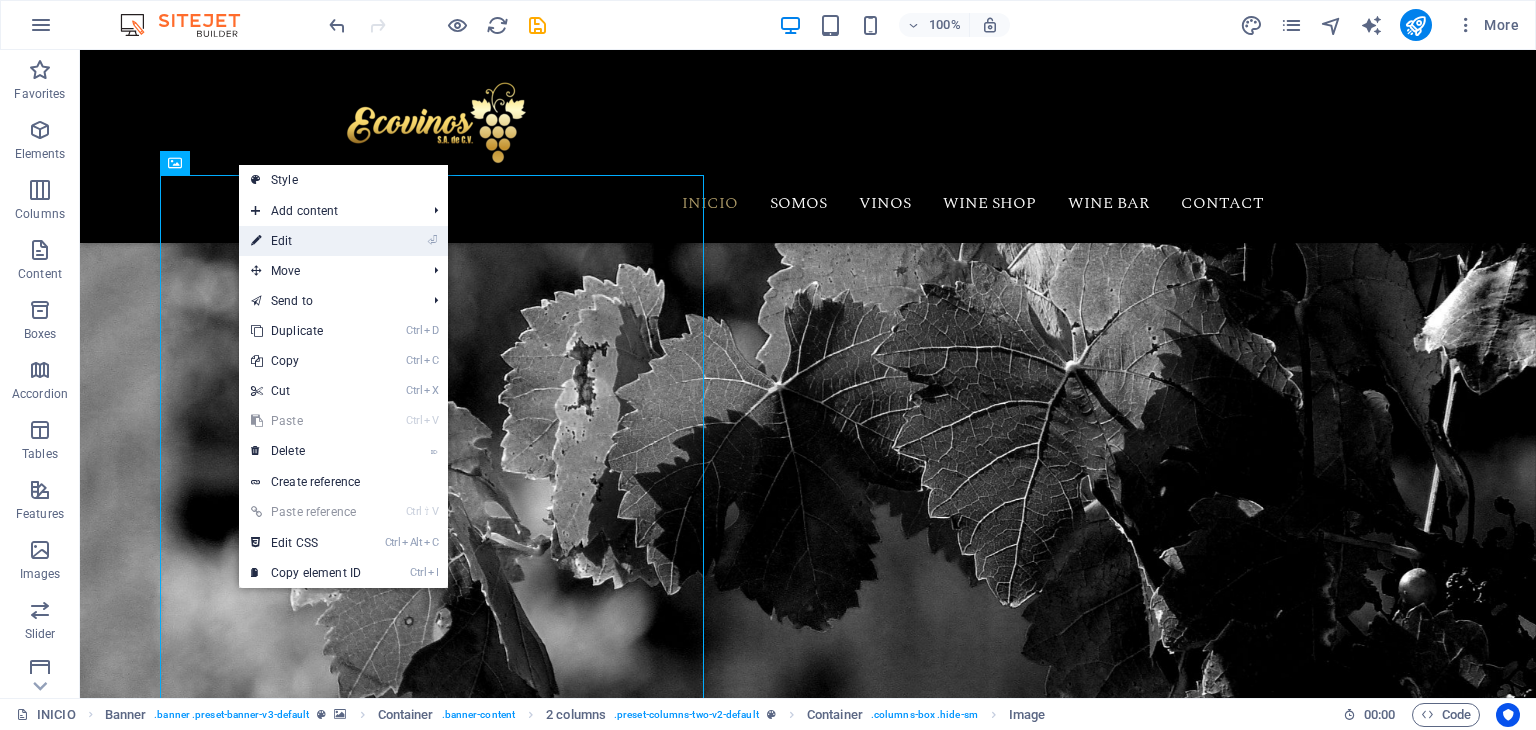 click on "⏎  Edit" at bounding box center [306, 241] 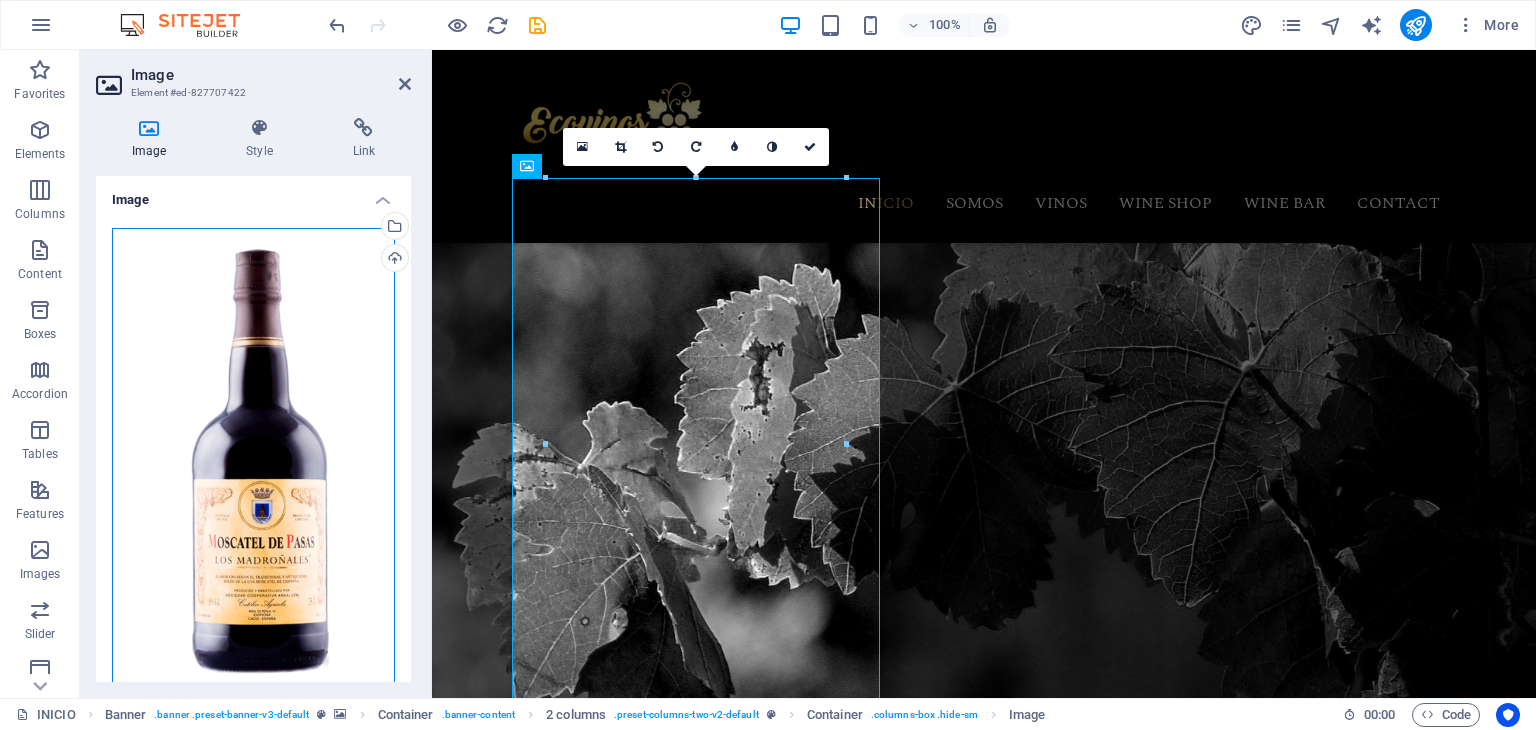 click on "Drag files here, click to choose files or select files from Files or our free stock photos & videos" at bounding box center [253, 475] 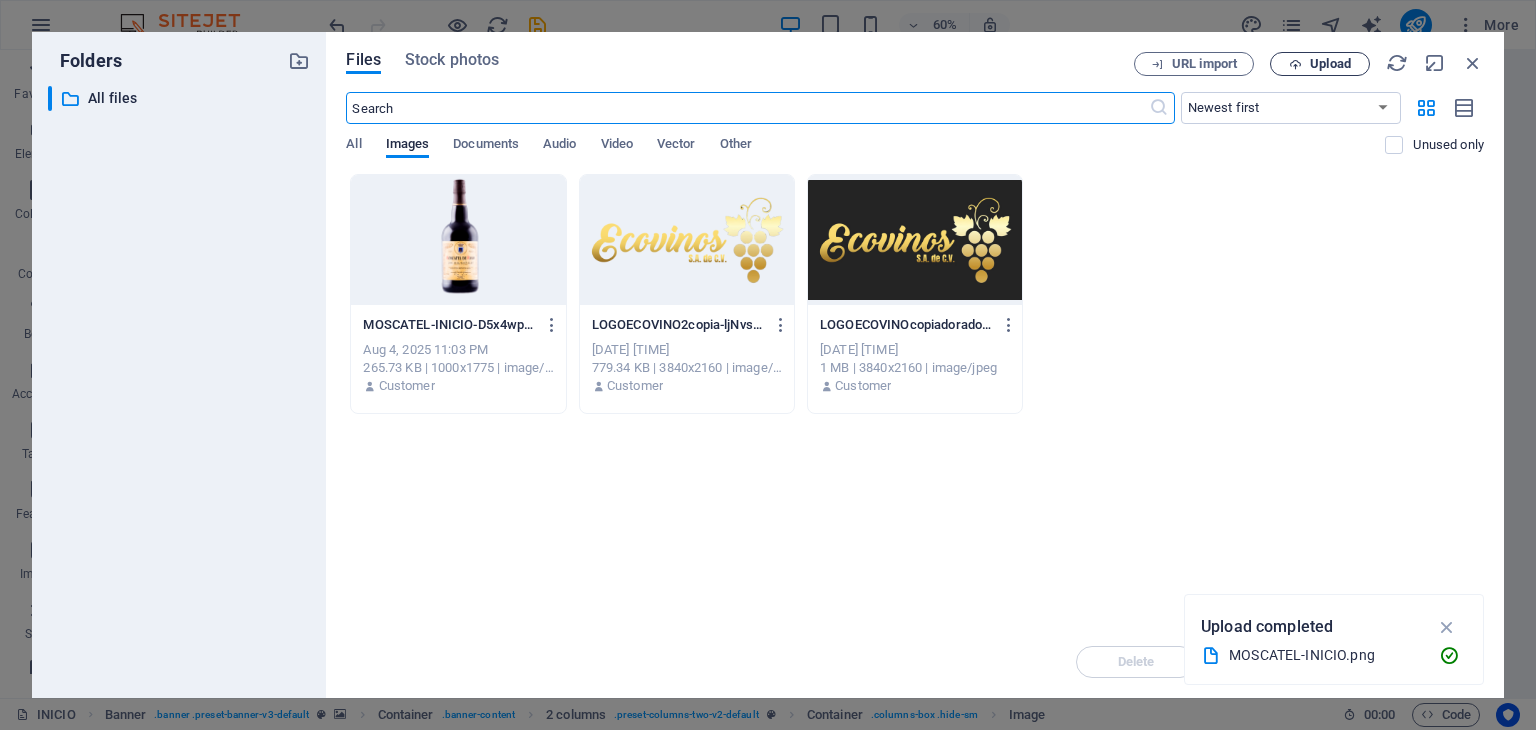 click on "Upload" at bounding box center [1330, 64] 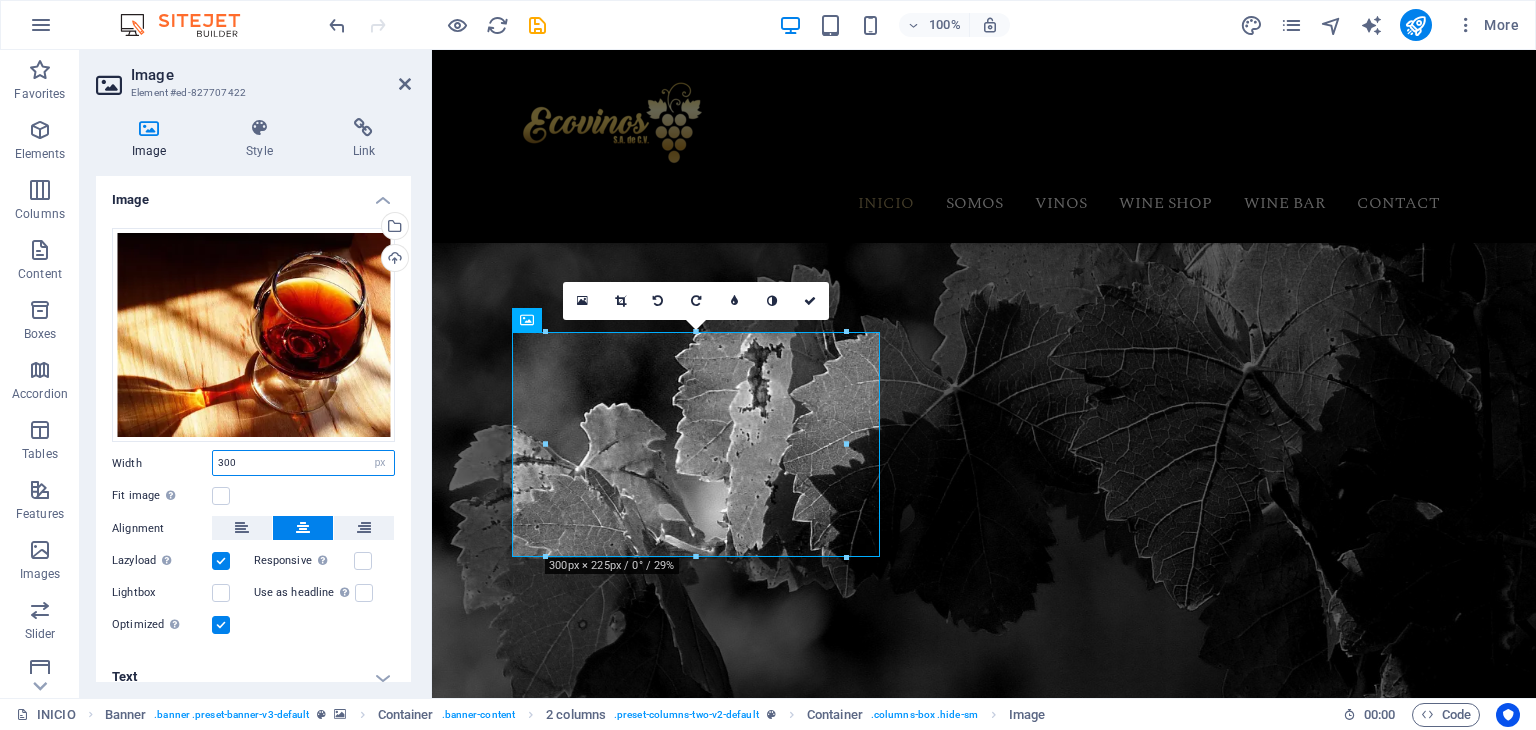 drag, startPoint x: 254, startPoint y: 453, endPoint x: 200, endPoint y: 453, distance: 54 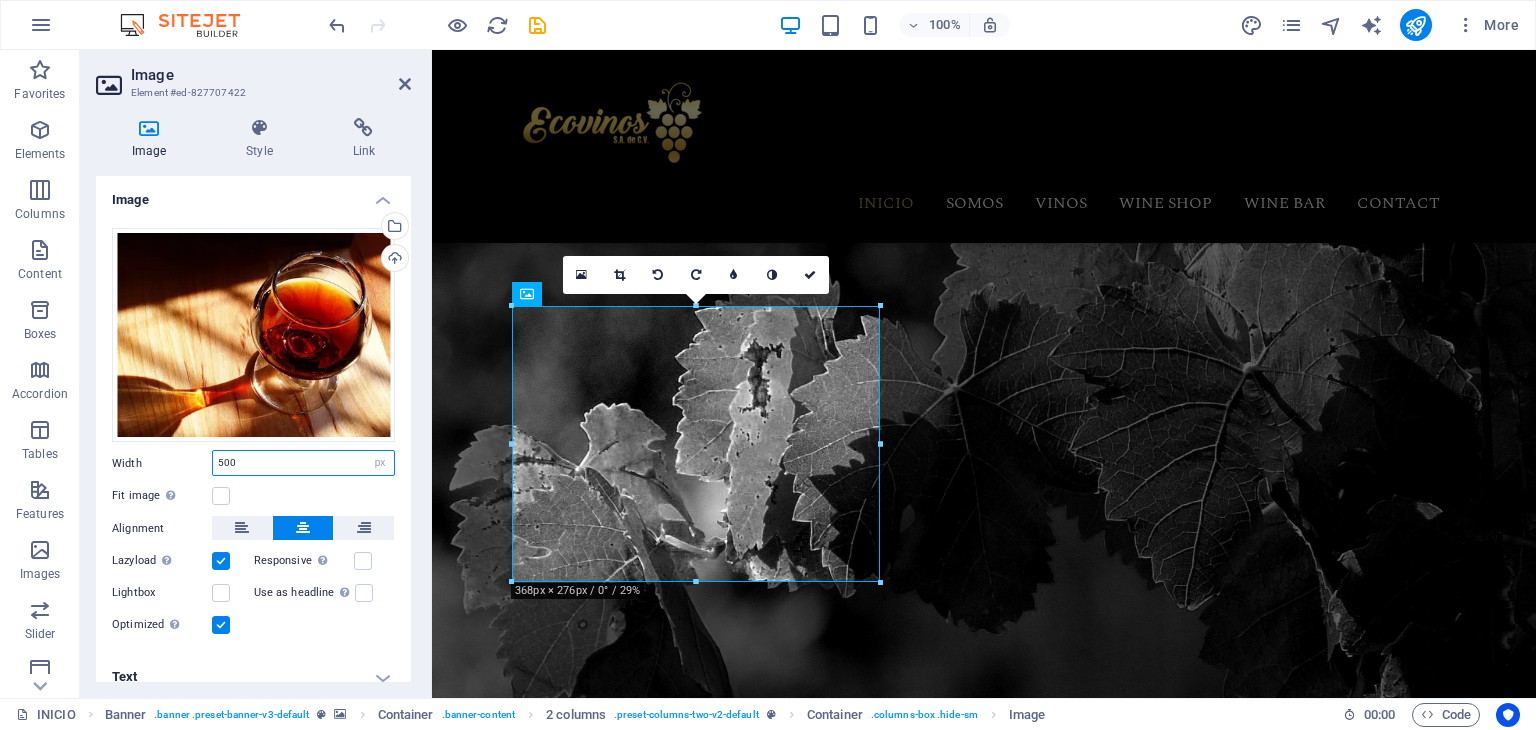 click on "Width 500 Default auto px rem % em vh vw" at bounding box center [253, 463] 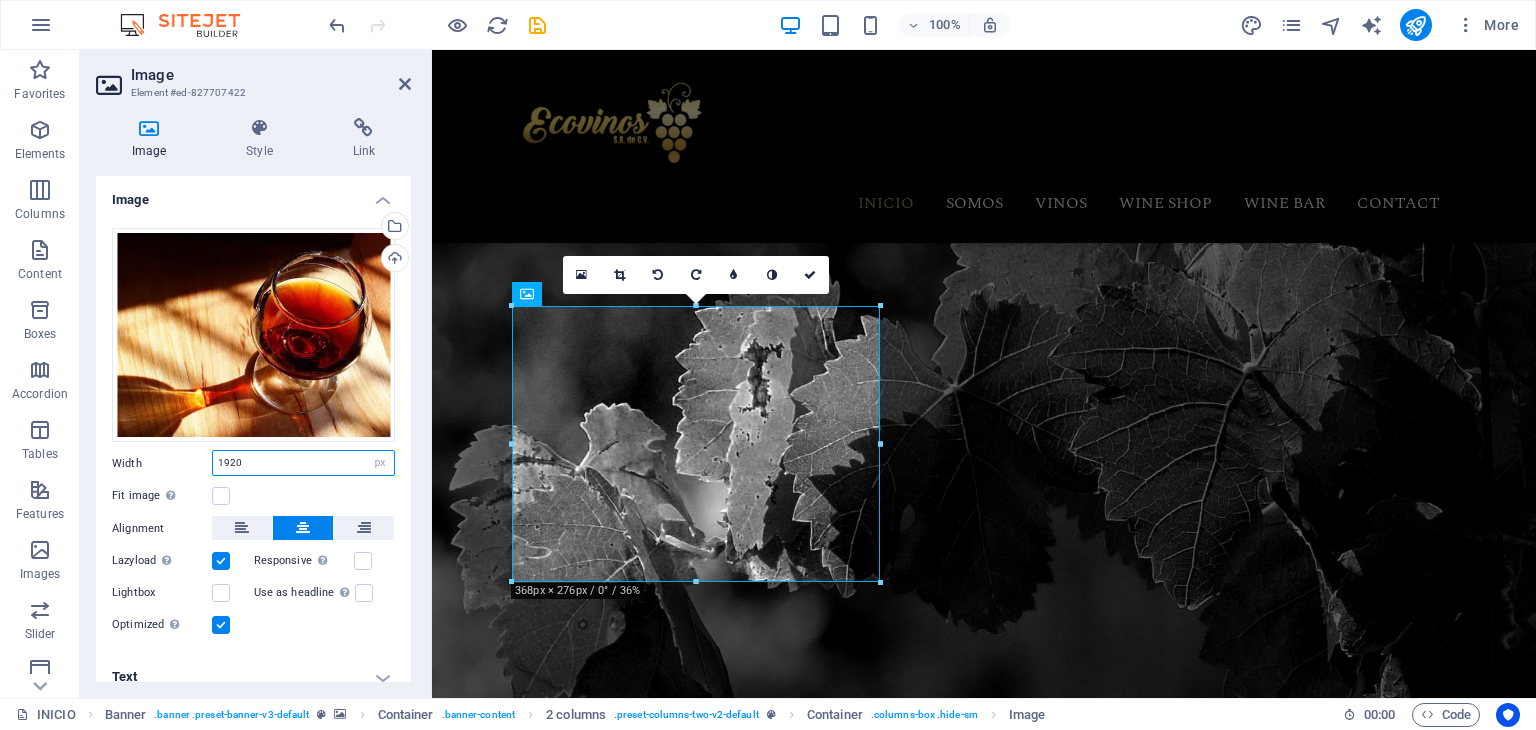 click at bounding box center [429, 374] 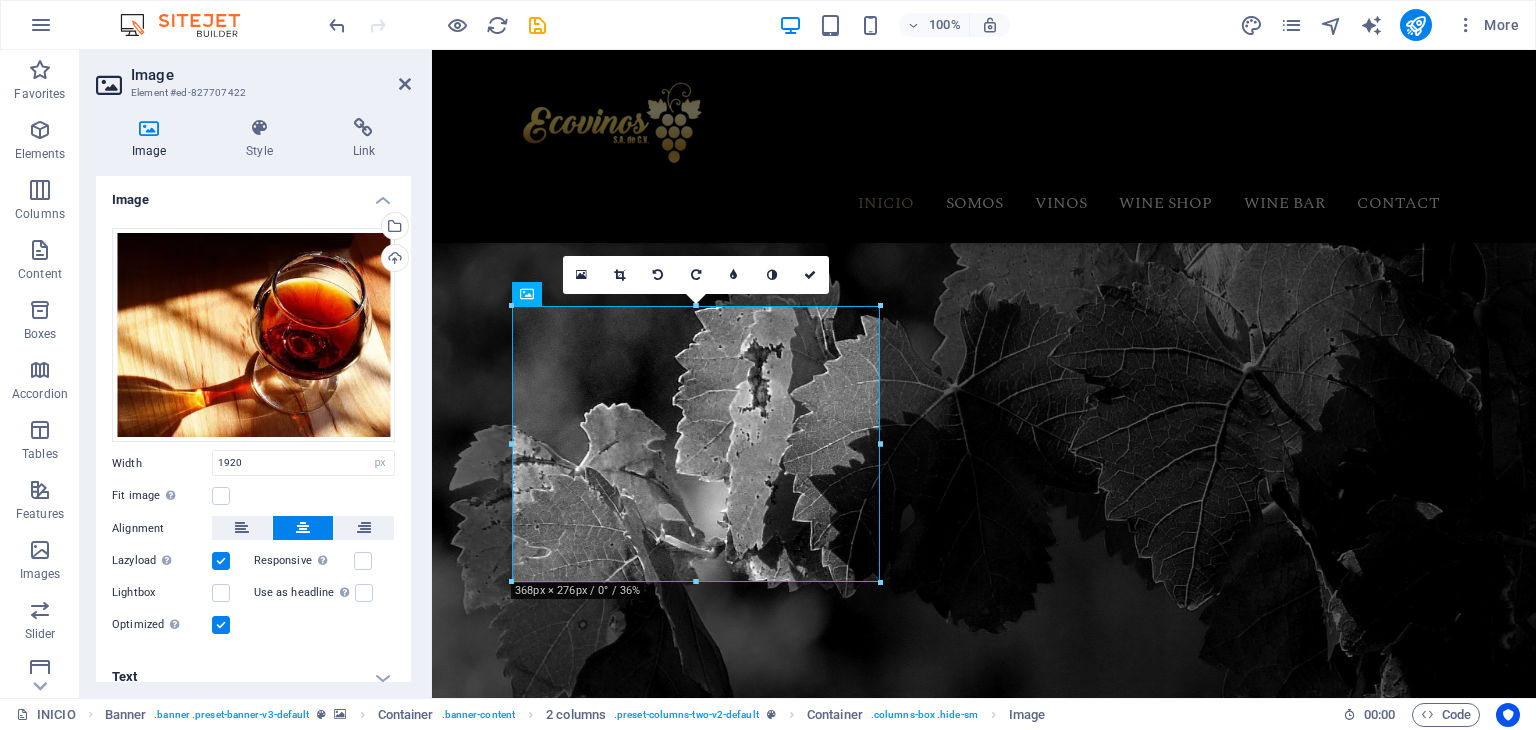 click on "Image Style Link Image Drag files here, click to choose files or select files from Files or our free stock photos & videos Select files from the file manager, stock photos, or upload file(s) Upload Width 1920 Default auto px rem % em vh vw Fit image Automatically fit image to a fixed width and height Height Default auto px Alignment Lazyload Loading images after the page loads improves page speed. Responsive Automatically load retina image and smartphone optimized sizes. Lightbox Use as headline The image will be wrapped in an H1 headline tag. Useful for giving alternative text the weight of an H1 headline, e.g. for the logo. Leave unchecked if uncertain. Optimized Images are compressed to improve page speed. Position Direction Custom X offset 50 px rem % vh vw Y offset 50 px rem % vh vw Text Float No float Image left Image right Determine how text should behave around the image. Text Alternative text Image caption Paragraph Format Normal Heading 1 Heading 2 Heading 3 Heading 4 Heading 5 Heading 6 Code Arial" at bounding box center (253, 400) 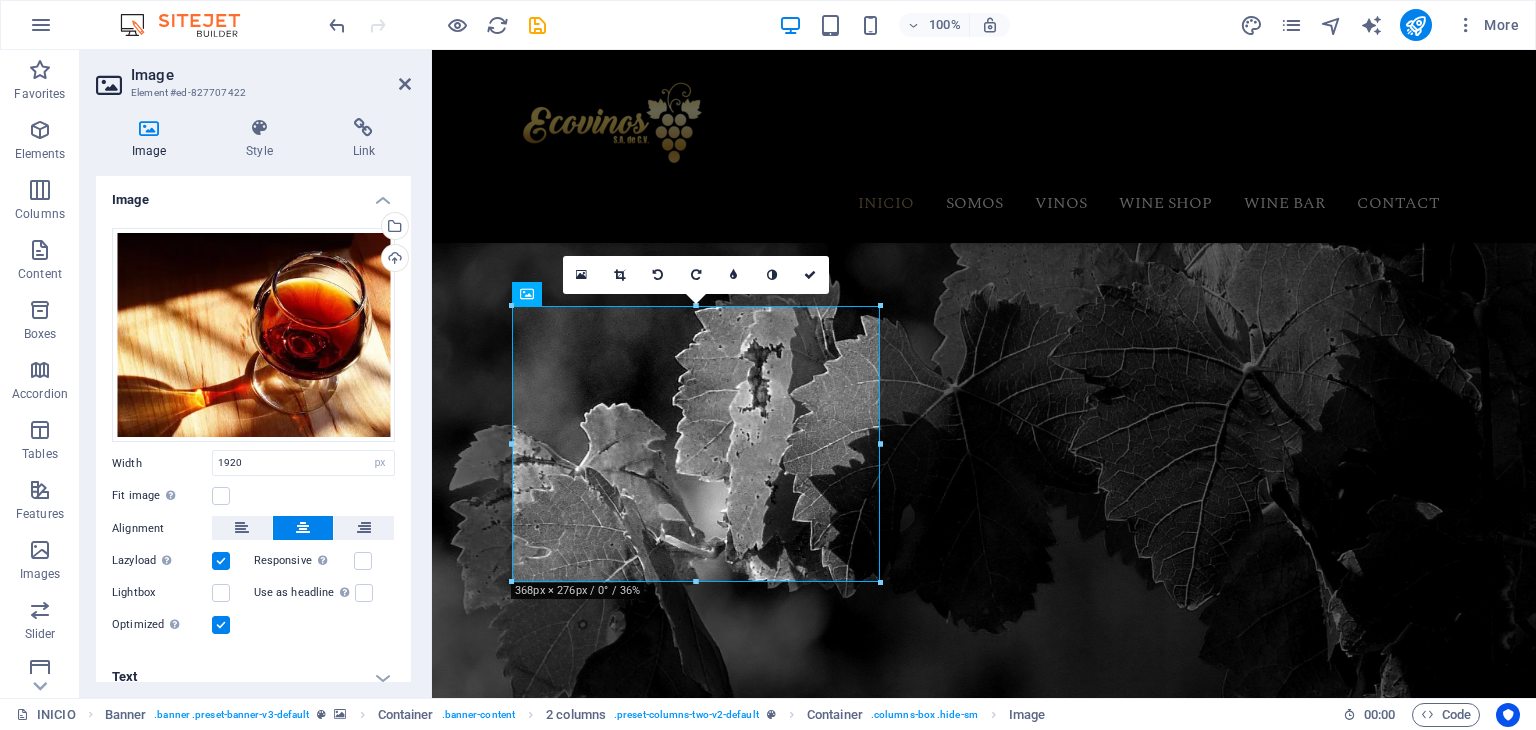 drag, startPoint x: 696, startPoint y: 305, endPoint x: 739, endPoint y: 300, distance: 43.289722 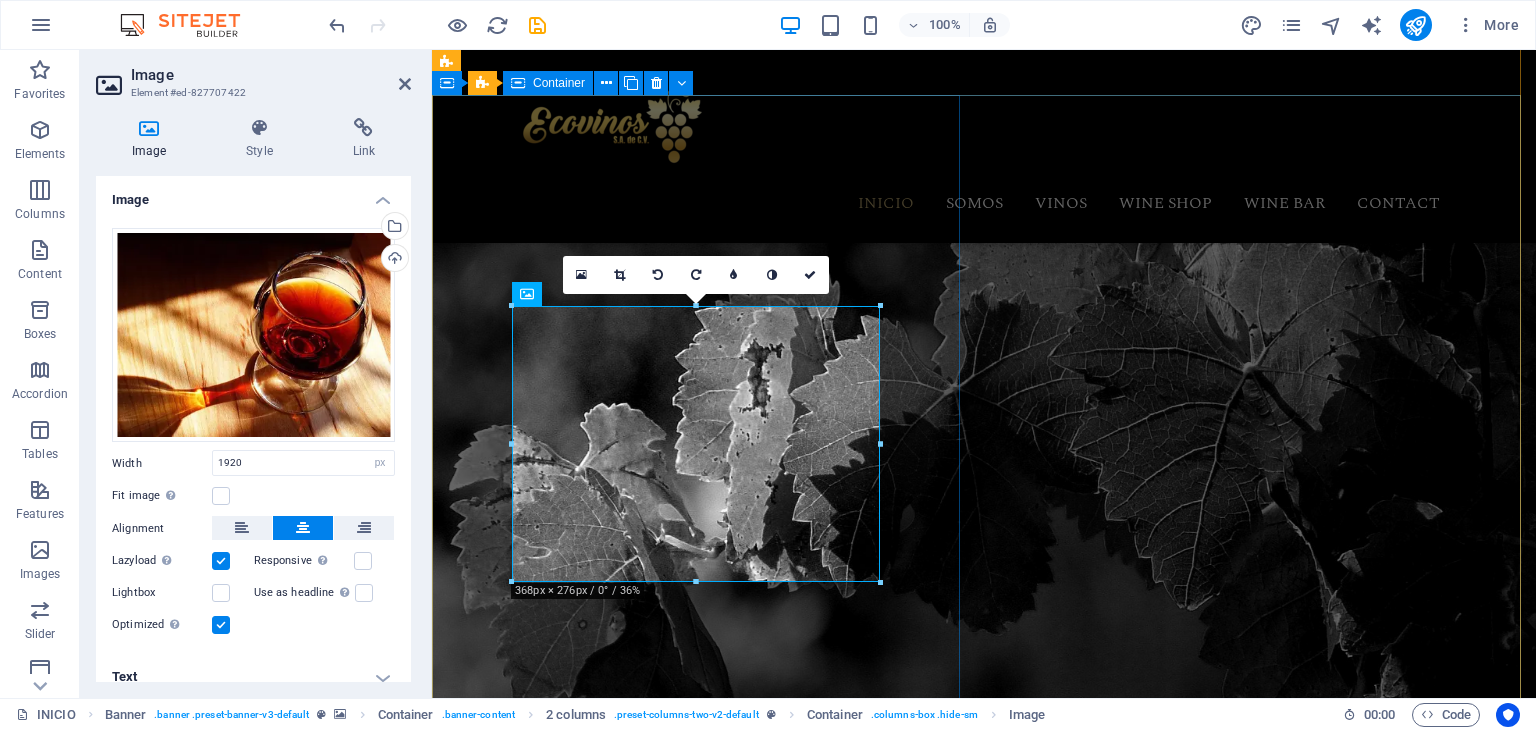 drag, startPoint x: 1314, startPoint y: 358, endPoint x: 893, endPoint y: 306, distance: 424.19925 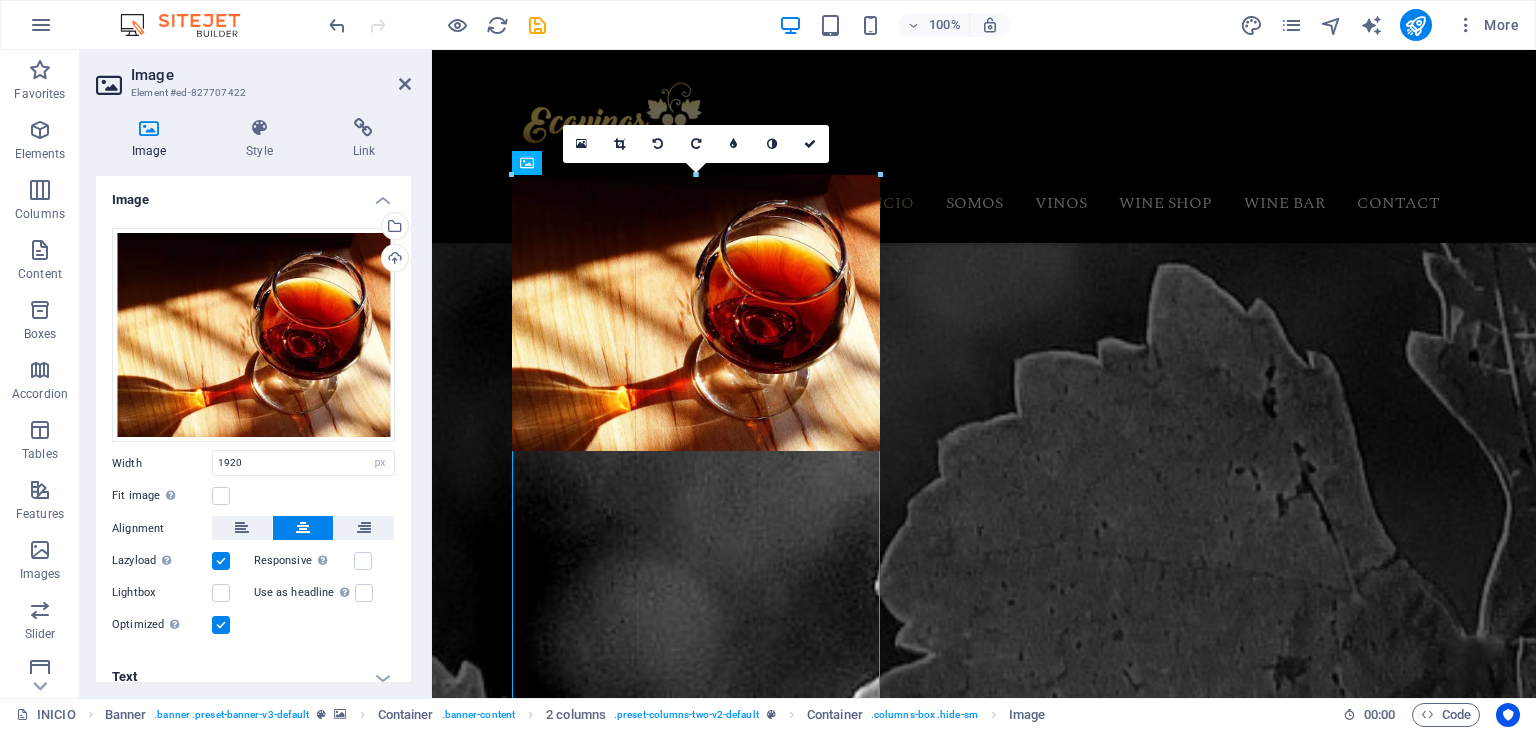 drag, startPoint x: 882, startPoint y: 305, endPoint x: 899, endPoint y: 350, distance: 48.104053 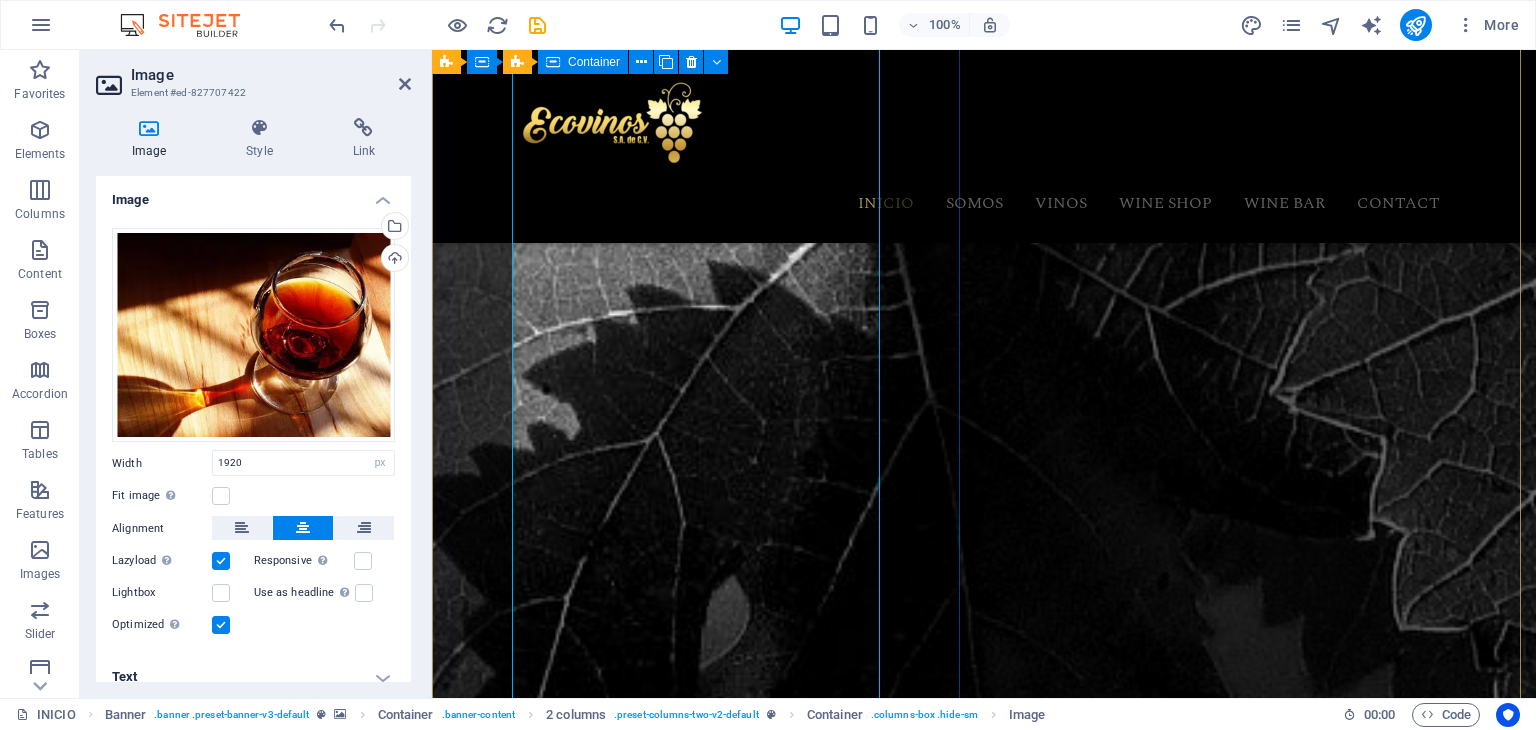scroll, scrollTop: 1400, scrollLeft: 0, axis: vertical 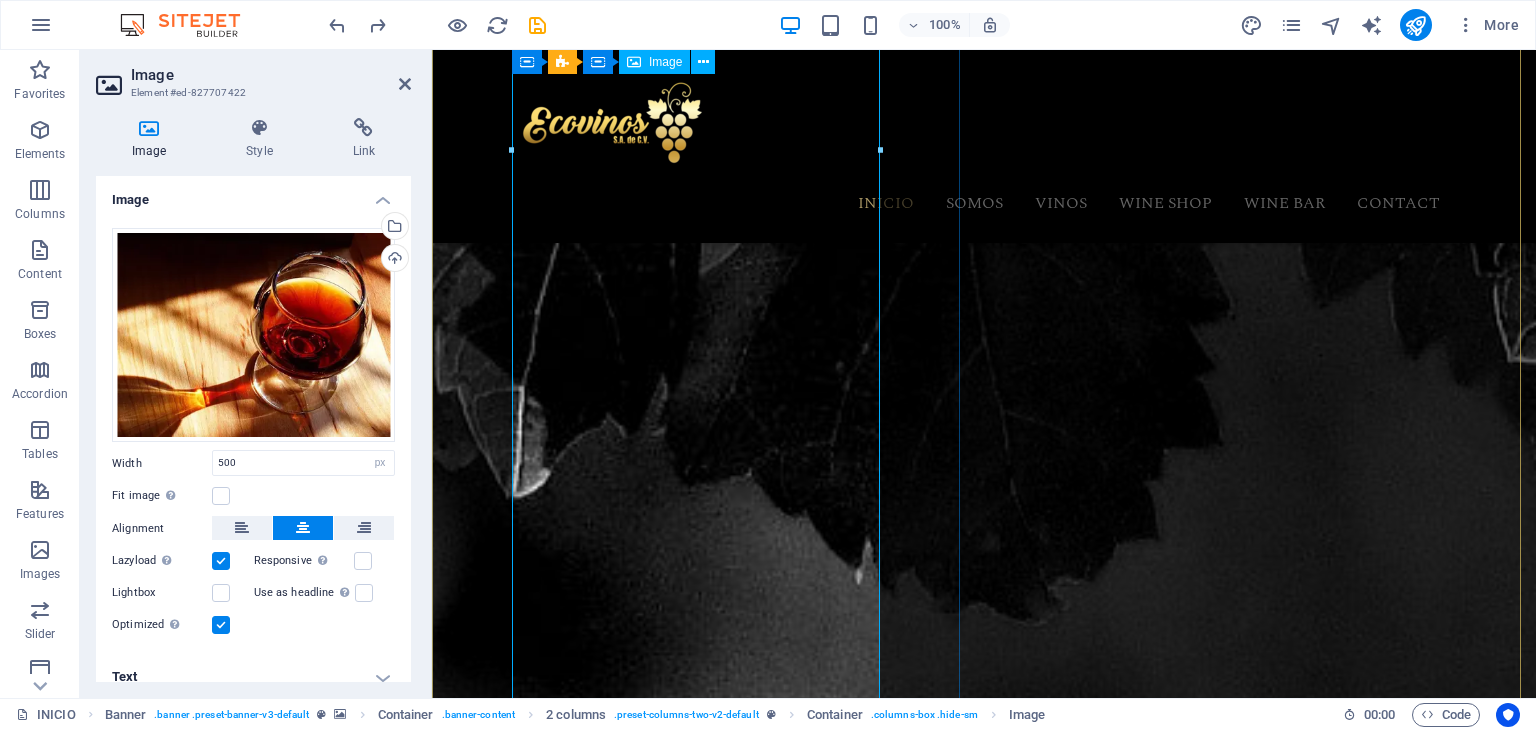 click at bounding box center (700, 3003) 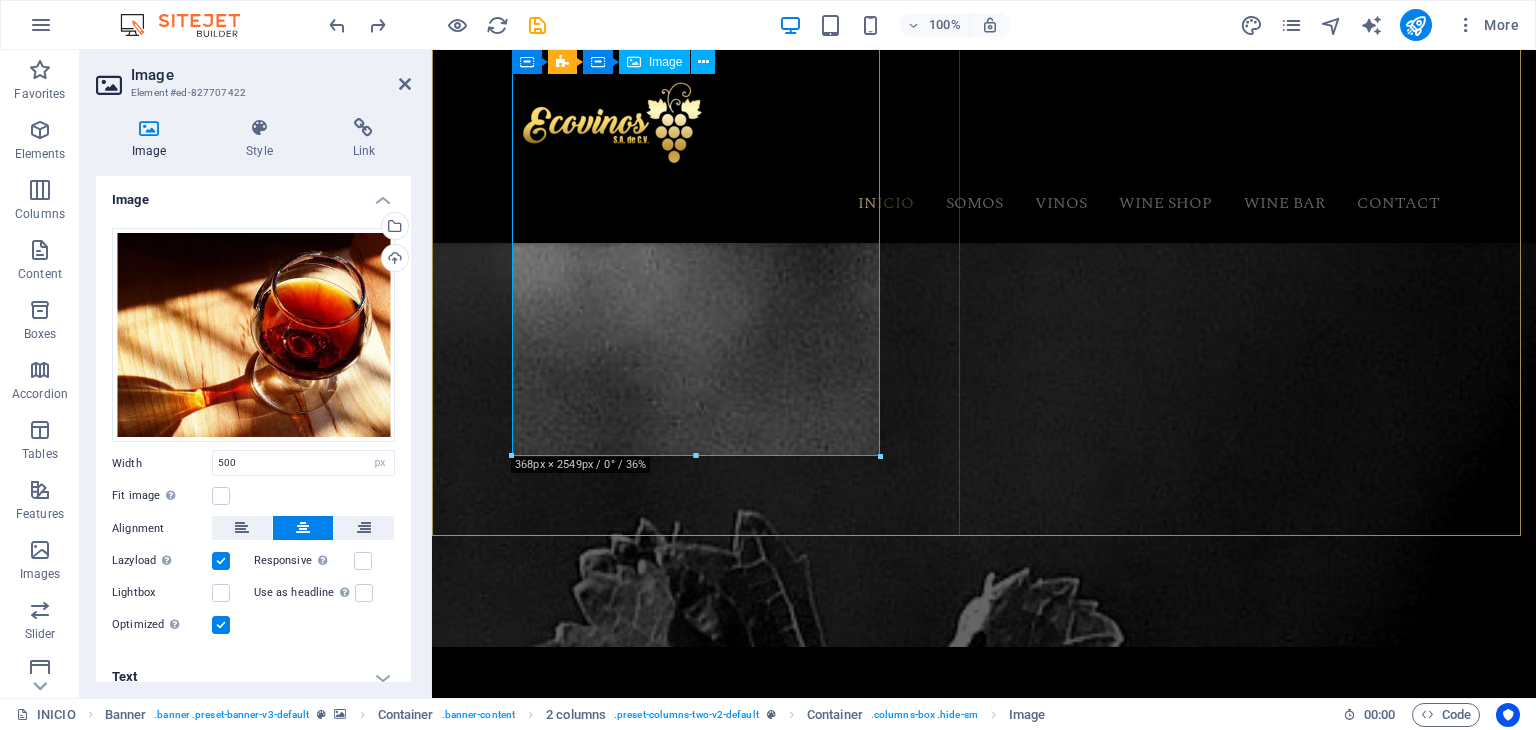 scroll, scrollTop: 2500, scrollLeft: 0, axis: vertical 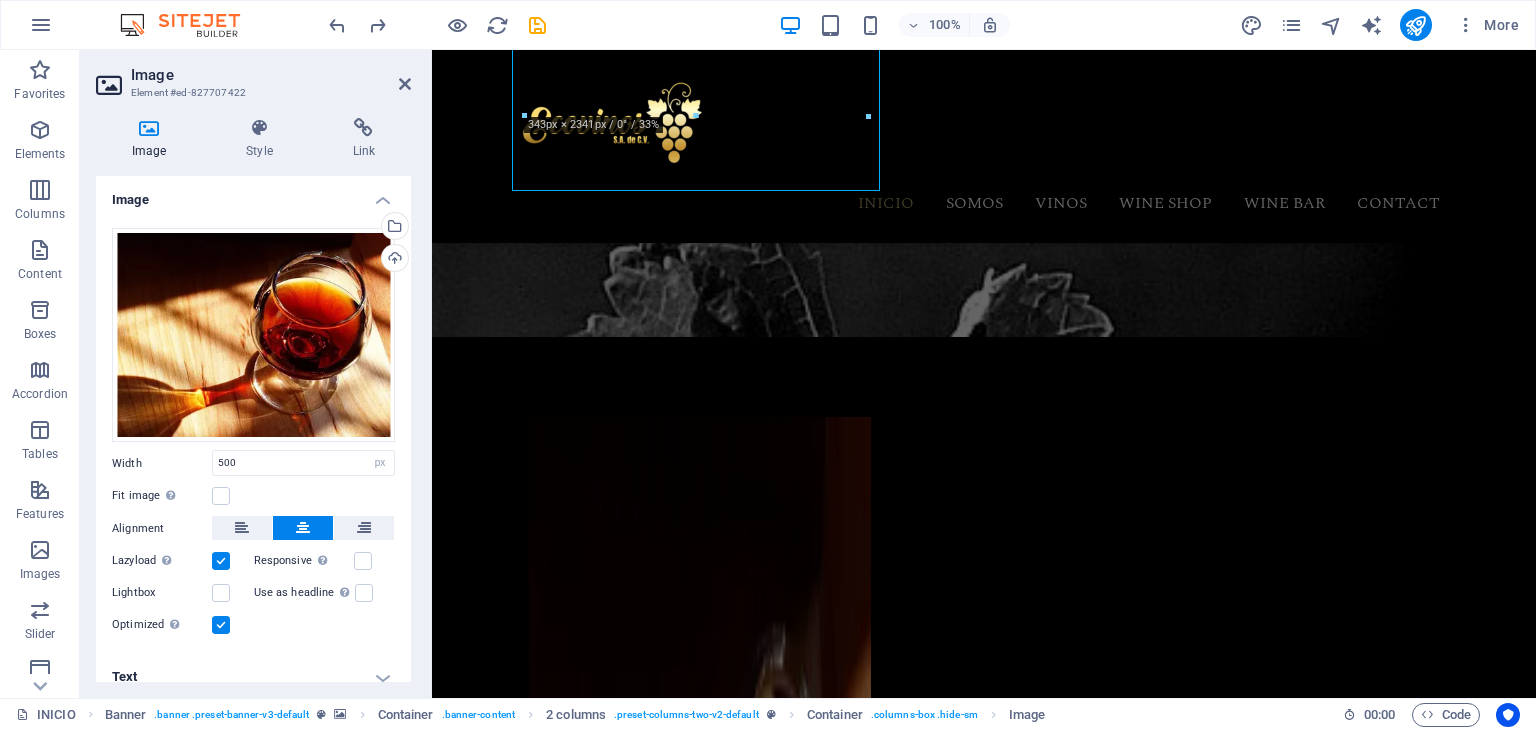 drag, startPoint x: 693, startPoint y: 325, endPoint x: 696, endPoint y: 112, distance: 213.02112 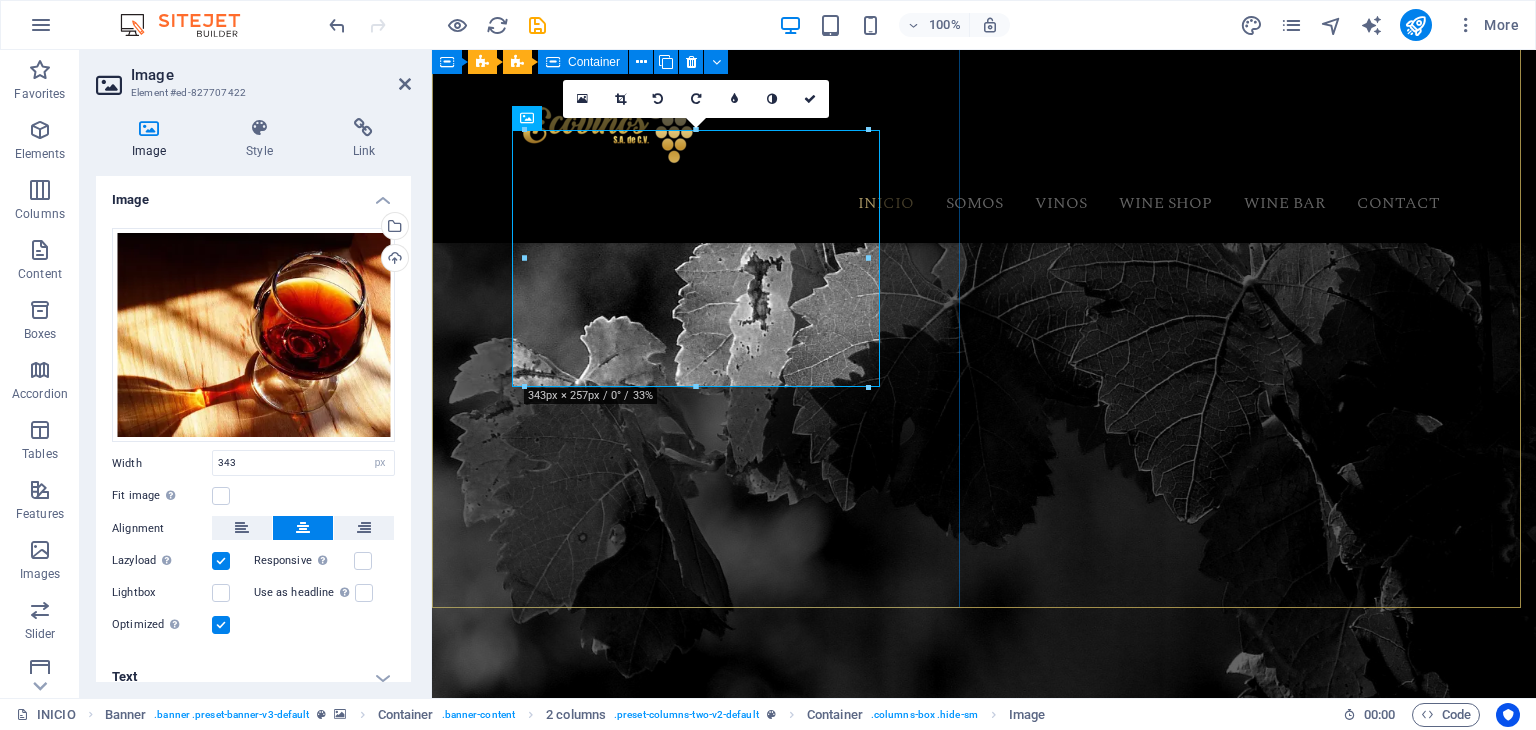 scroll, scrollTop: 100, scrollLeft: 0, axis: vertical 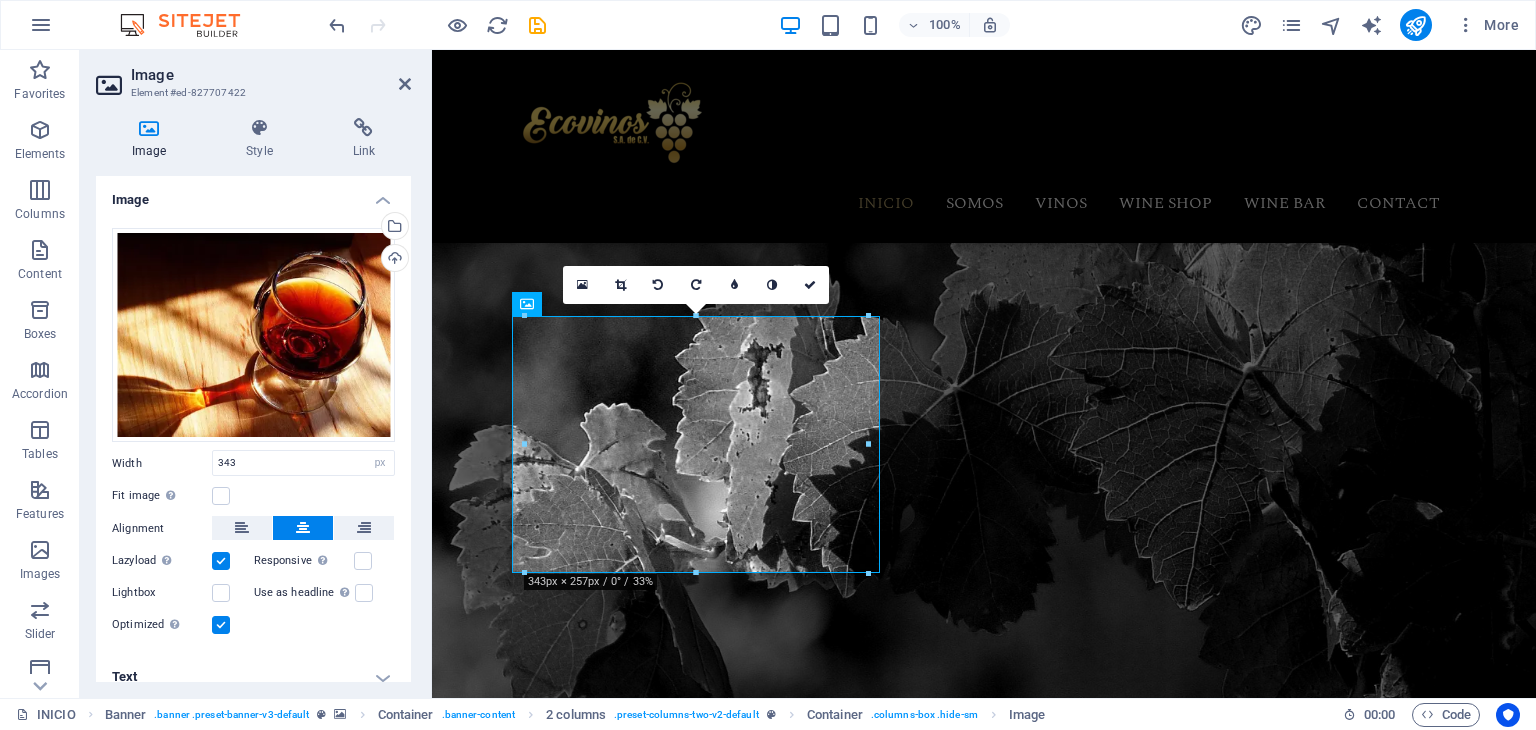 click on "16:10 16:9 4:3 1:1 1:2 0" at bounding box center [696, 285] 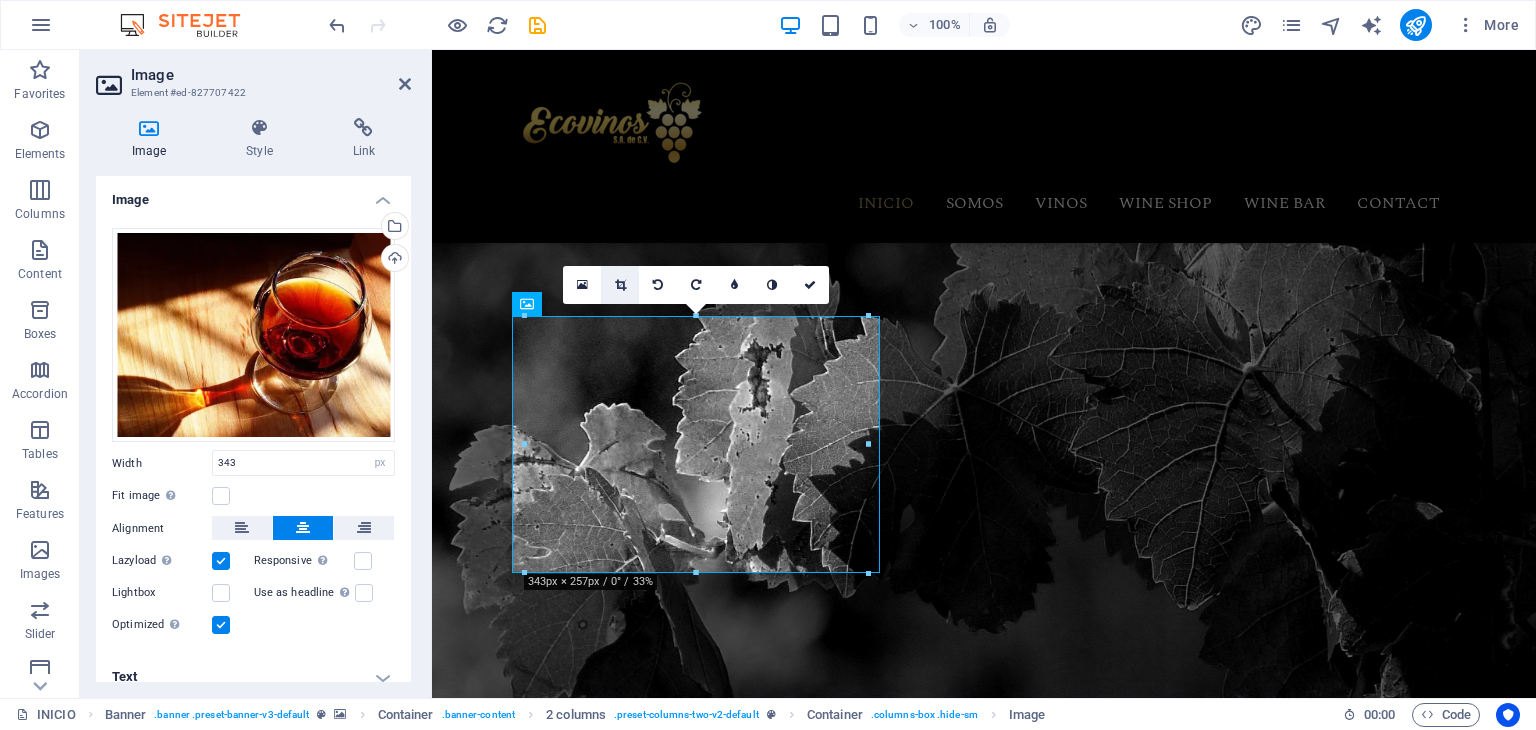 click at bounding box center (620, 285) 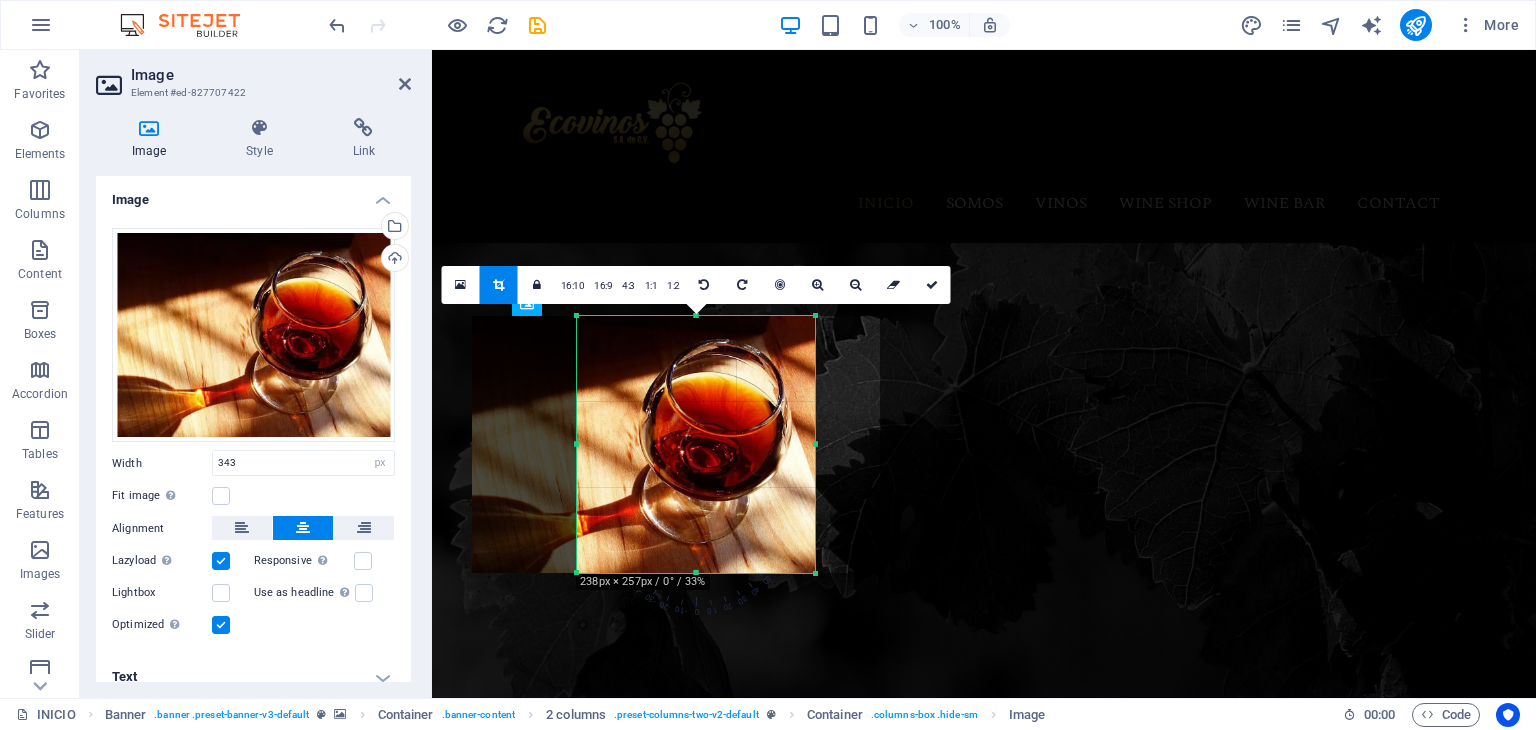 drag, startPoint x: 523, startPoint y: 447, endPoint x: 628, endPoint y: 449, distance: 105.01904 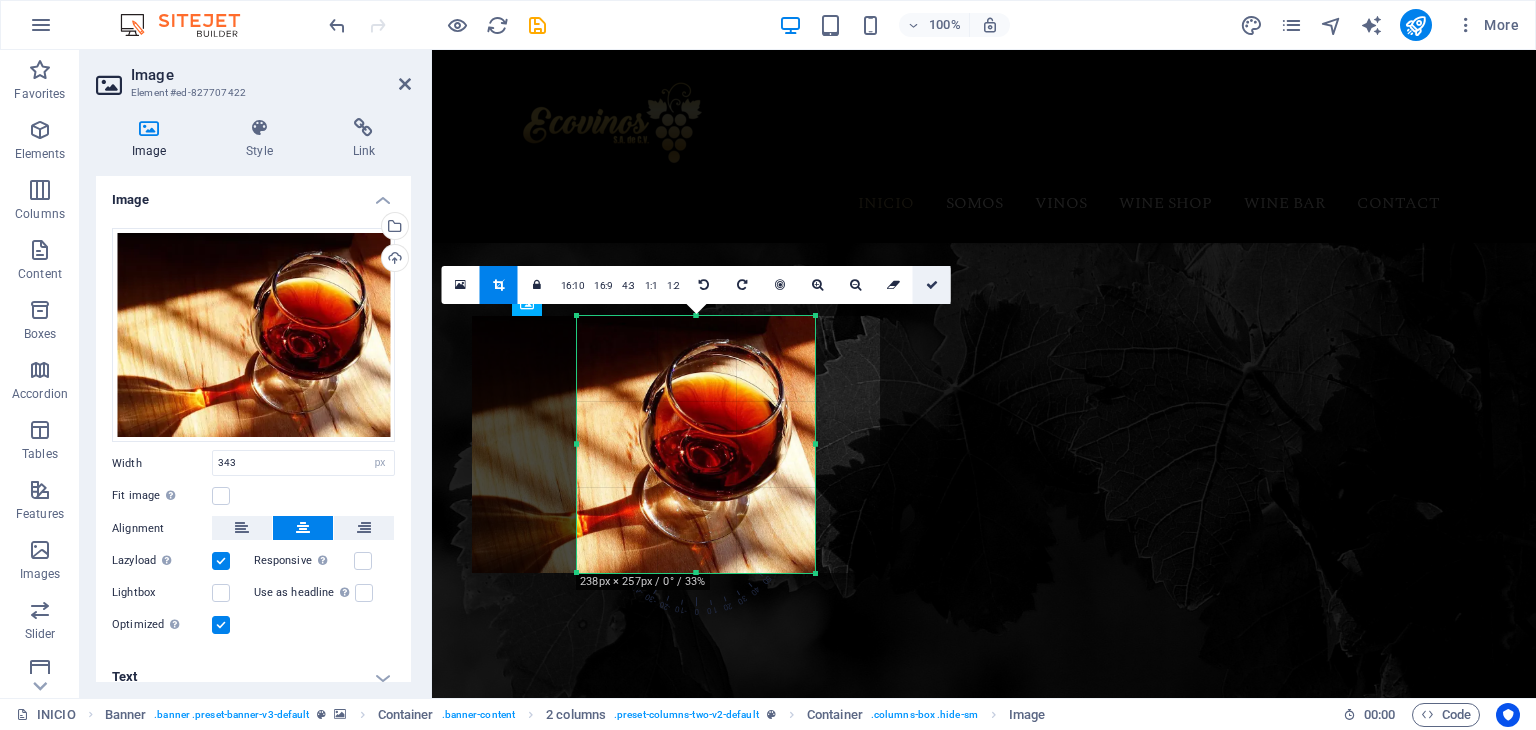 click at bounding box center [932, 285] 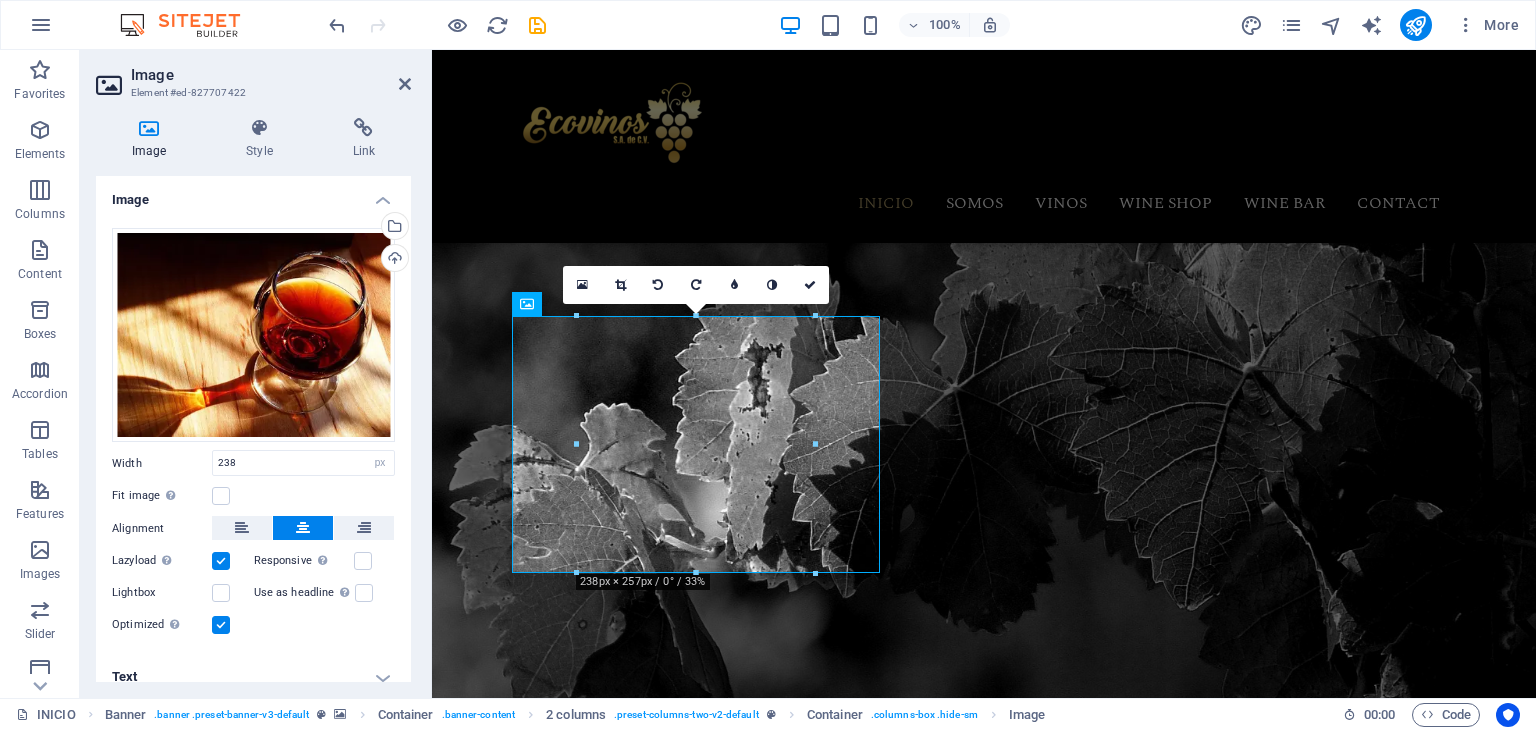 click on "16:10 16:9 4:3 1:1 1:2 0" at bounding box center [696, 285] 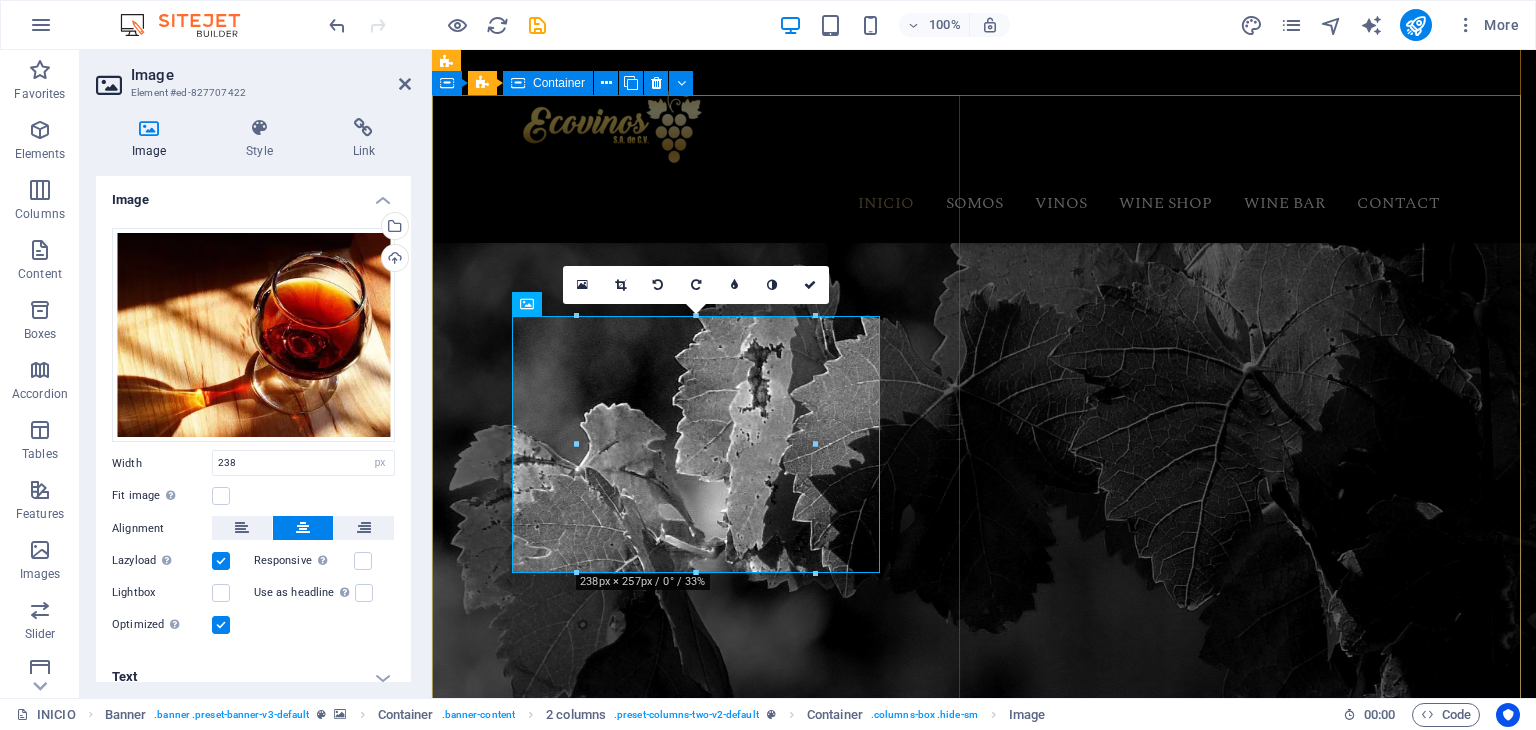 drag, startPoint x: 1127, startPoint y: 363, endPoint x: 700, endPoint y: 245, distance: 443.00452 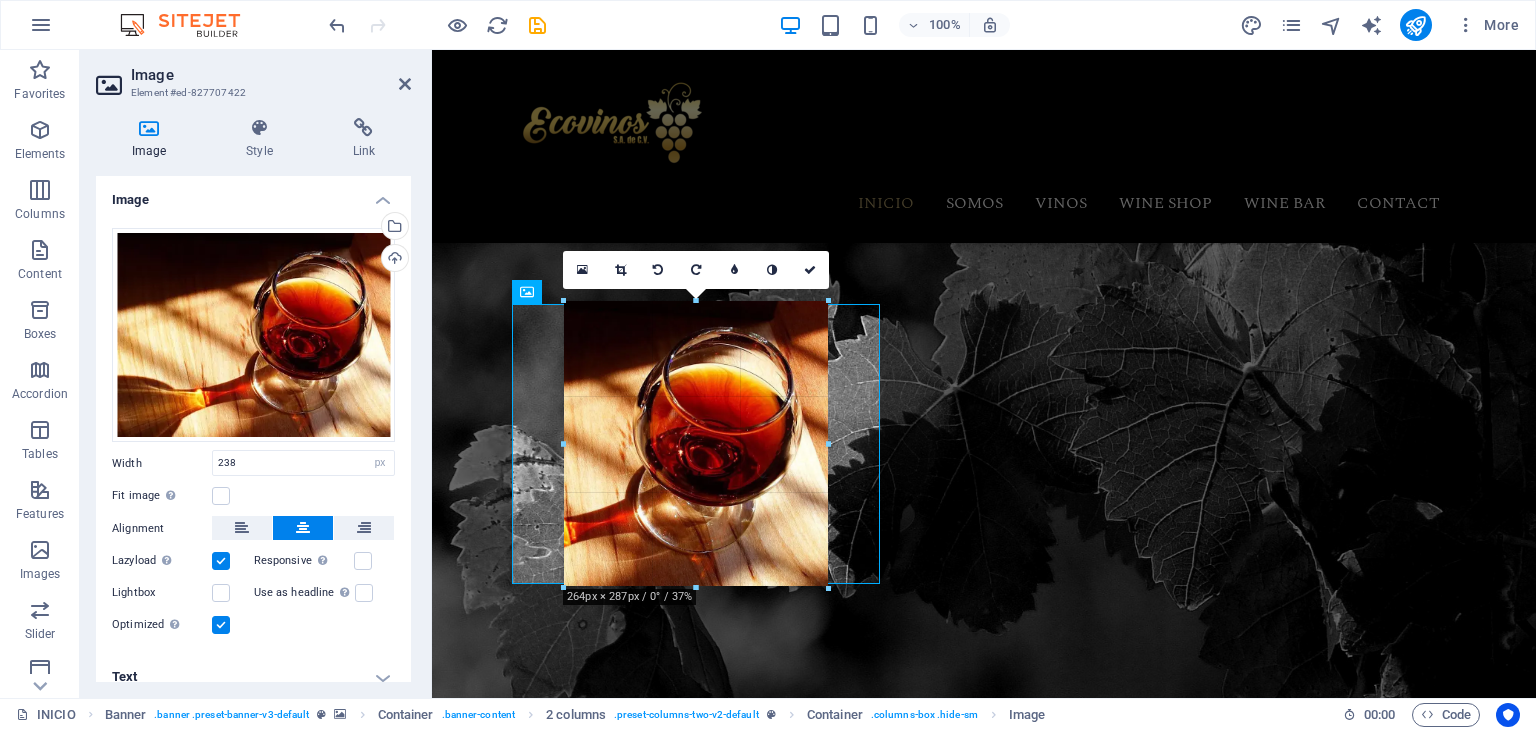 drag, startPoint x: 696, startPoint y: 574, endPoint x: 265, endPoint y: 554, distance: 431.46378 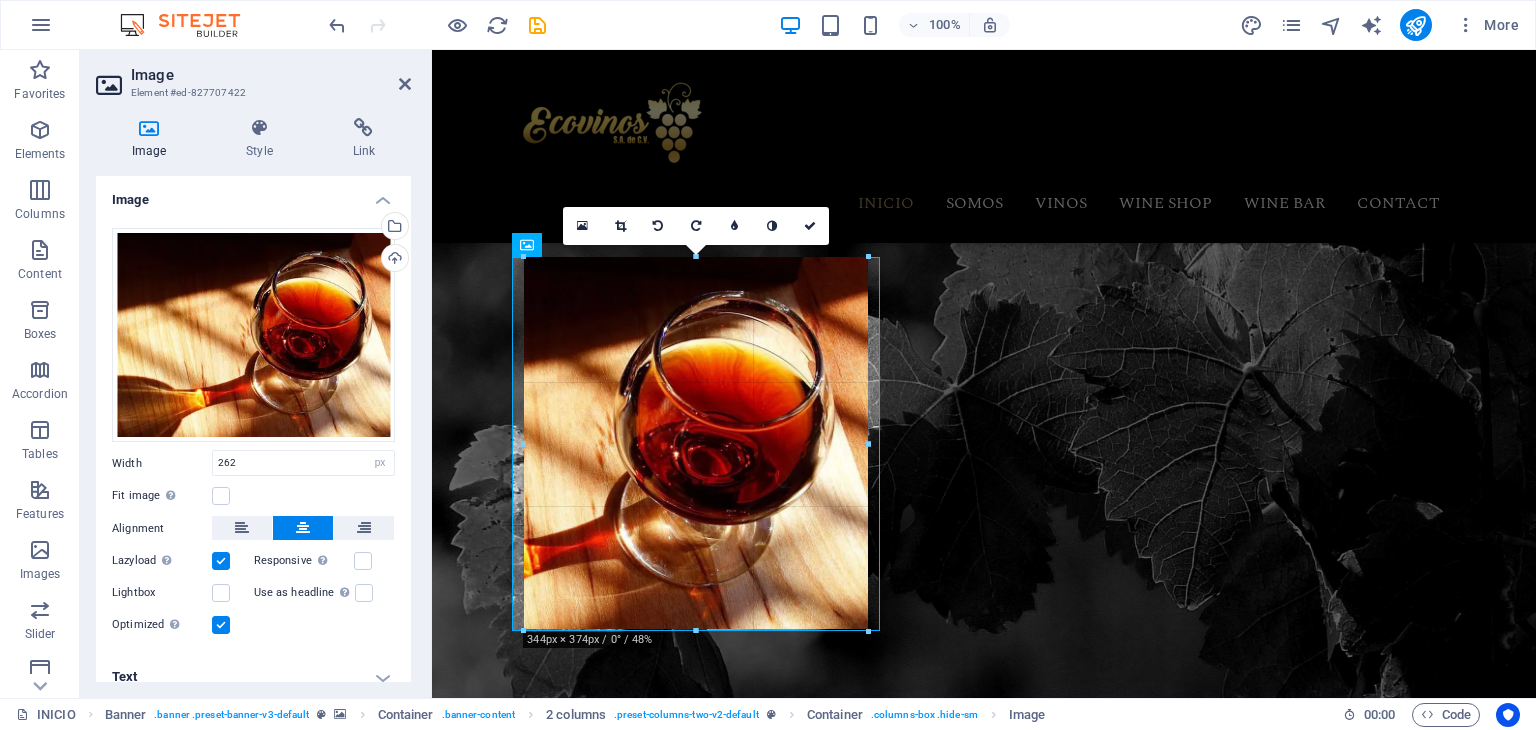 drag, startPoint x: 695, startPoint y: 585, endPoint x: 698, endPoint y: 682, distance: 97.04638 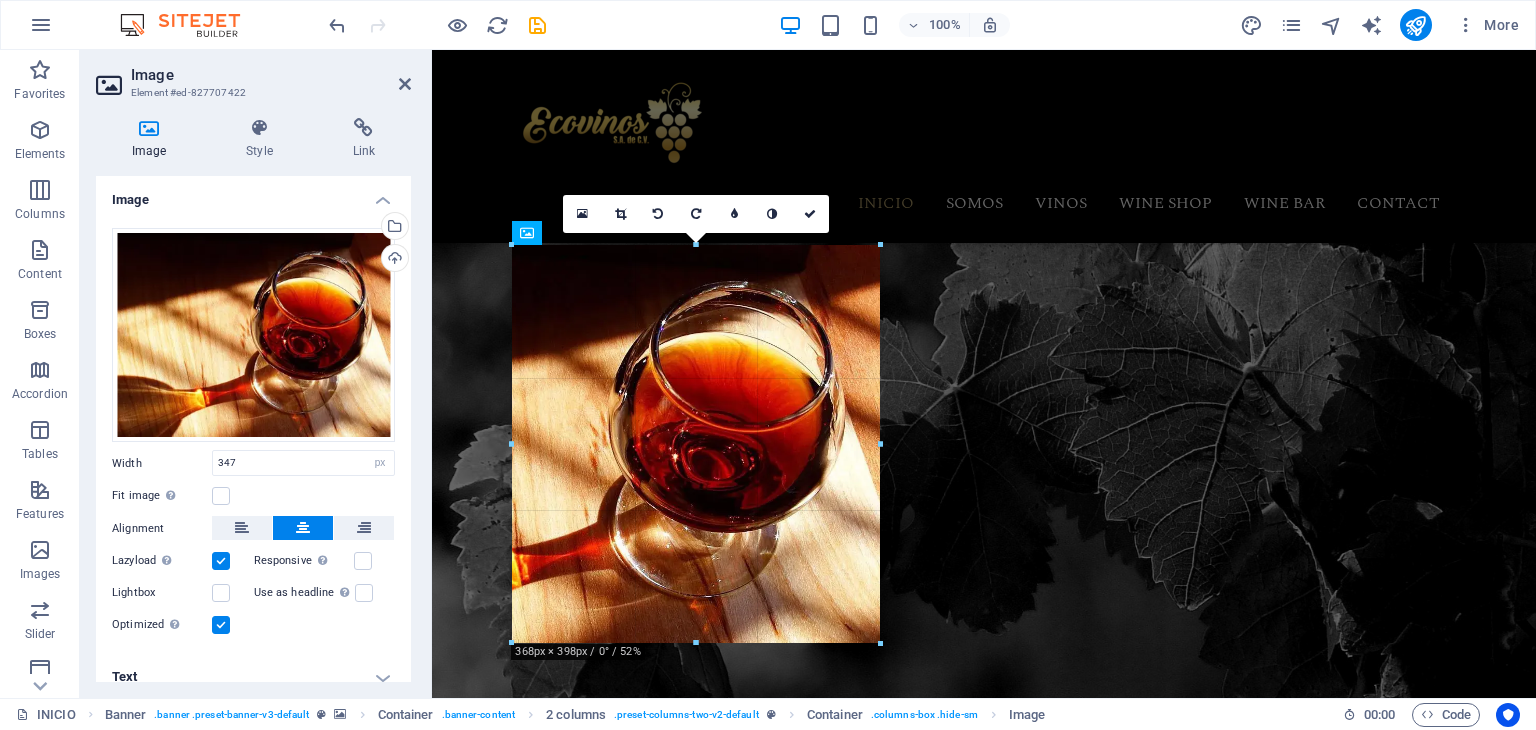 drag, startPoint x: 695, startPoint y: 633, endPoint x: 699, endPoint y: 659, distance: 26.305893 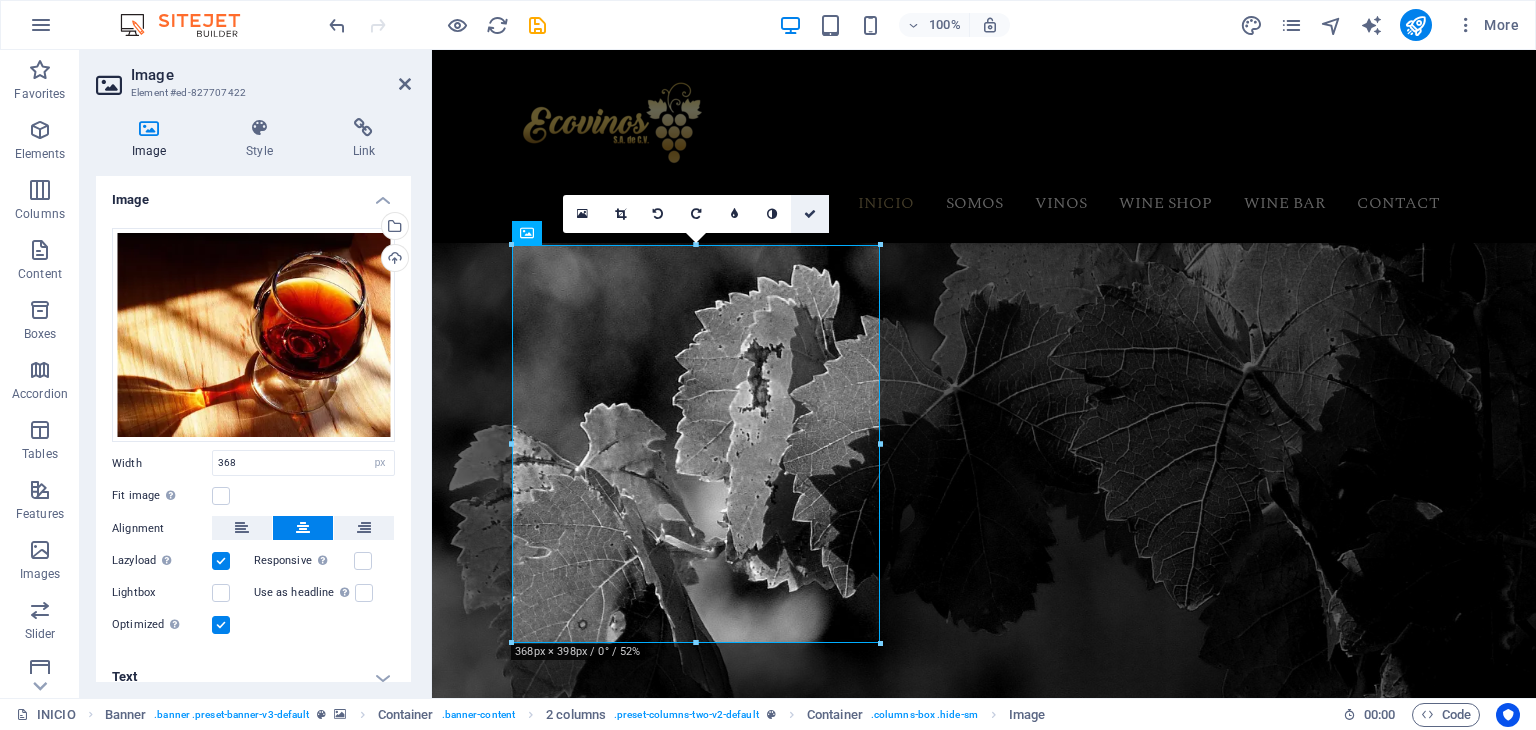 click at bounding box center [810, 214] 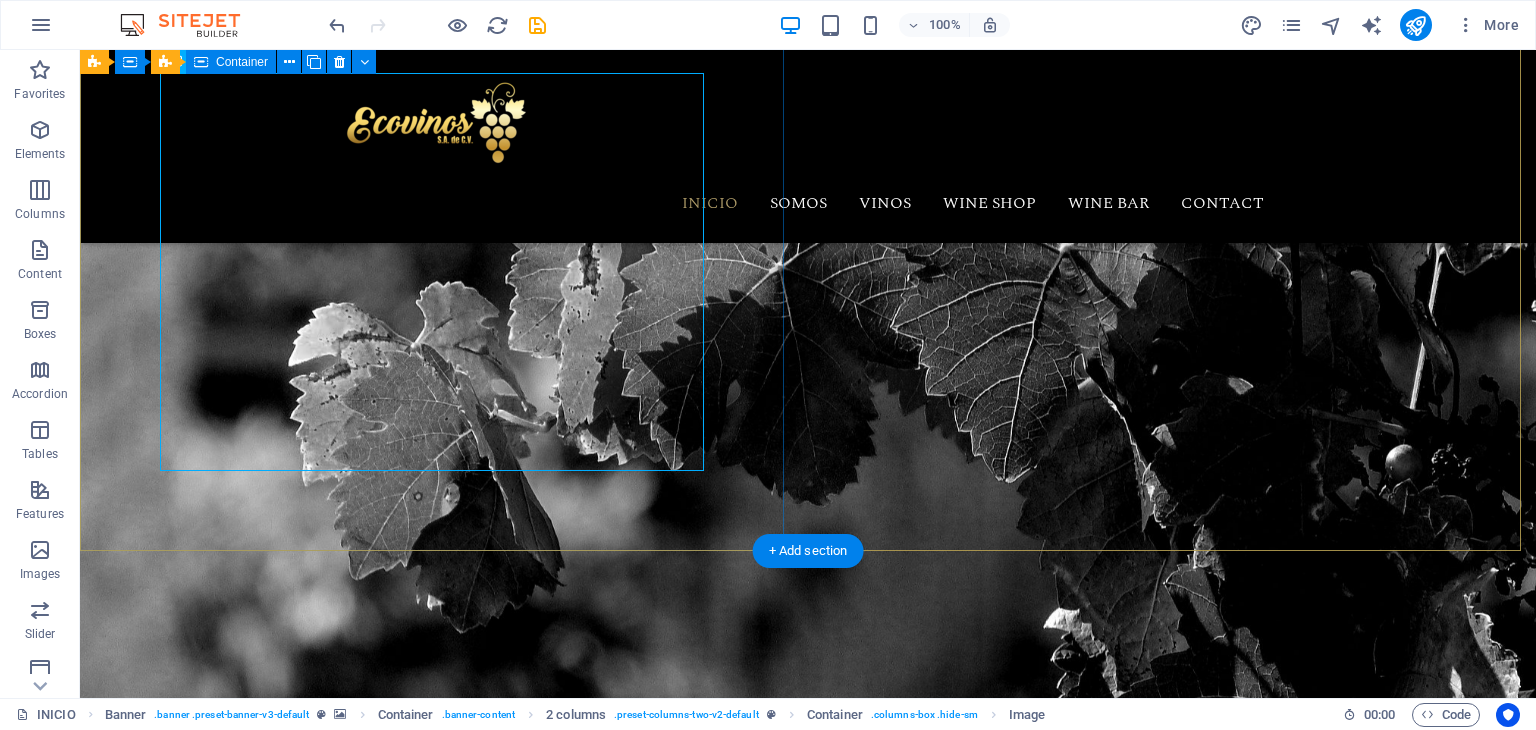 scroll, scrollTop: 0, scrollLeft: 0, axis: both 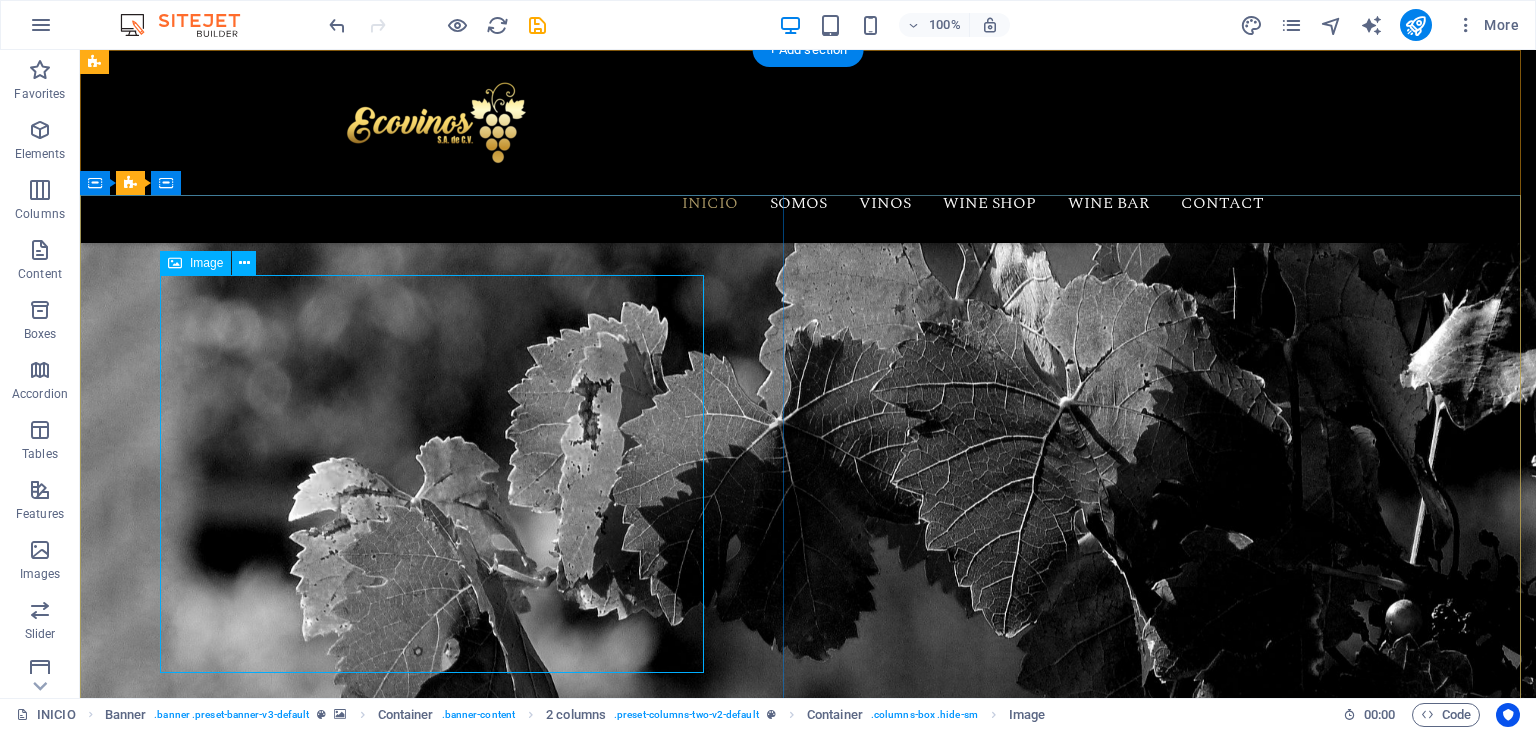 click at bounding box center [436, 1177] 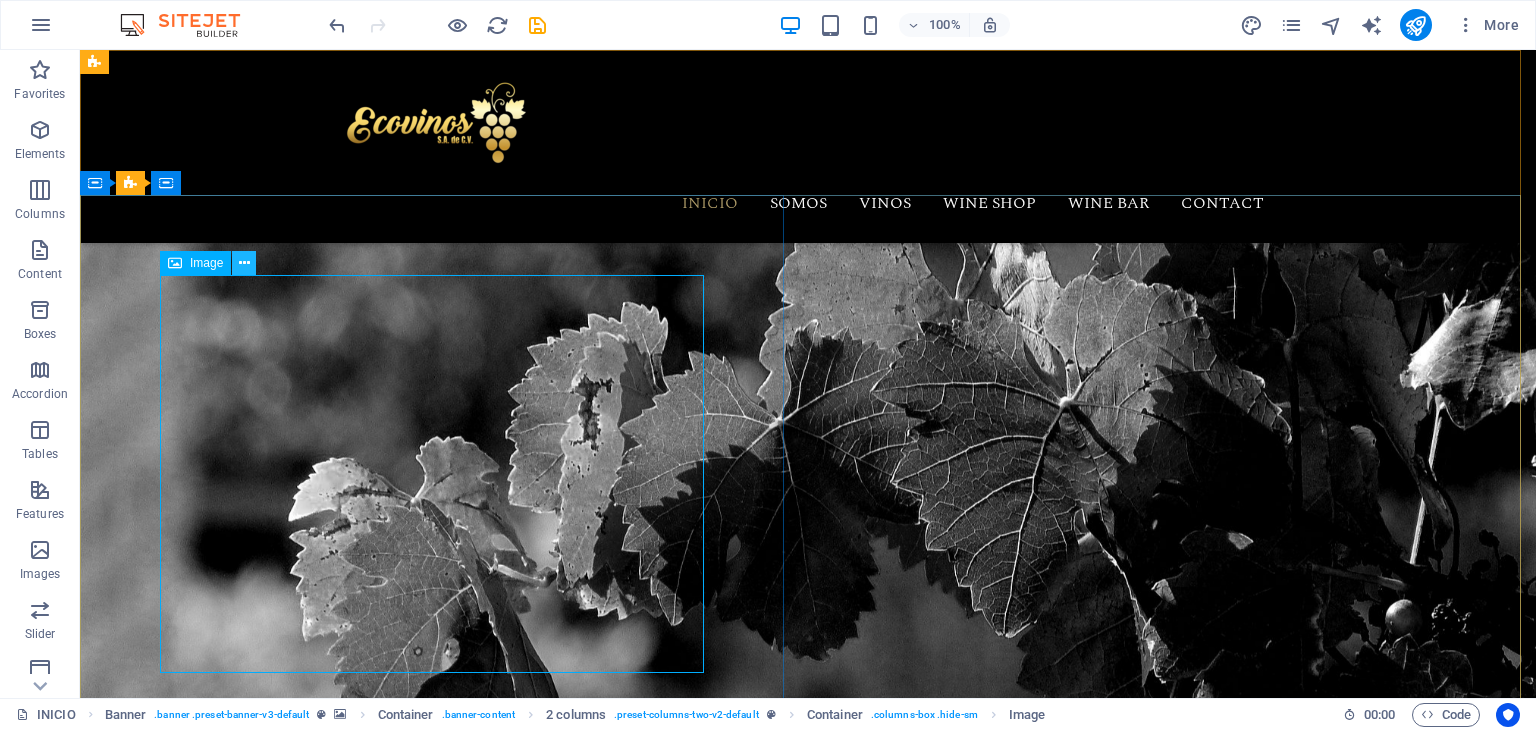 click at bounding box center [244, 263] 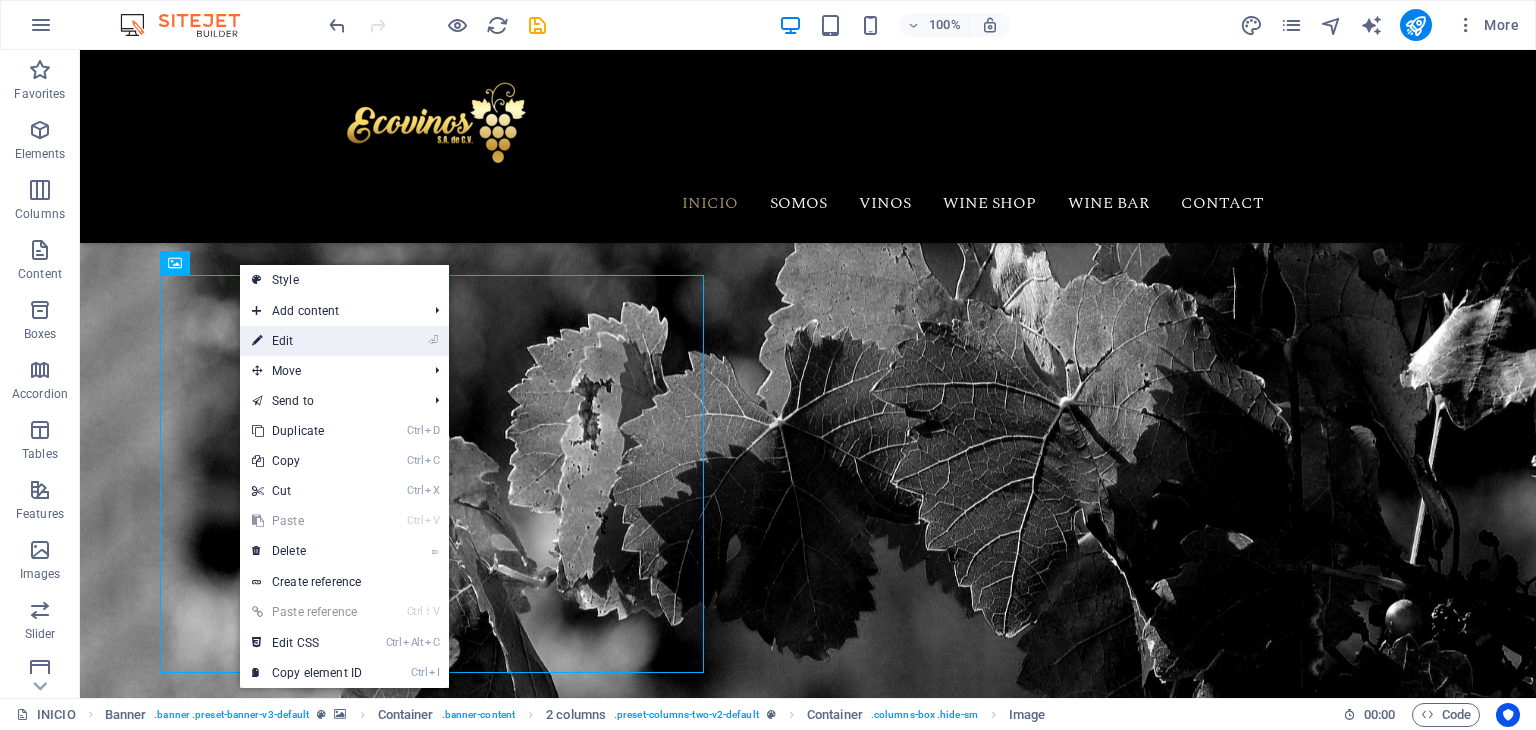 click on "⏎  Edit" at bounding box center (307, 341) 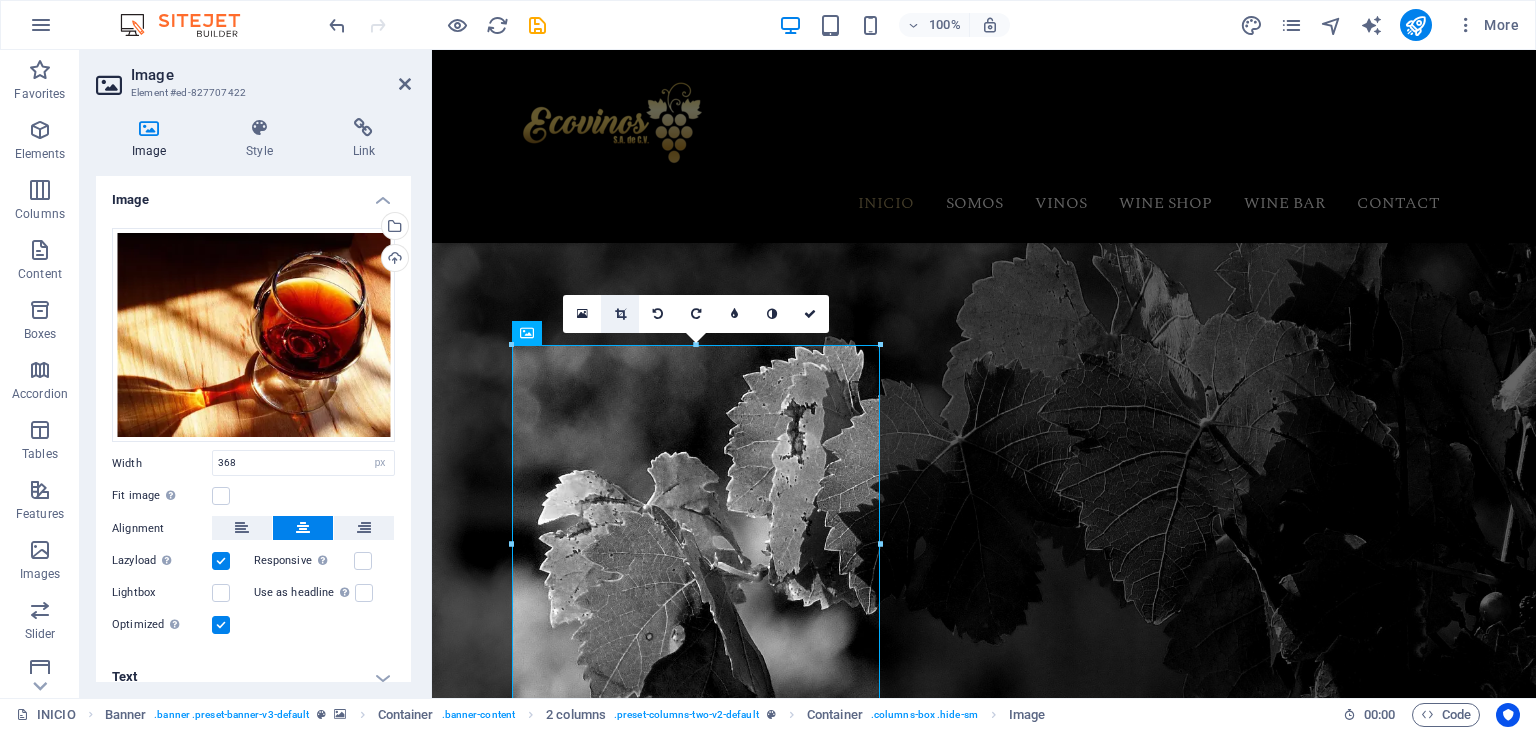 click at bounding box center [620, 314] 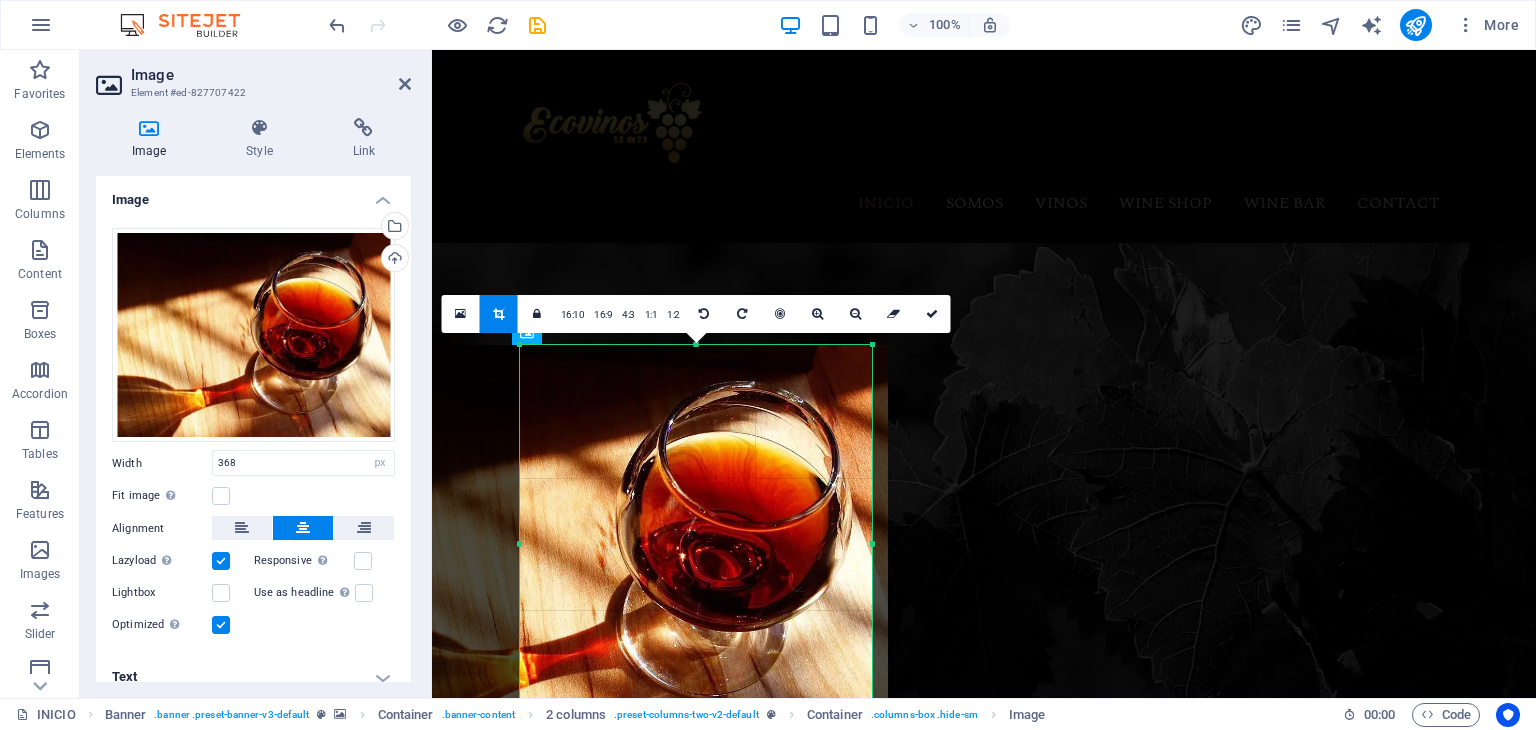 drag, startPoint x: 880, startPoint y: 545, endPoint x: 864, endPoint y: 545, distance: 16 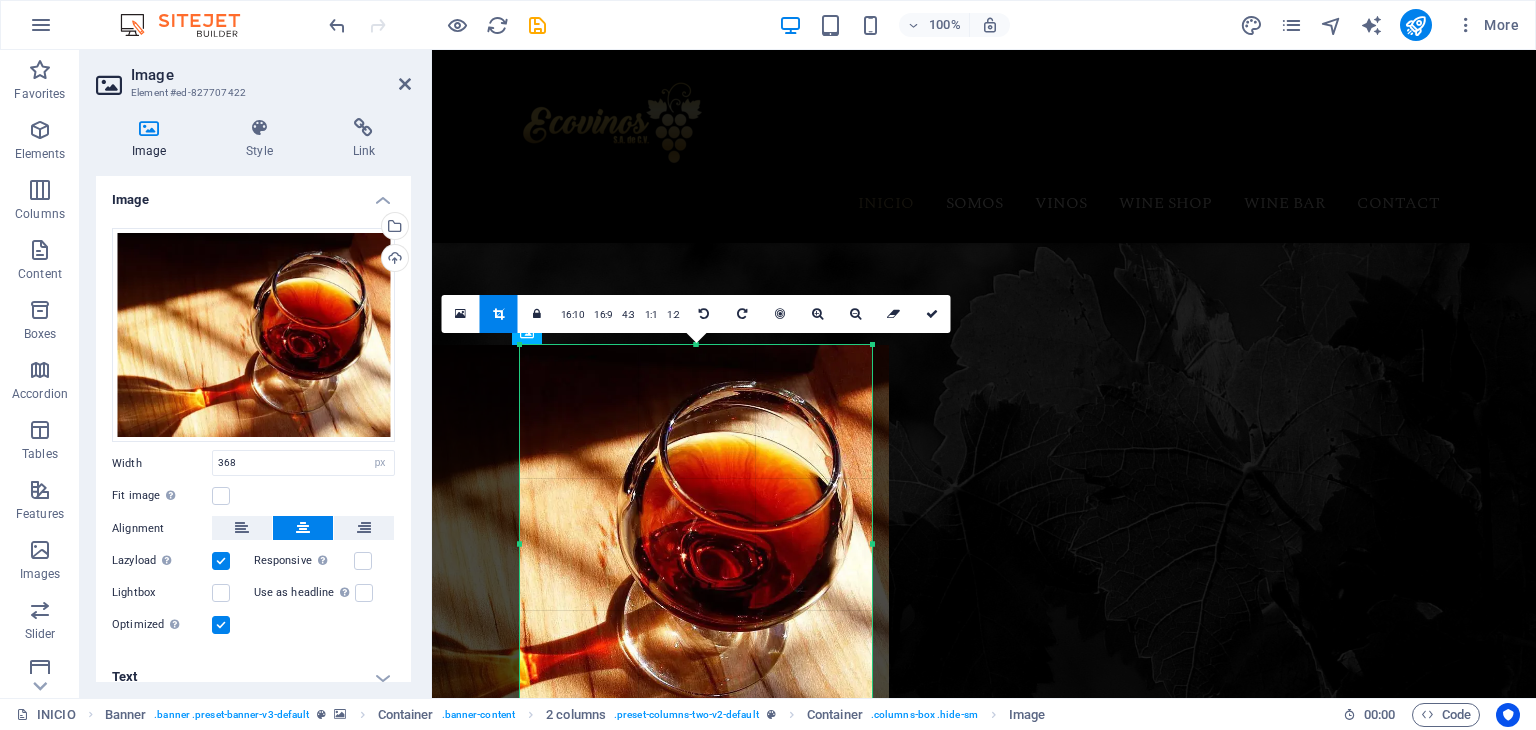 click on "180 170 160 150 140 130 120 110 100 90 80 70 60 50 40 30 20 10 0 -10 -20 -30 -40 -50 -60 -70 -80 -90 -100 -110 -120 -130 -140 -150 -160 -170 352px × 398px / 0° / 52% 16:10 16:9 4:3 1:1 1:2 0" at bounding box center [696, 544] 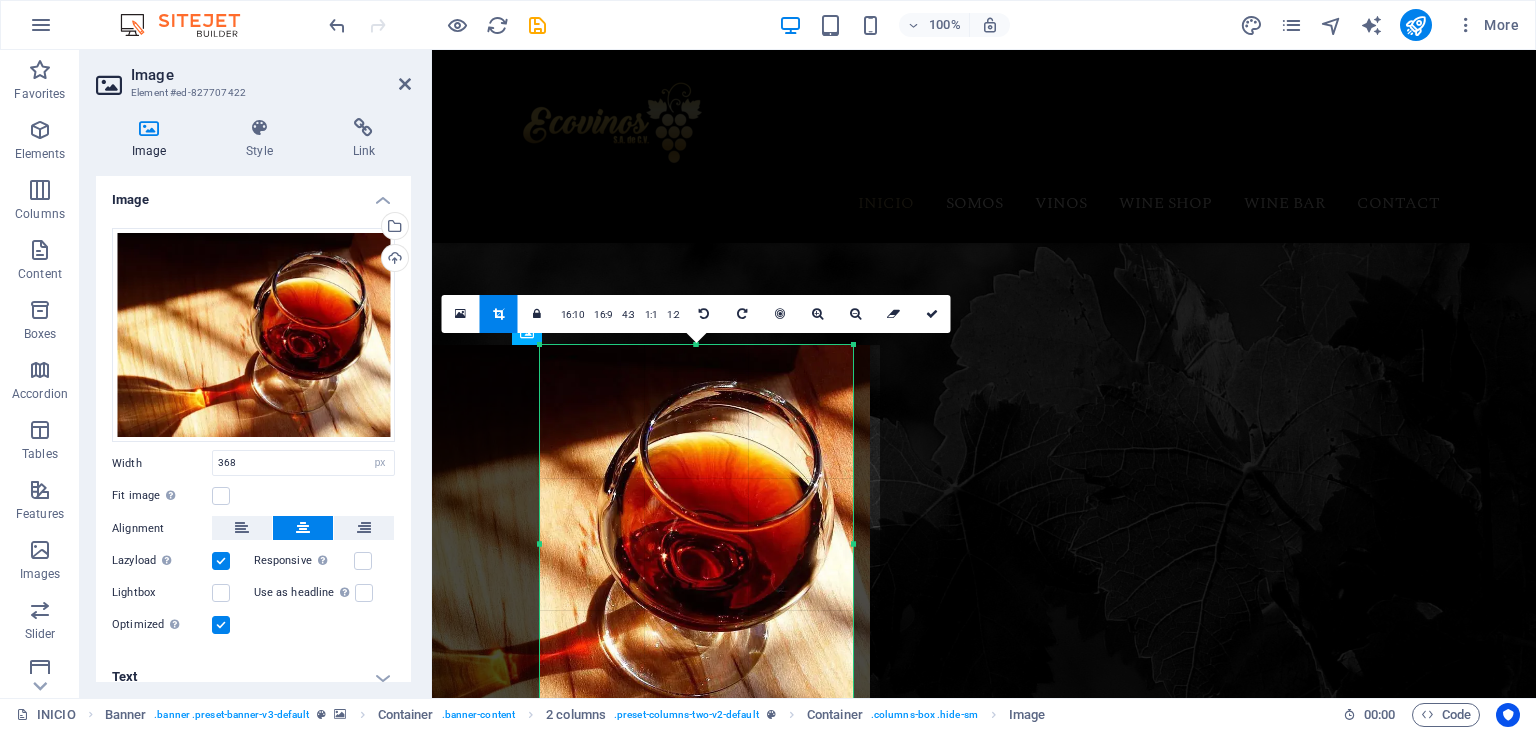 drag, startPoint x: 520, startPoint y: 545, endPoint x: 559, endPoint y: 549, distance: 39.20459 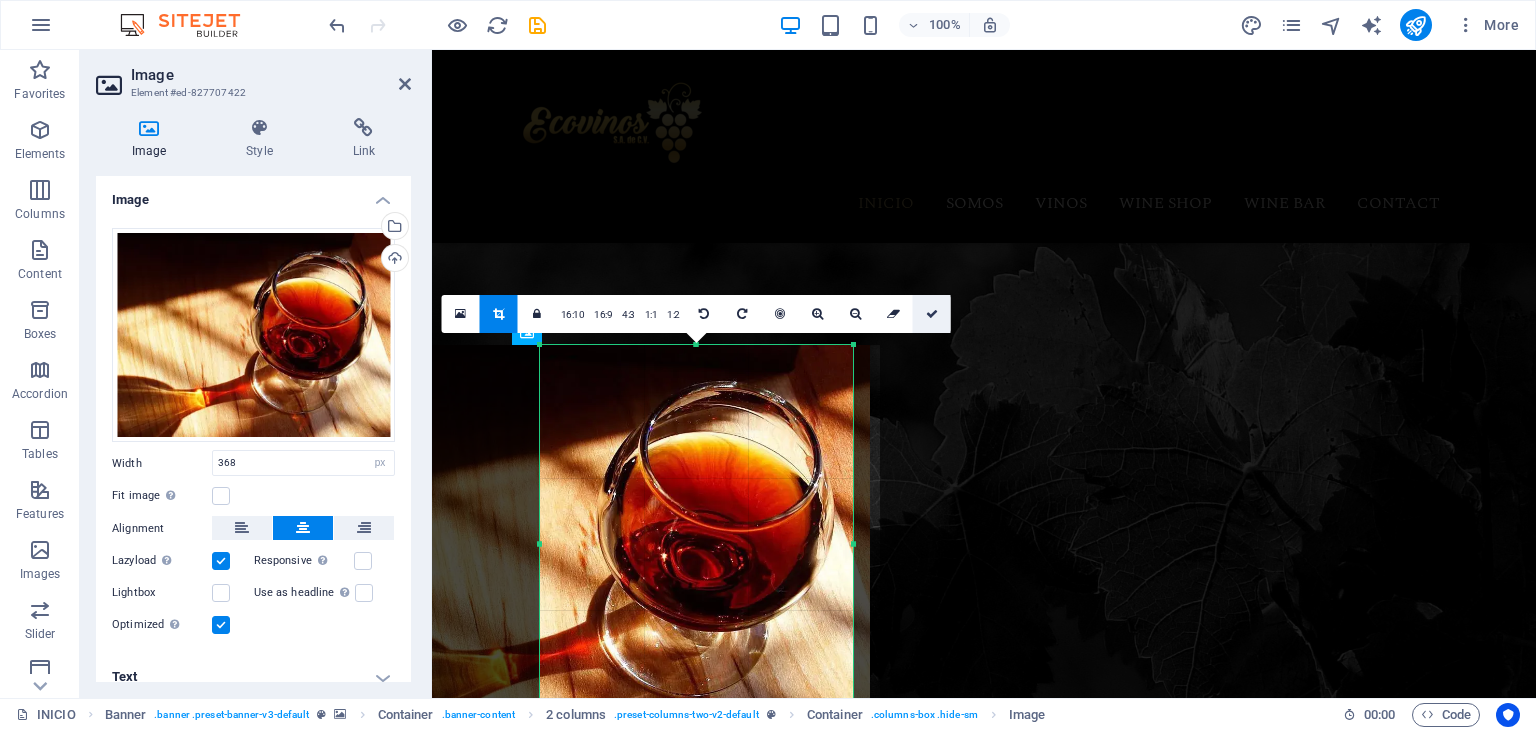 click at bounding box center [932, 314] 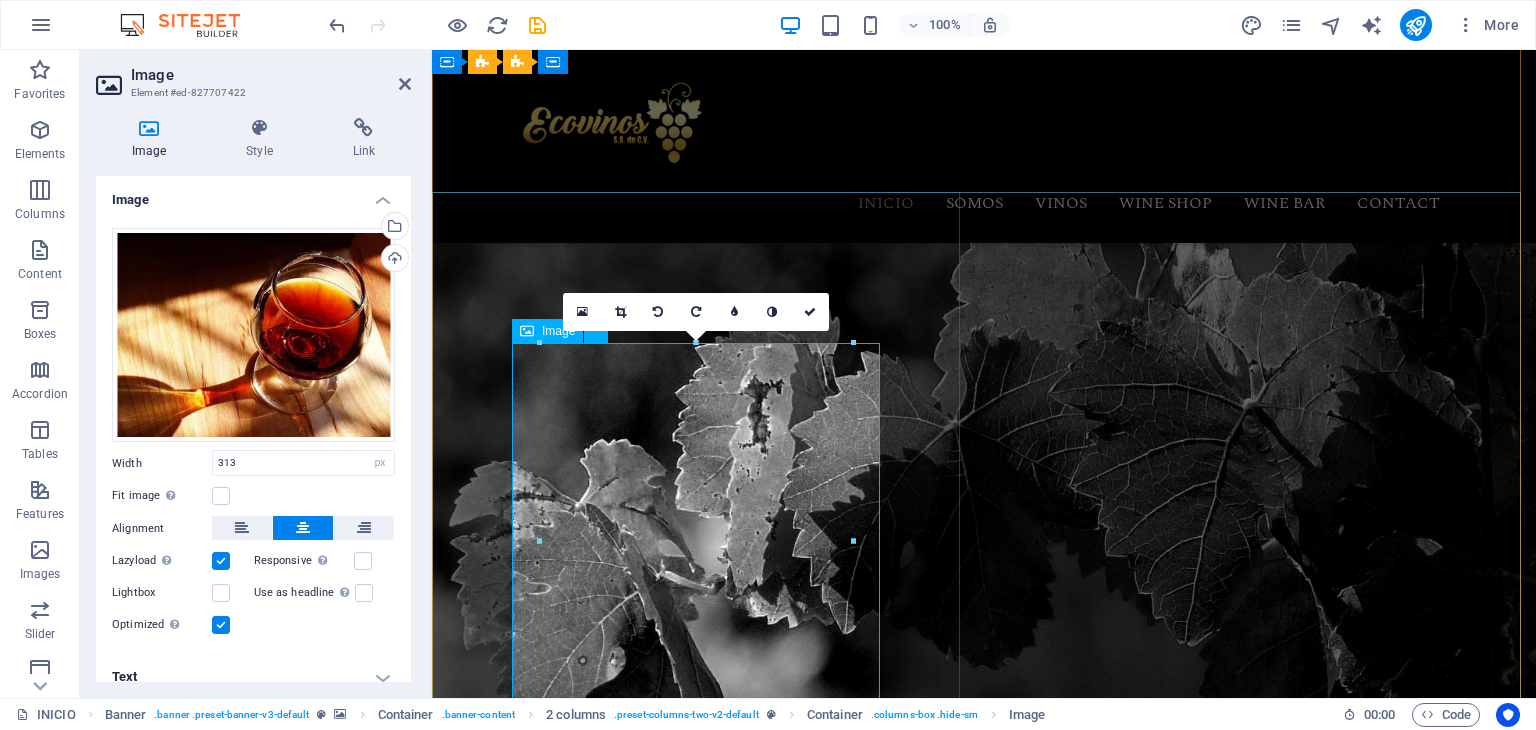 scroll, scrollTop: 0, scrollLeft: 0, axis: both 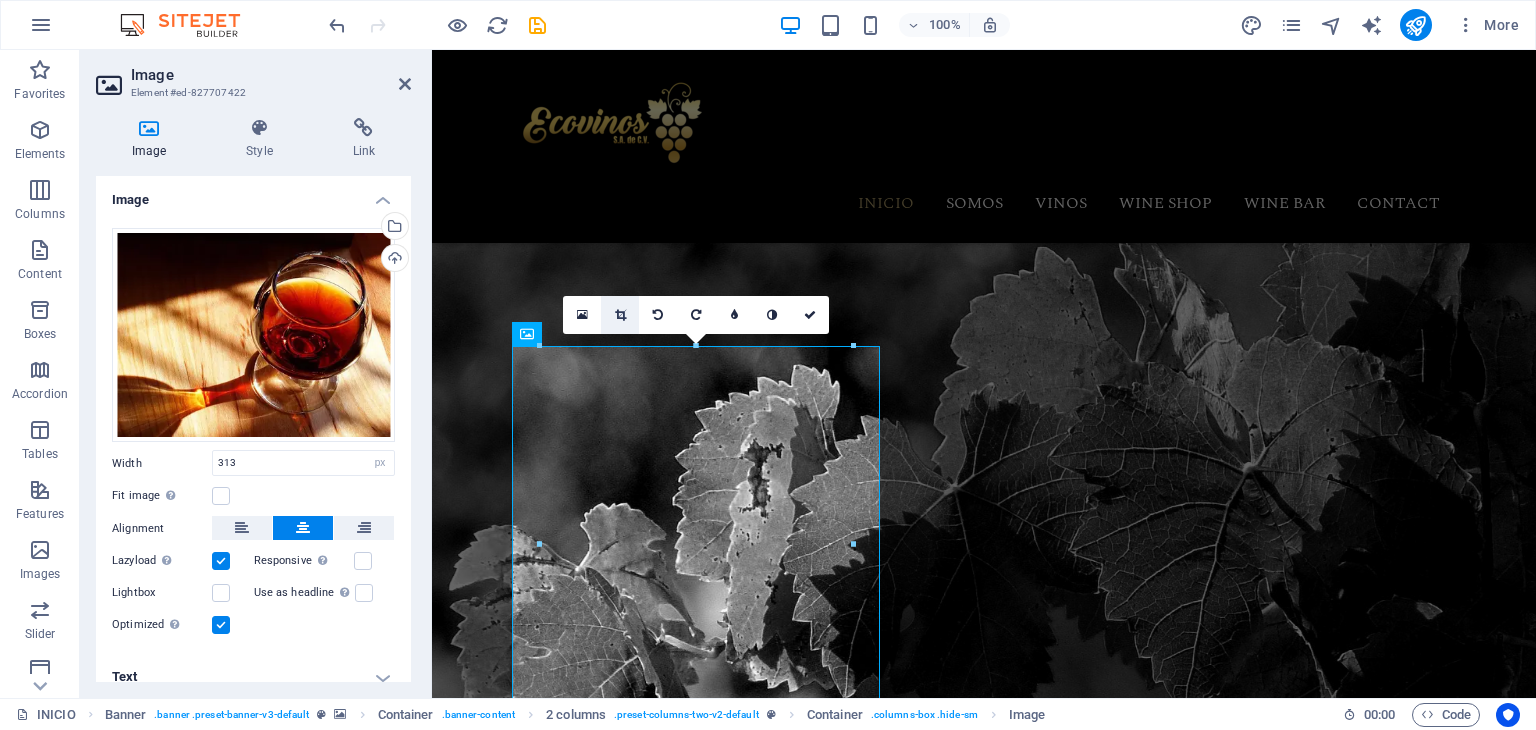 click at bounding box center (620, 315) 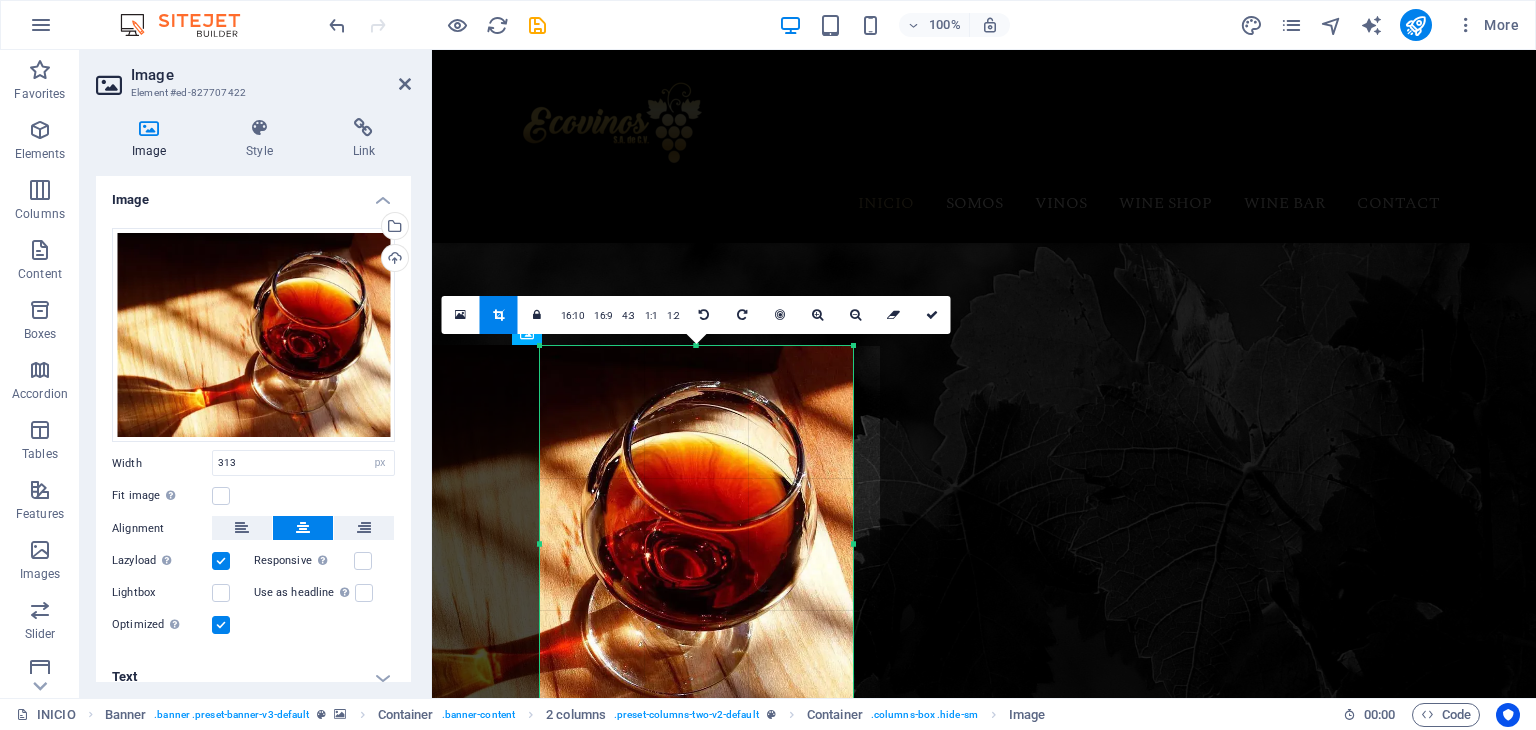 drag, startPoint x: 821, startPoint y: 540, endPoint x: 806, endPoint y: 537, distance: 15.297058 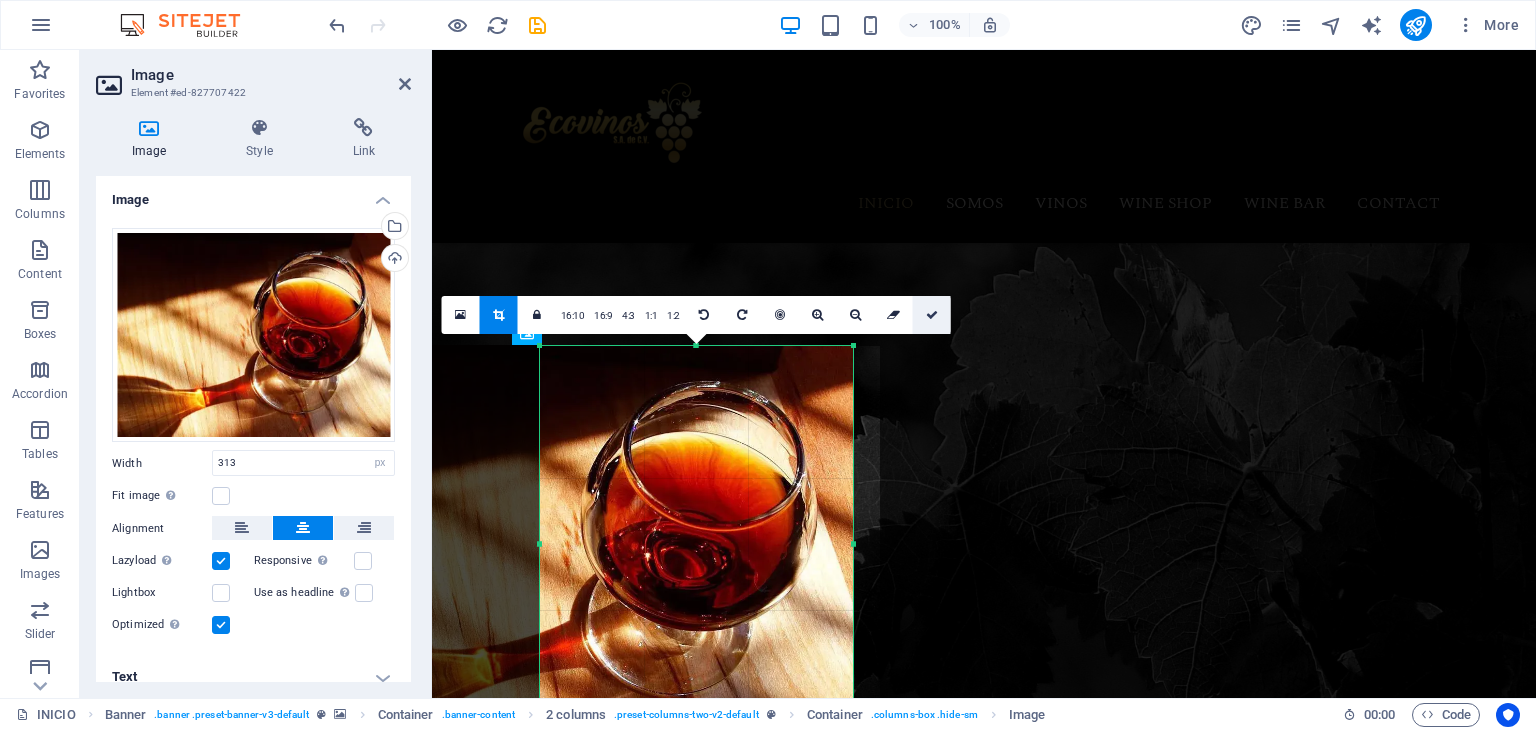 click at bounding box center [932, 315] 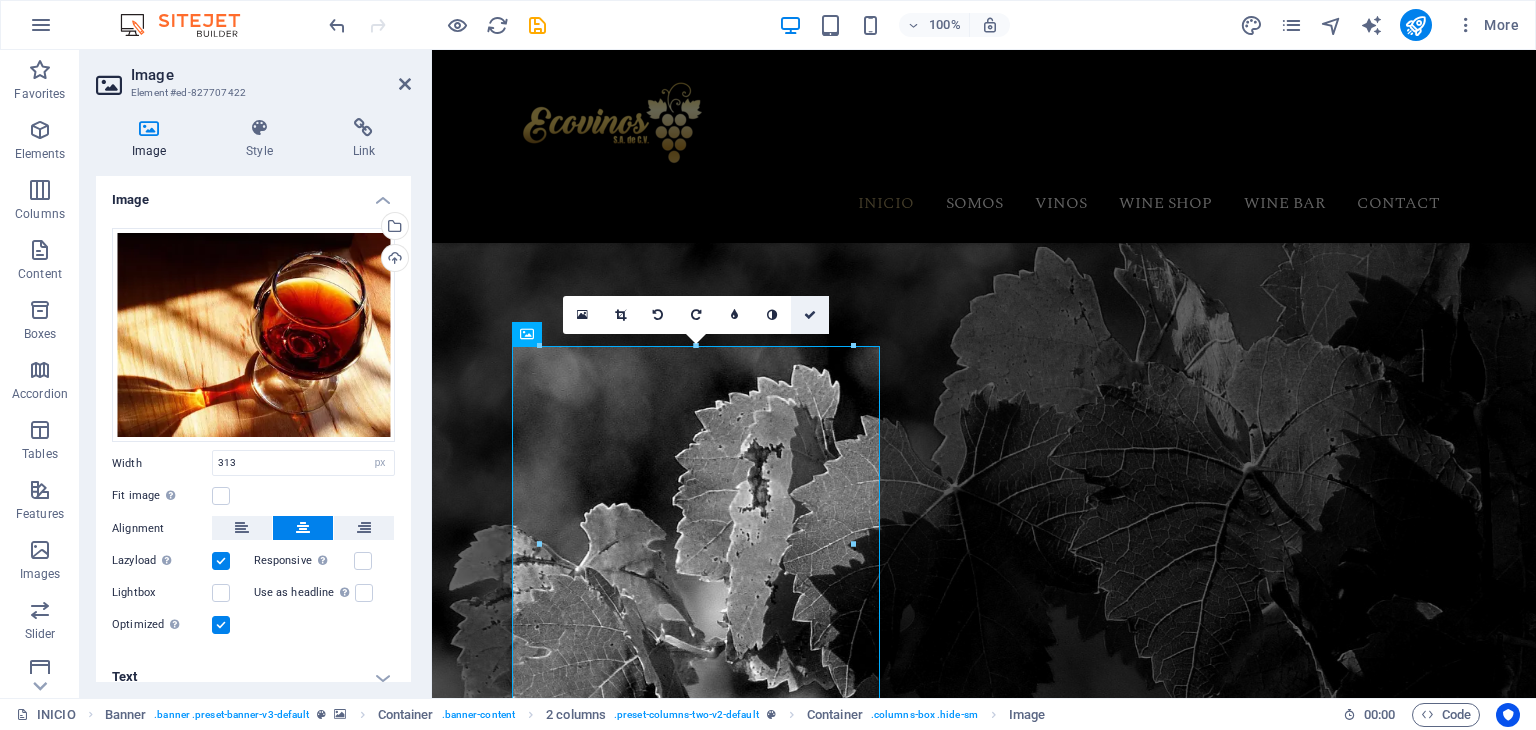 click at bounding box center [810, 315] 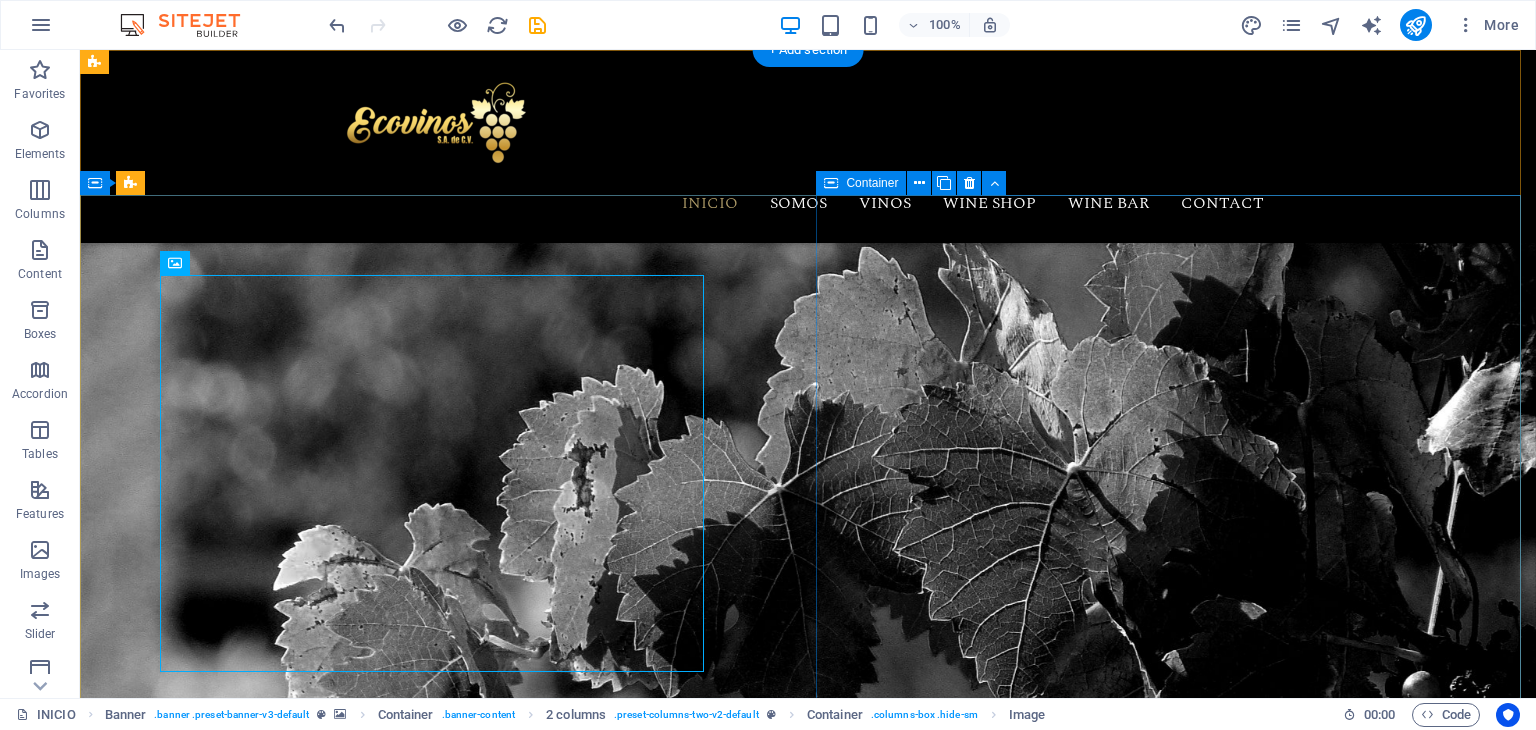 click on "Welcome to our winery! It's one of the oldest in California. Lorem ipsum dolor sit amet, consetetur sadipscing elitr, sed diam nonumy eirmod tempor invidunt ut labore et dolore magna aliquyam erat, sed diam voluptua. At vero eos et accusam et justo duo dolores et ea rebum. Stet clita kasd gubergren, no sea takimata sanctus est Lorem ipsum dolor sit amet. Lorem ipsum dolor sit amet, consetetur sadipscing elitr, sed diam nonumy eirmod tempor invidunt ut labore et dolore magna aliquyam erat. Read more" at bounding box center [436, 1873] 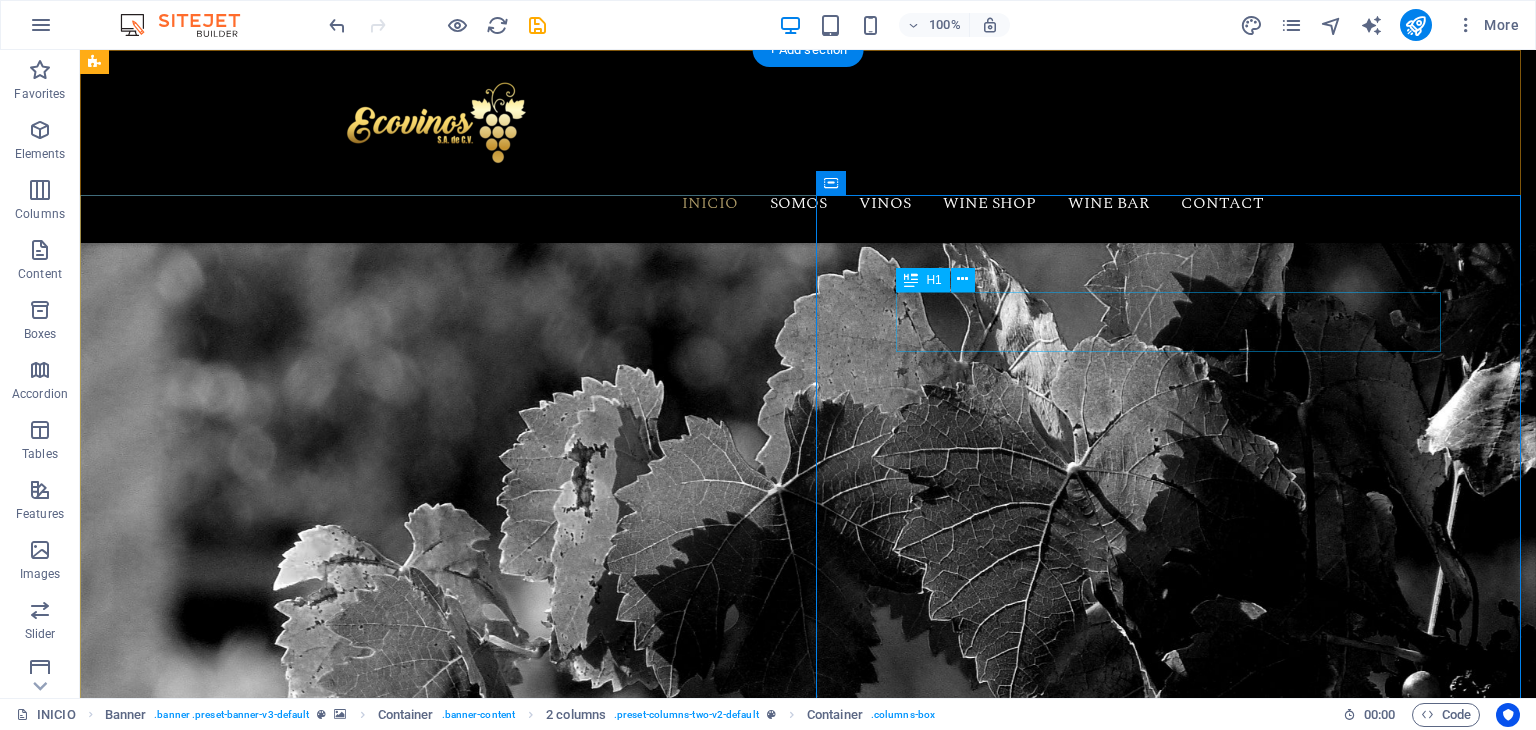 click on "Welcome to our winery!" at bounding box center (436, 1721) 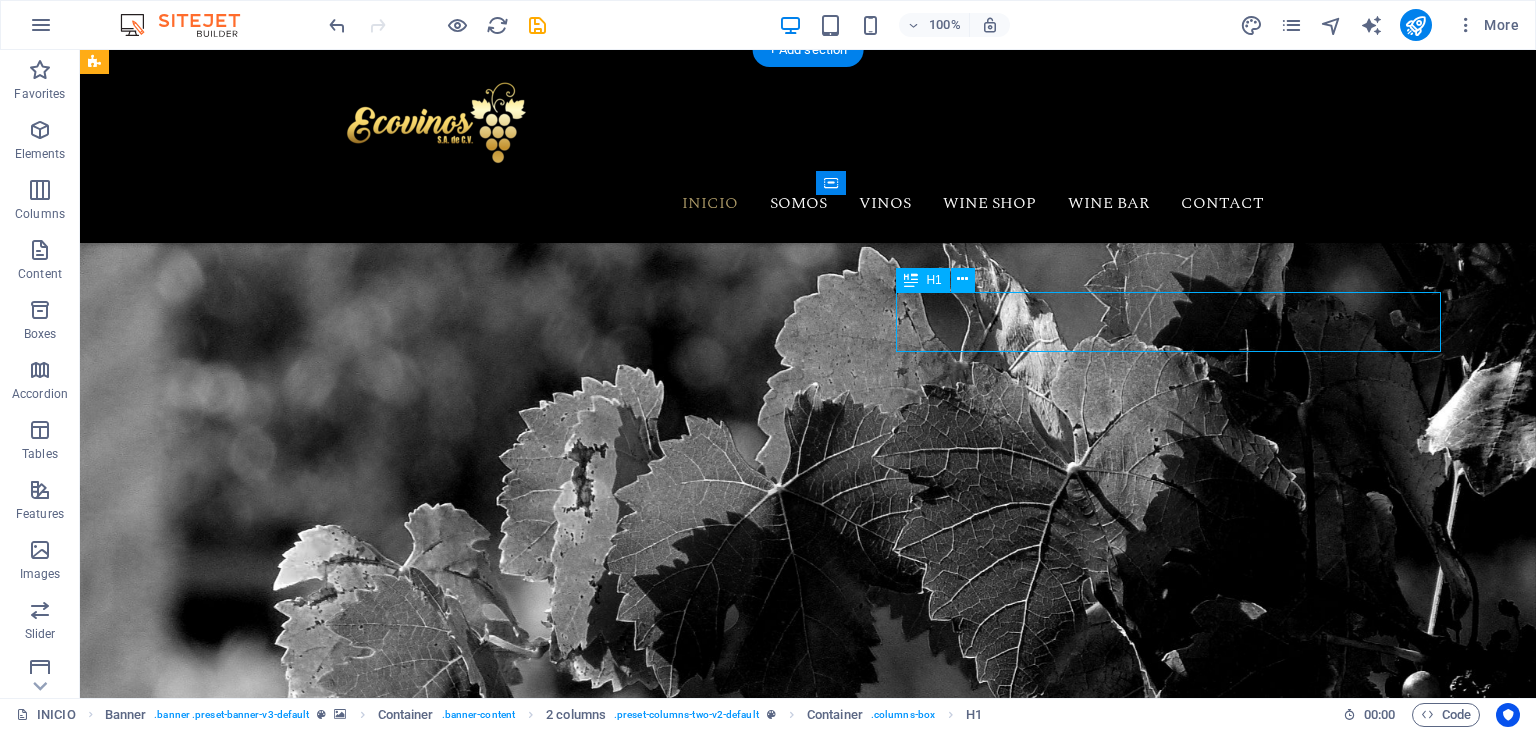 click on "Welcome to our winery!" at bounding box center (436, 1721) 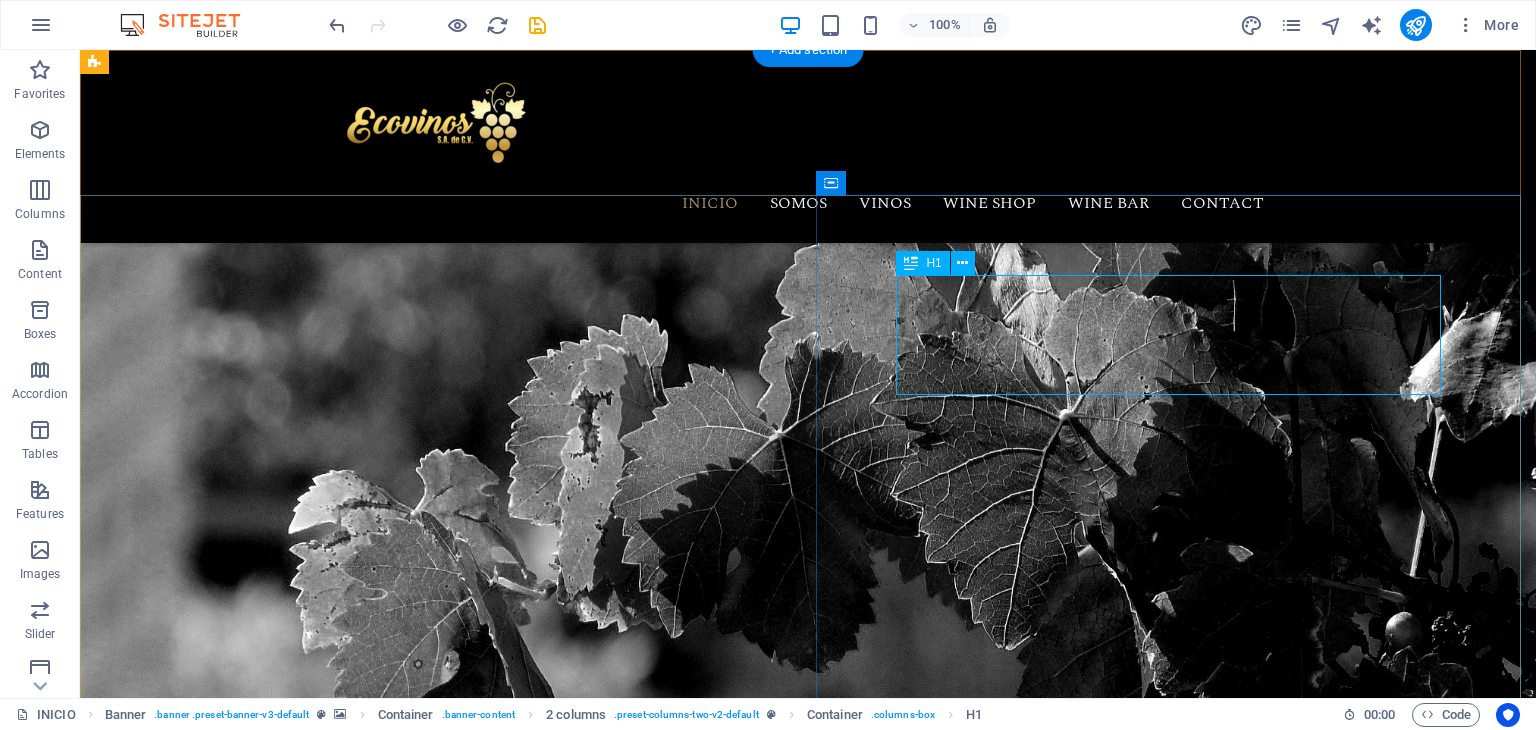 click on "Descubre el Moscatel de Chipiona" at bounding box center [436, 1636] 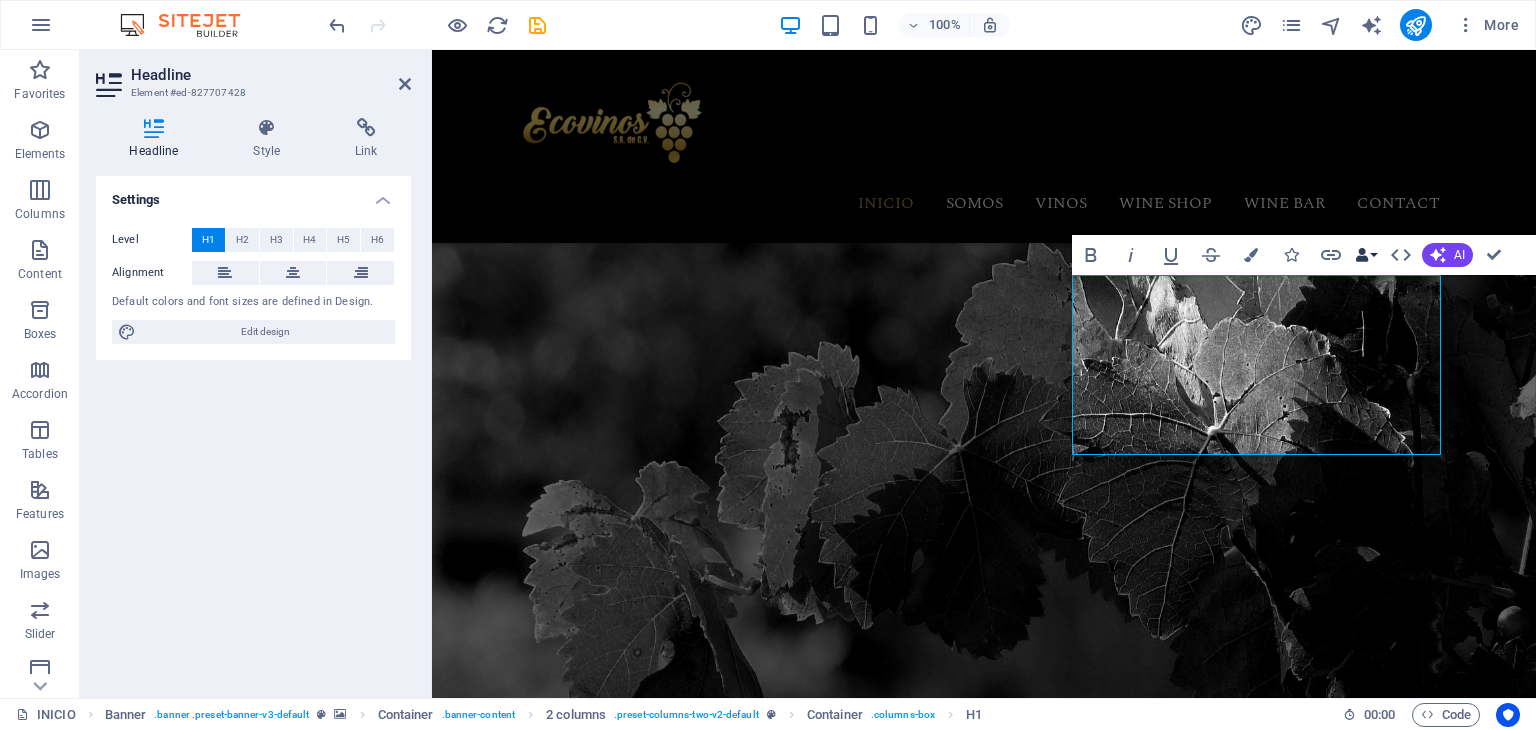 click on "Data Bindings" at bounding box center [1366, 255] 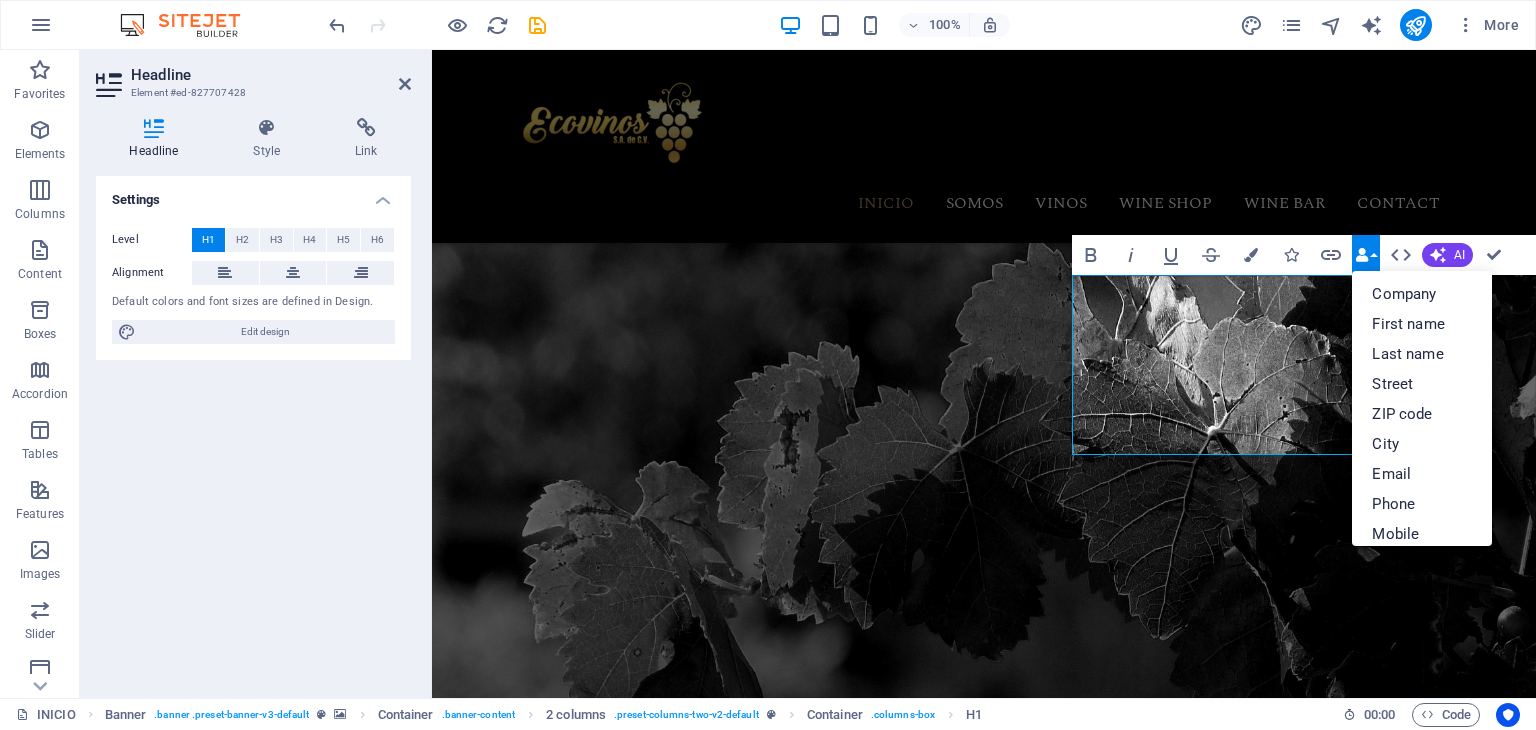 click on "Data Bindings" at bounding box center [1366, 255] 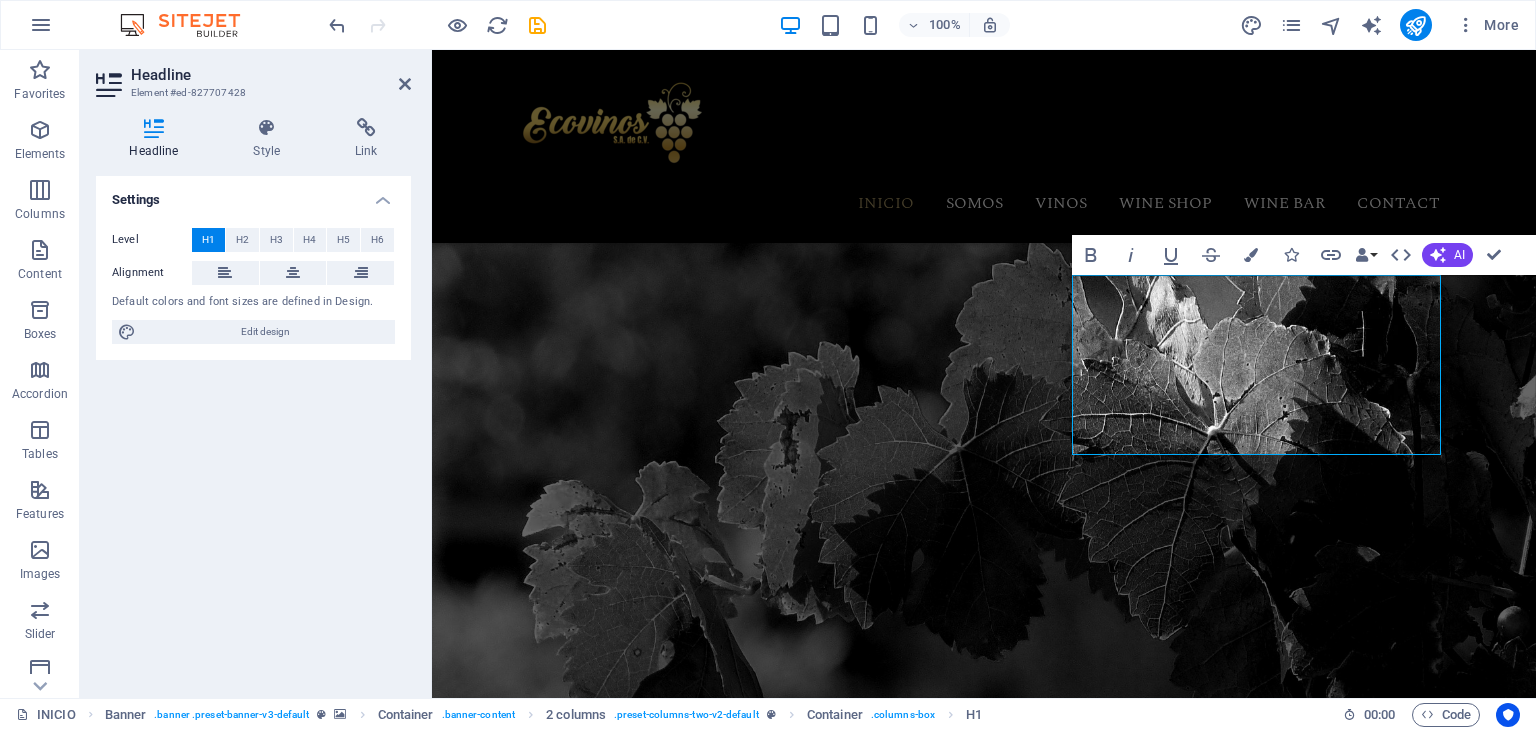 click on "H1" at bounding box center [208, 240] 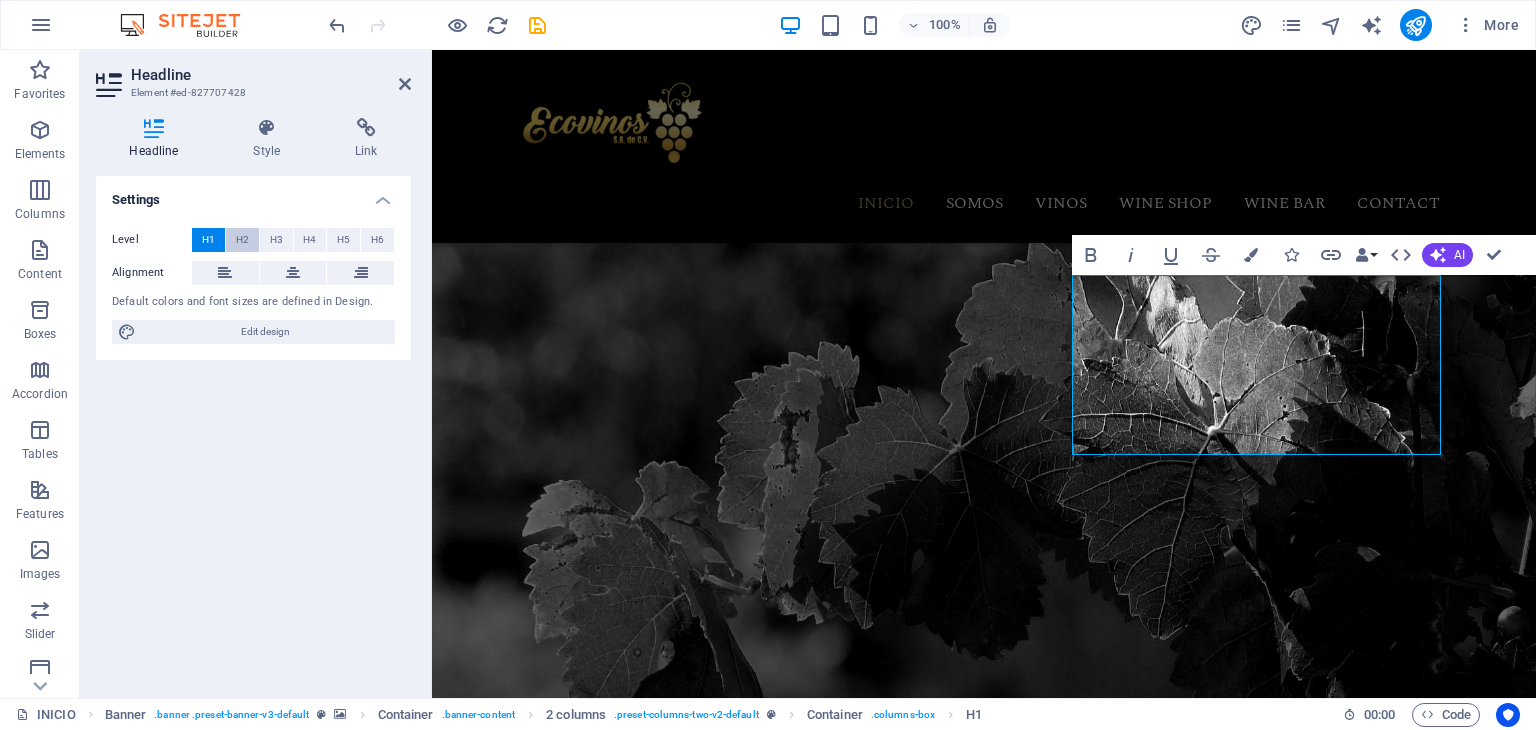 click on "H2" at bounding box center (242, 240) 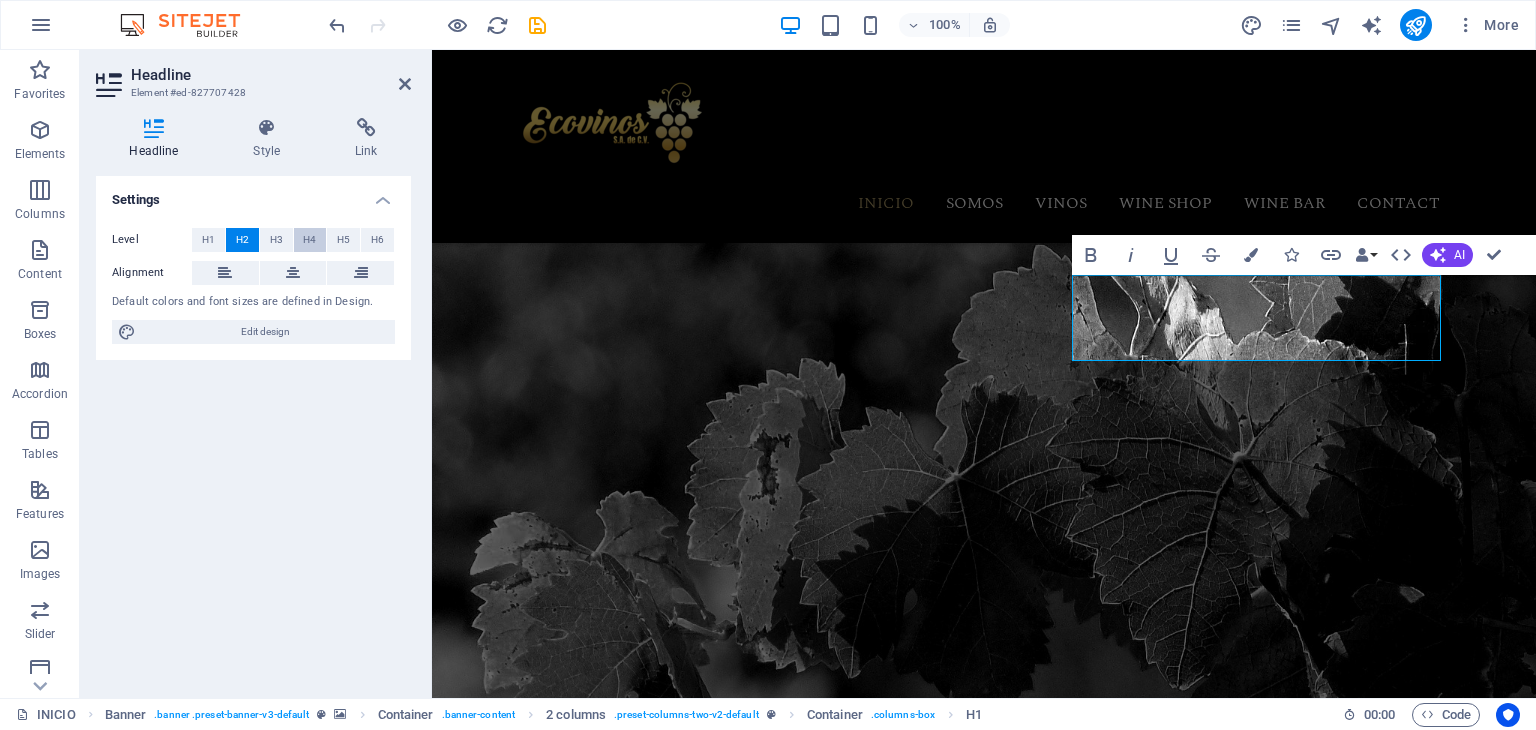 click on "H4" at bounding box center (310, 240) 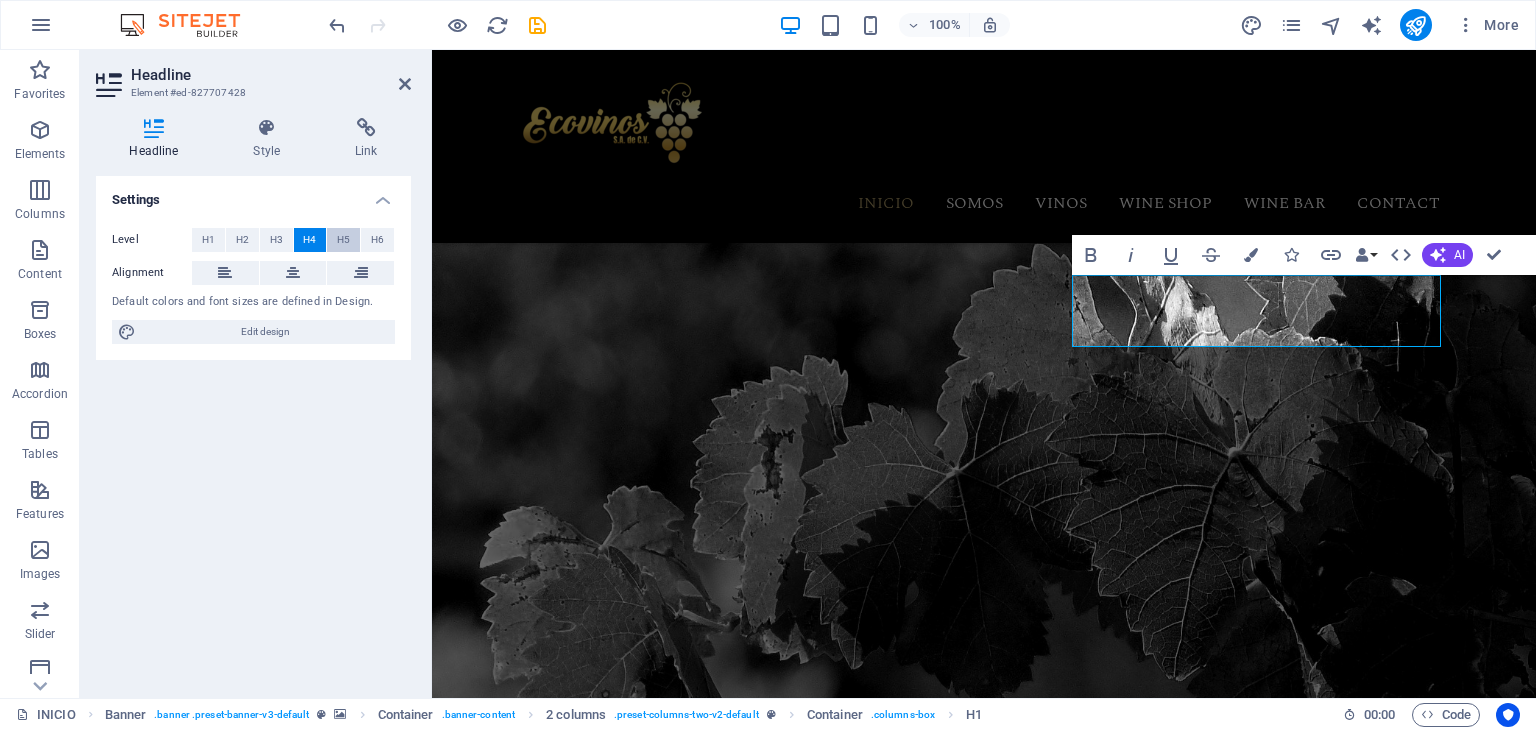 click on "H5" at bounding box center [343, 240] 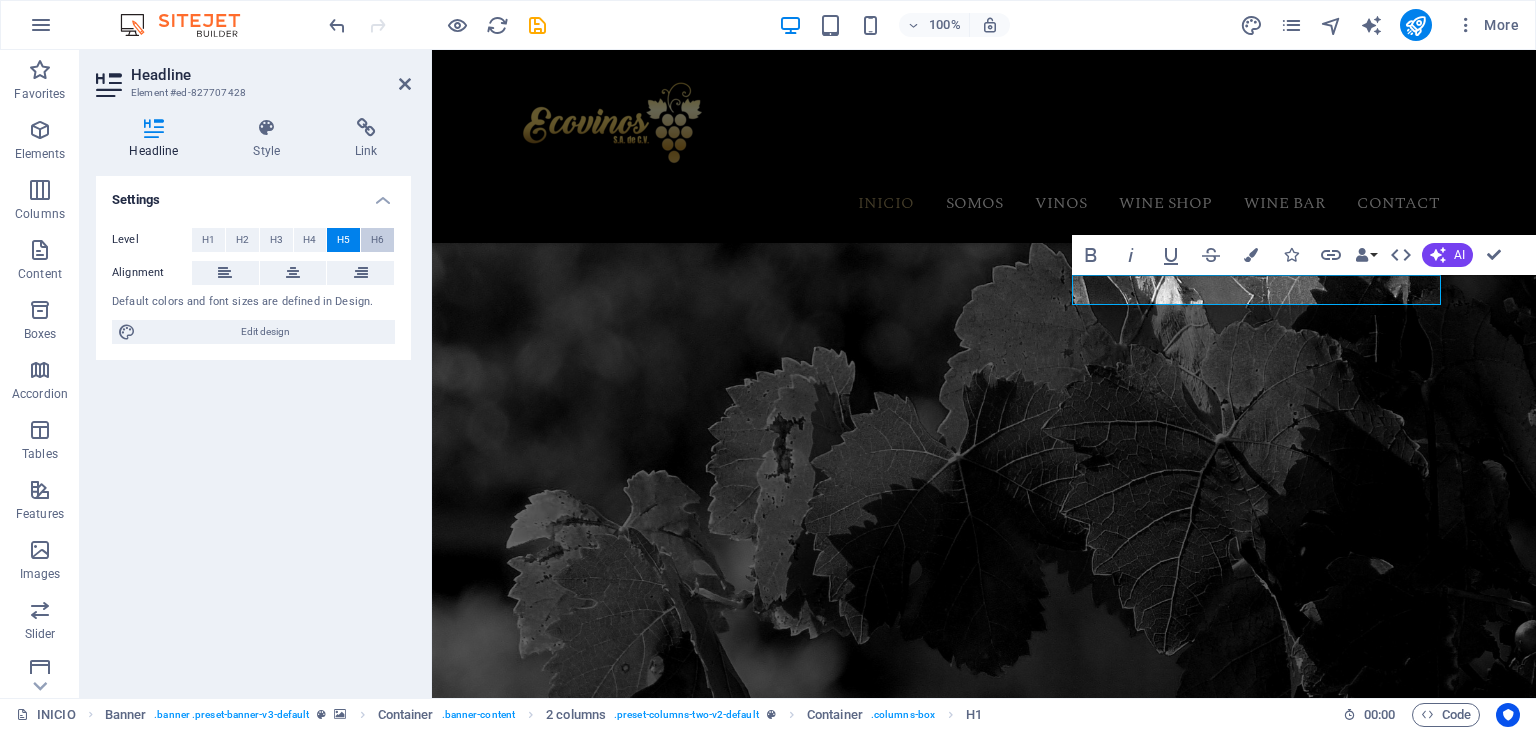 click on "H6" at bounding box center [377, 240] 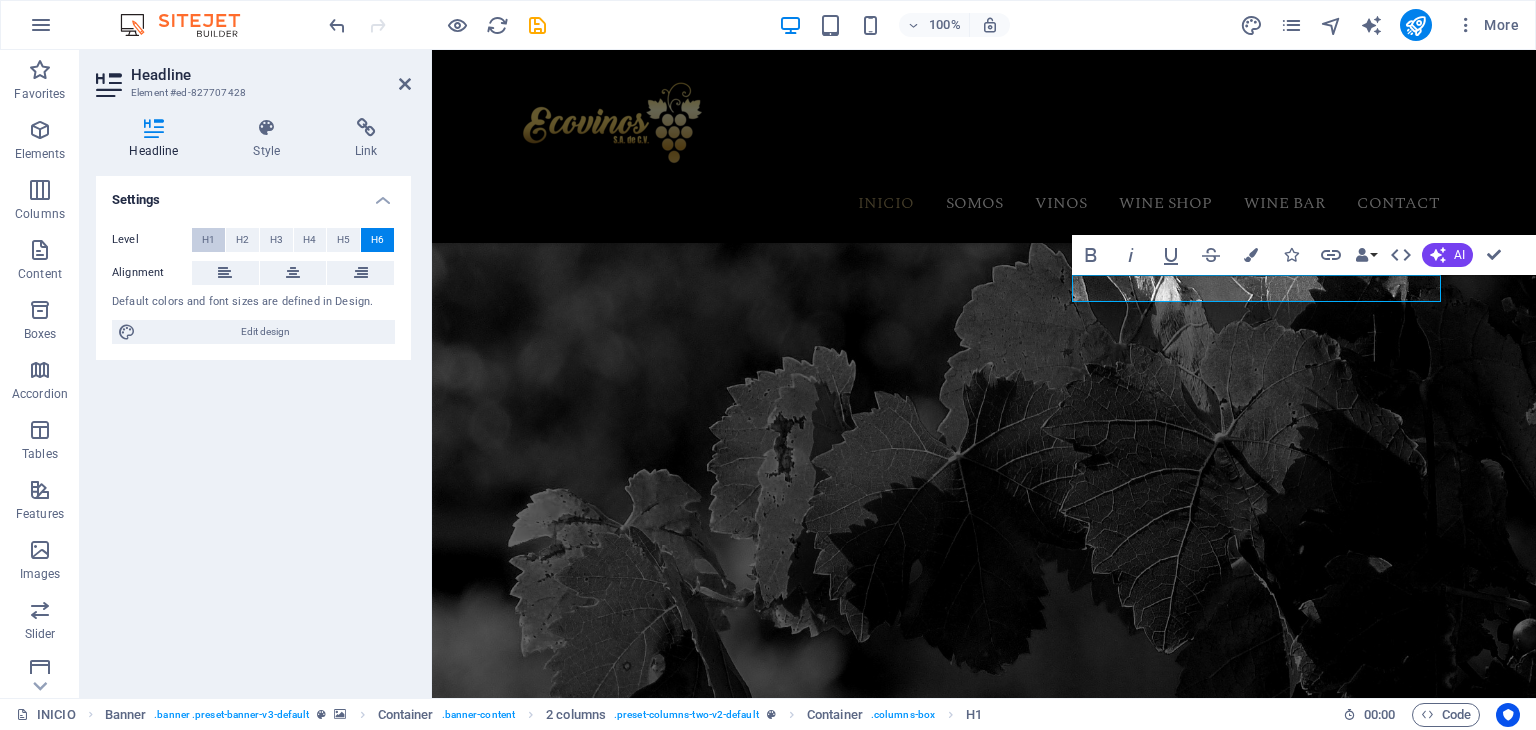 click on "H1" at bounding box center (208, 240) 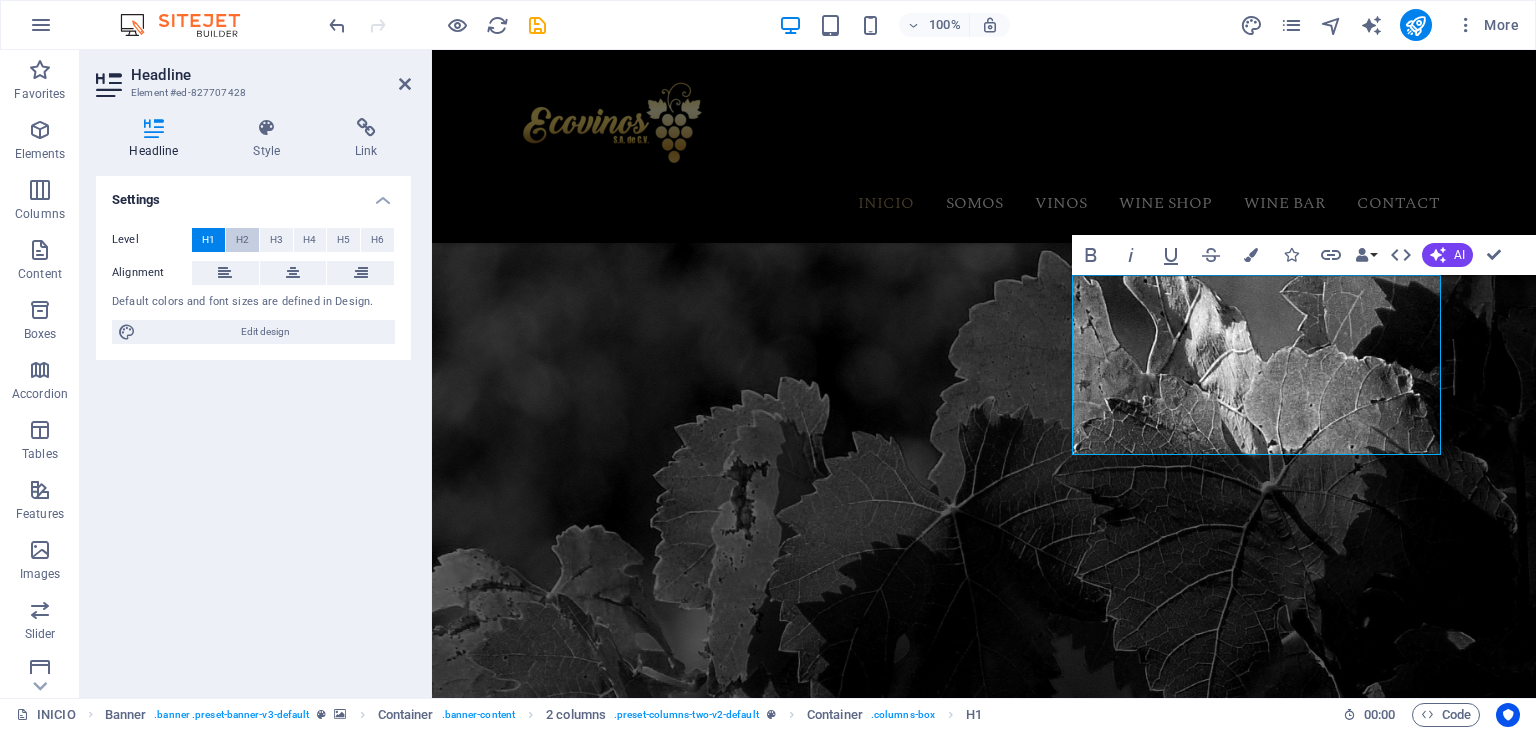 click on "H2" at bounding box center (242, 240) 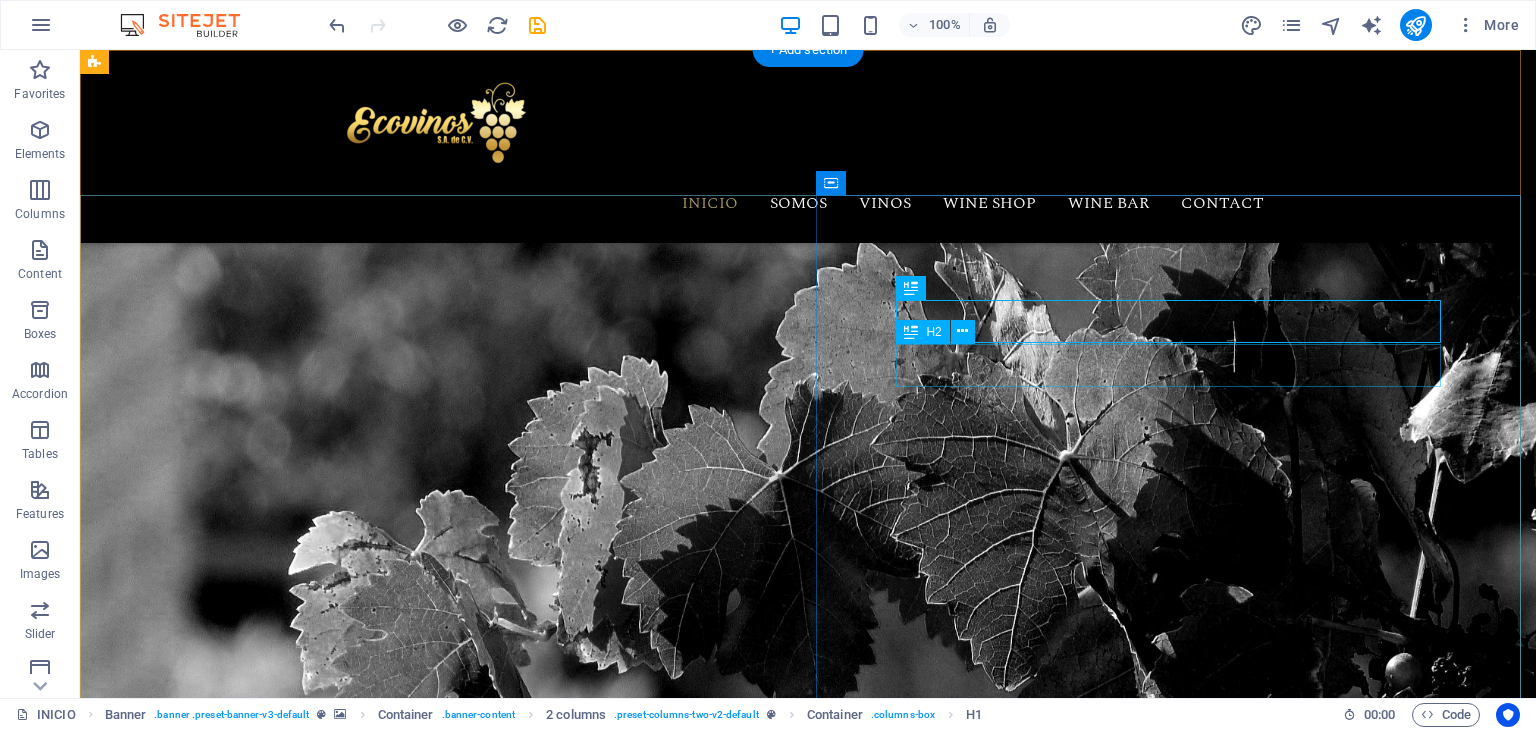 click on "It's one of the oldest in California." at bounding box center (436, 1722) 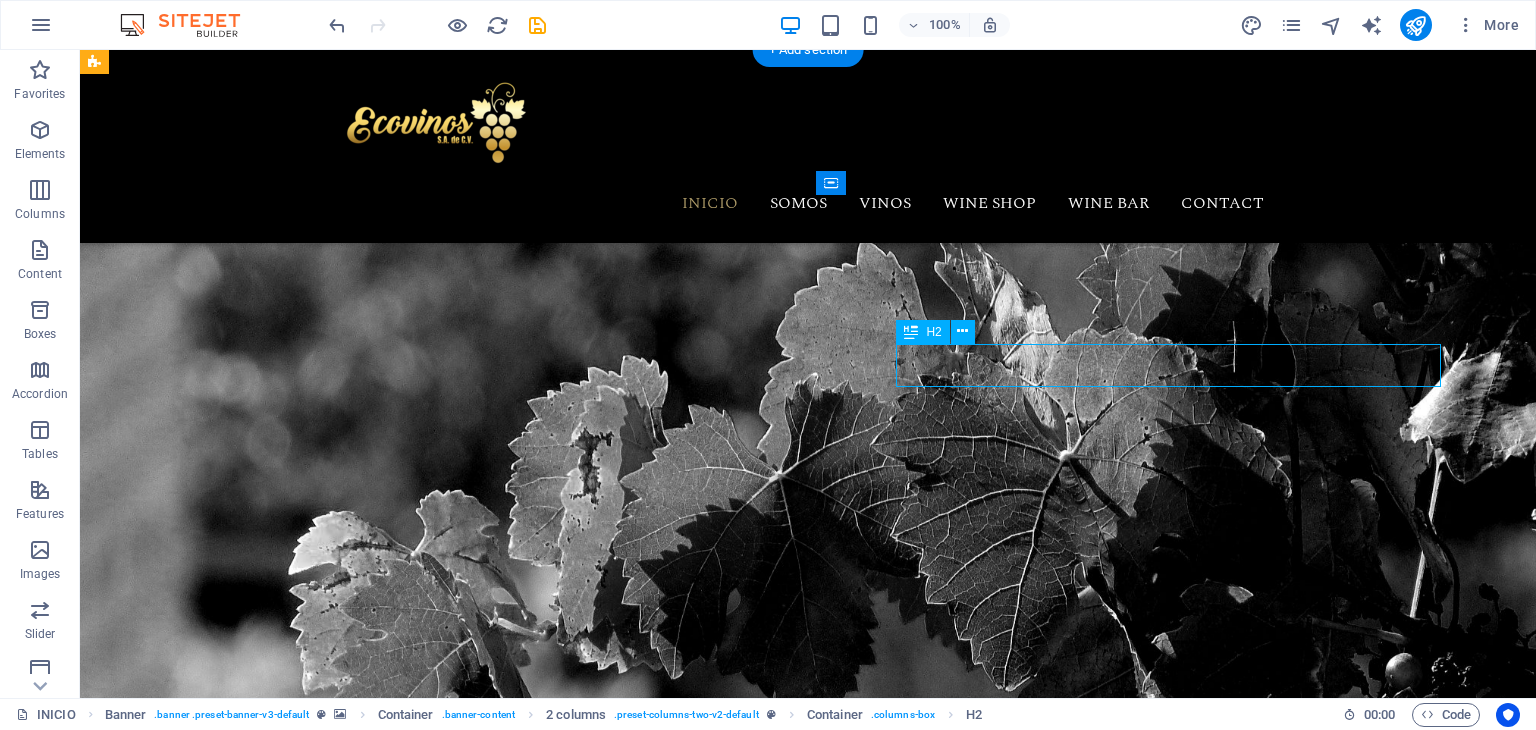 click on "It's one of the oldest in California." at bounding box center (436, 1722) 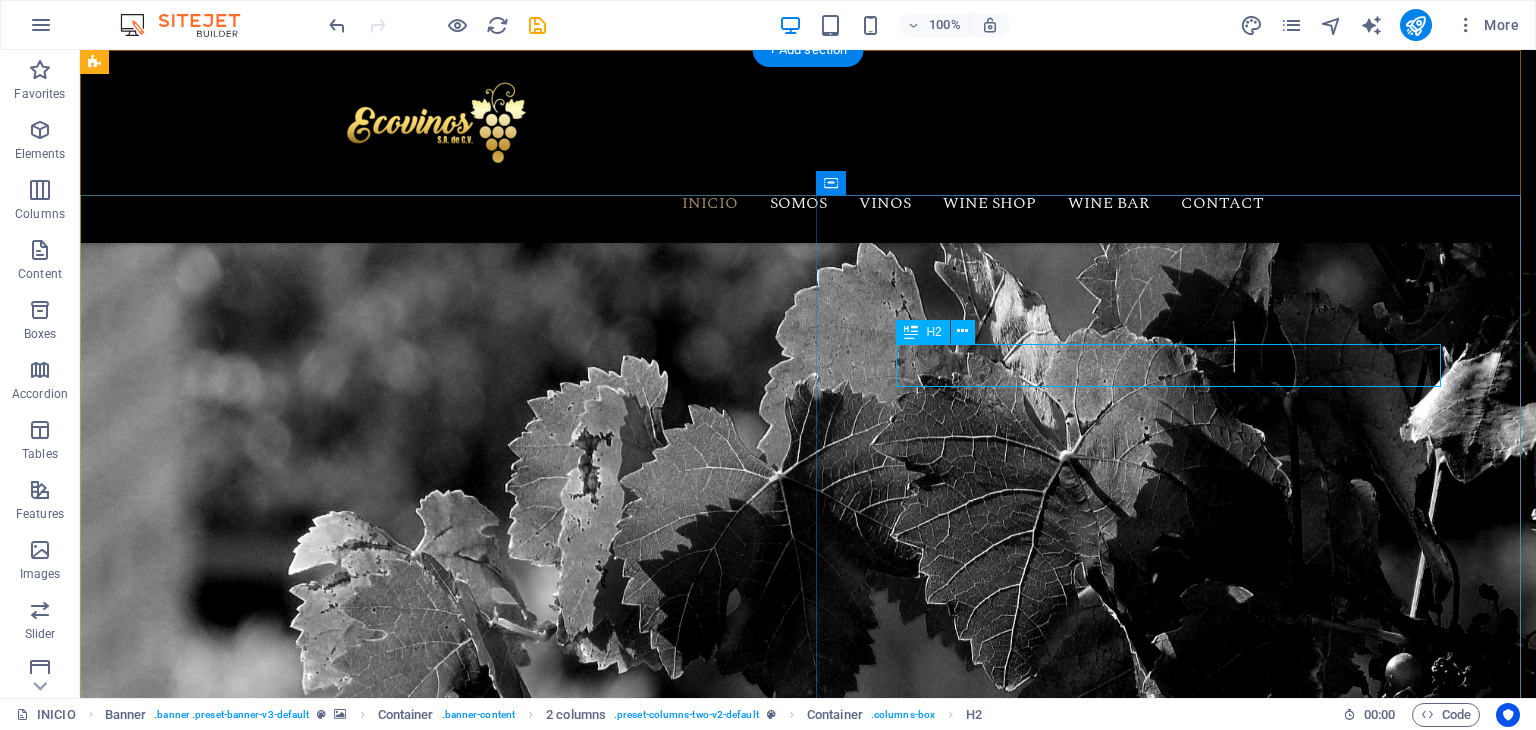 click on "It's one of the oldest in California." at bounding box center [436, 1722] 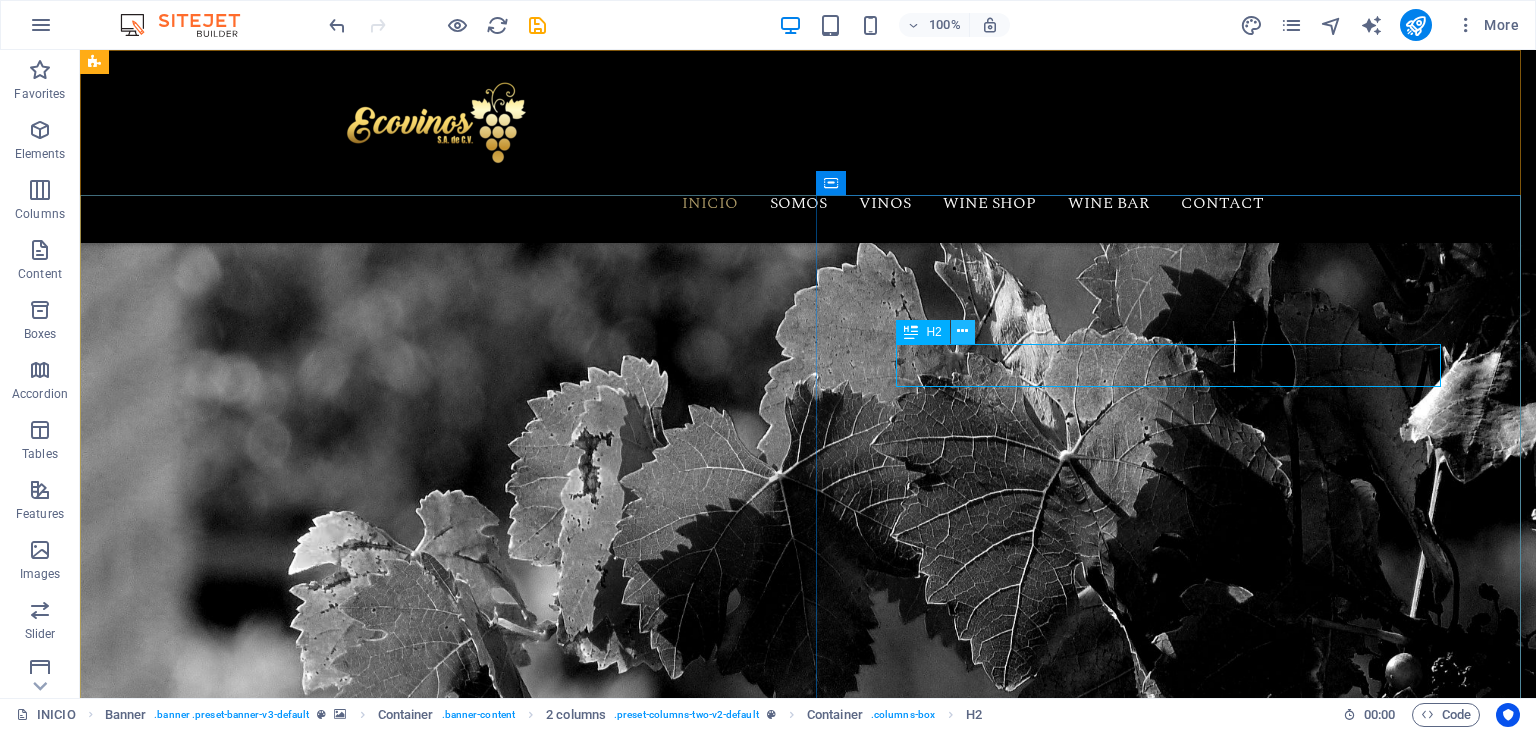 click at bounding box center (962, 331) 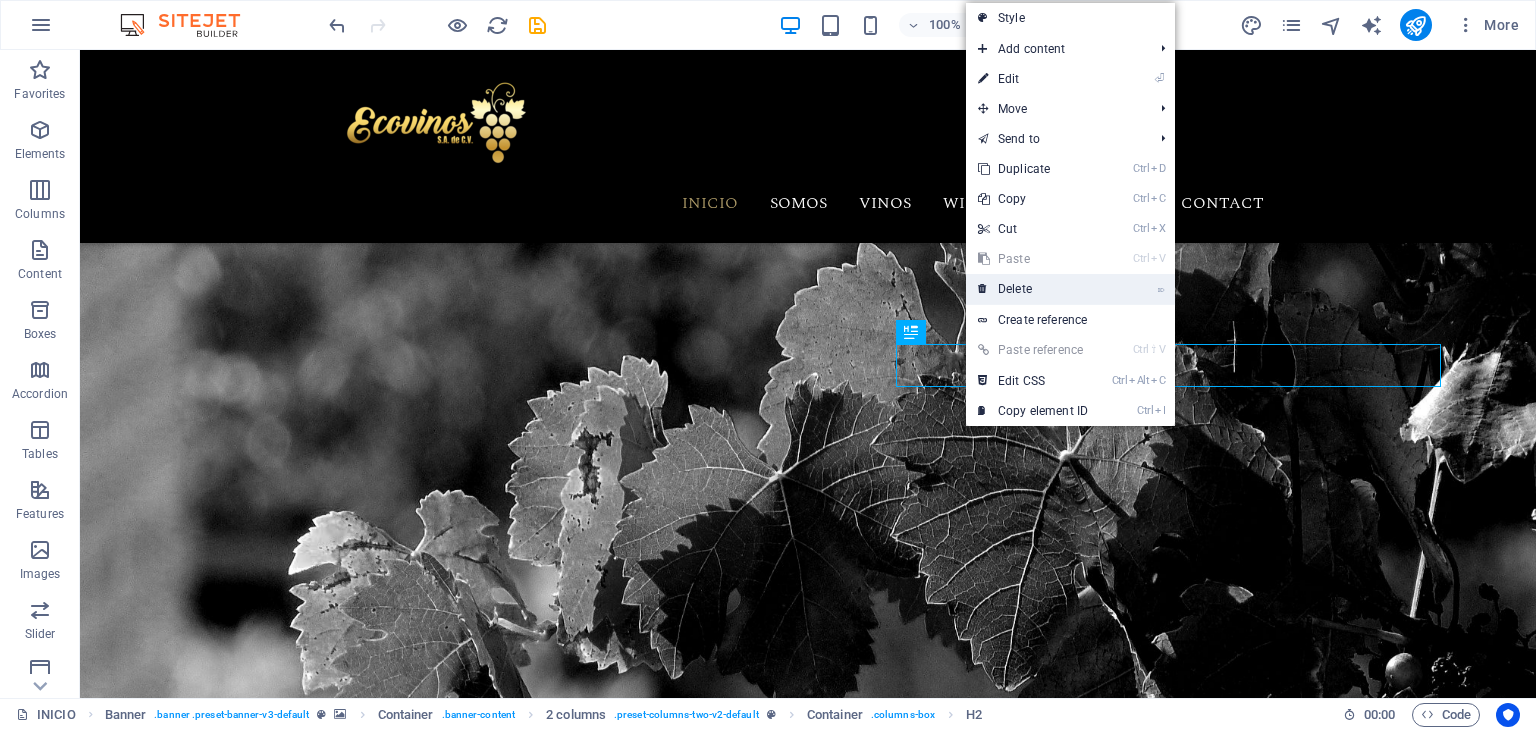 click on "⌦  Delete" at bounding box center [1033, 289] 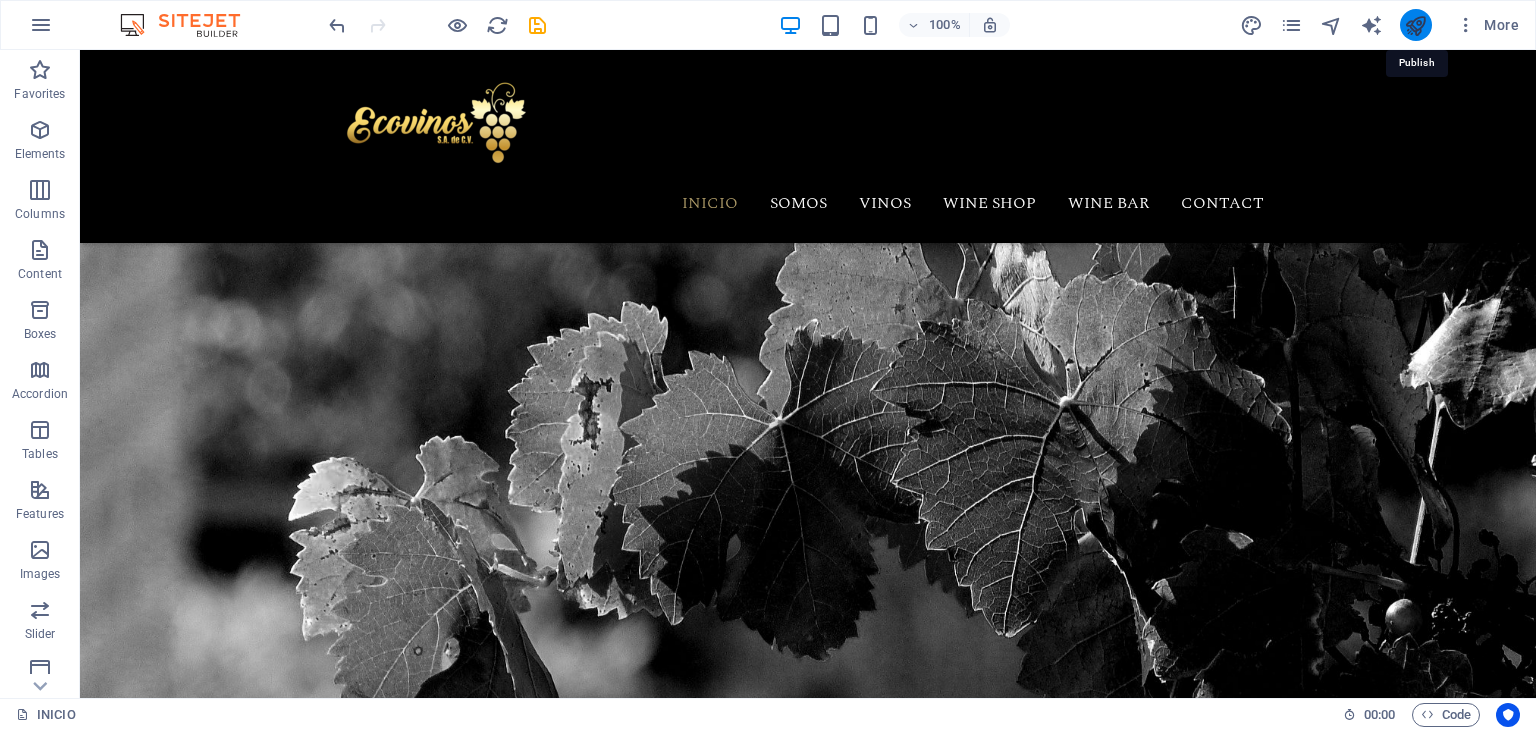 click at bounding box center [1415, 25] 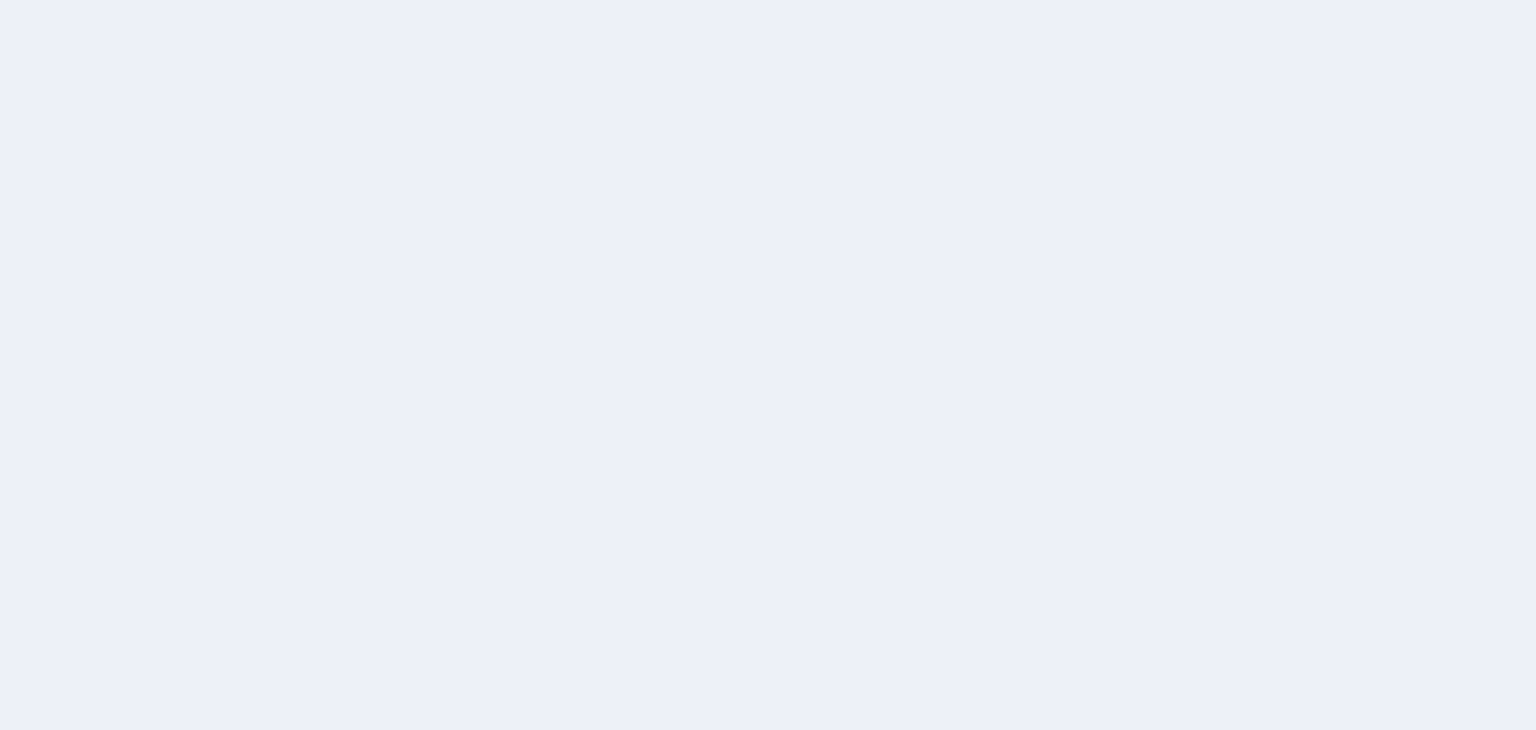 scroll, scrollTop: 0, scrollLeft: 0, axis: both 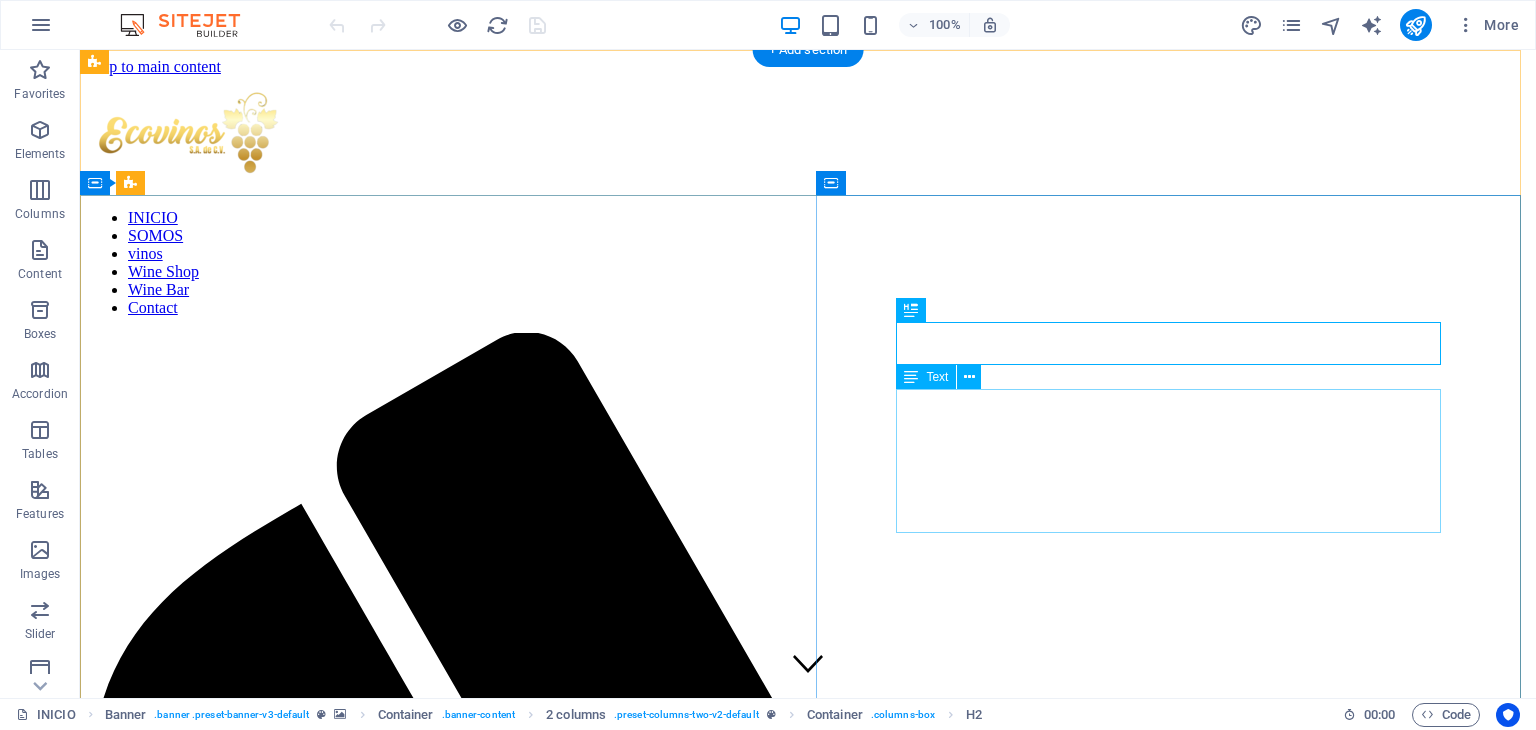 click on "Lorem ipsum dolor sit amet, consetetur sadipscing elitr, sed diam nonumy eirmod tempor invidunt ut labore et dolore magna aliquyam erat, sed diam voluptua. At vero eos et accusam et justo duo dolores et ea rebum. Stet clita kasd gubergren, no sea takimata sanctus est Lorem ipsum dolor sit amet. Lorem ipsum dolor sit amet, consetetur sadipscing elitr, sed diam nonumy eirmod tempor invidunt ut labore et dolore magna aliquyam erat." at bounding box center [808, 3474] 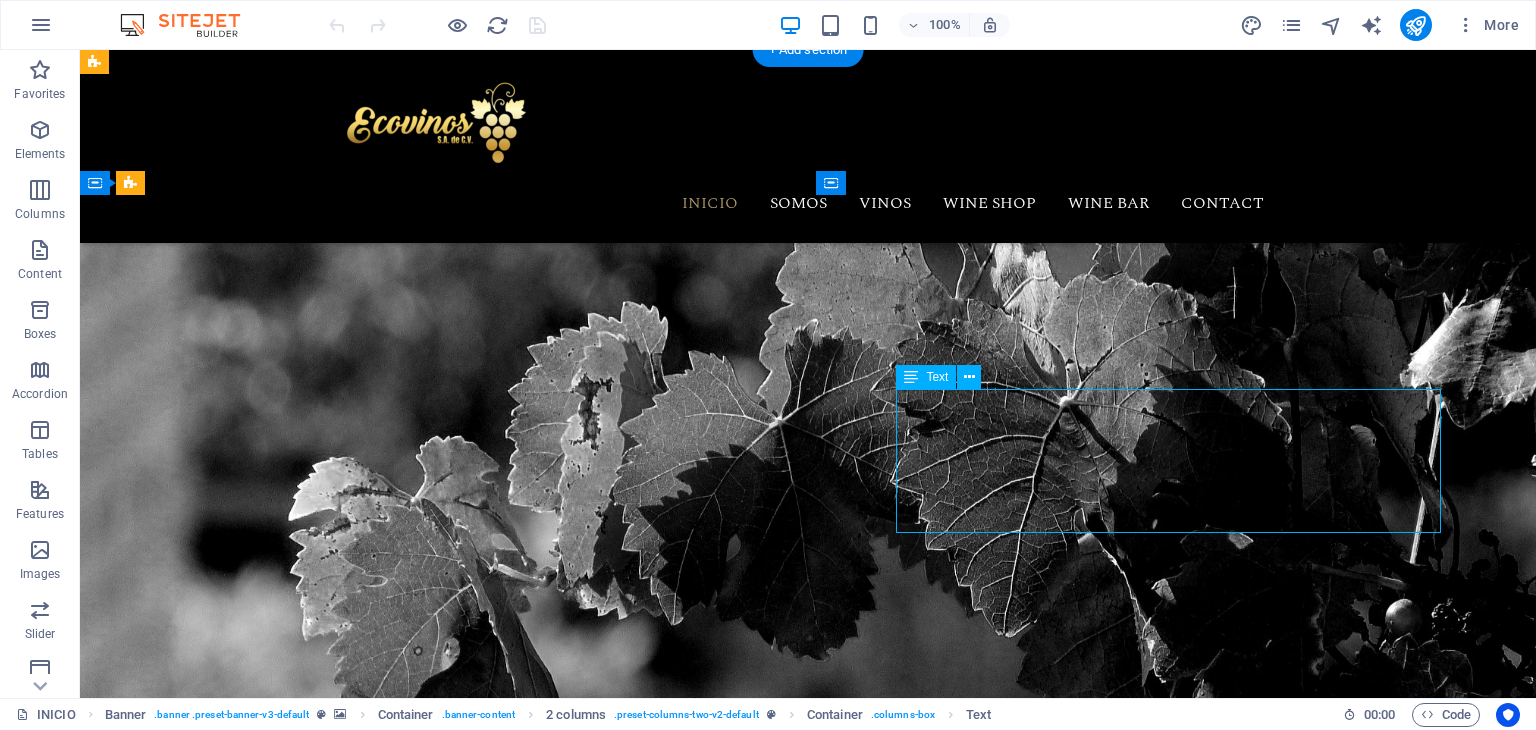drag, startPoint x: 1349, startPoint y: 521, endPoint x: 982, endPoint y: 445, distance: 374.78662 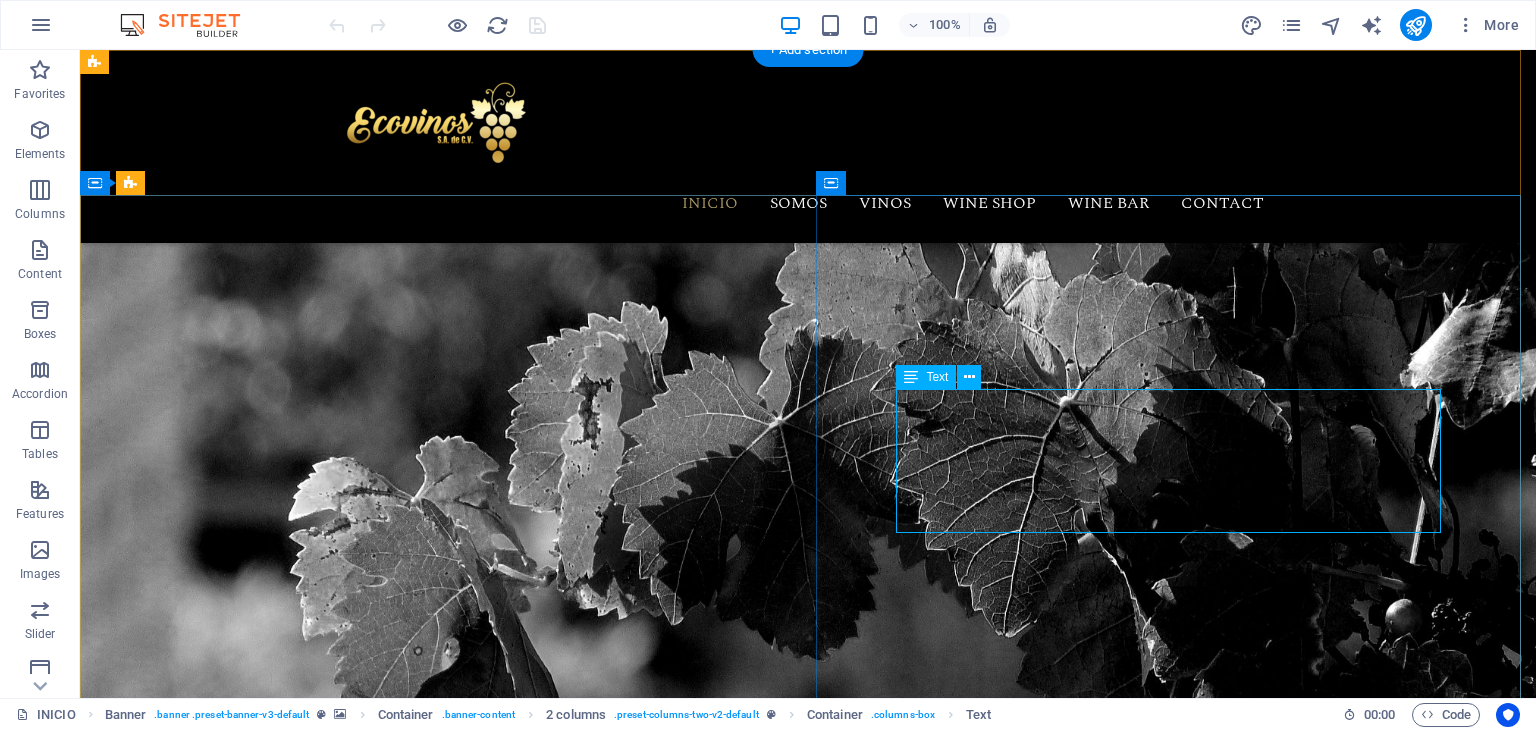 click on "Lorem ipsum dolor sit amet, consetetur sadipscing elitr, sed diam nonumy eirmod tempor invidunt ut labore et dolore magna aliquyam erat, sed diam voluptua. At vero eos et accusam et justo duo dolores et ea rebum. Stet clita kasd gubergren, no sea takimata sanctus est Lorem ipsum dolor sit amet. Lorem ipsum dolor sit amet, consetetur sadipscing elitr, sed diam nonumy eirmod tempor invidunt ut labore et dolore magna aliquyam erat." at bounding box center (436, 1689) 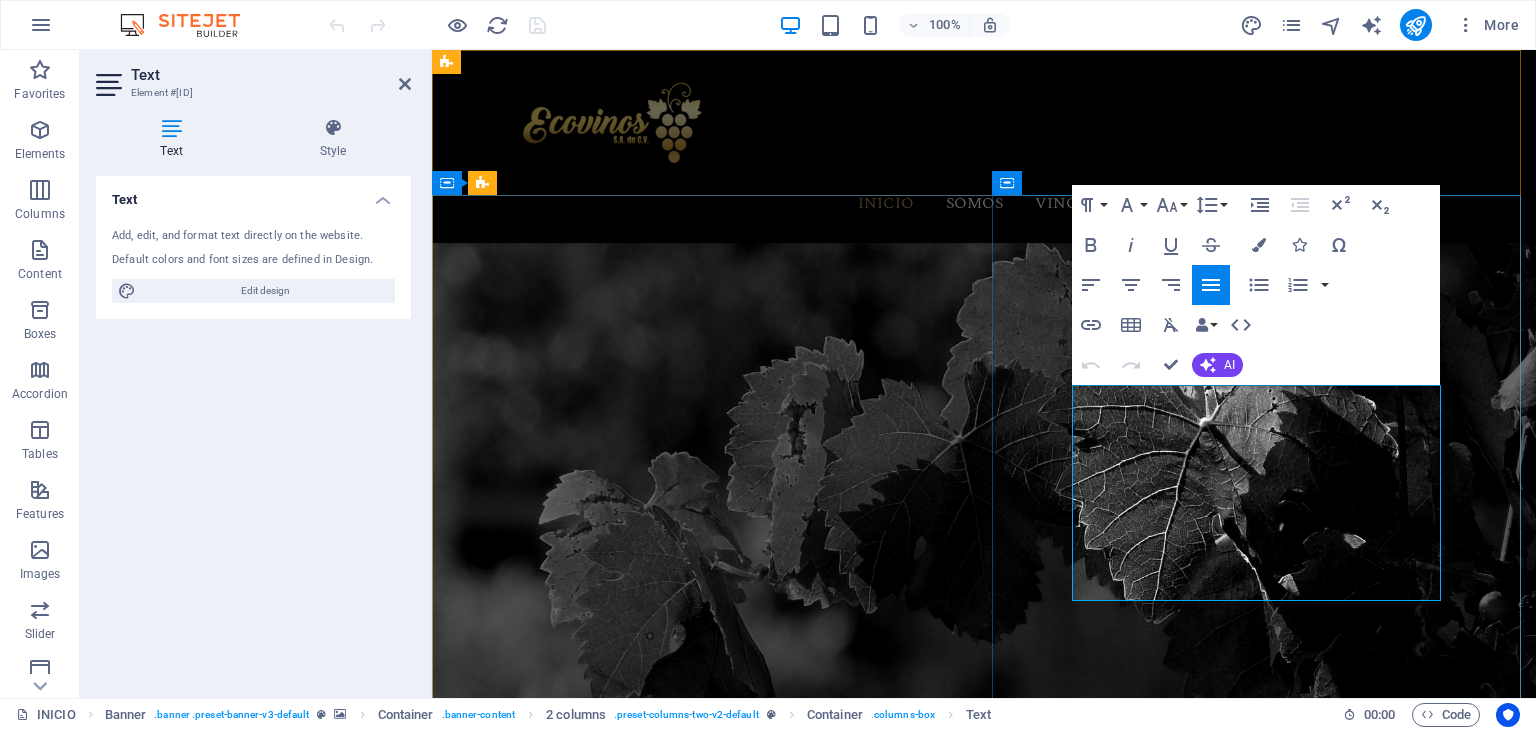 click on "Lorem ipsum dolor sit amet, consetetur sadipscing elitr, sed diam nonumy eirmod tempor invidunt ut labore et dolore magna aliquyam erat, sed diam voluptua. At vero eos et accusam et justo duo dolores et ea rebum. Stet clita kasd gubergren, no sea takimata sanctus est Lorem ipsum dolor sit amet. Lorem ipsum dolor sit amet, consetetur sadipscing elitr, sed diam nonumy eirmod tempor invidunt ut labore et dolore magna aliquyam erat." at bounding box center (700, 1768) 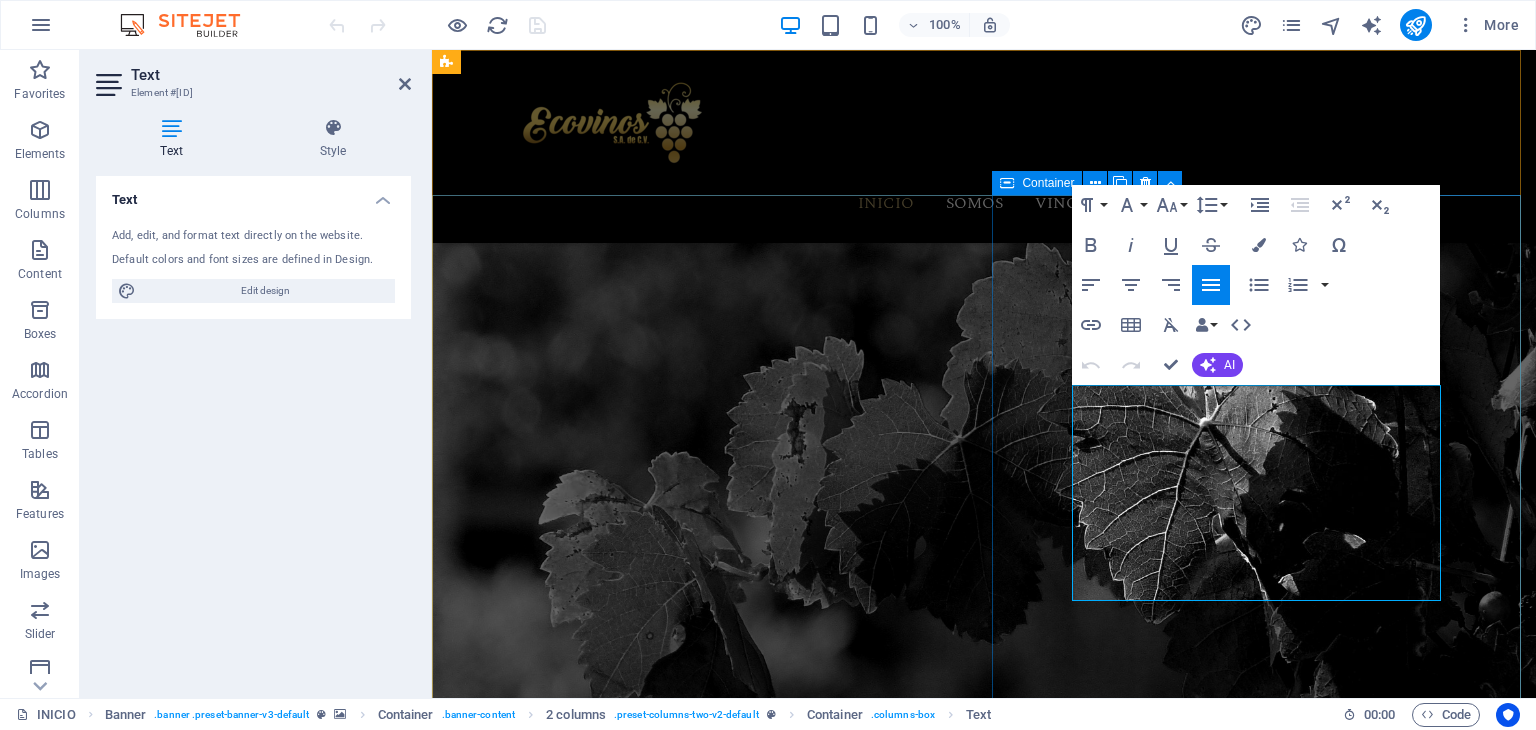 drag, startPoint x: 1340, startPoint y: 587, endPoint x: 1064, endPoint y: 393, distance: 337.36035 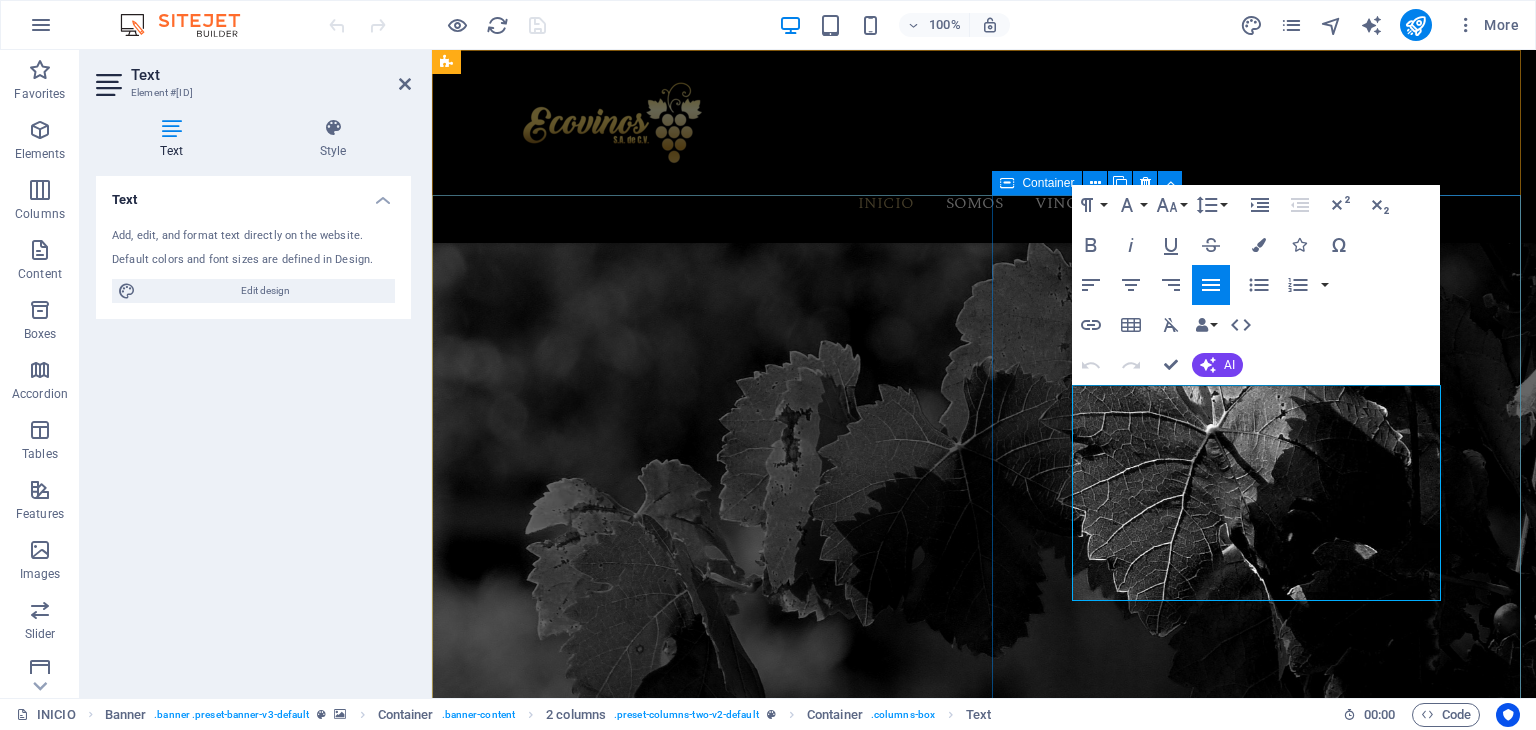 type 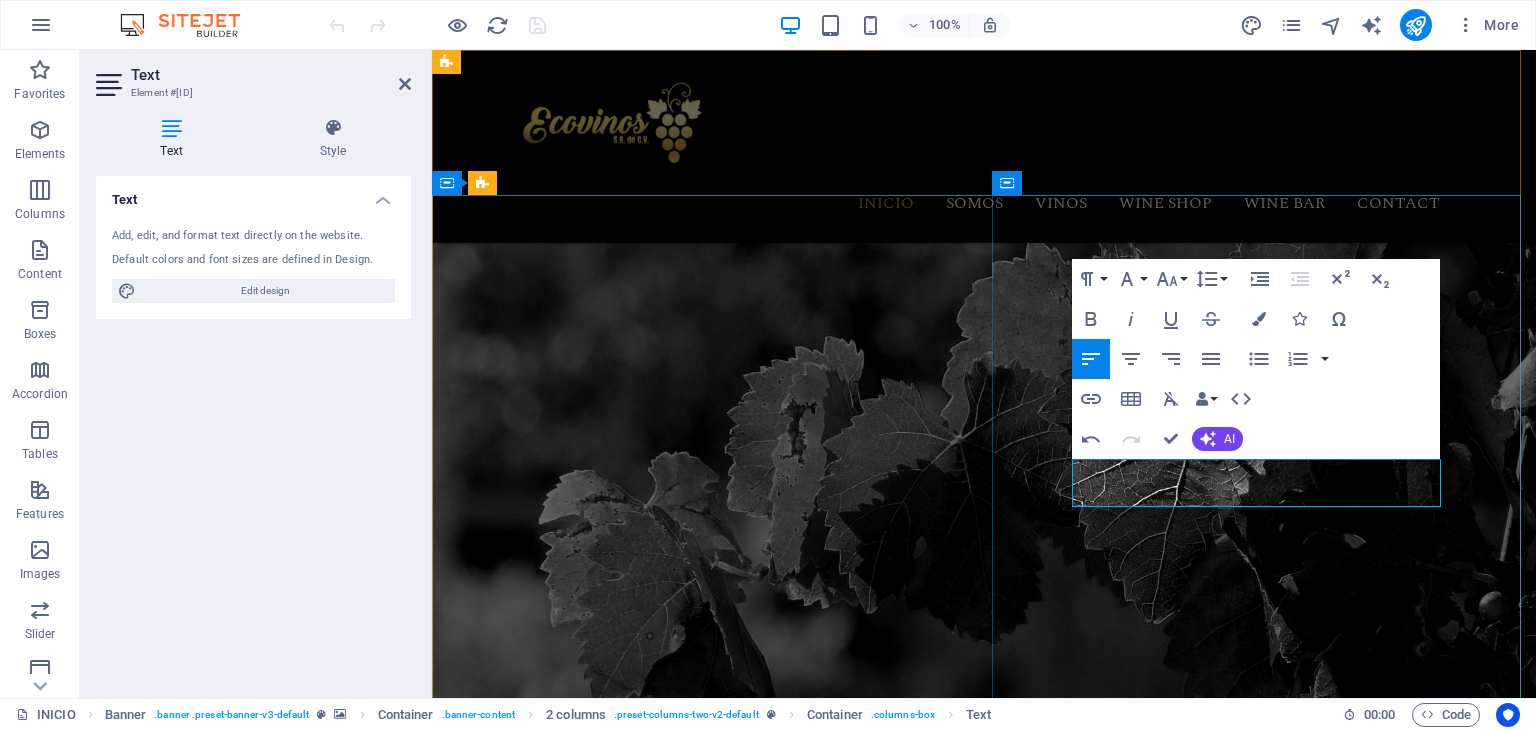click on "Ecovinos, trae directamente desde [CITY], [CITY], [COUNTRY], una variedad de vinos," at bounding box center (700, 1684) 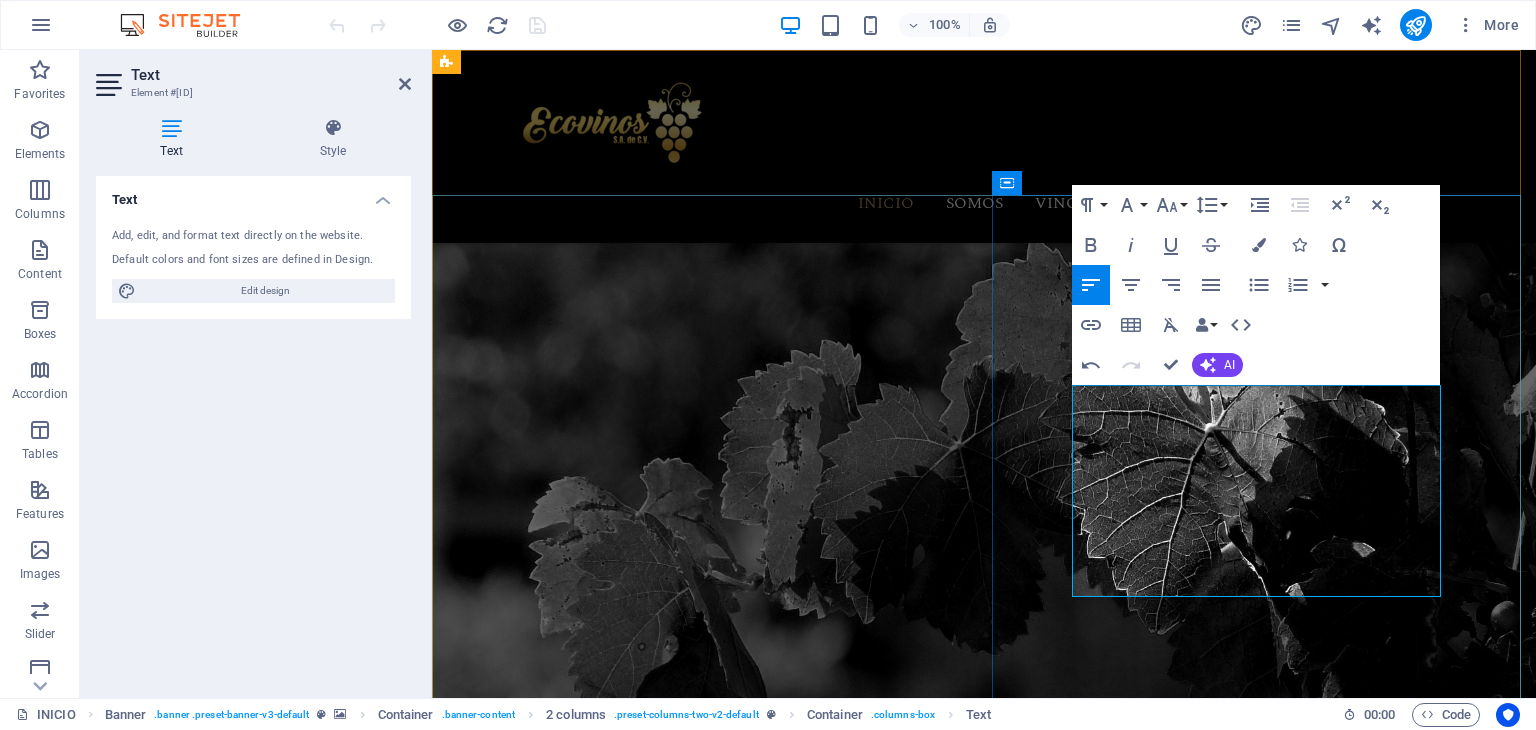 click on "Una combinación de clima, naturaleza del terreno, experiencia y conocimientos para producir un vino único." at bounding box center (700, 1765) 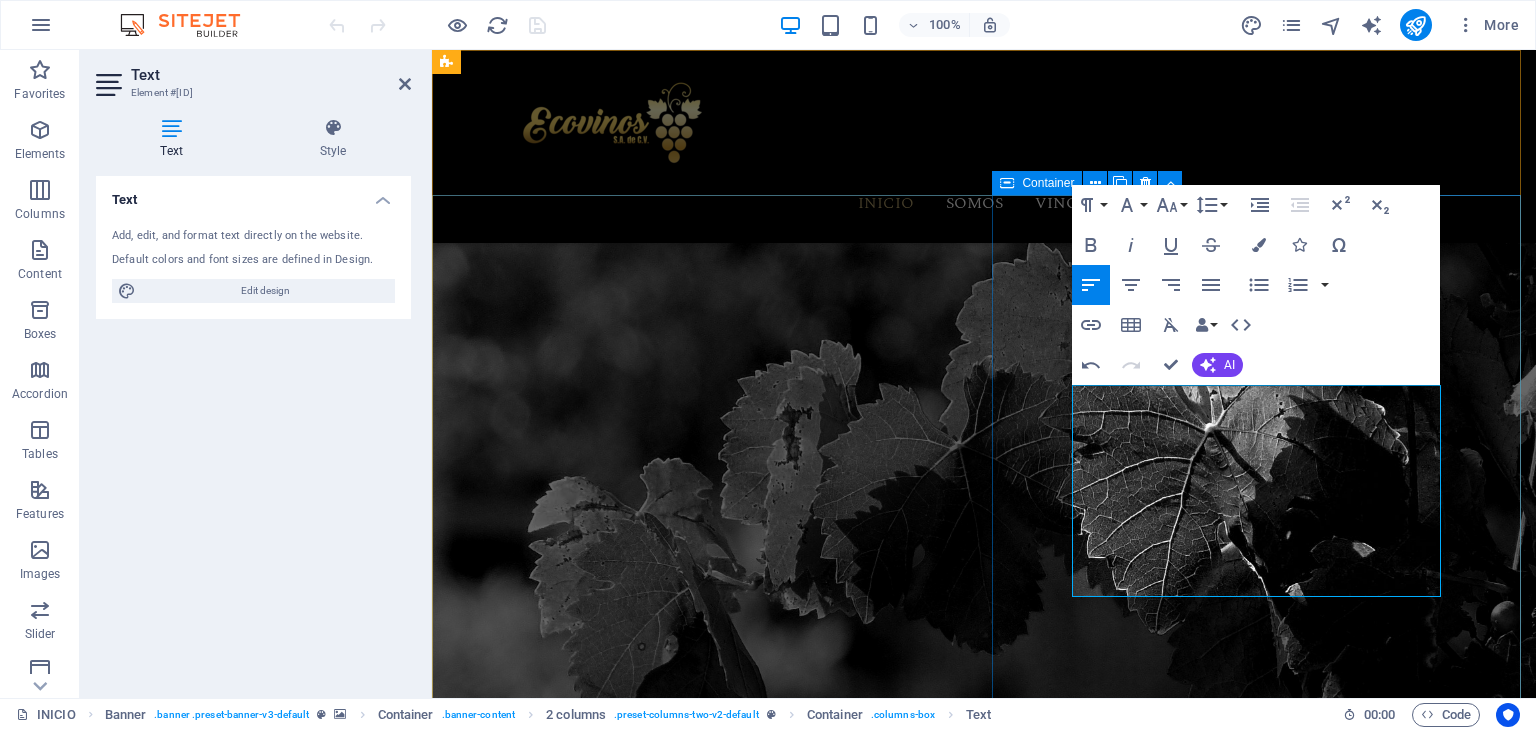drag, startPoint x: 1220, startPoint y: 422, endPoint x: 1044, endPoint y: 398, distance: 177.62883 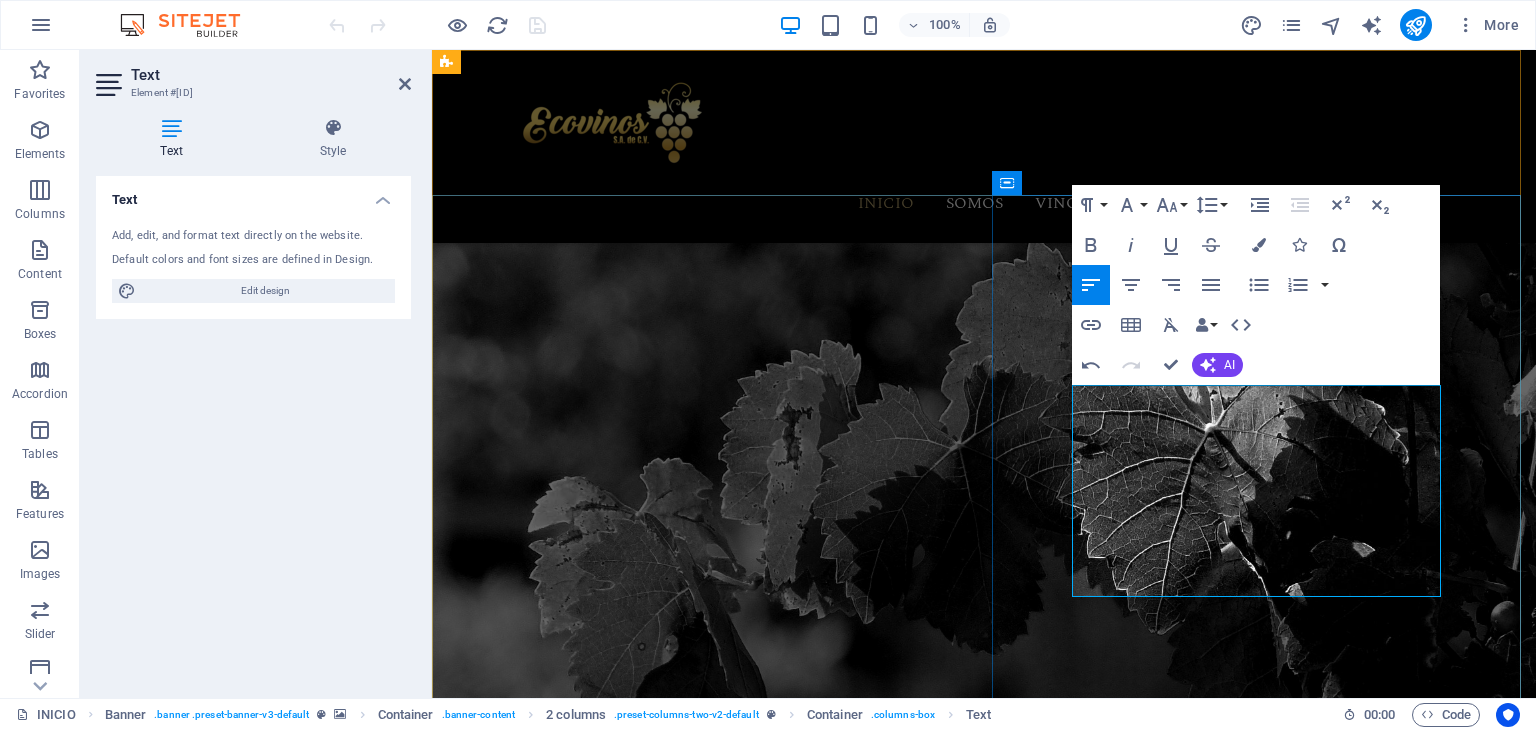 click on "Una combinación de clima, naturaleza del terreno, experiencia y conocimientos para producir un vino único." at bounding box center (700, 1765) 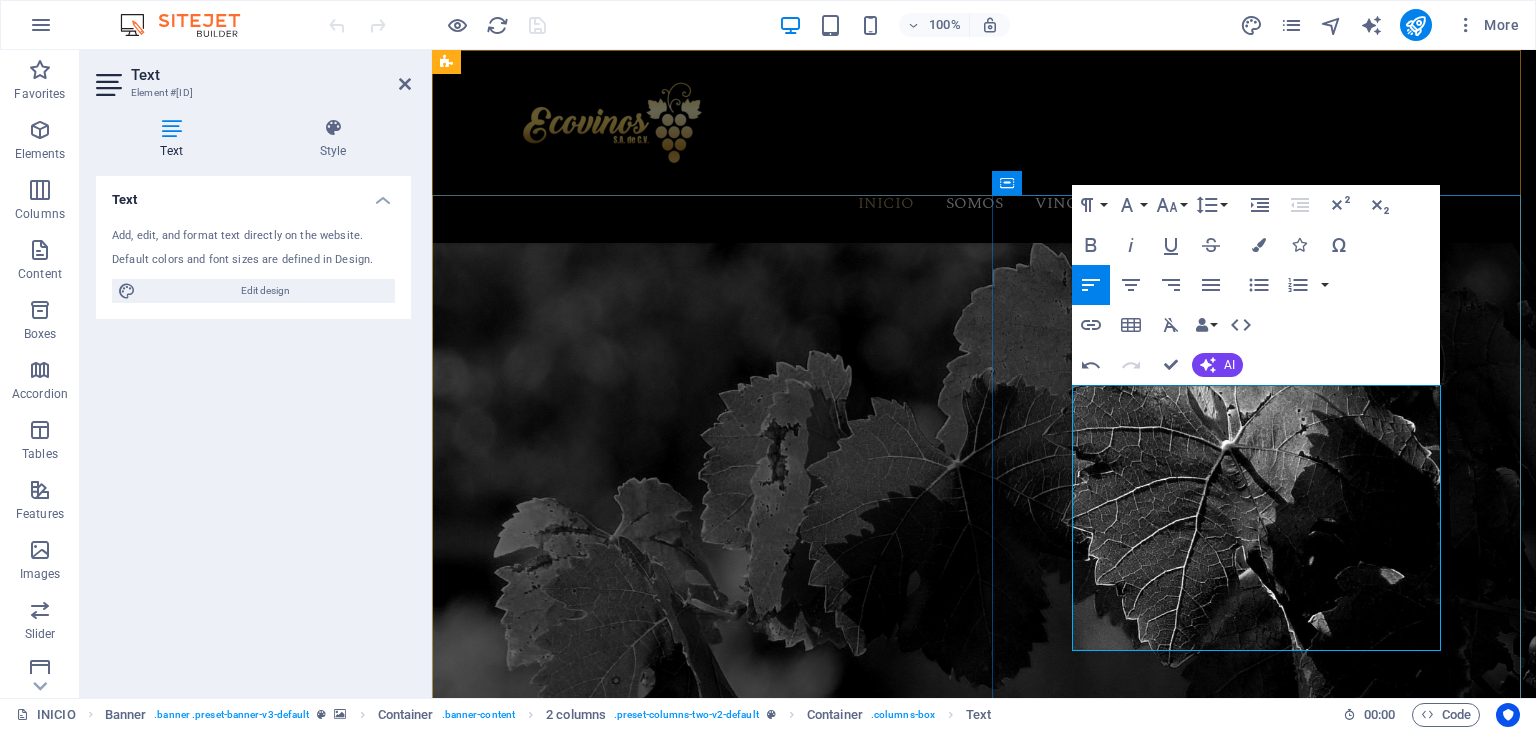 click on "Una [BRAND], trae directamente desde [CITY], [STATE], [COUNTRY], una gran variedad de vinos, combinación de clima, naturaleza del terreno, experiencia y conocimientos para producir un vino único." at bounding box center [700, 1846] 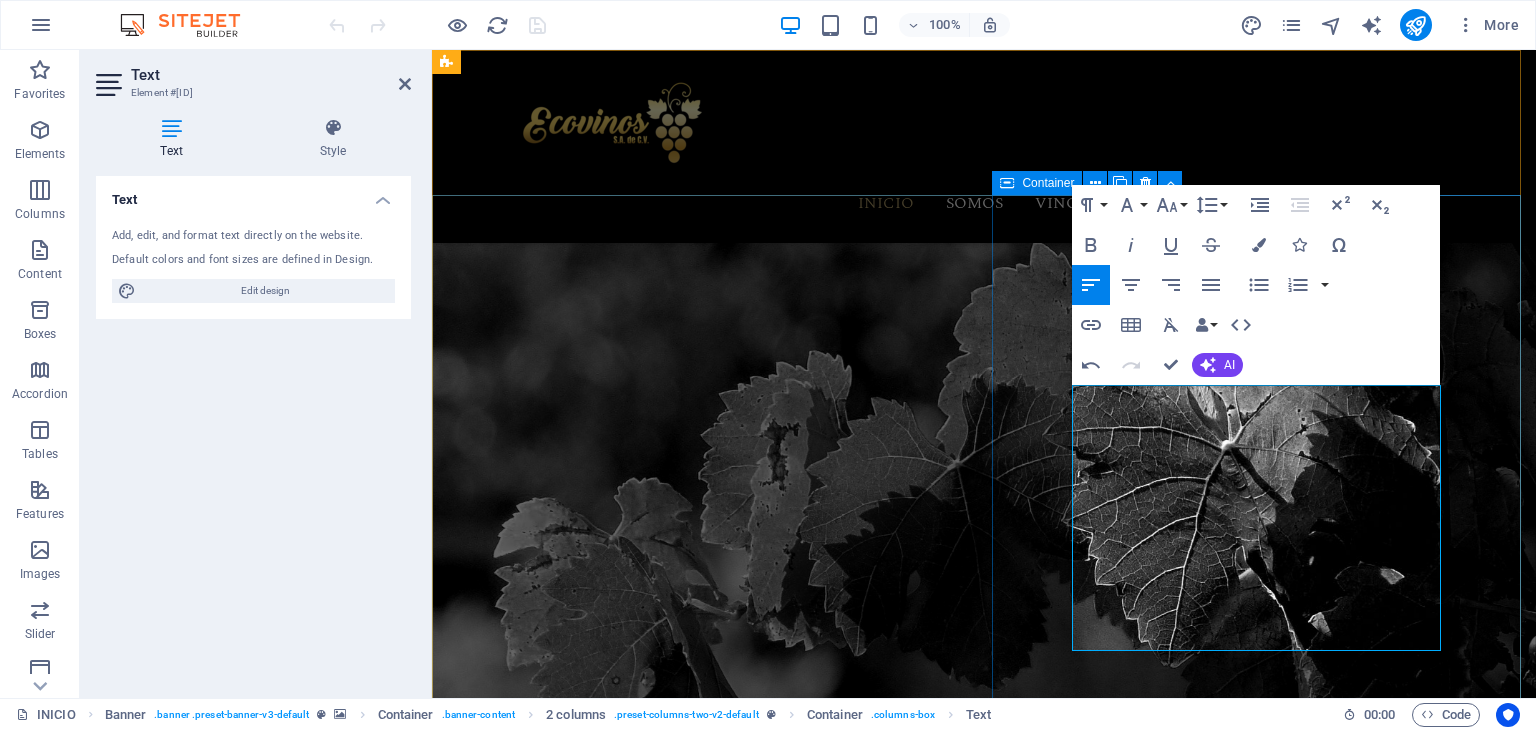drag, startPoint x: 1330, startPoint y: 421, endPoint x: 1010, endPoint y: 385, distance: 322.01865 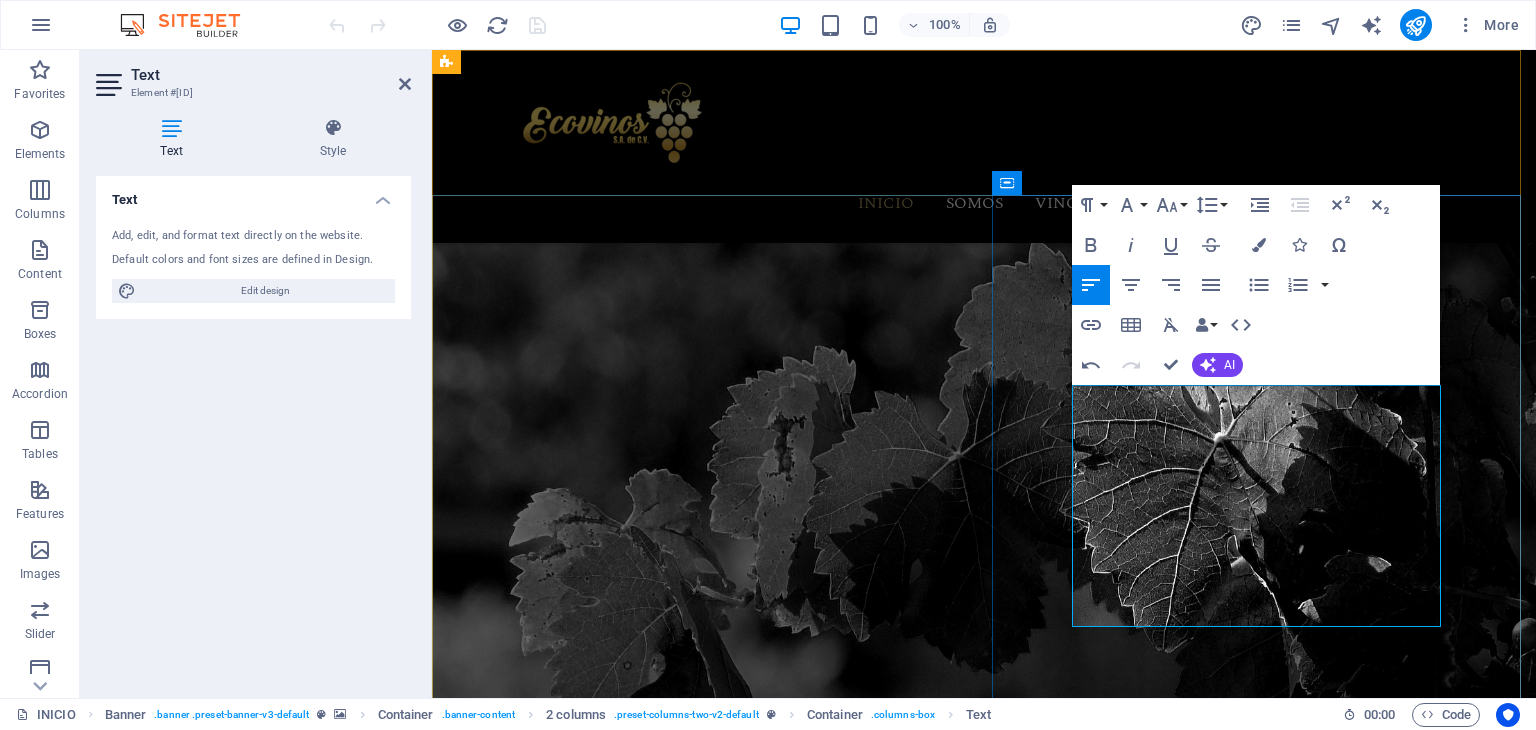 click on "[BRAND], trae directamente desde [CITY], [STATE], [COUNTRY], una gran variedad de vinos, combinación de clima, naturaleza del terreno, experiencia y conocimientos para producir un vino único." at bounding box center [700, 1798] 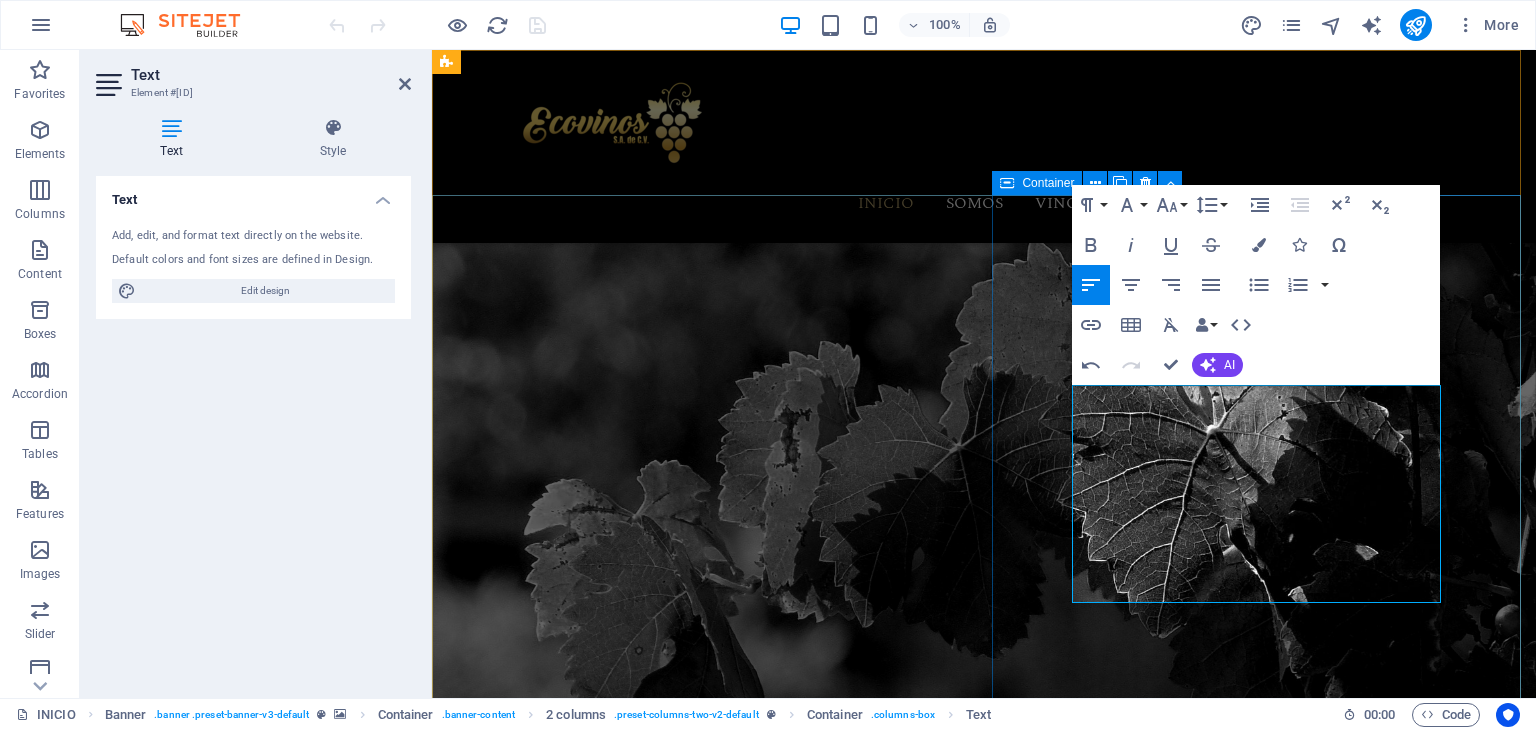 click on "Descubre el Moscatel de [CITY] [COMPANY], trae directamente desde [CITY], [CITY], [COUNTRY], una gran variedad de vinos, combinación de clima, naturaleza del terreno, experiencia y conocimientos para producir un vino único. El Moscatel es un vino peculiar que envejece en botas de roble americano Read more" at bounding box center (700, 1783) 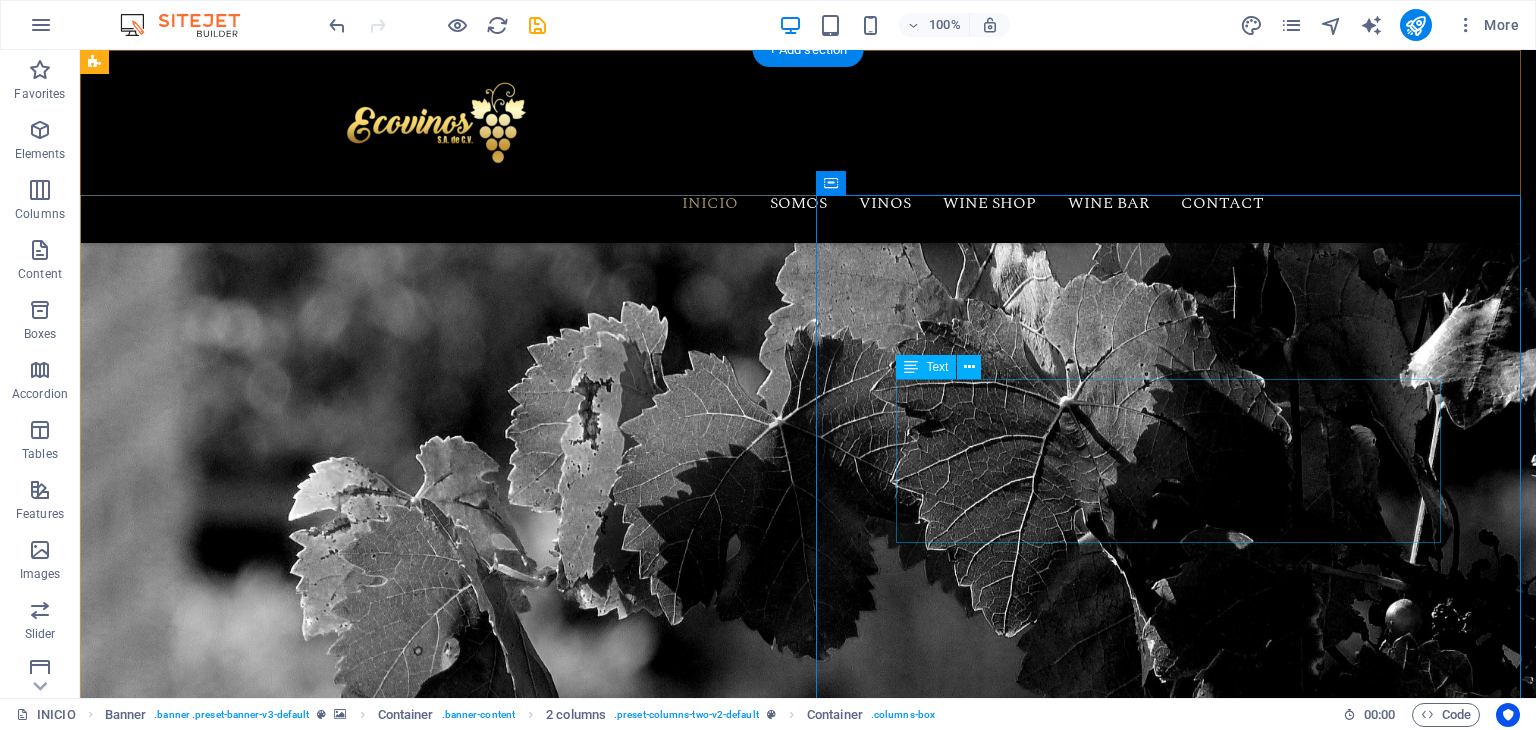 click on "[BRAND], trae directamente desde [CITY], [STATE], [COUNTRY], una gran variedad de vinos, combinación de clima, naturaleza del terreno, experiencia y conocimientos para producir un vino único. El Moscatel es un vino peculiar que envejece en botas de roble americano" at bounding box center (436, 1691) 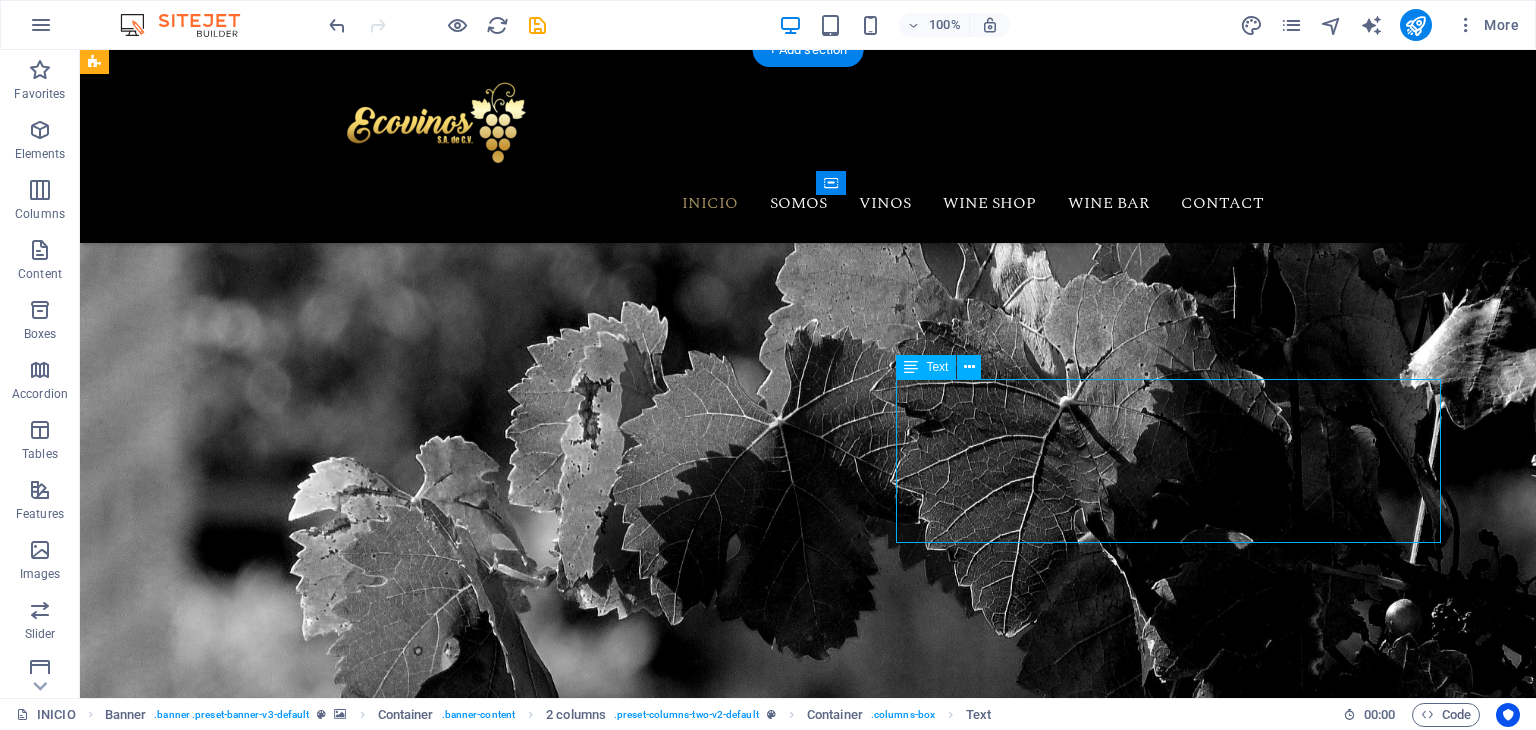 click on "[BRAND], trae directamente desde [CITY], [STATE], [COUNTRY], una gran variedad de vinos, combinación de clima, naturaleza del terreno, experiencia y conocimientos para producir un vino único. El Moscatel es un vino peculiar que envejece en botas de roble americano" at bounding box center [436, 1691] 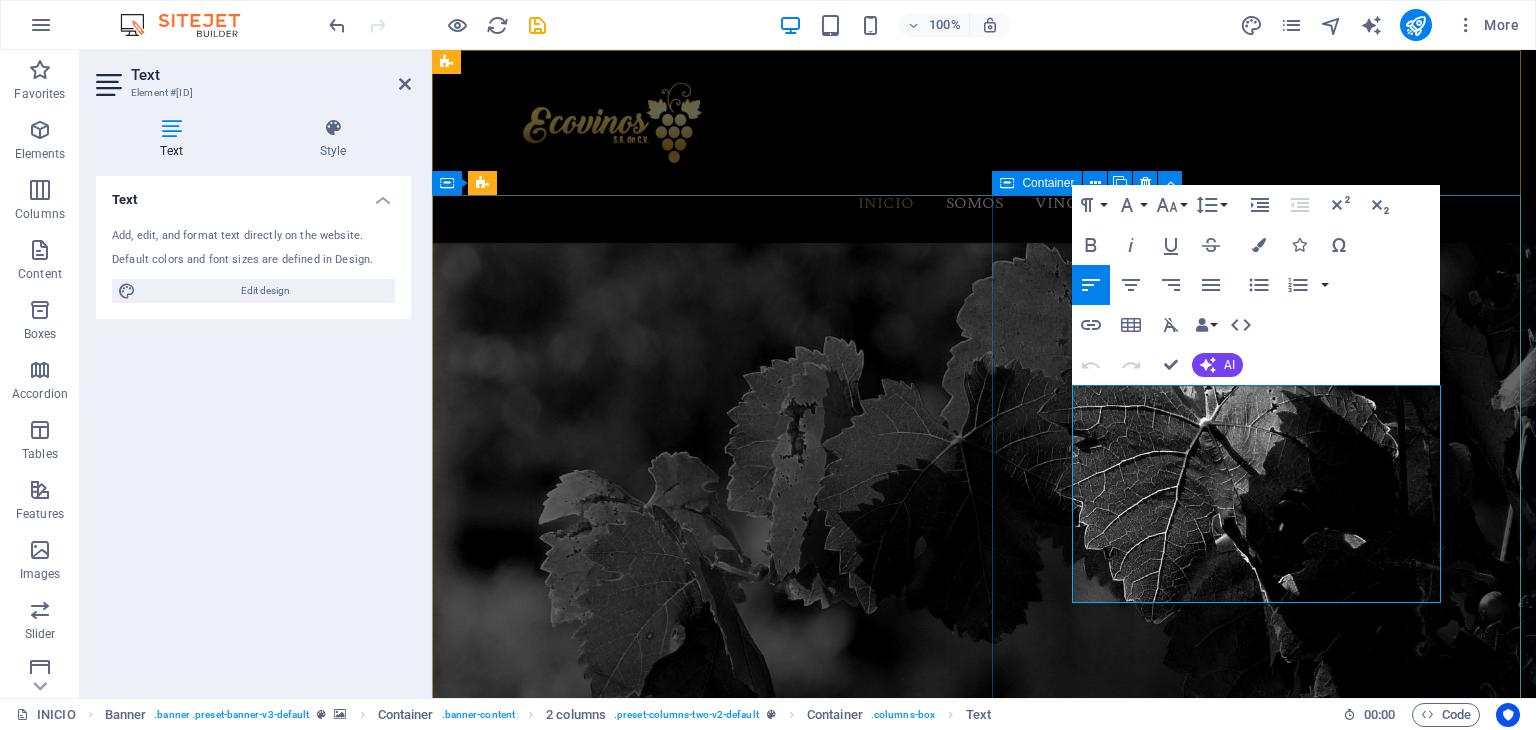 drag, startPoint x: 1272, startPoint y: 578, endPoint x: 1049, endPoint y: 390, distance: 291.67276 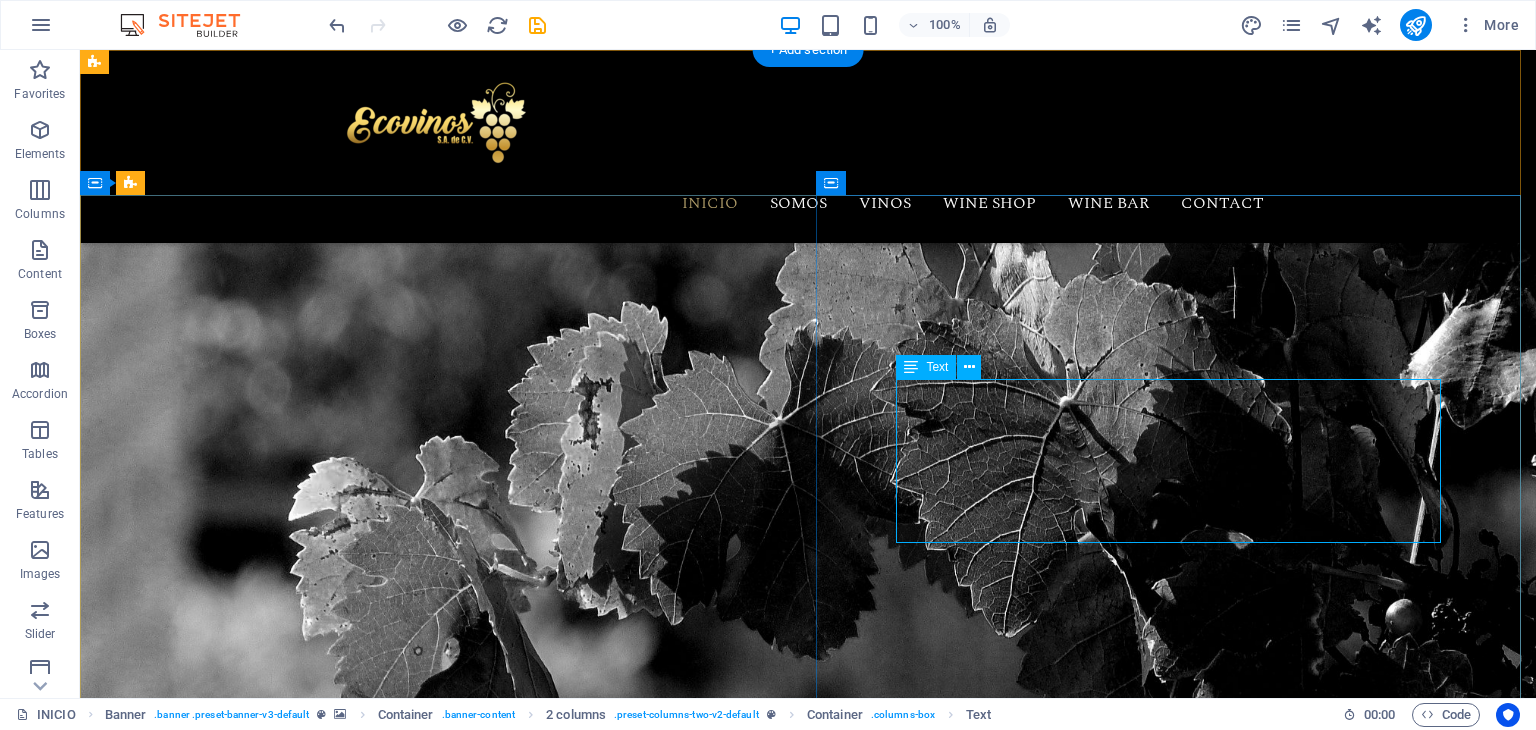 click on "[BRAND], trae directamente desde [CITY], [STATE], [COUNTRY], una gran variedad de vinos, combinación de clima, naturaleza del terreno, experiencia y conocimientos para producir un vino único. El Moscatel es un vino peculiar que envejece en botas de roble americano" at bounding box center [436, 1691] 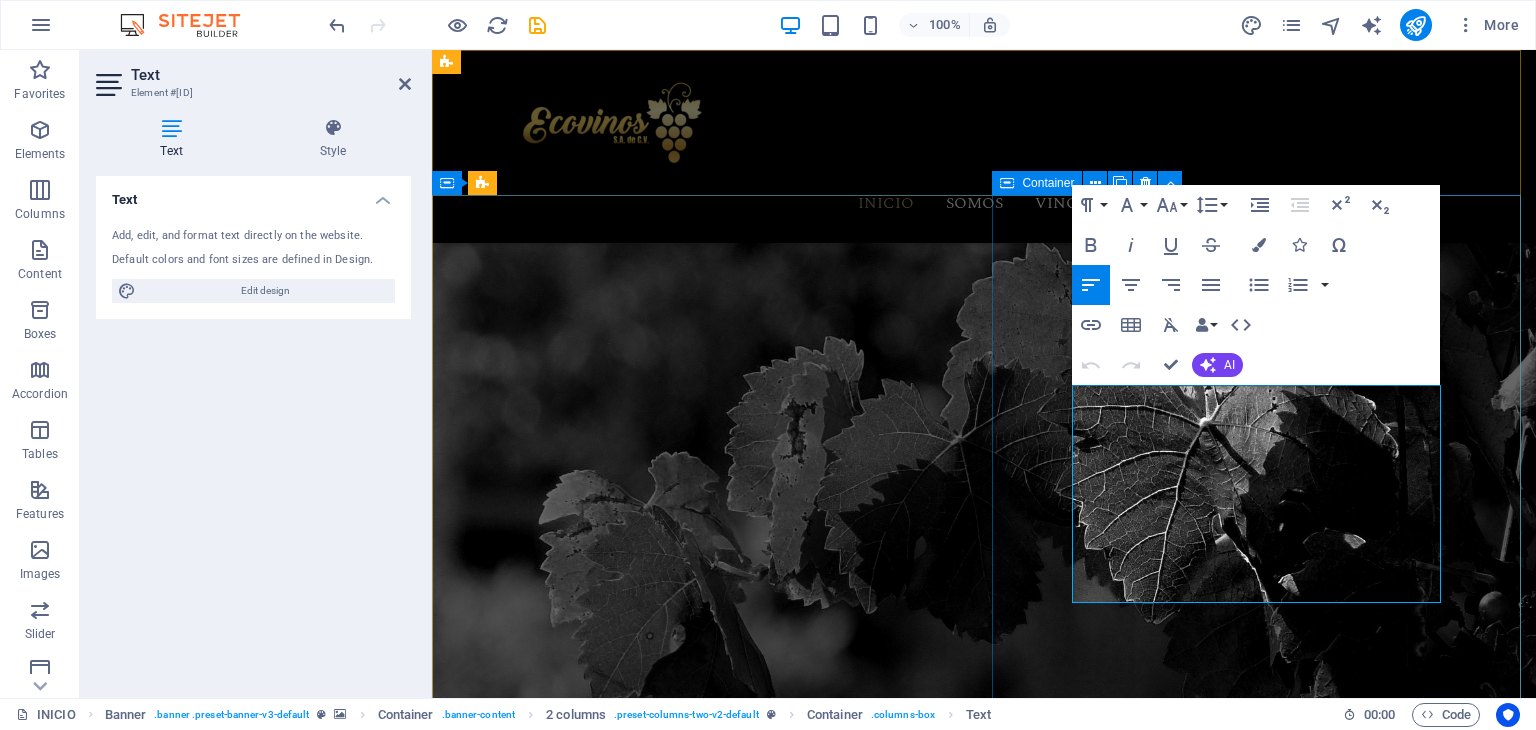 drag, startPoint x: 1270, startPoint y: 577, endPoint x: 1067, endPoint y: 389, distance: 276.68213 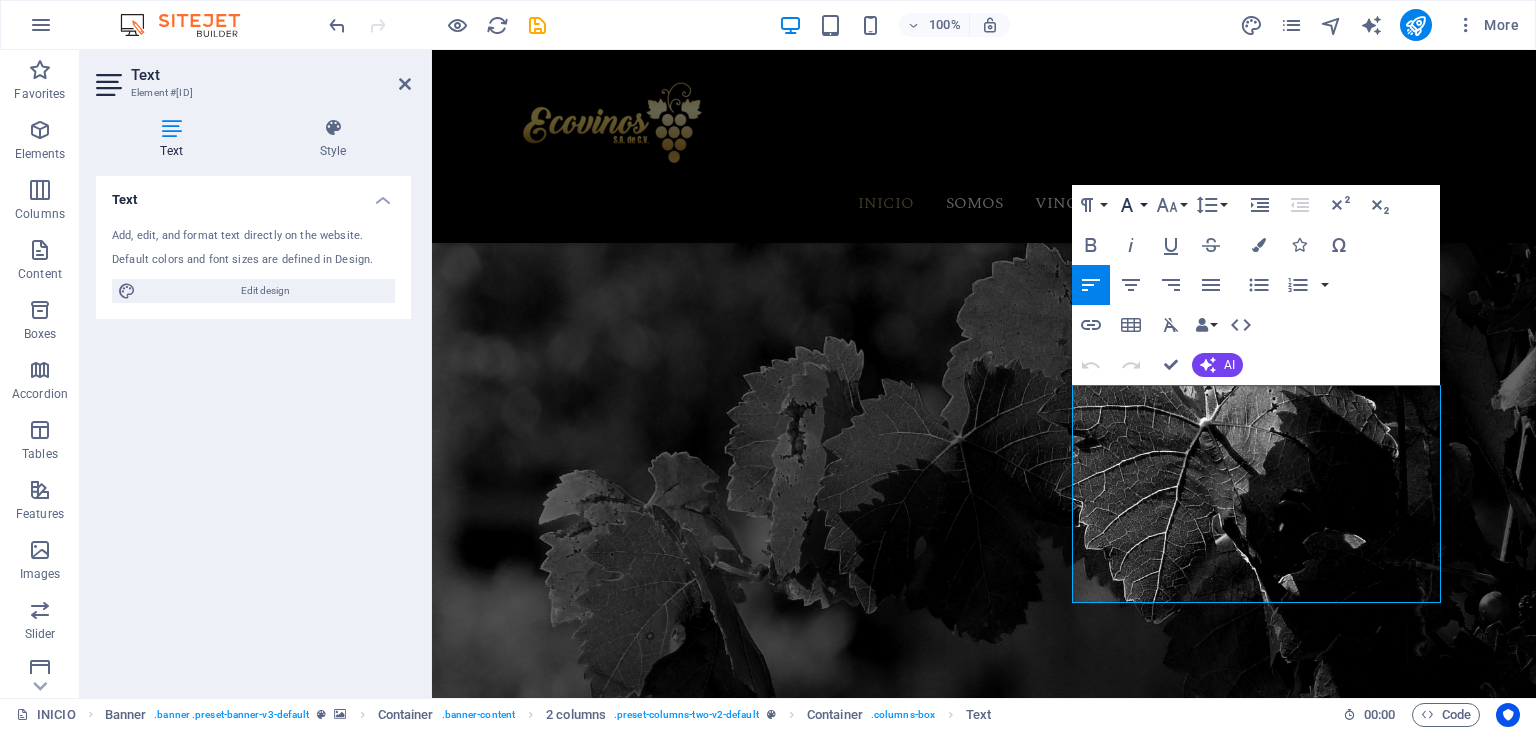 click on "Font Family" at bounding box center (1131, 205) 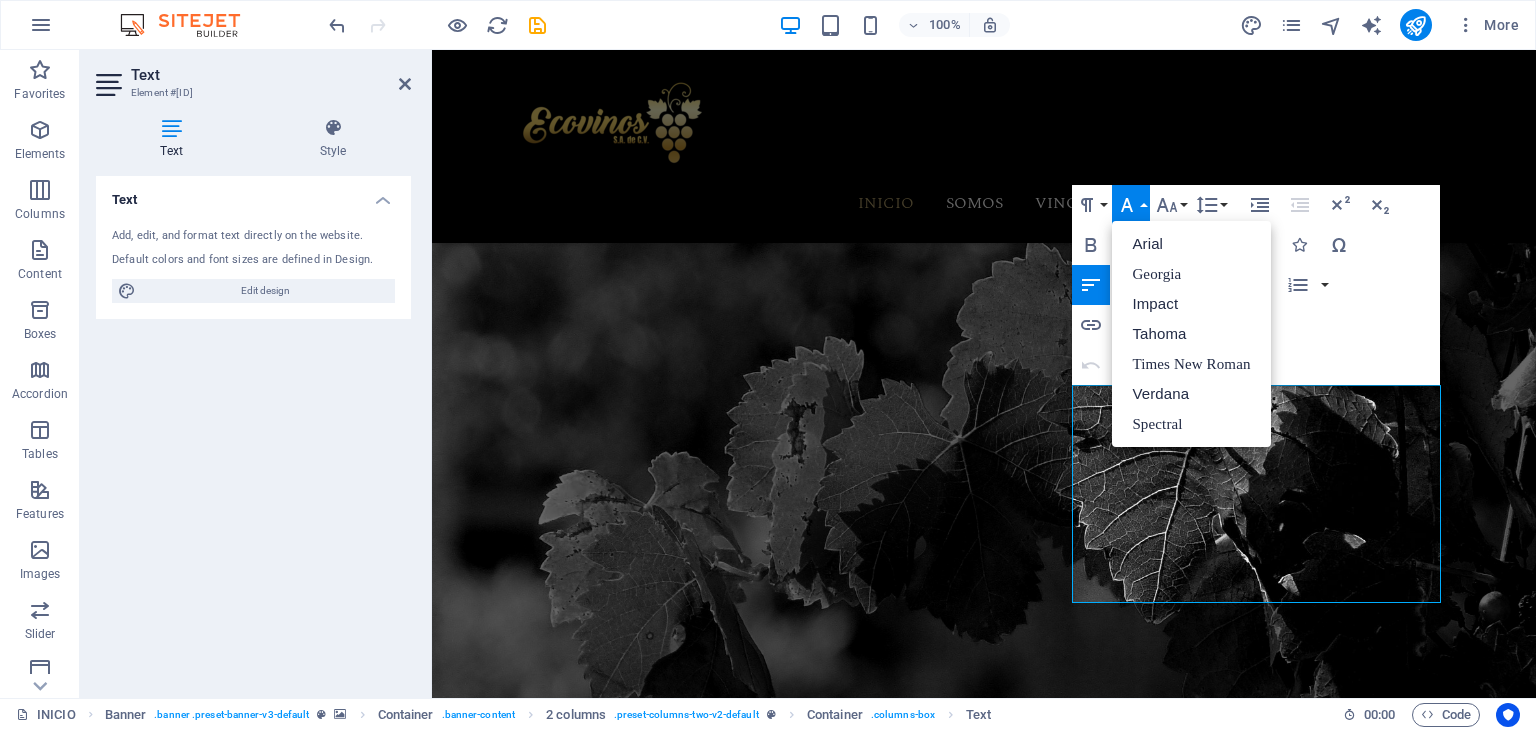 click on "Font Family" at bounding box center (1131, 205) 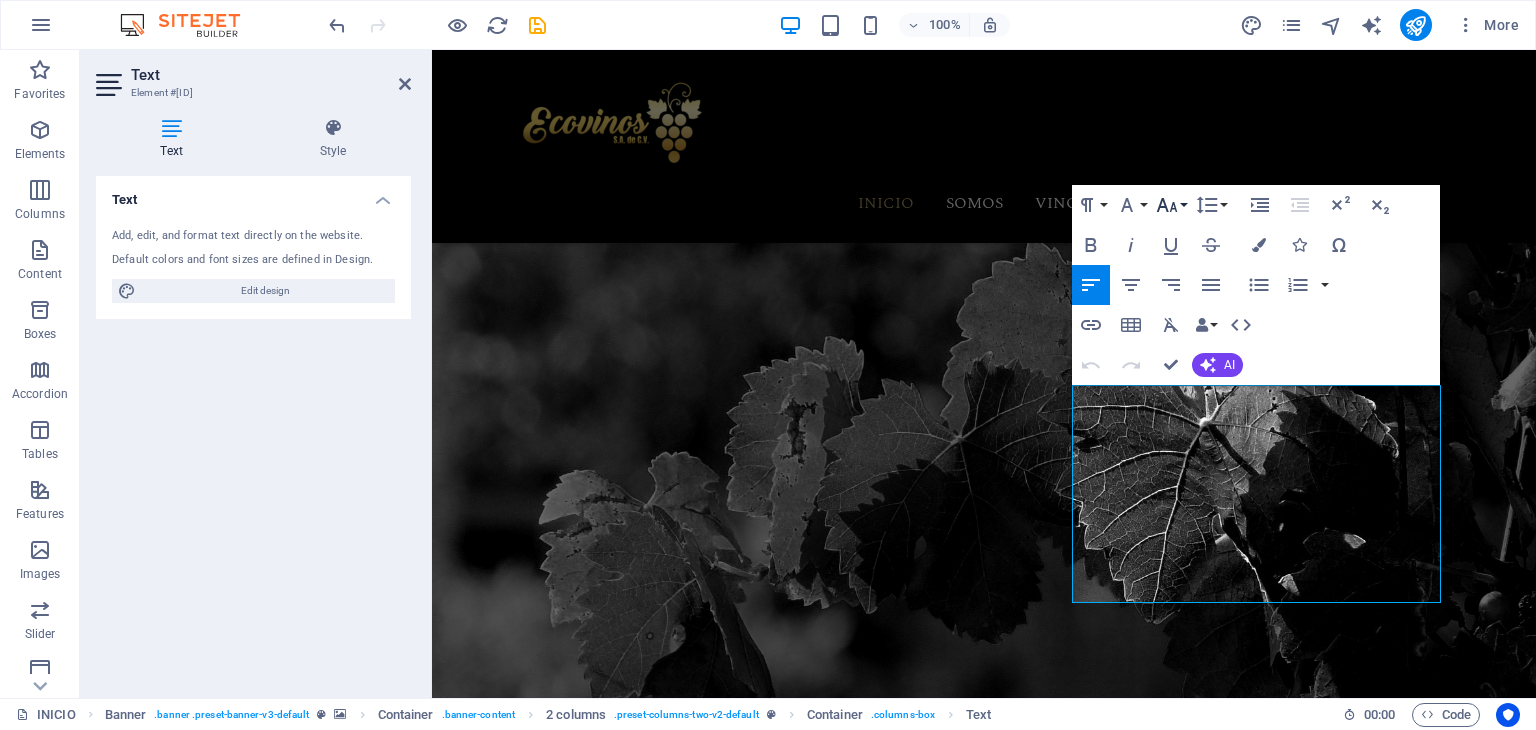 click on "Font Size" at bounding box center (1171, 205) 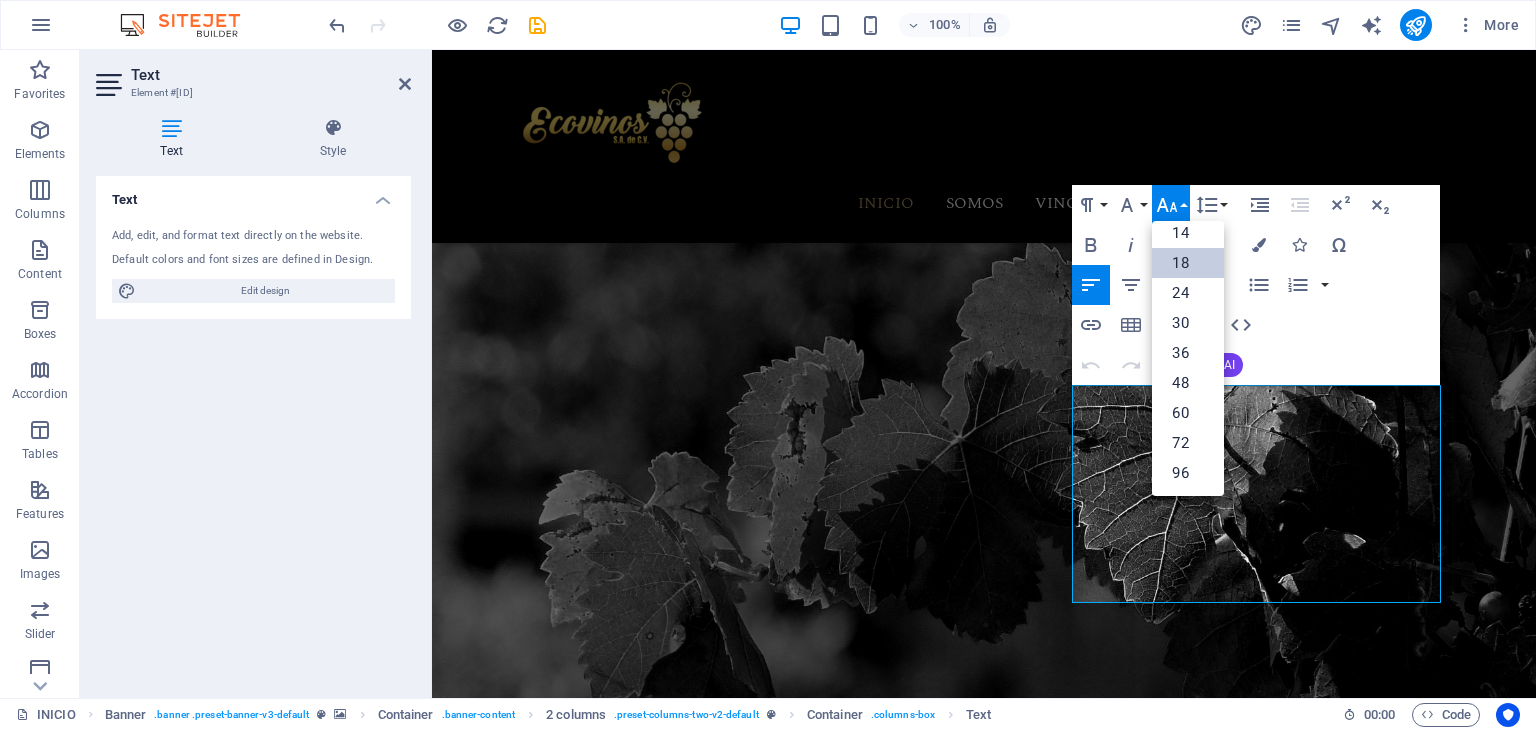 scroll, scrollTop: 160, scrollLeft: 0, axis: vertical 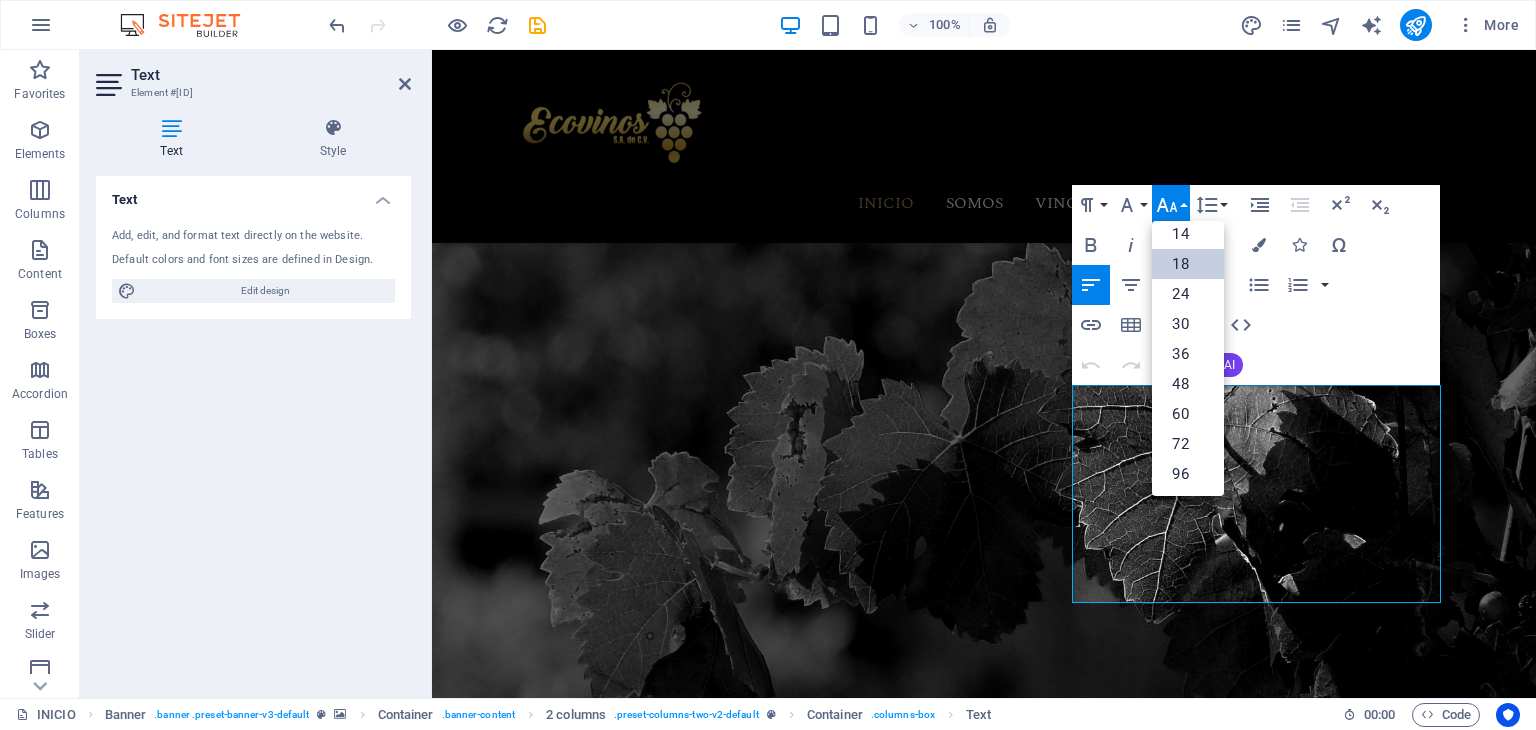 click on "Font Size" at bounding box center (1171, 205) 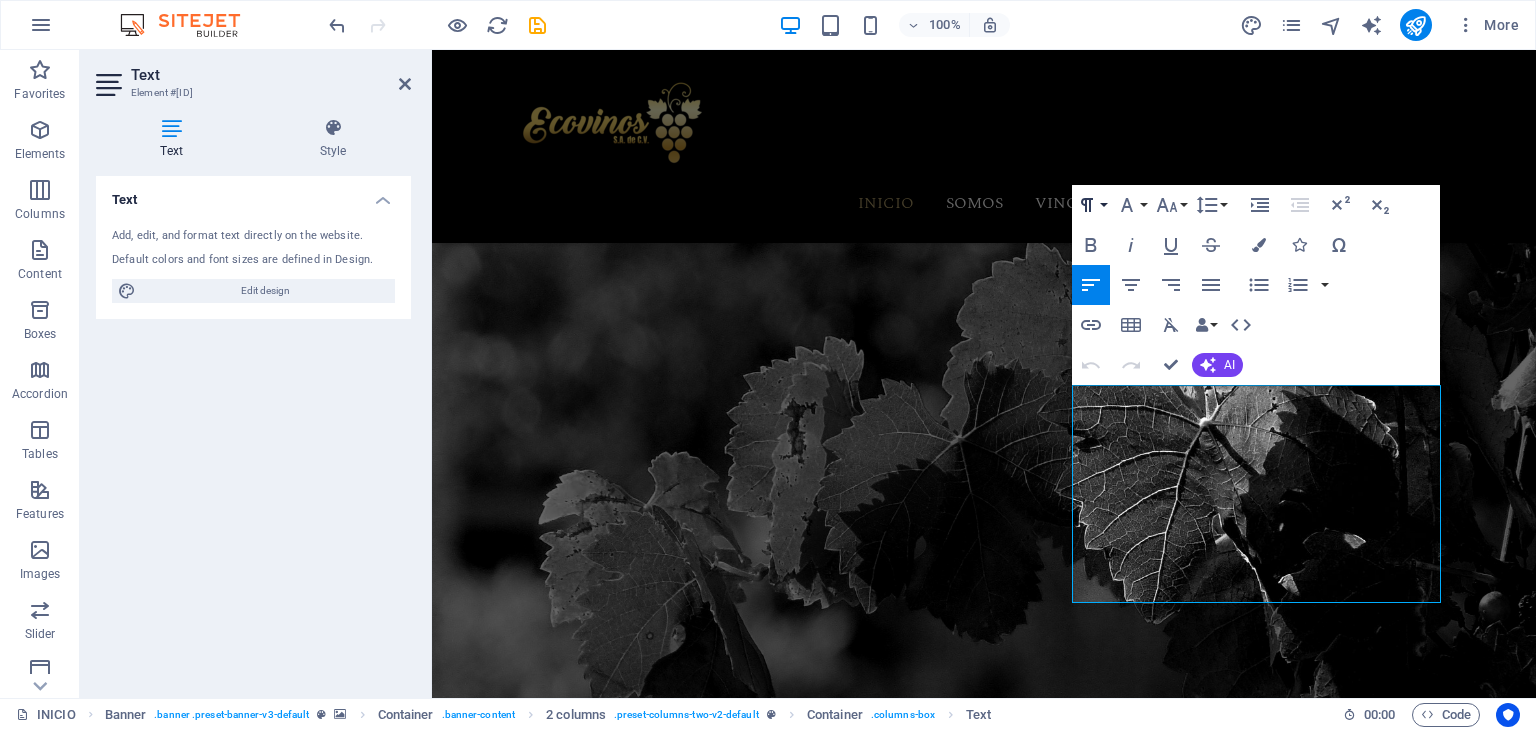 click on "Paragraph Format" at bounding box center [1091, 205] 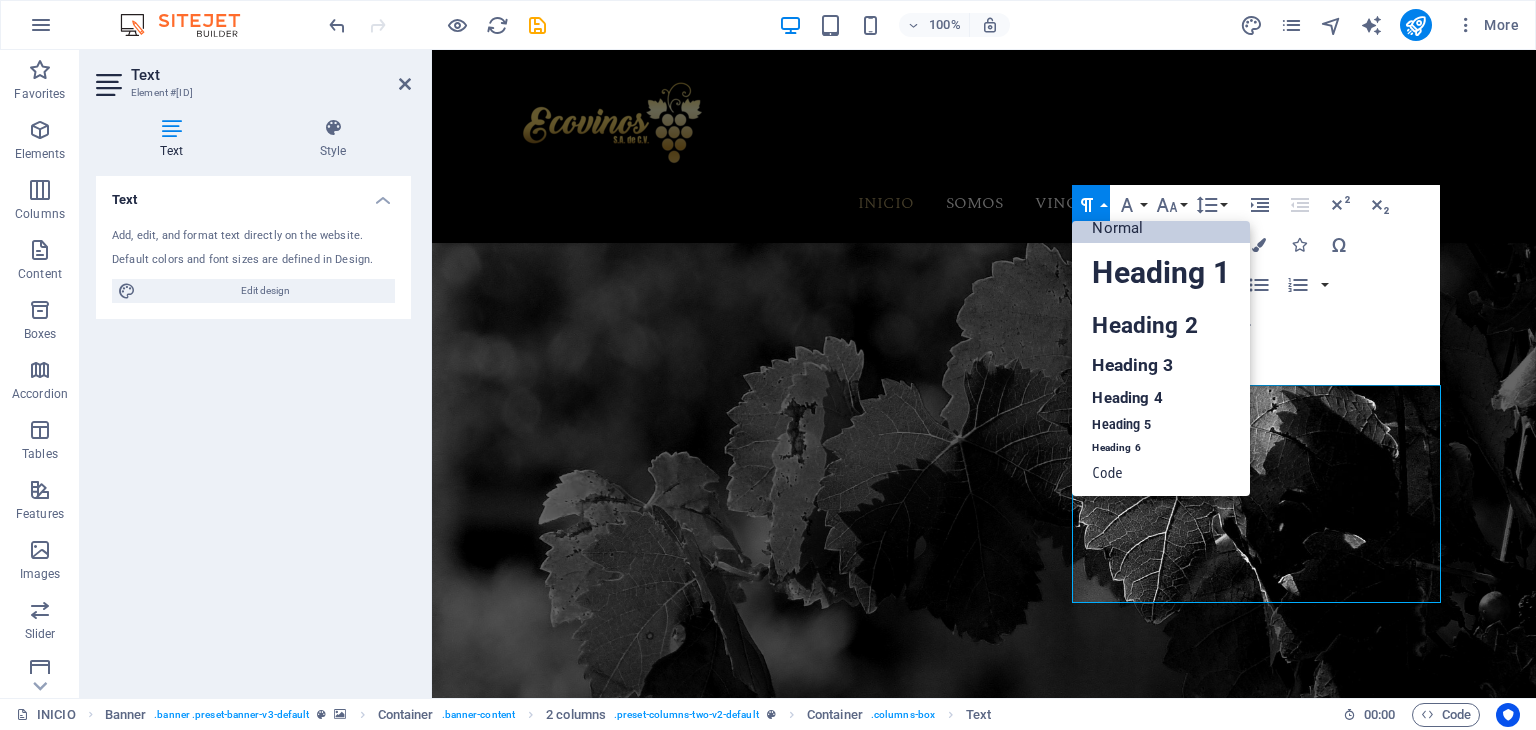 scroll, scrollTop: 16, scrollLeft: 0, axis: vertical 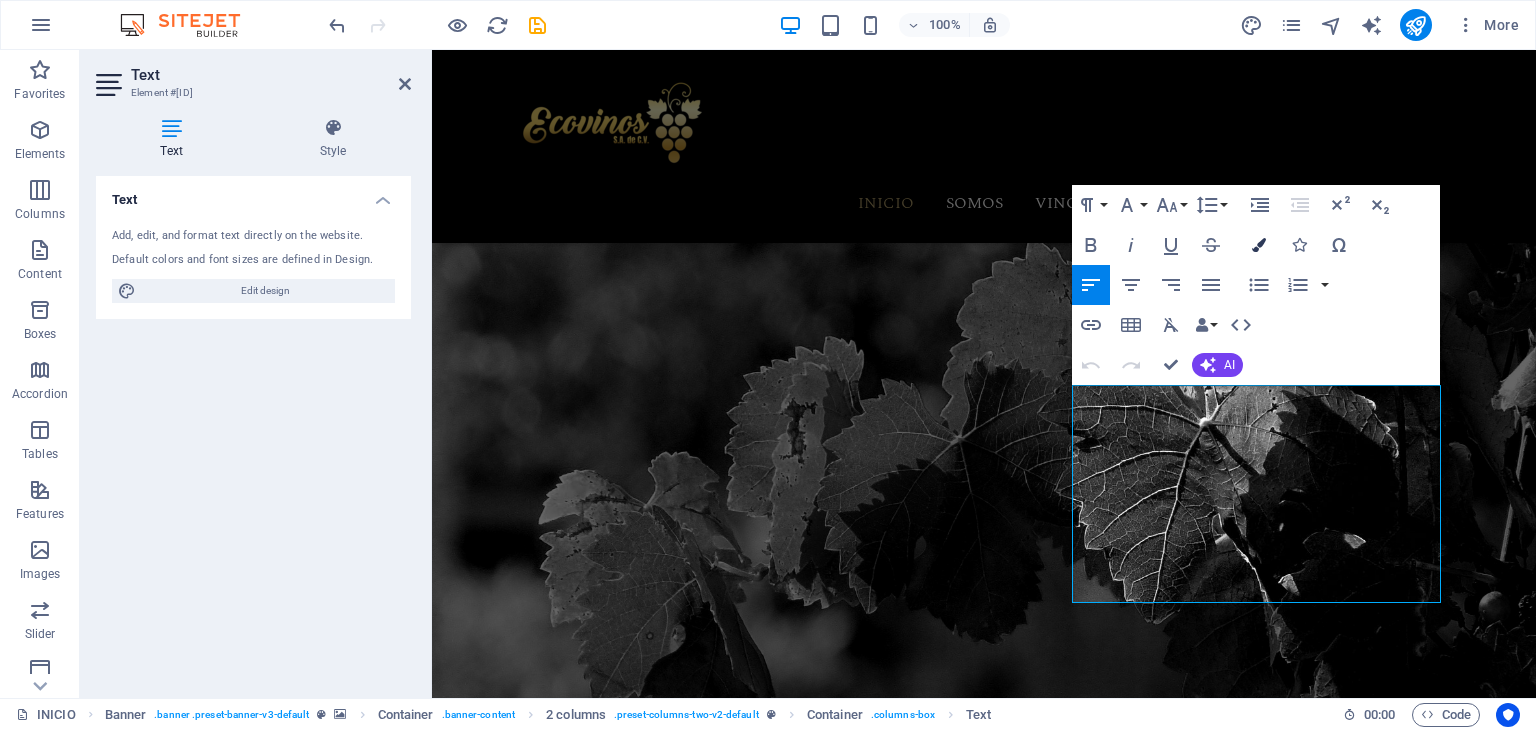 click at bounding box center [1259, 245] 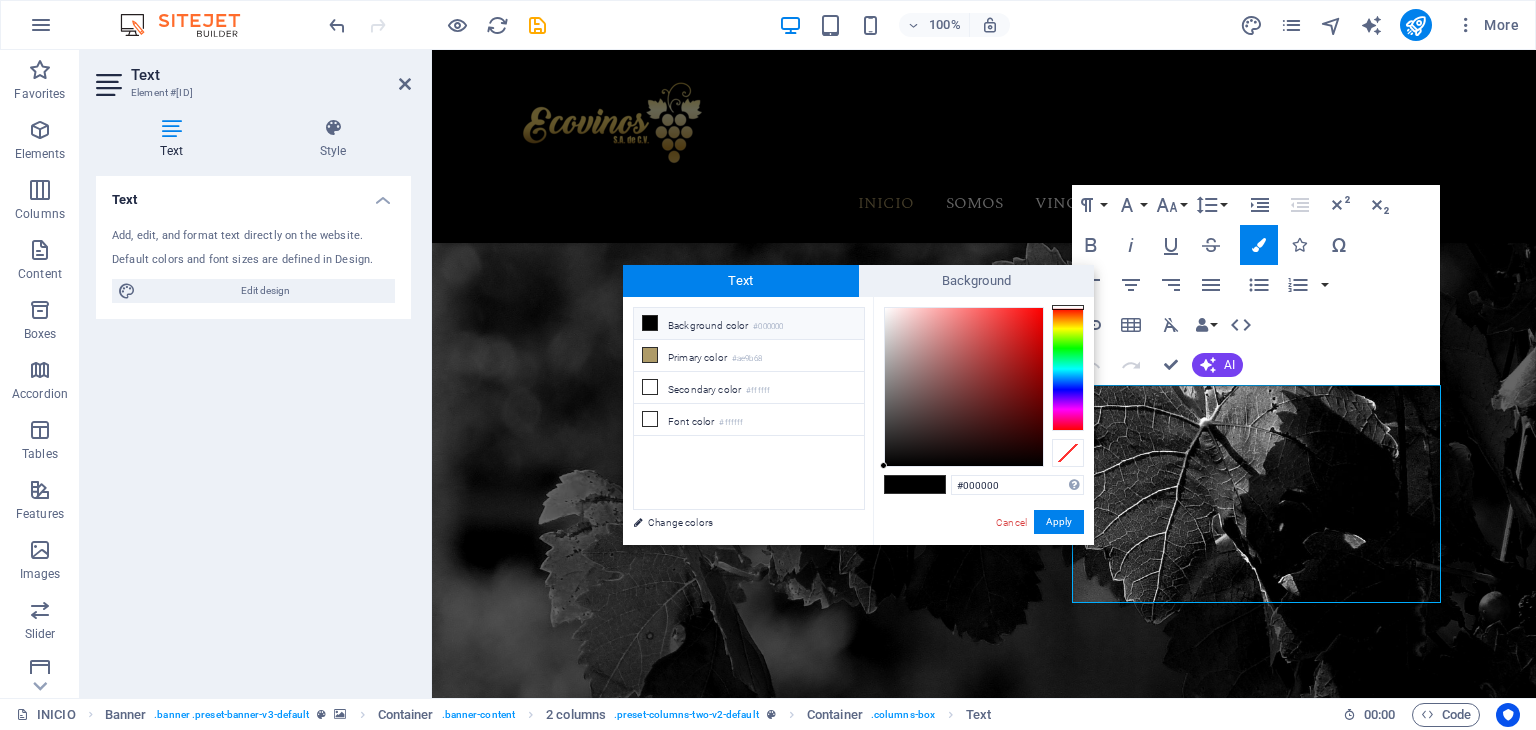 click at bounding box center [900, 484] 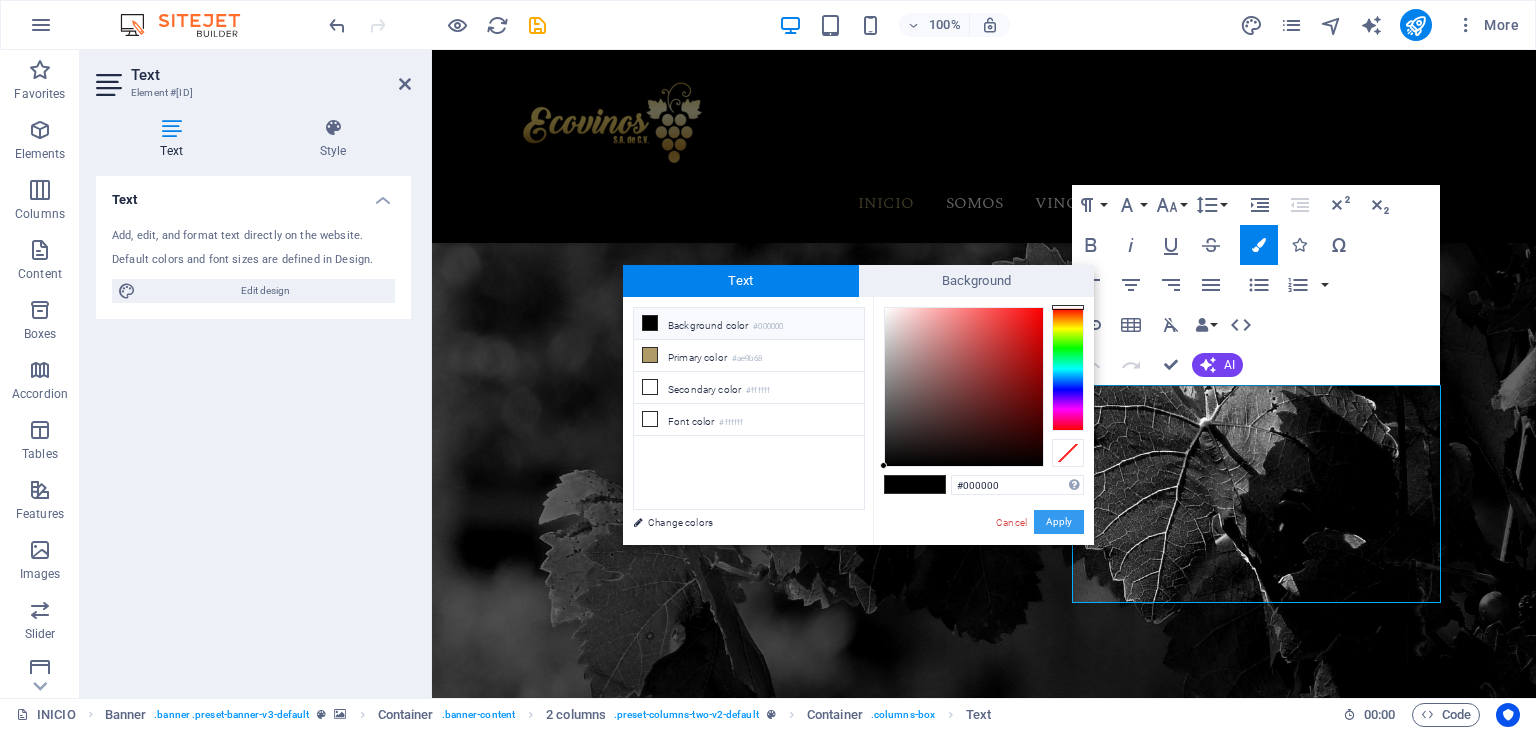 click on "Apply" at bounding box center [1059, 522] 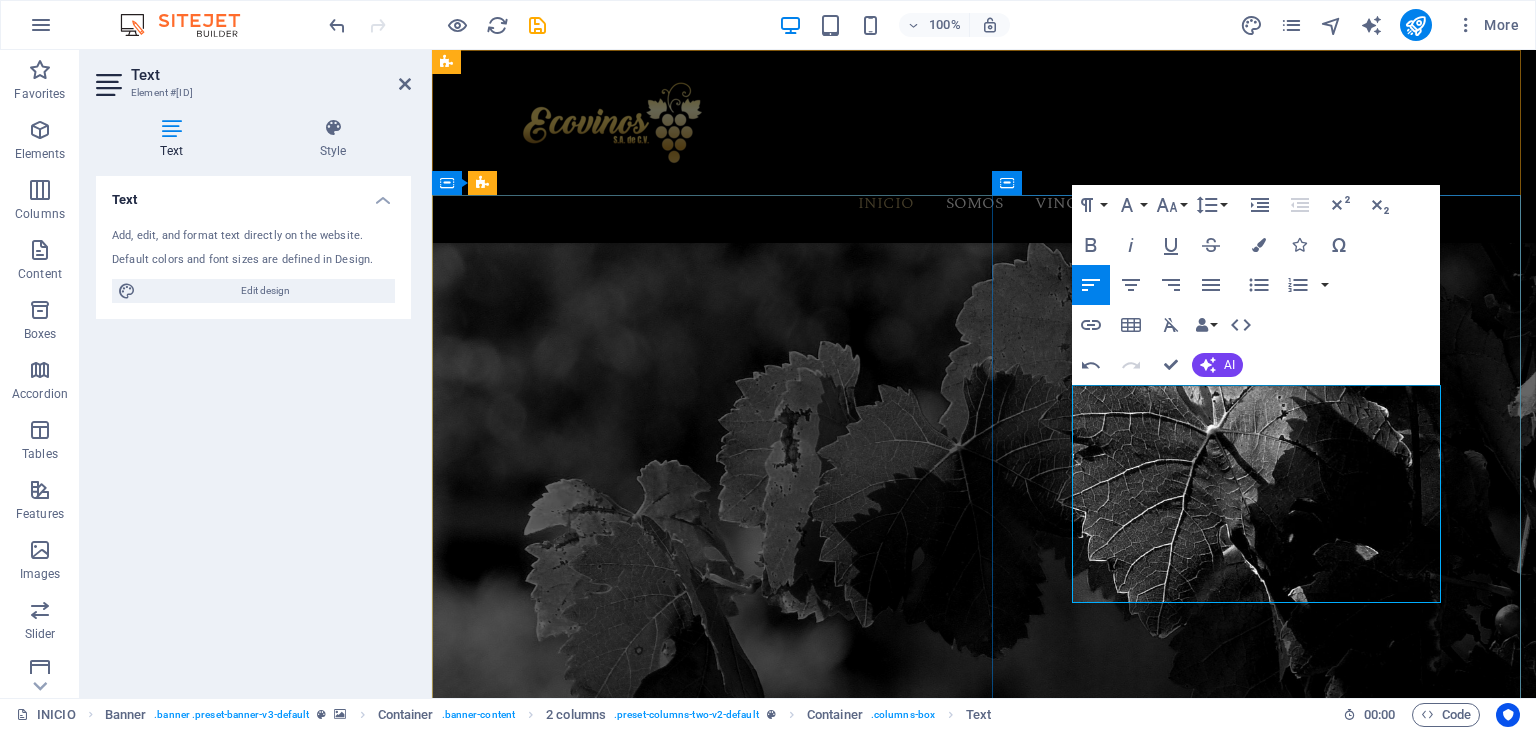 click on "[BRAND], trae directamente desde [CITY], [STATE], [COUNTRY], una gran variedad de vinos, combinación de clima, naturaleza del terreno, experiencia y conocimientos para producir un vino único." at bounding box center (700, 1750) 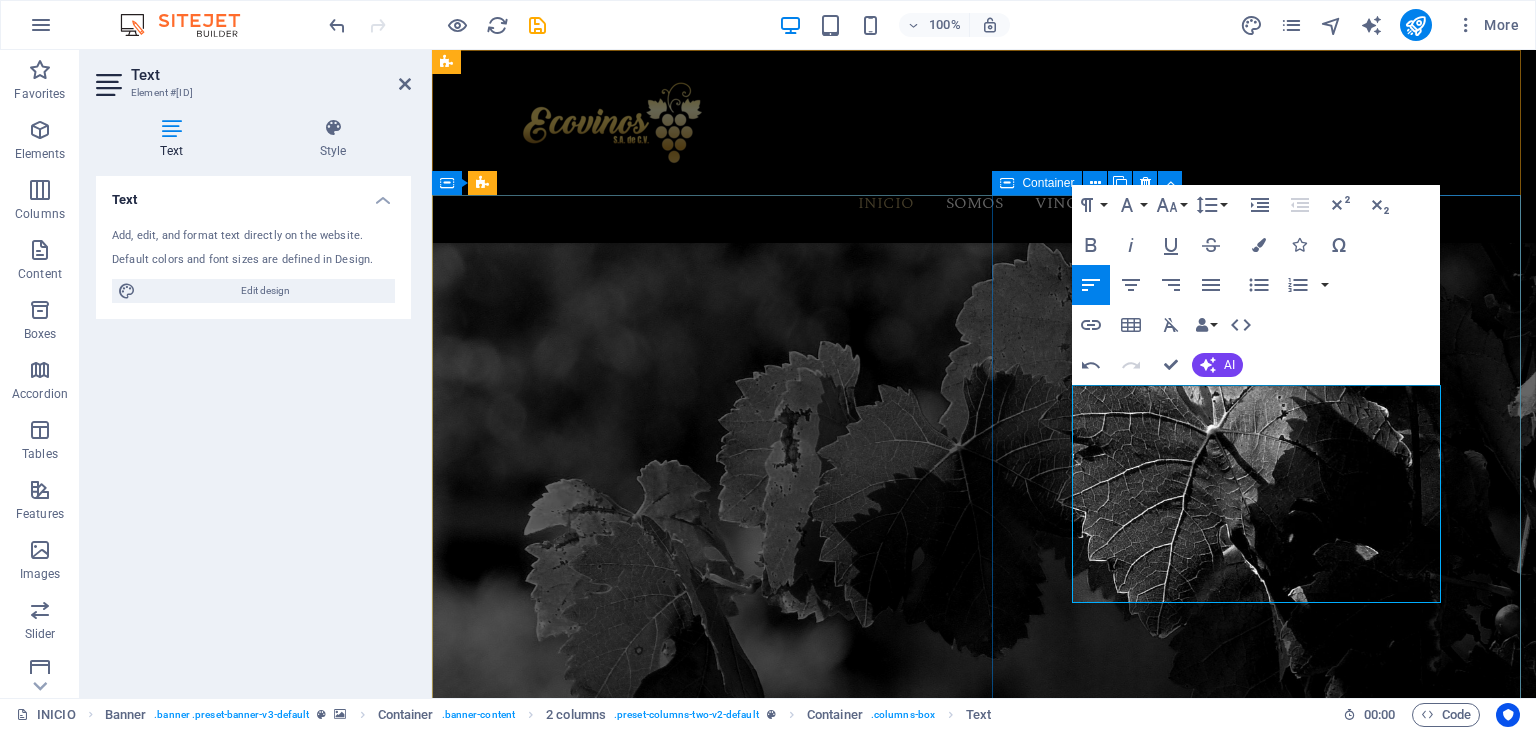 drag, startPoint x: 1272, startPoint y: 577, endPoint x: 1044, endPoint y: 394, distance: 292.35767 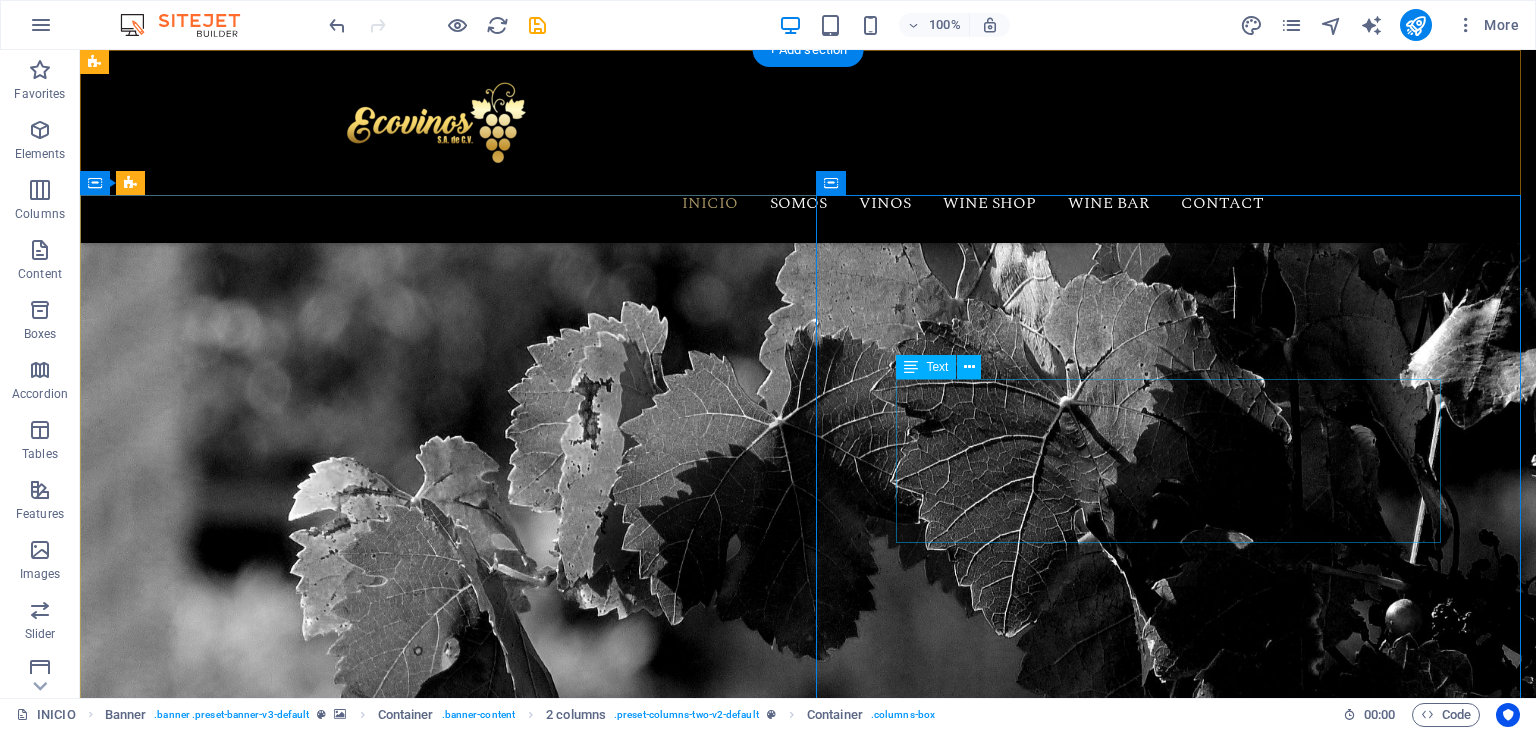 click on "[BRAND], trae directamente desde [CITY], [STATE], [COUNTRY], una gran variedad de vinos, combinación de clima, naturaleza del terreno, experiencia y conocimientos para producir un vino único. El Moscatel es un vino peculiar que envejece en botas de roble americano" at bounding box center (436, 1691) 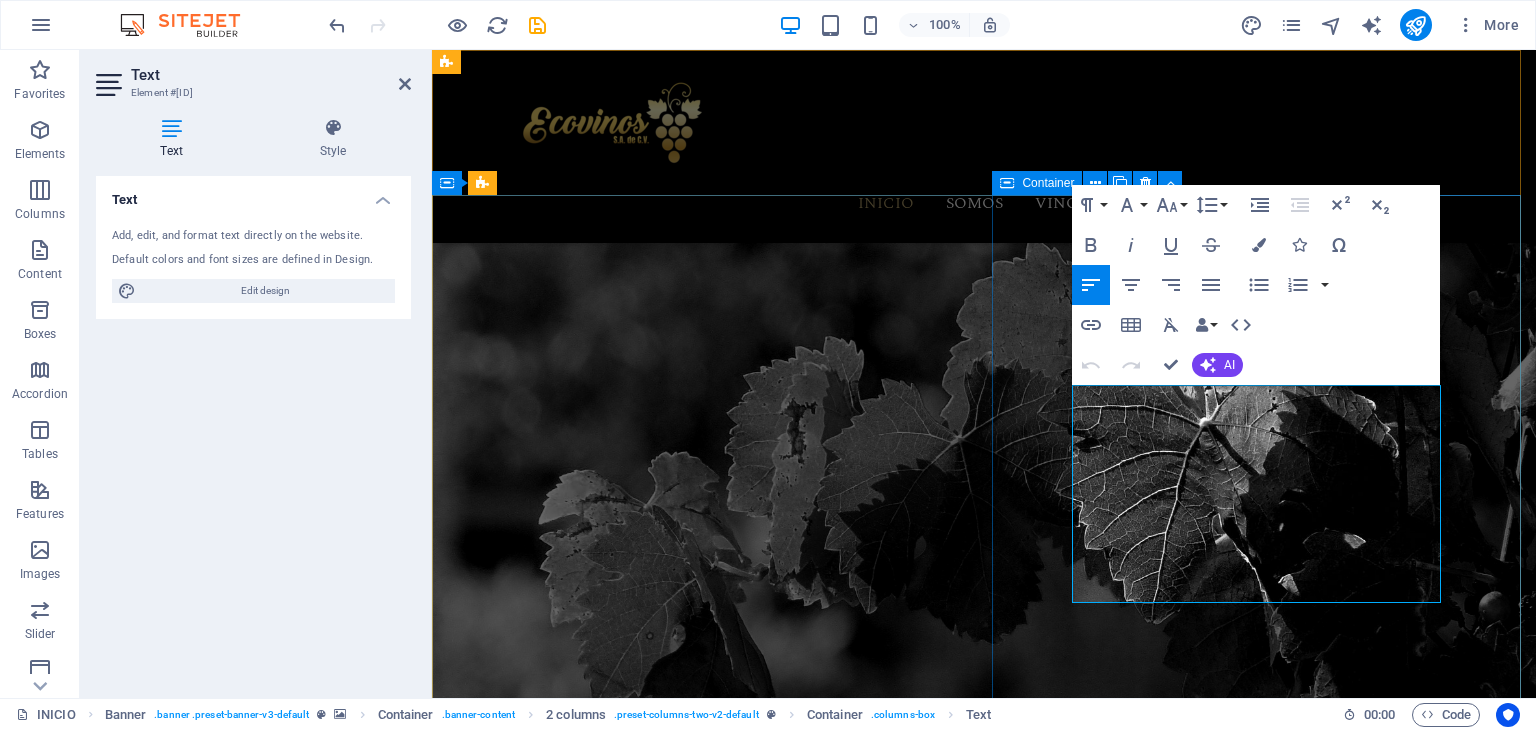 drag, startPoint x: 1275, startPoint y: 578, endPoint x: 1063, endPoint y: 394, distance: 280.71338 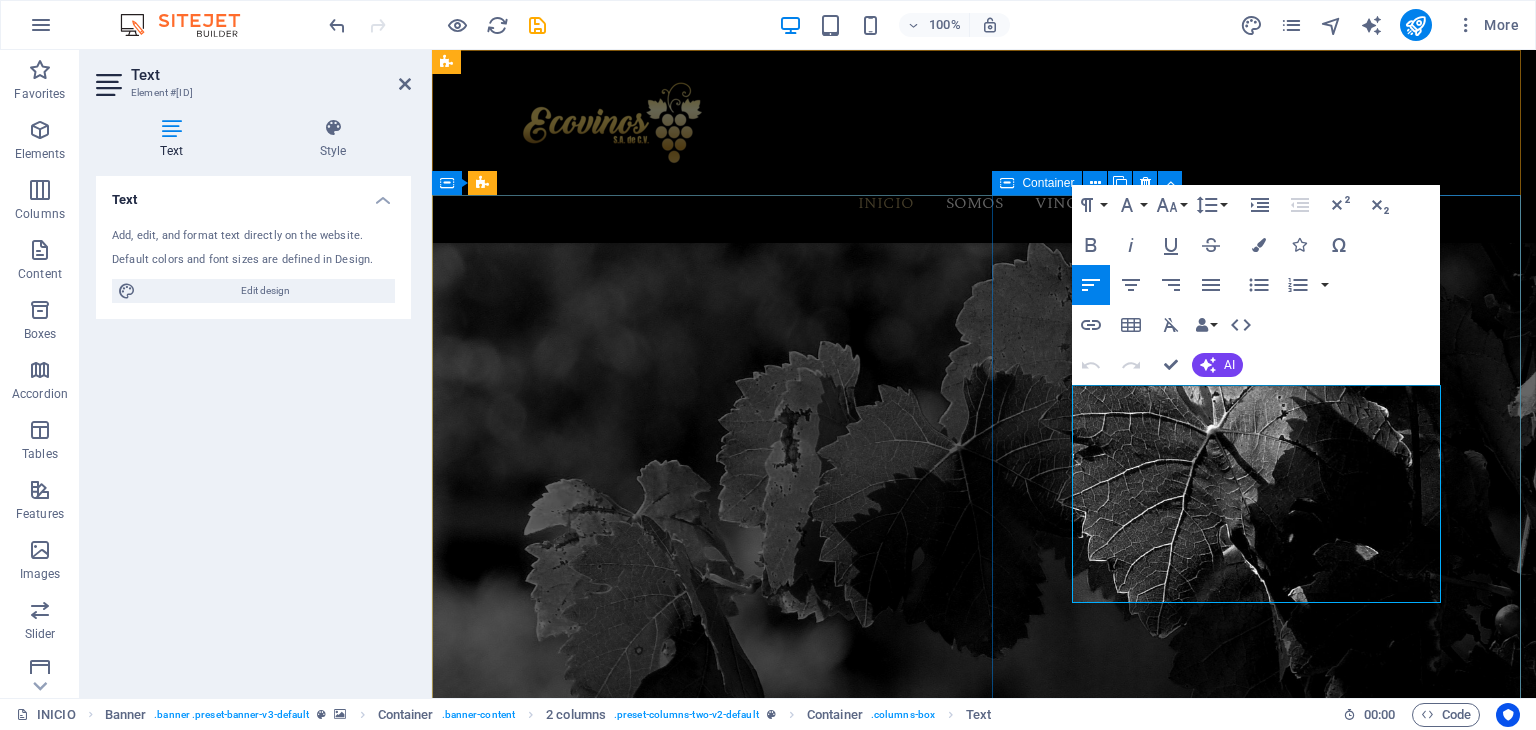 copy on "[BRAND], trae directamente desde [CITY], [STATE], [COUNTRY], una gran variedad de vinos, combinación de clima, naturaleza del terreno, experiencia y conocimientos para producir un vino único. El Moscatel es un vino peculiar que envejece en botas de roble americano" 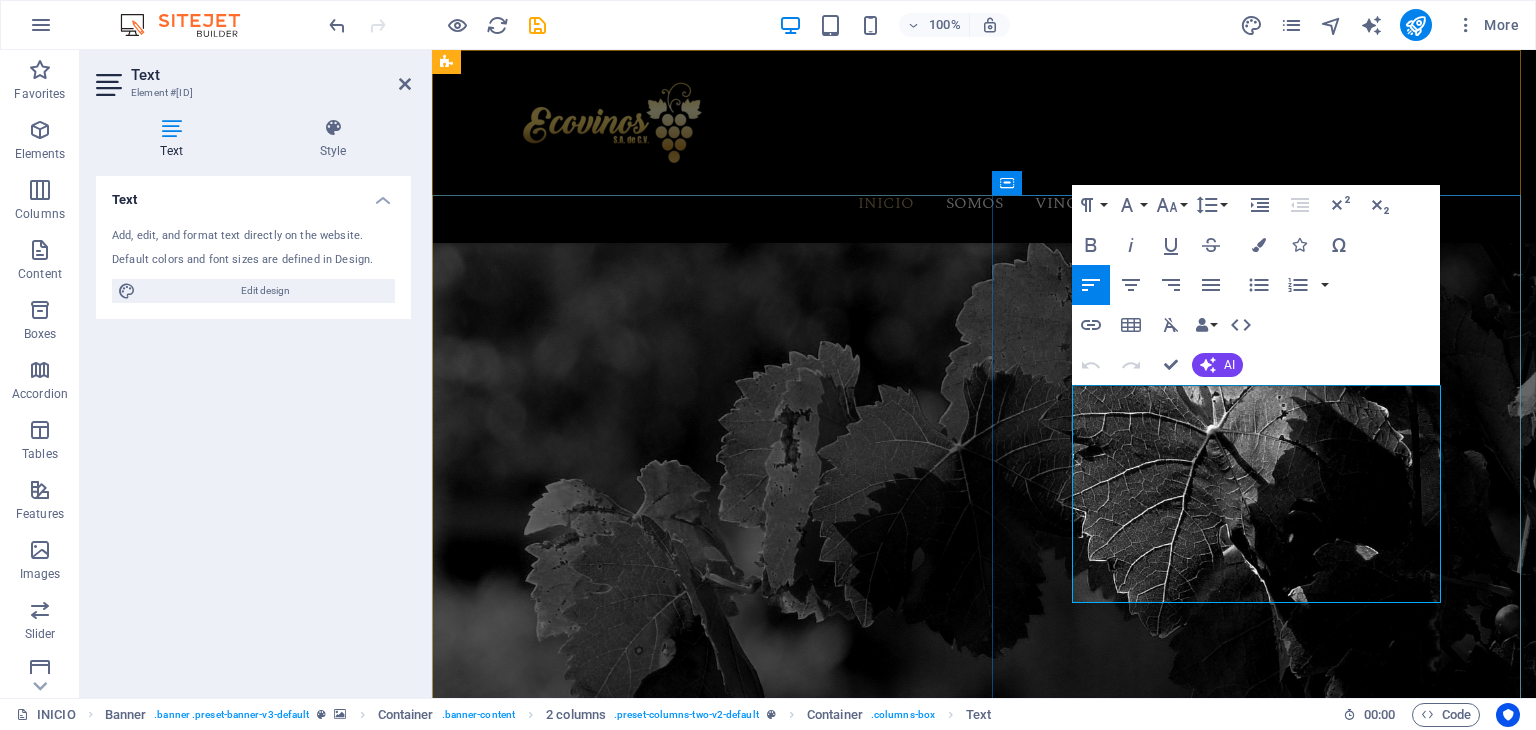 click on "Ecovinos, trae directamente desde Chipiona, Cádiz, España, una gran variedad de vinos, combinación de clima, naturaleza del terreno, experiencia y conocimientos para producir un vino único." at bounding box center [689, 1750] 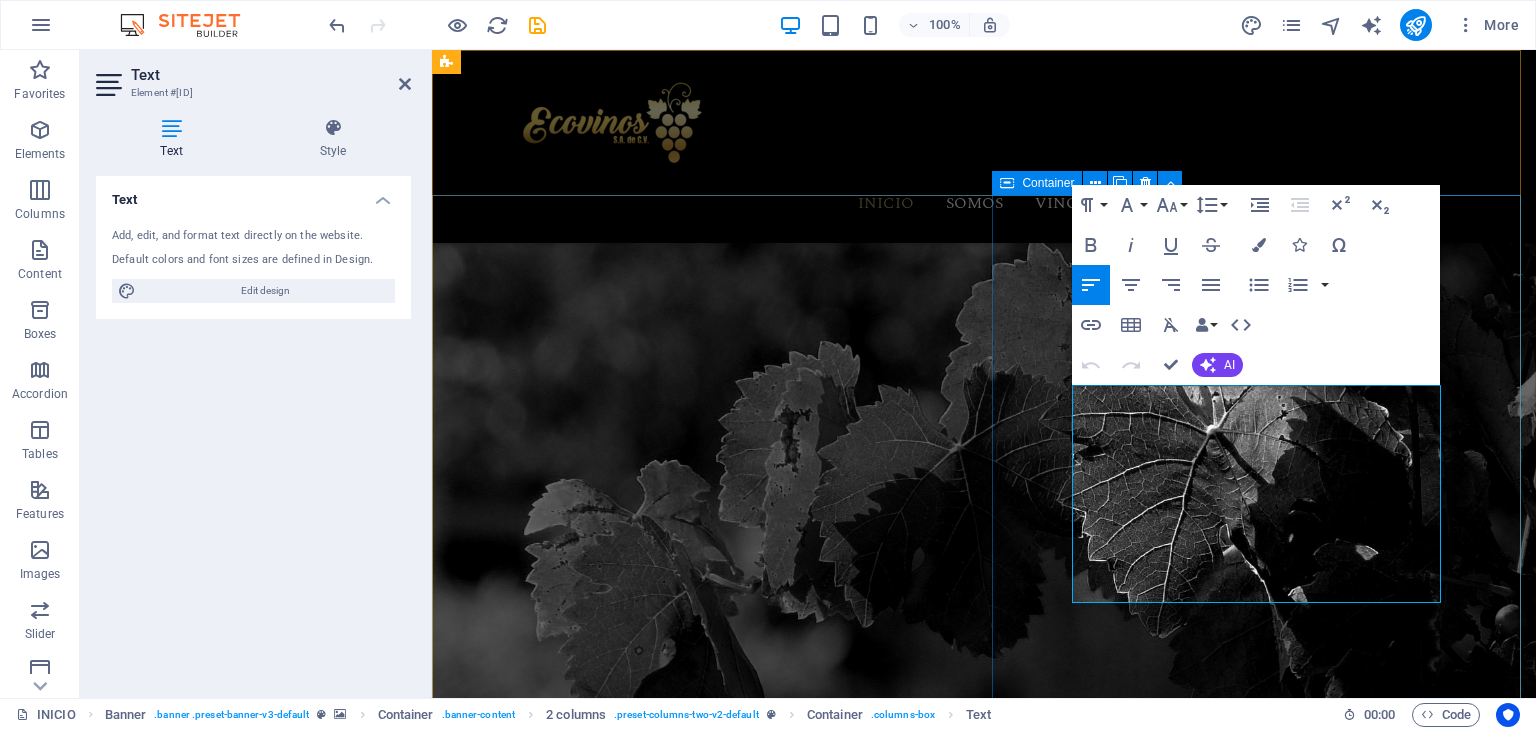 click on "Descubre el Moscatel de Chipiona Ecovinos, trae directamente desde Chipiona, Cádiz, España, una gran variedad de vinos, combinación de clima, naturaleza del terreno, experiencia y conocimientos para producir un vino único. El Moscatel es un vino peculiar que envejece en botas de roble americano Read more" at bounding box center [700, 1783] 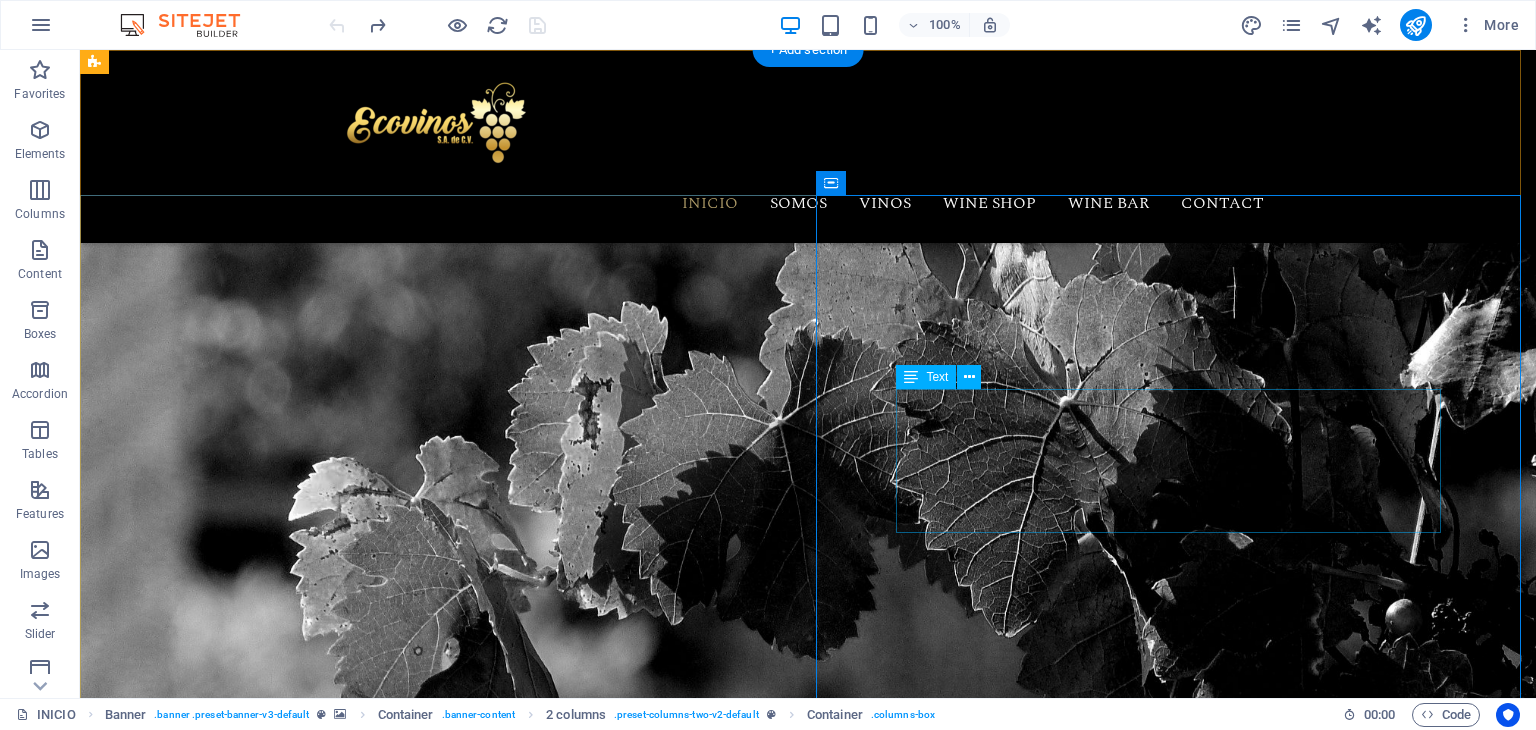 click on "Lorem ipsum dolor sit amet, consetetur sadipscing elitr, sed diam nonumy eirmod tempor invidunt ut labore et dolore magna aliquyam erat, sed diam voluptua. At vero eos et accusam et justo duo dolores et ea rebum. Stet clita kasd gubergren, no sea takimata sanctus est Lorem ipsum dolor sit amet. Lorem ipsum dolor sit amet, consetetur sadipscing elitr, sed diam nonumy eirmod tempor invidunt ut labore et dolore magna aliquyam erat." at bounding box center [436, 1689] 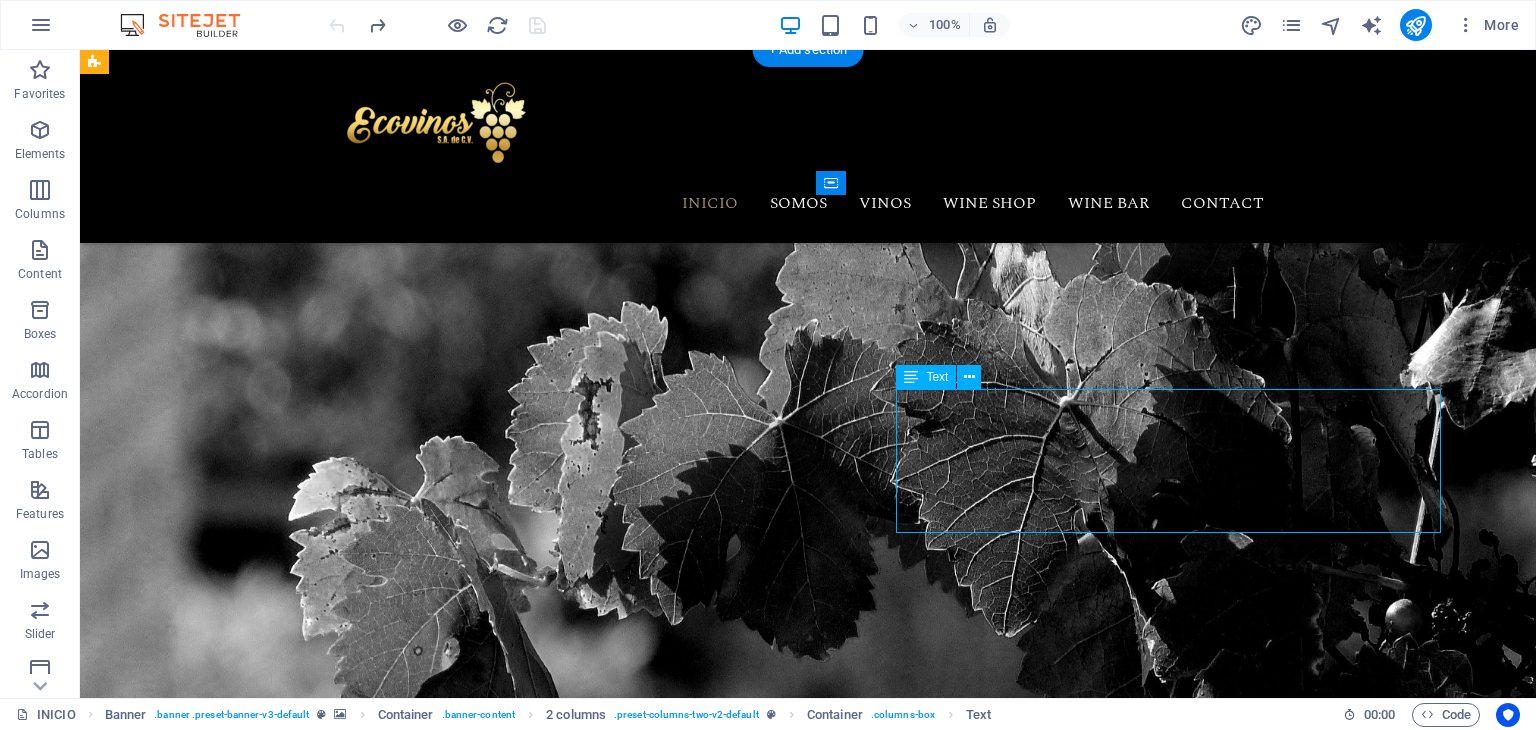 drag, startPoint x: 1345, startPoint y: 521, endPoint x: 950, endPoint y: 399, distance: 413.4114 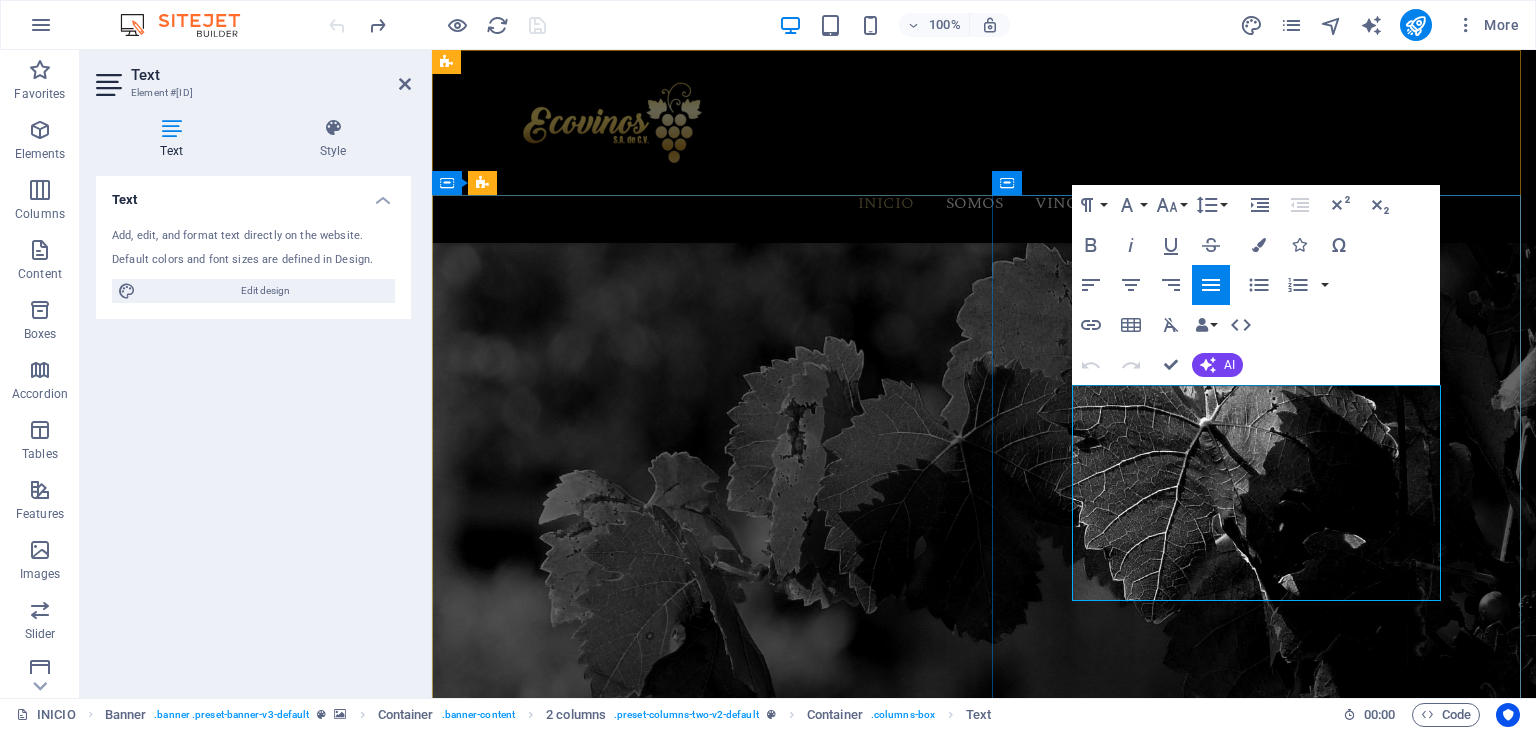drag, startPoint x: 1126, startPoint y: 400, endPoint x: 1384, endPoint y: 584, distance: 316.89114 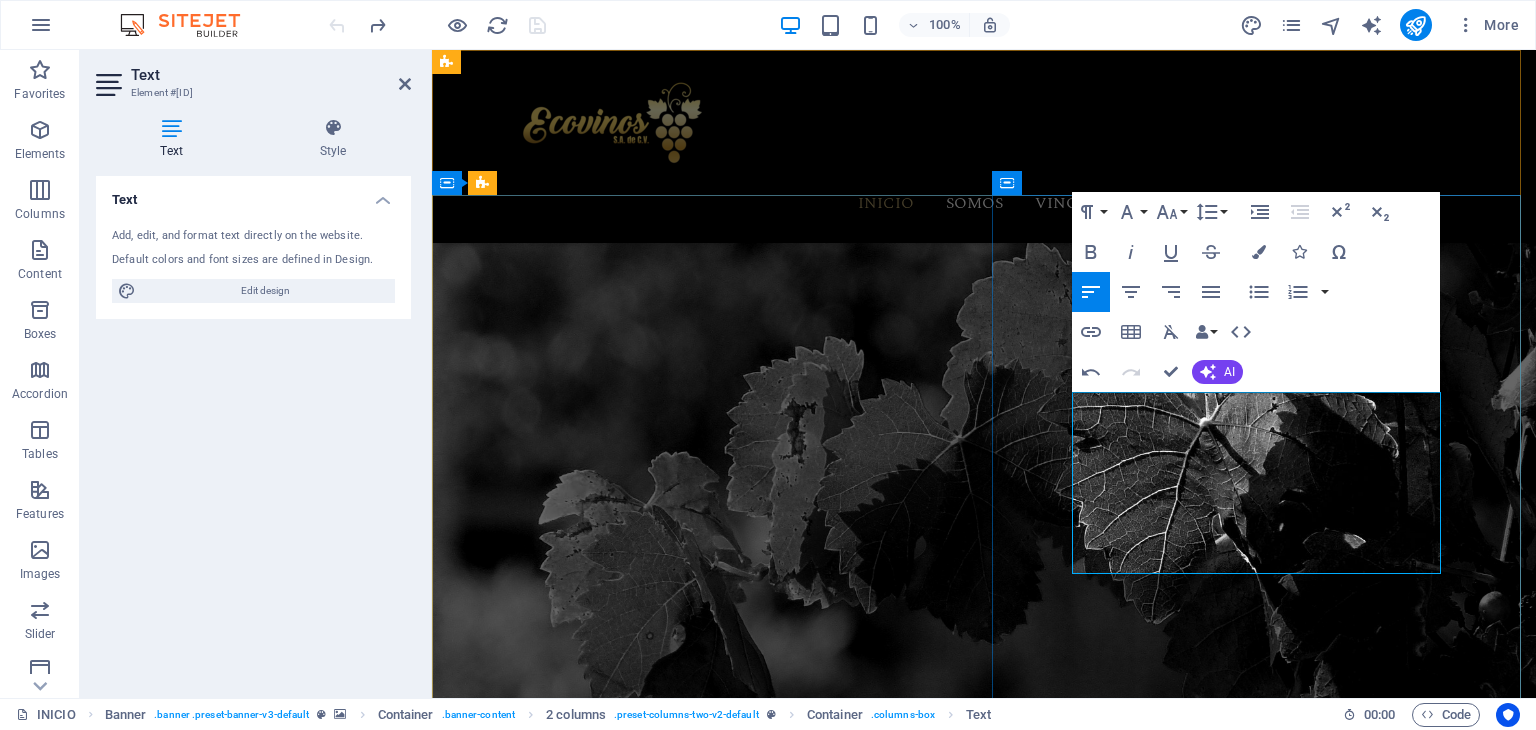 click on "Ecovinos, trae directamente desde Chipiona, Cádiz, España, una gran variedad de vinos, combinación de clima, naturaleza del terreno, experiencia y conocimientos para producir un vino único." at bounding box center (700, 1744) 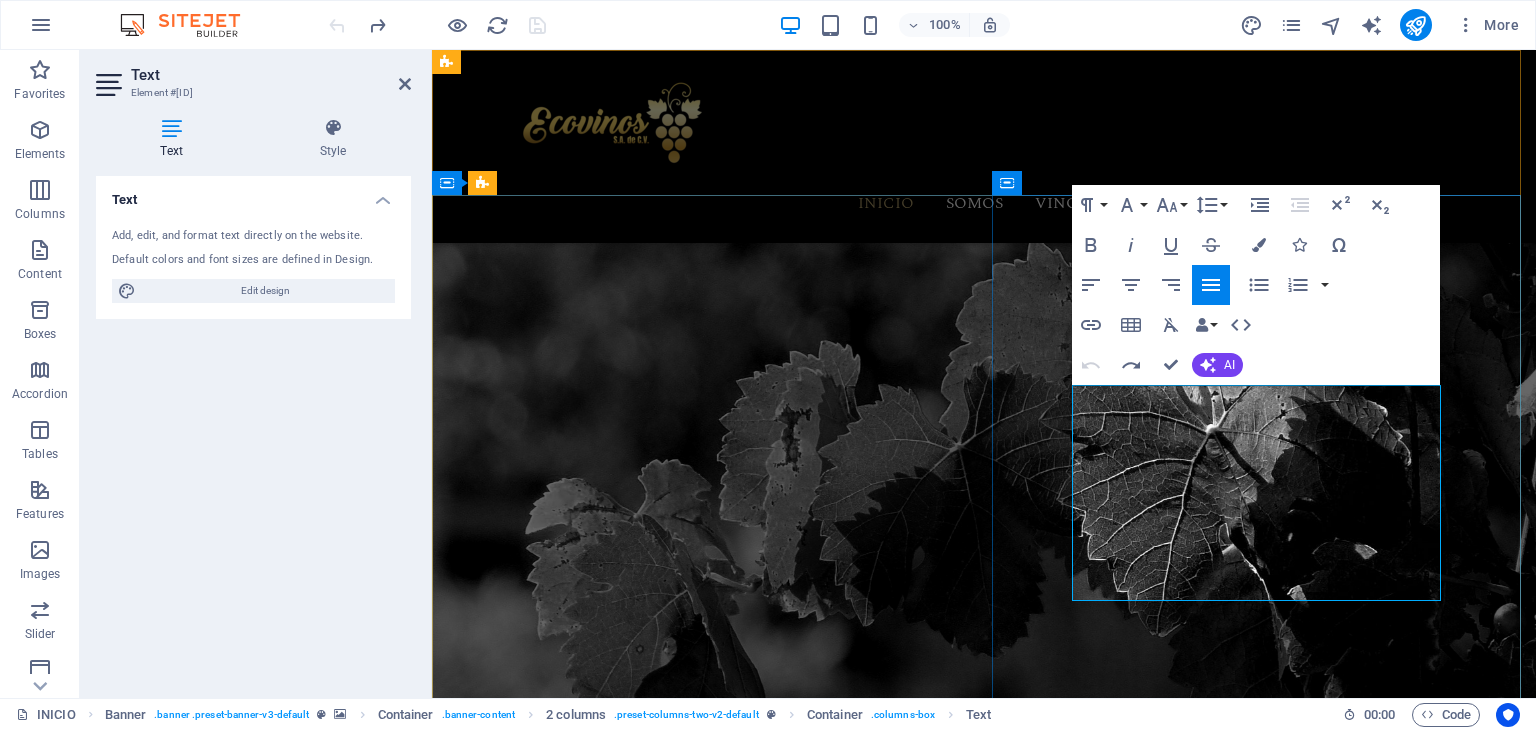 drag, startPoint x: 1073, startPoint y: 399, endPoint x: 1400, endPoint y: 594, distance: 380.72824 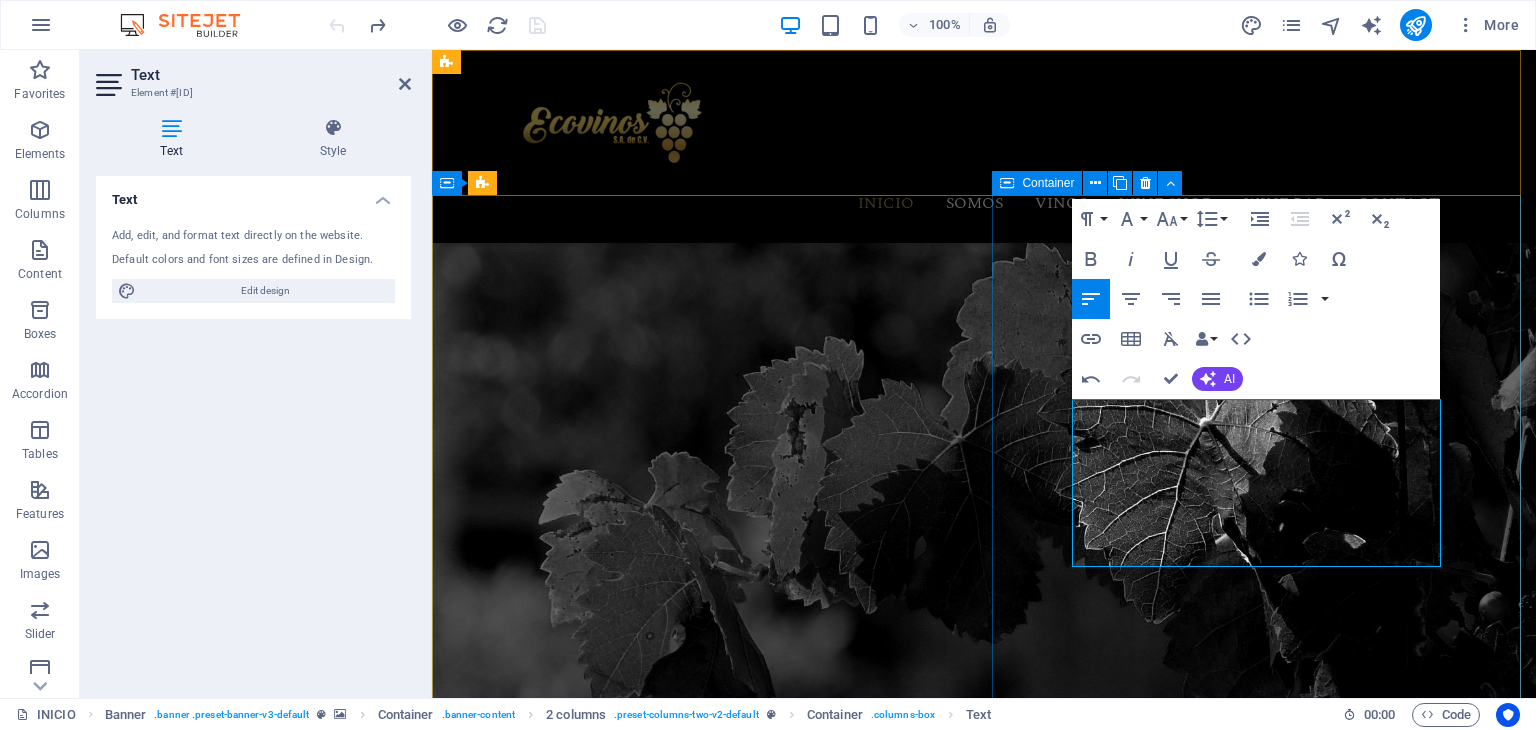 click on "Descubre el Moscatel de Chipiona Ecovinos, trae directamente de Chipiona, Cádiz, España, una gran variedad de vinos, producidos en una combinación de clima, naturaleza del terreno, experiencia y conocimientos únicos. El Moscatel es un vino peculiar que envejece en botas de roble americano. Read more" at bounding box center (700, 1735) 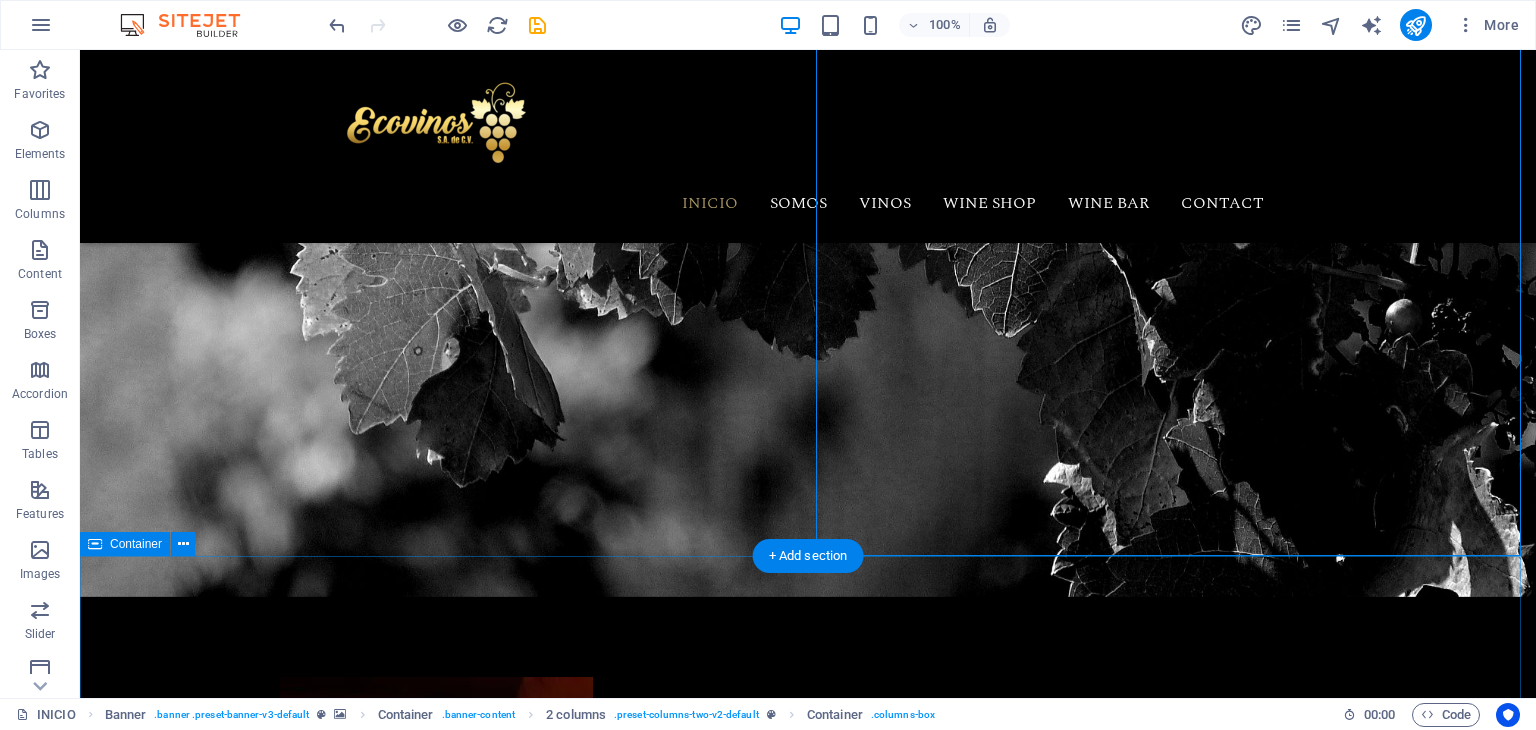 scroll, scrollTop: 0, scrollLeft: 0, axis: both 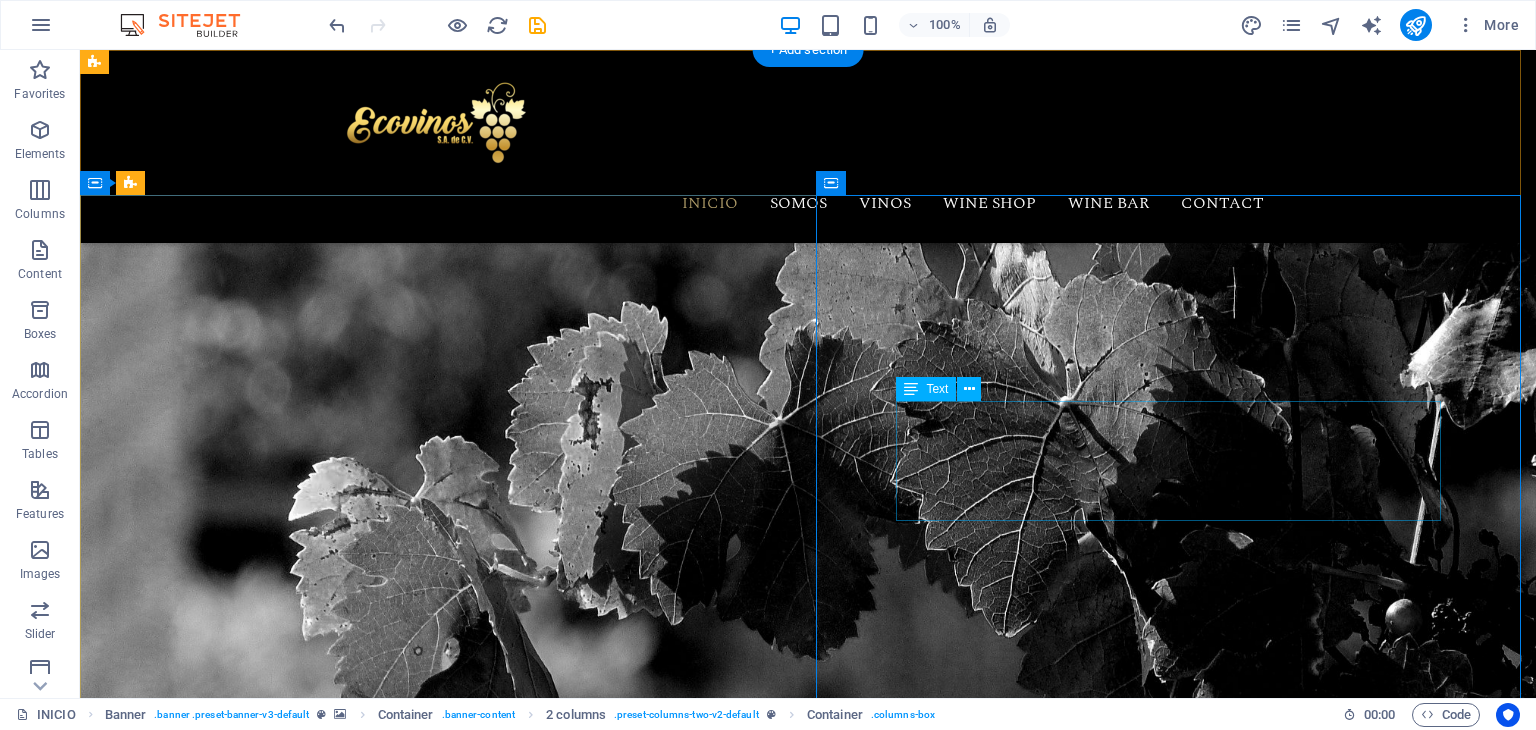 click on "Ecovinos, trae directamente de Chipiona, Cádiz, España, una gran variedad de vinos, producidos en una combinación de clima, naturaleza del terreno, experiencia y conocimientos únicos. El Moscatel es un vino peculiar que envejece en botas de roble americano." at bounding box center [436, 1677] 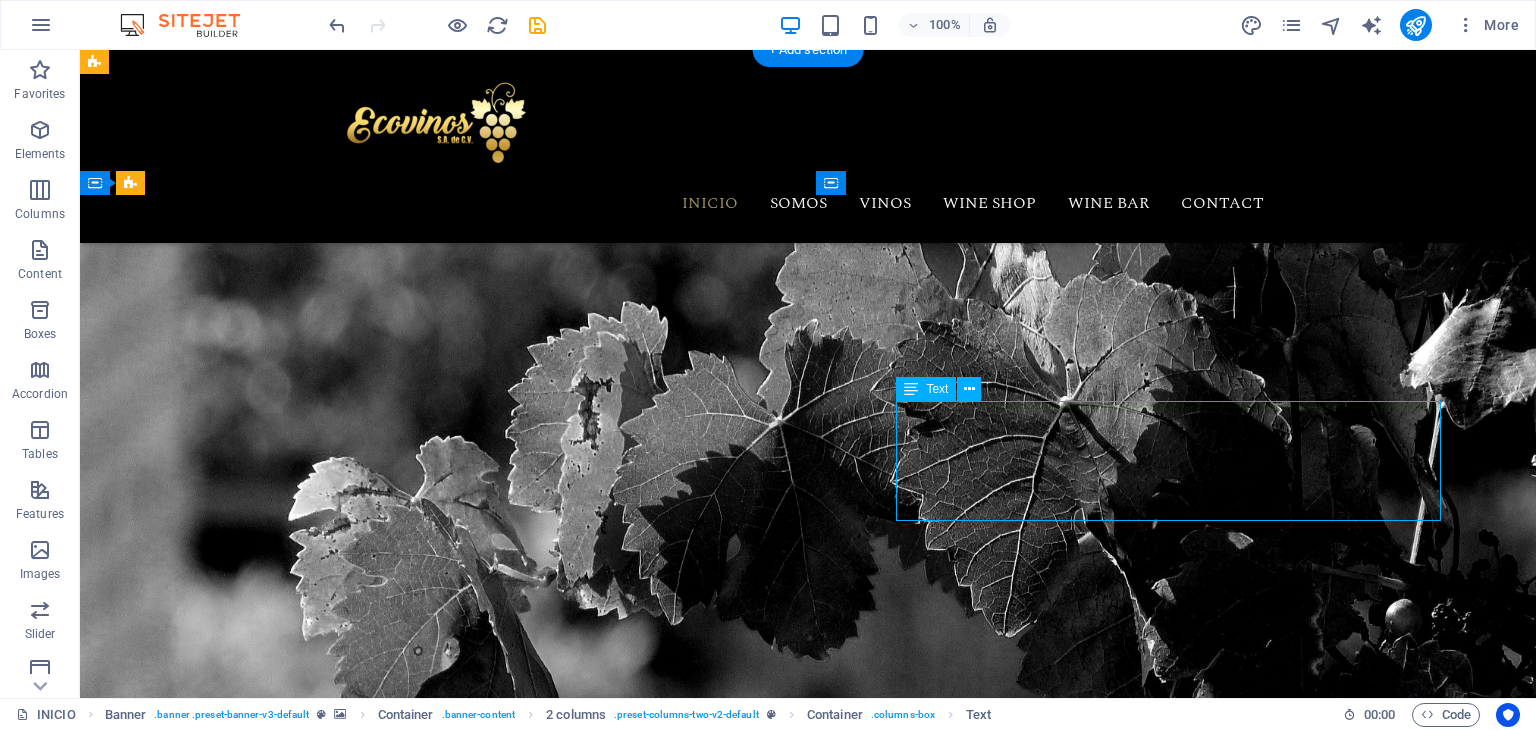 click on "Ecovinos, trae directamente de Chipiona, Cádiz, España, una gran variedad de vinos, producidos en una combinación de clima, naturaleza del terreno, experiencia y conocimientos únicos. El Moscatel es un vino peculiar que envejece en botas de roble americano." at bounding box center [436, 1677] 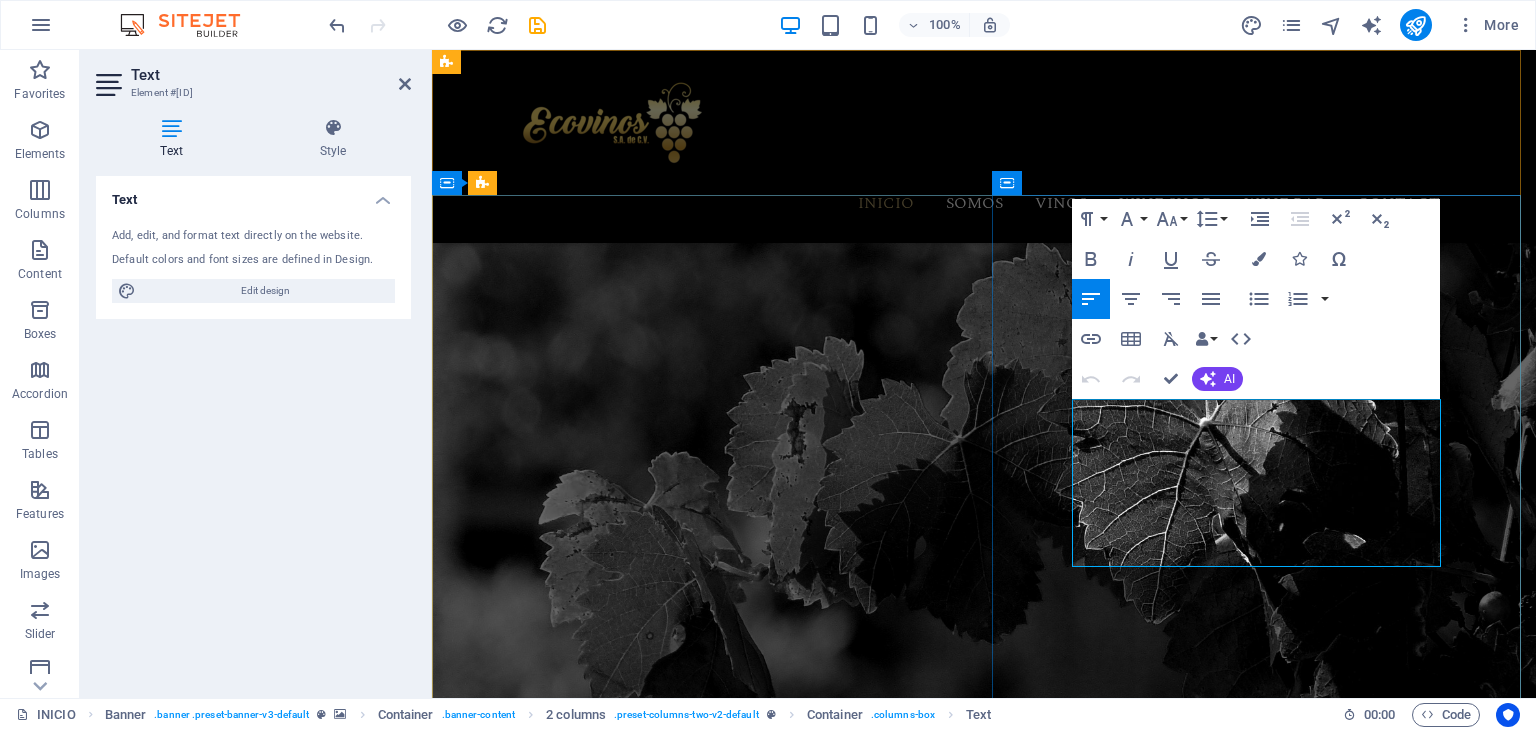 click on "El Moscatel es un vino peculiar que envejece en botas de roble americano." at bounding box center (700, 1804) 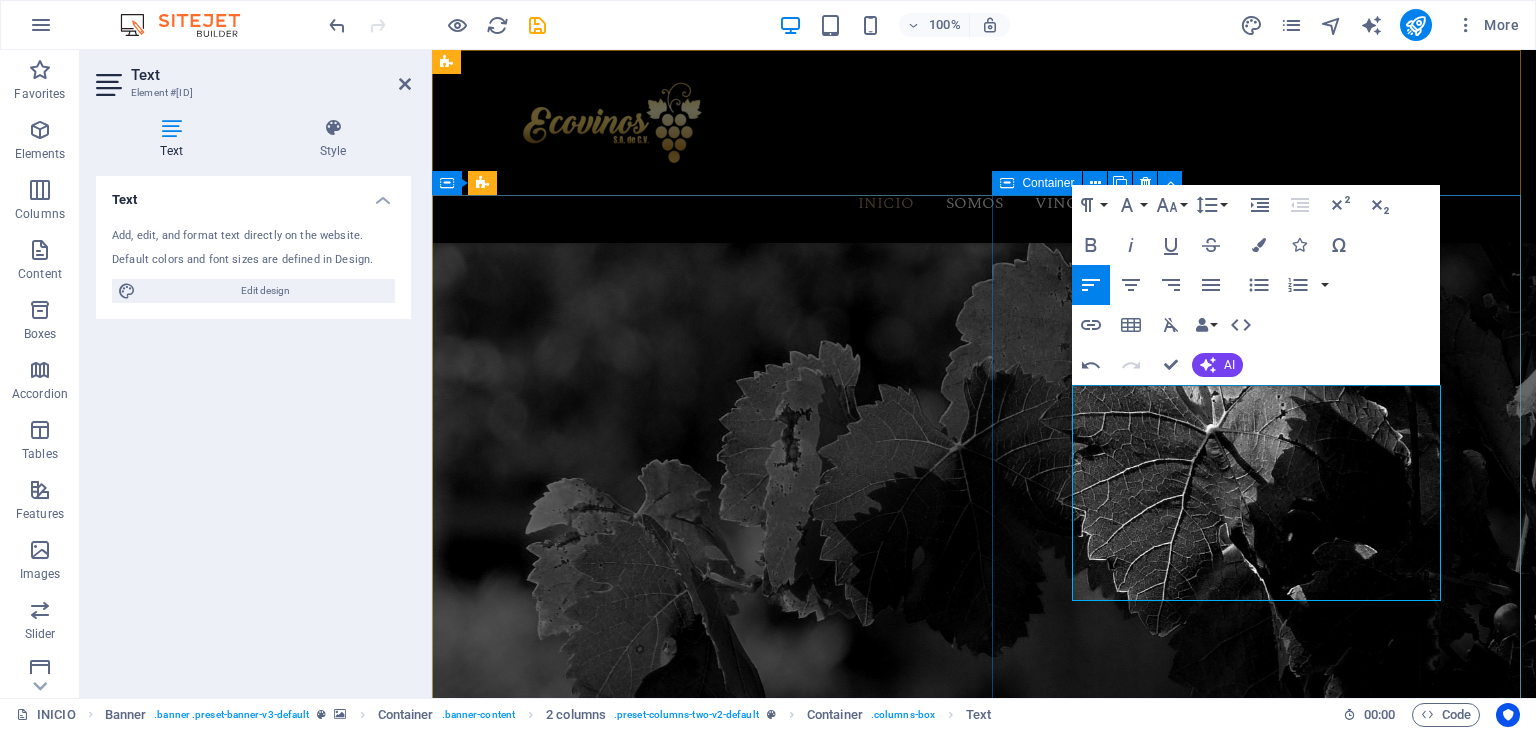 click on "Descubre el Moscatel de Chipiona Ecovinos, trae directamente de Chipiona, Cádiz, España, una gran variedad de vinos, producidos en una combinación de clima, naturaleza del terreno, experiencia y conocimientos únicos. El Moscatel es un vino peculiar que envejece en botas de roble americano. La forma de cultivar la viña esta apoyada en técnicas milenarias y artesanales. Read more" at bounding box center (700, 1768) 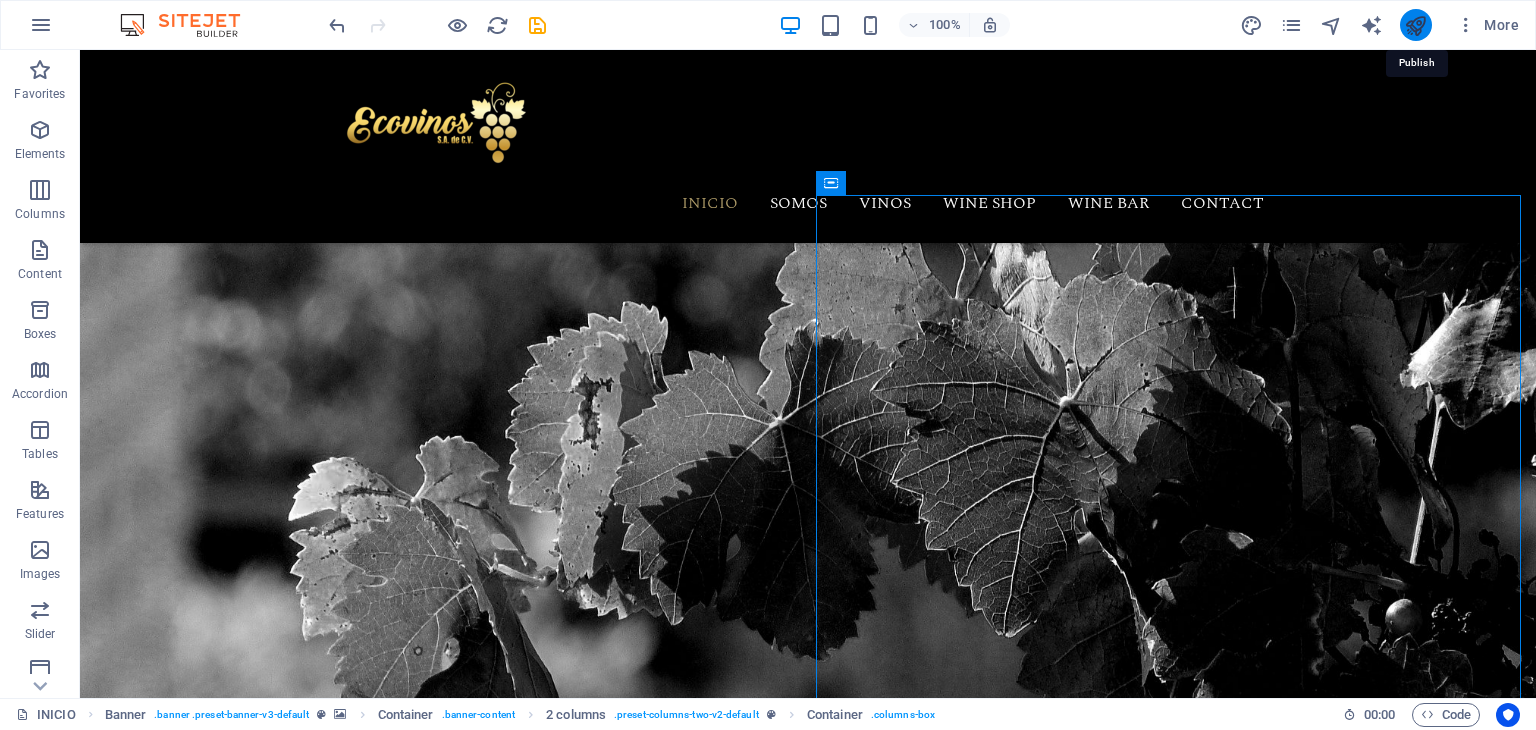 click at bounding box center [1415, 25] 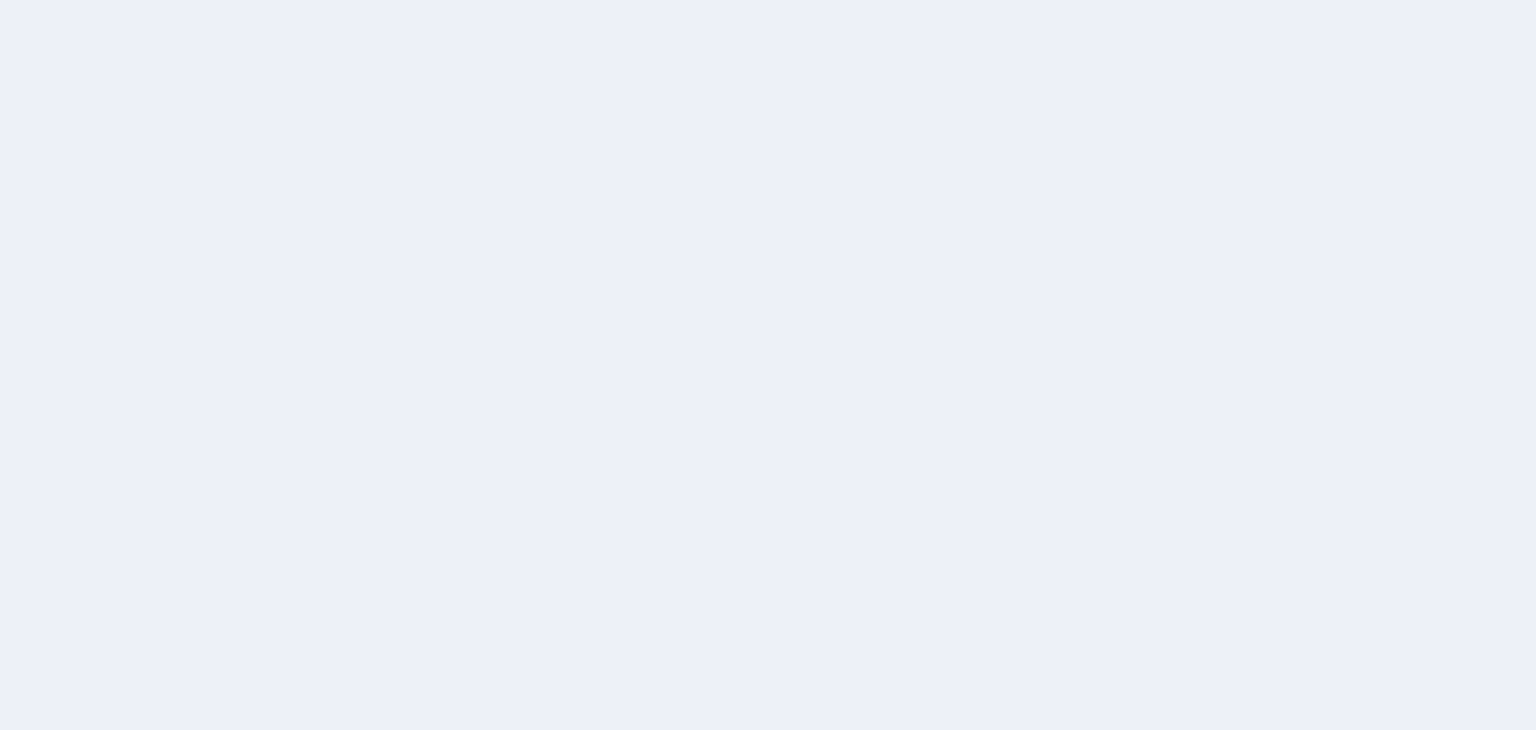scroll, scrollTop: 0, scrollLeft: 0, axis: both 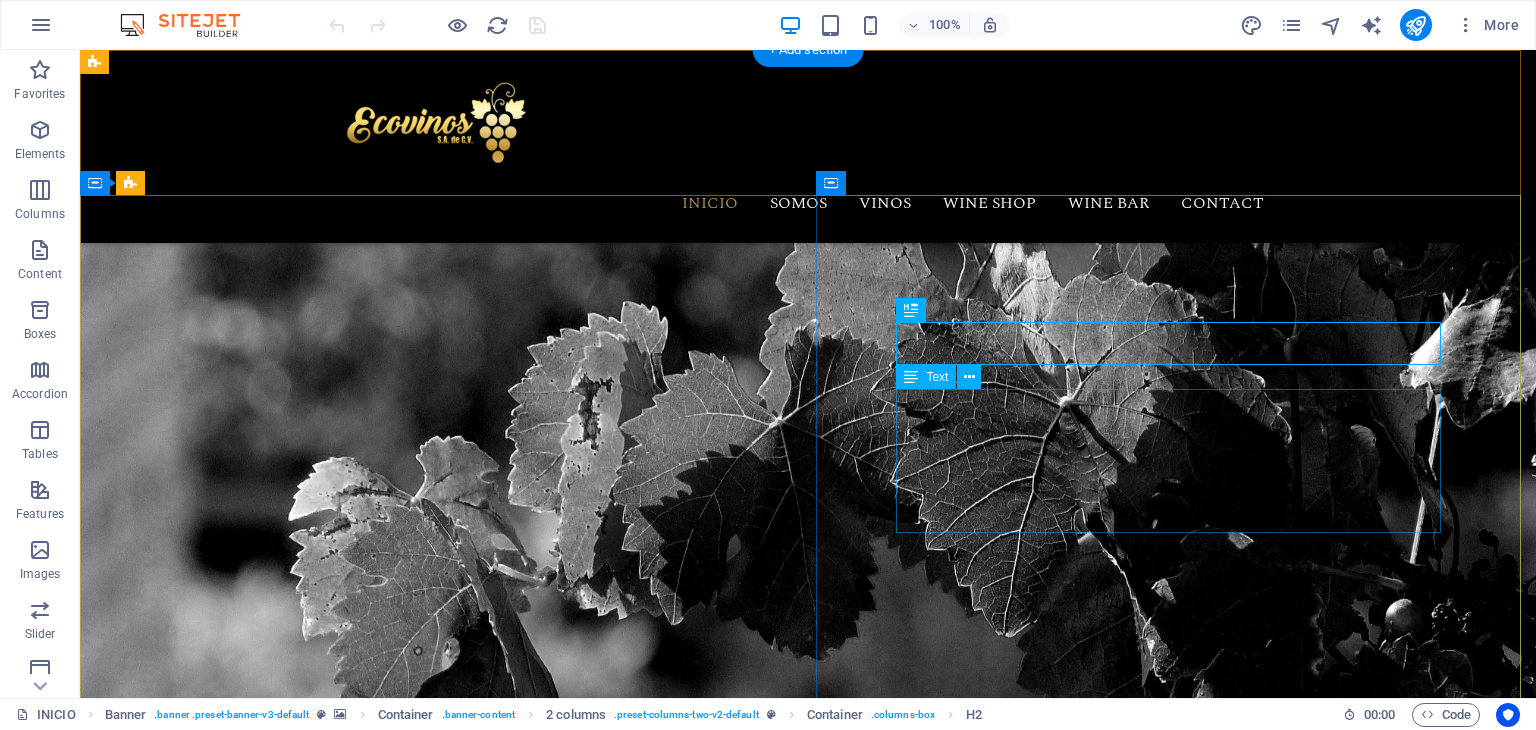 click on "[BRAND], trae directamente de [CITY], [STATE], [COUNTRY], una gran variedad de vinos, producidos en una combinación de clima, naturaleza del terreno, experiencia y conocimientos únicos. El Moscatel es un vino peculiar que envejece en botas de roble americano. La forma de cultivar la viña esta apoyada en técnicas milenarias y artesanales." at bounding box center [436, 1689] 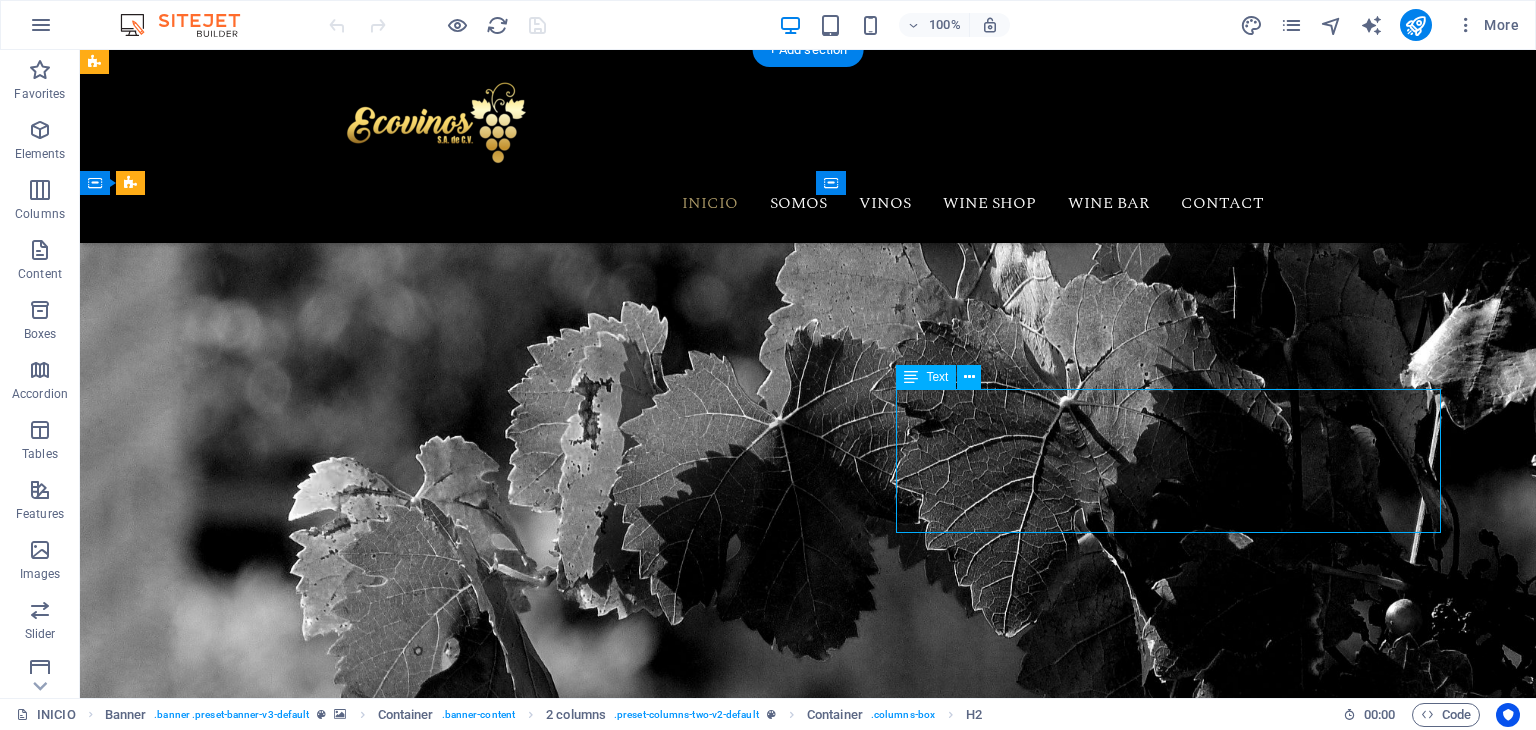 click on "[BRAND], trae directamente de [CITY], [STATE], [COUNTRY], una gran variedad de vinos, producidos en una combinación de clima, naturaleza del terreno, experiencia y conocimientos únicos. El Moscatel es un vino peculiar que envejece en botas de roble americano. La forma de cultivar la viña esta apoyada en técnicas milenarias y artesanales." at bounding box center [436, 1689] 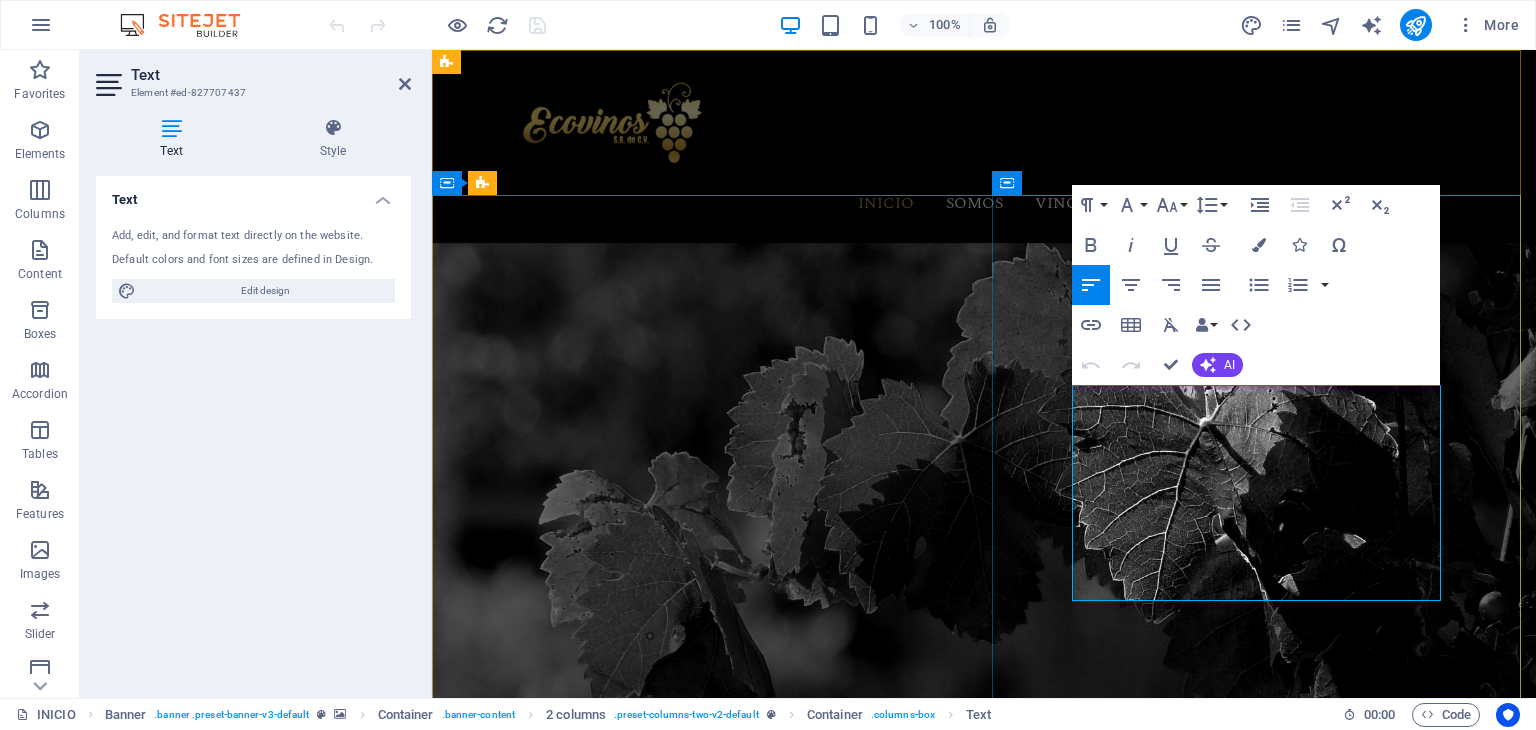 click on "El Moscatel es un vino peculiar que envejece en botas de roble americano. La forma de cultivar la viña esta apoyada en técnicas milenarias y artesanales." at bounding box center (700, 1816) 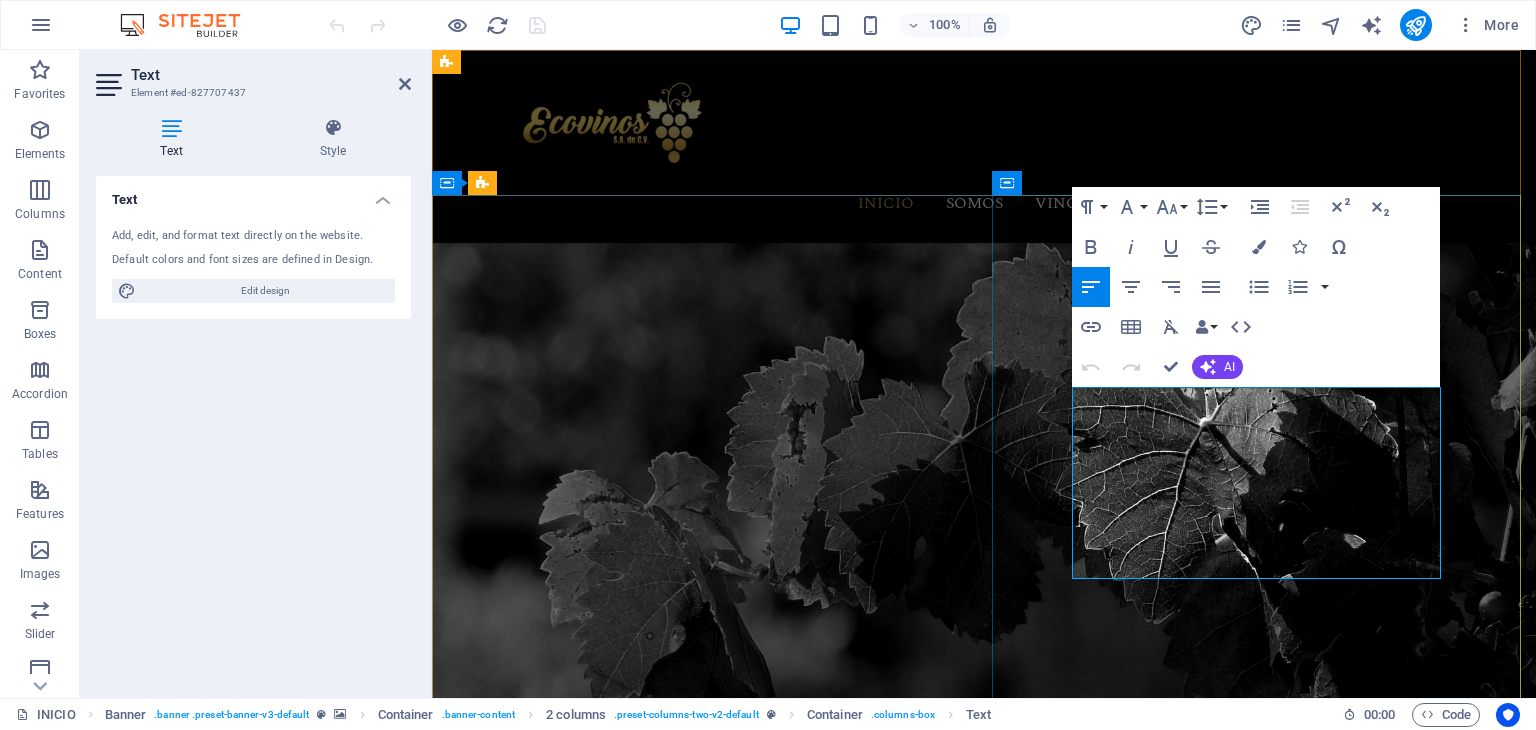 type 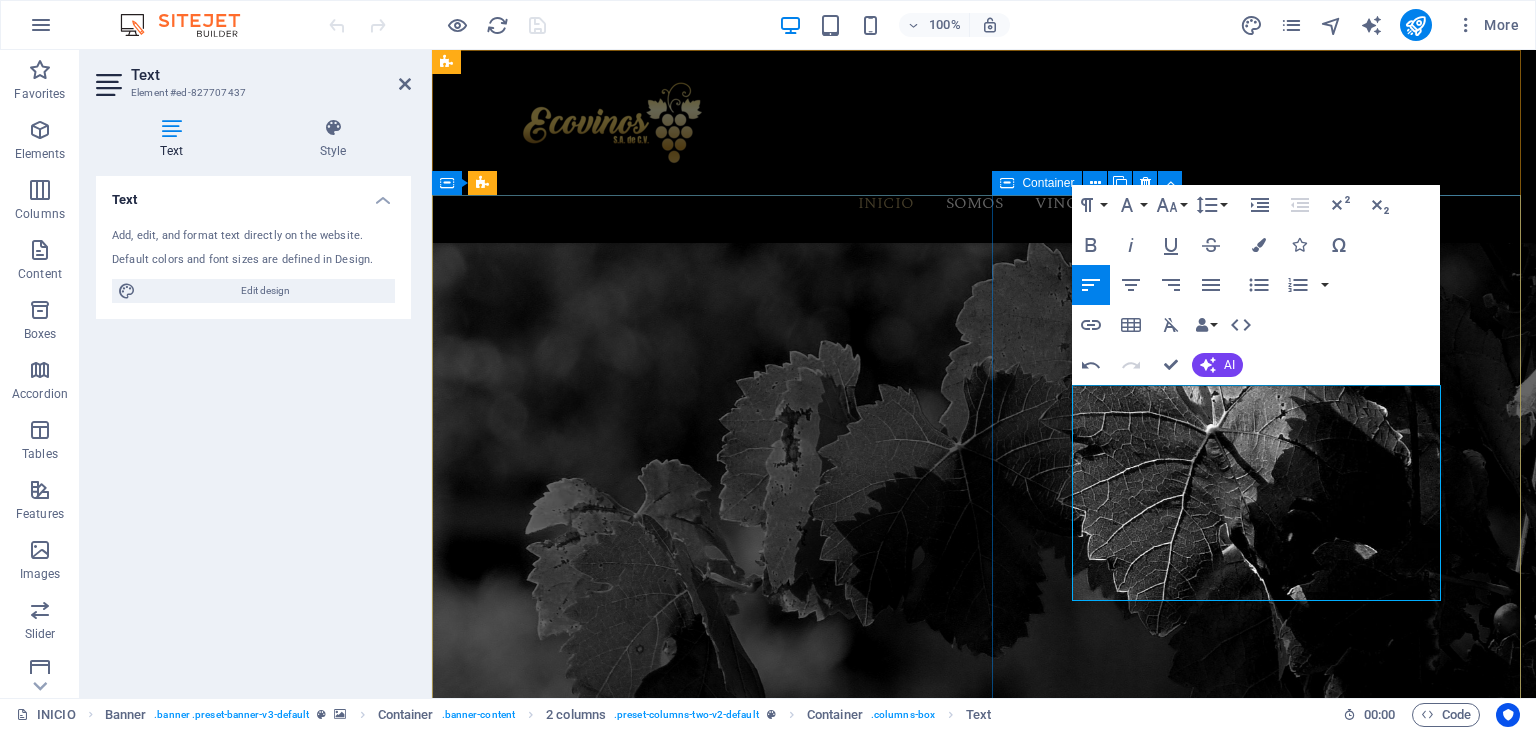 click on "Descubre el Moscatel de Chipiona [BRAND], trae directamente de [CITY], [STATE], [COUNTRY], una gran variedad de vinos, producidos en una combinación de clima, naturaleza del terreno, experiencia y conocimientos únicos. El Moscatel es un vino peculiar que envejece en botas de roble americano. La forma de cultivar la viña está apoyada en técnicas milenarias y artesanales. Read more" at bounding box center [700, 1768] 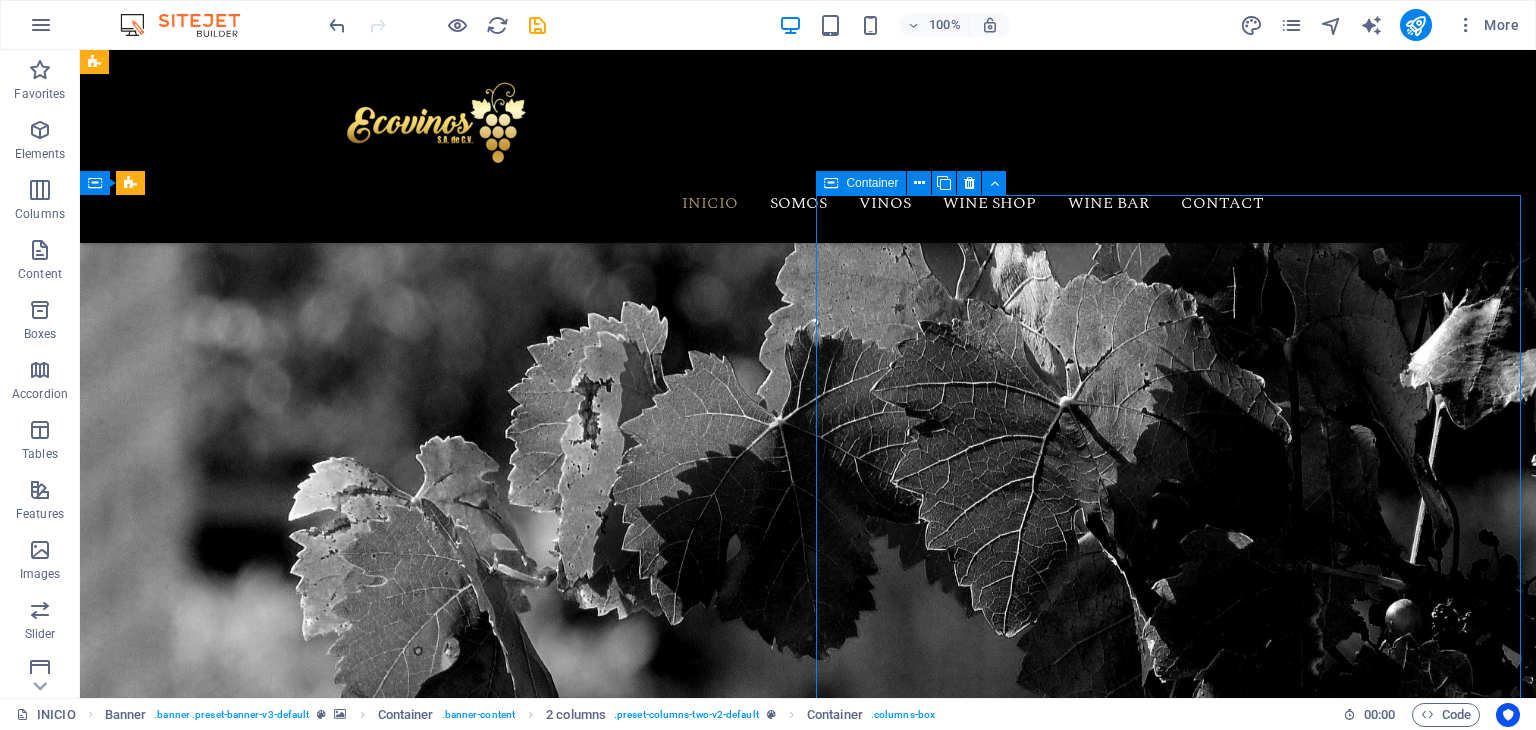 click on "Descubre el Moscatel de Chipiona [BRAND], trae directamente de [CITY], [STATE], [COUNTRY], una gran variedad de vinos, producidos en una combinación de clima, naturaleza del terreno, experiencia y conocimientos únicos. El Moscatel es un vino peculiar que envejece en botas de roble americano. La forma de cultivar la viña está apoyada en técnicas milenarias y artesanales. Read more" at bounding box center (436, 1702) 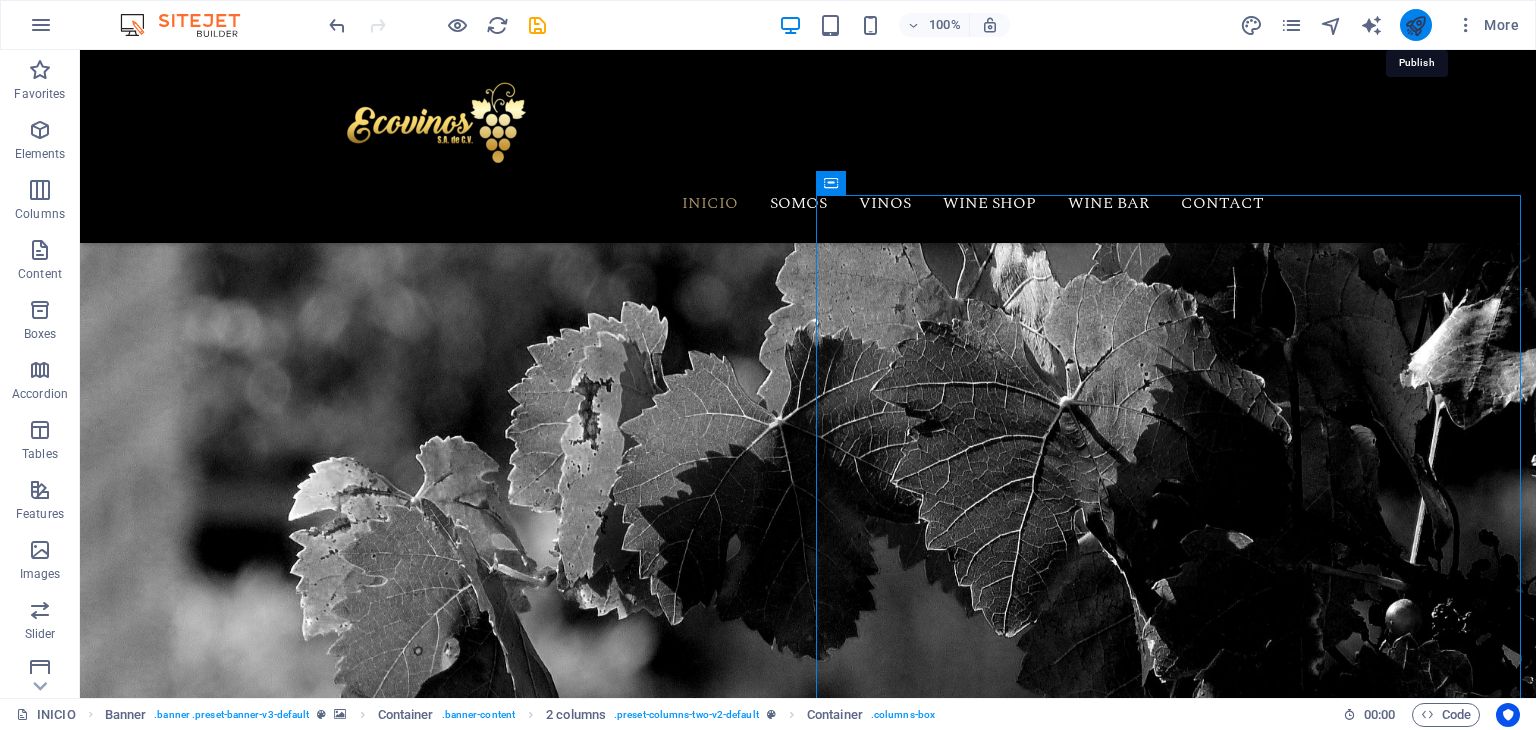 click at bounding box center [1415, 25] 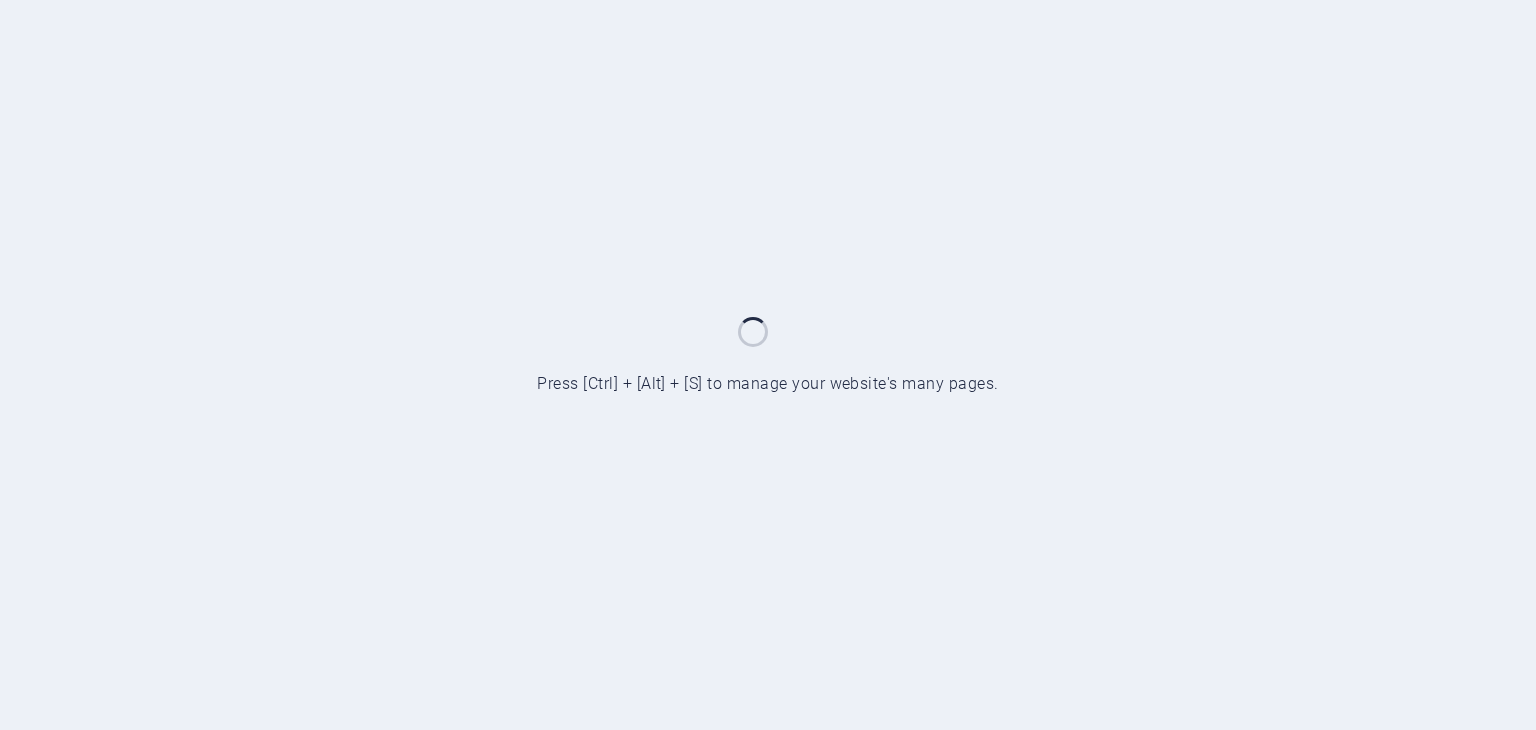 scroll, scrollTop: 0, scrollLeft: 0, axis: both 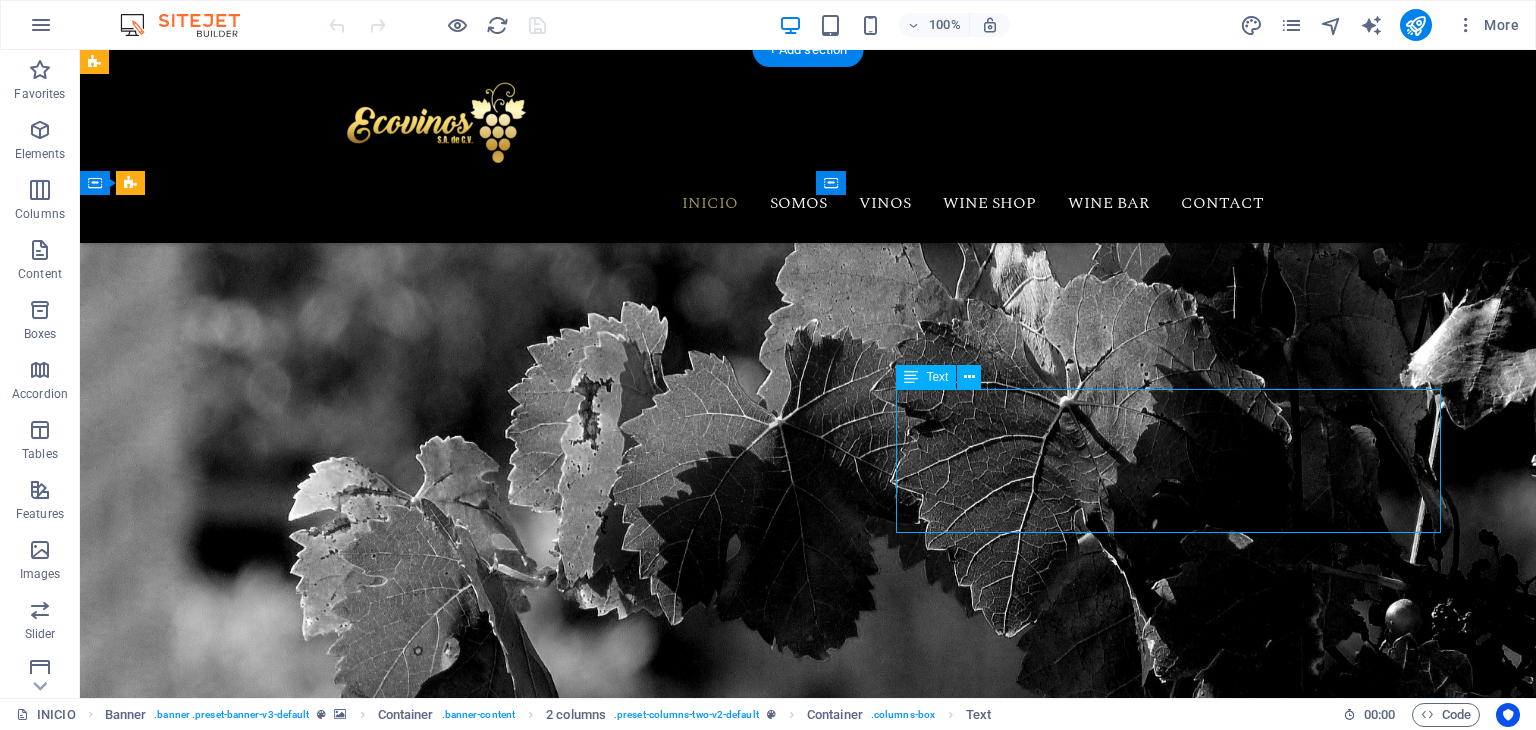 click on "Ecovinos, trae directamente de Chipiona, [CITY], [STATE], España, una gran variedad de vinos, producidos en una combinación de clima, naturaleza del terreno, experiencia y conocimientos únicos. El Moscatel es un vino peculiar que envejece en botas de roble americano. La forma de cultivar la viña está apoyada en técnicas milenarias y artesanales." at bounding box center (436, 1689) 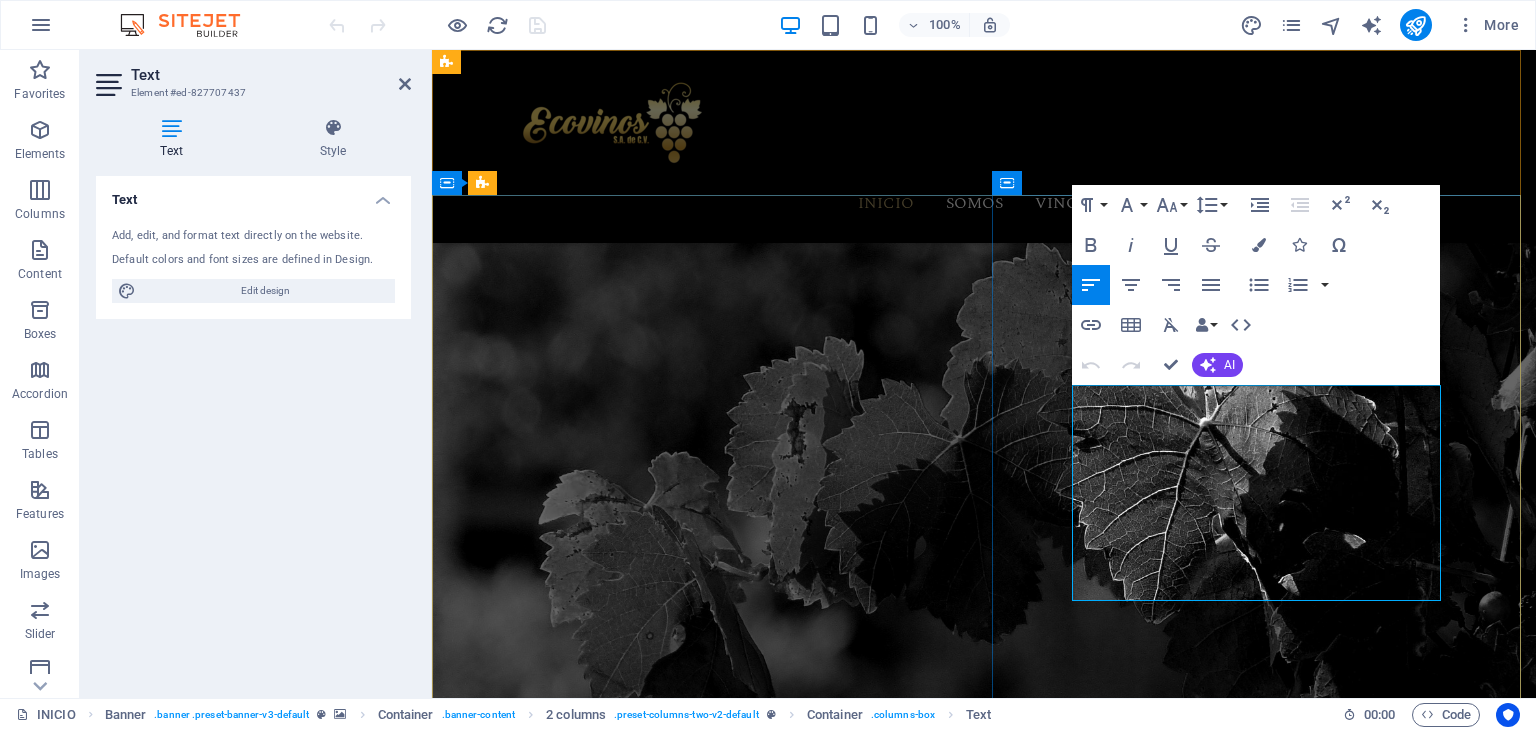 click on "El Moscatel es un vino peculiar que envejece en botas de roble americano. La forma de cultivar la viña está apoyada en técnicas milenarias y artesanales." at bounding box center (700, 1816) 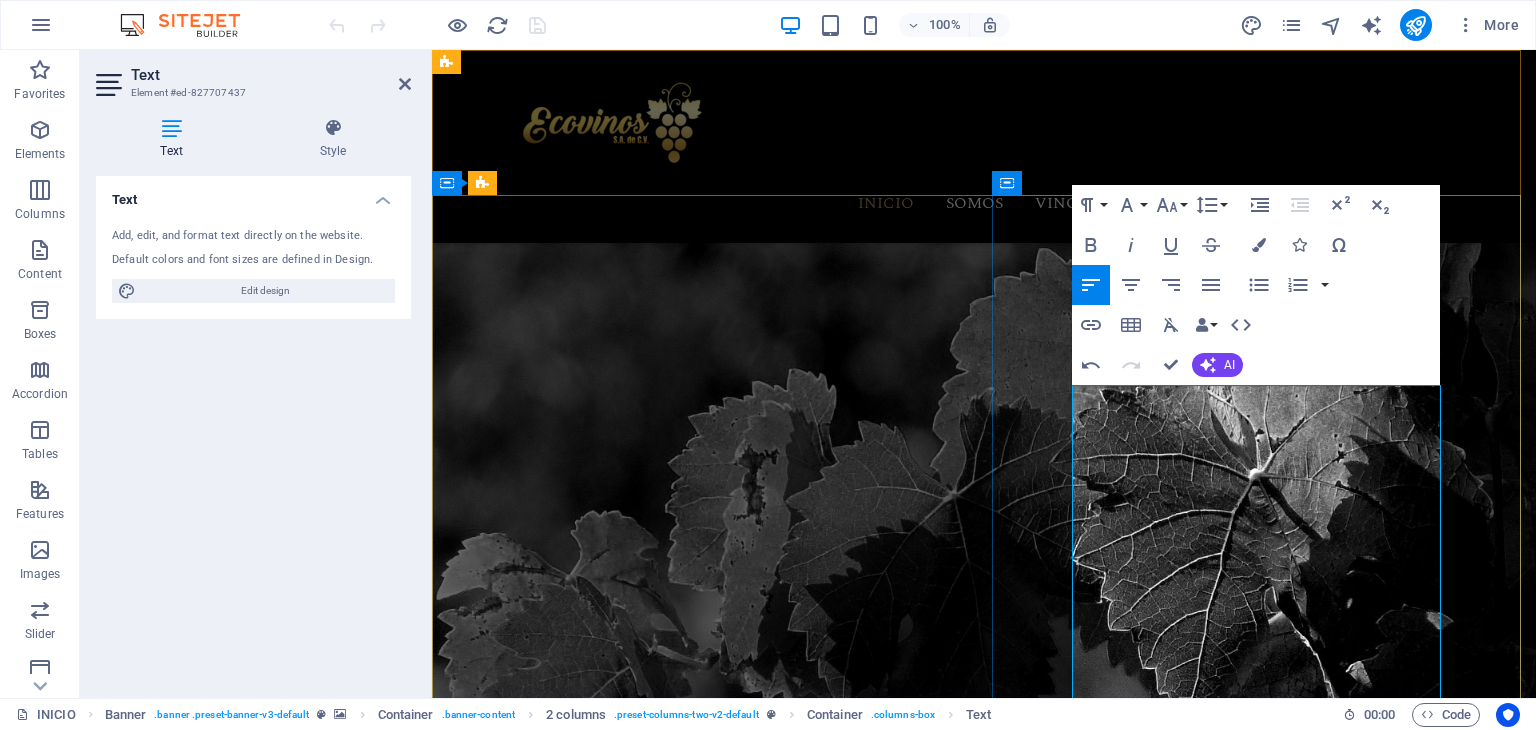click on "El Moscatel es un vino peculiar que envejece en botas de roble americano. La forma de cultivar la viña está apoyada en técnicas milenarias y artesanales. Si eres amante del buen vino y de la cultura, debes incluir en tu hoja de ruta nuestro Museo del Moscatel. Un proyecto que nace para dar a conocer y promocionar la tradición y la riqueza vitivinícola de nuestra localidad a través del Turismo Sostenible." at bounding box center [700, 2059] 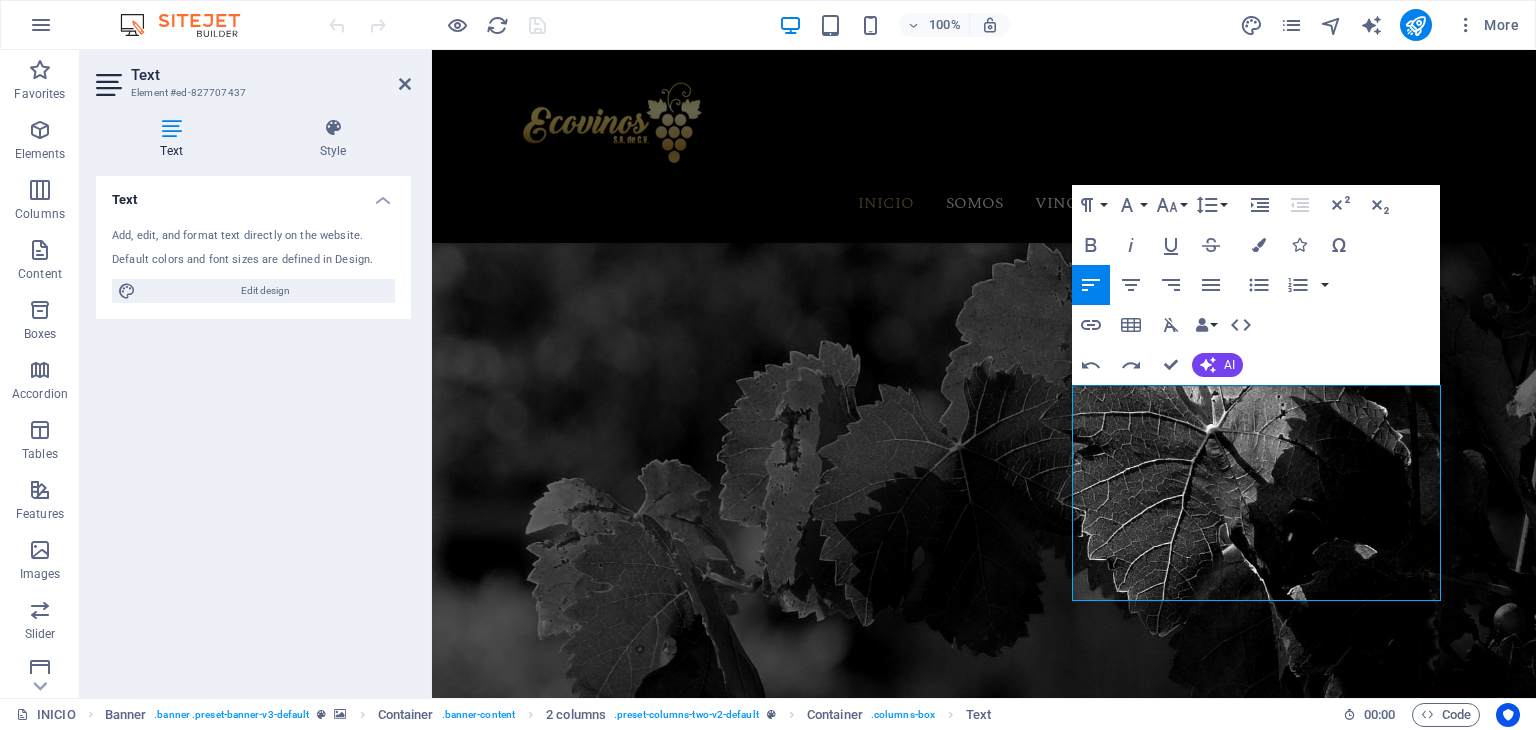 click on "100% More" at bounding box center [926, 25] 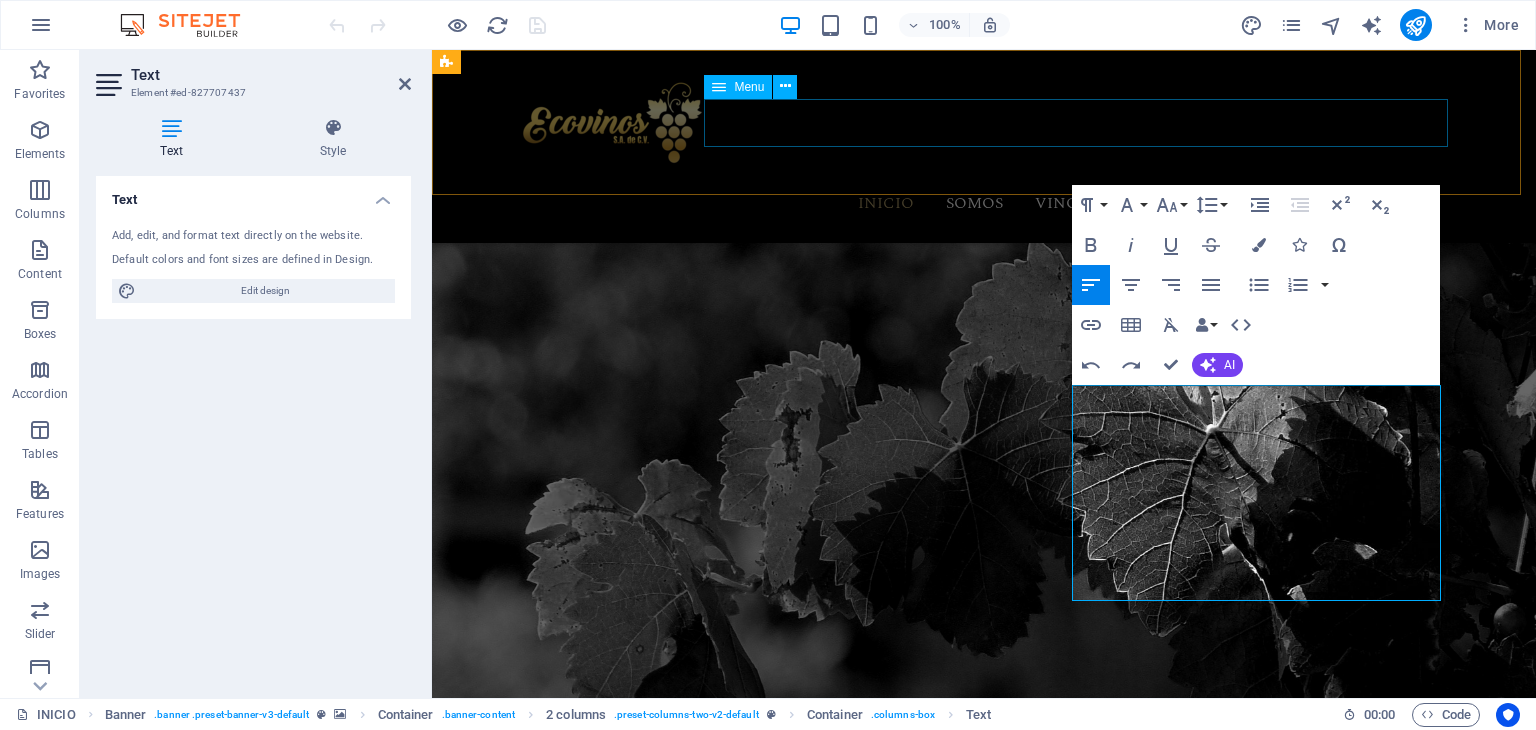 click on "INICIO SOMOS vinos Wine Shop Wine Bar Contact" at bounding box center (984, 203) 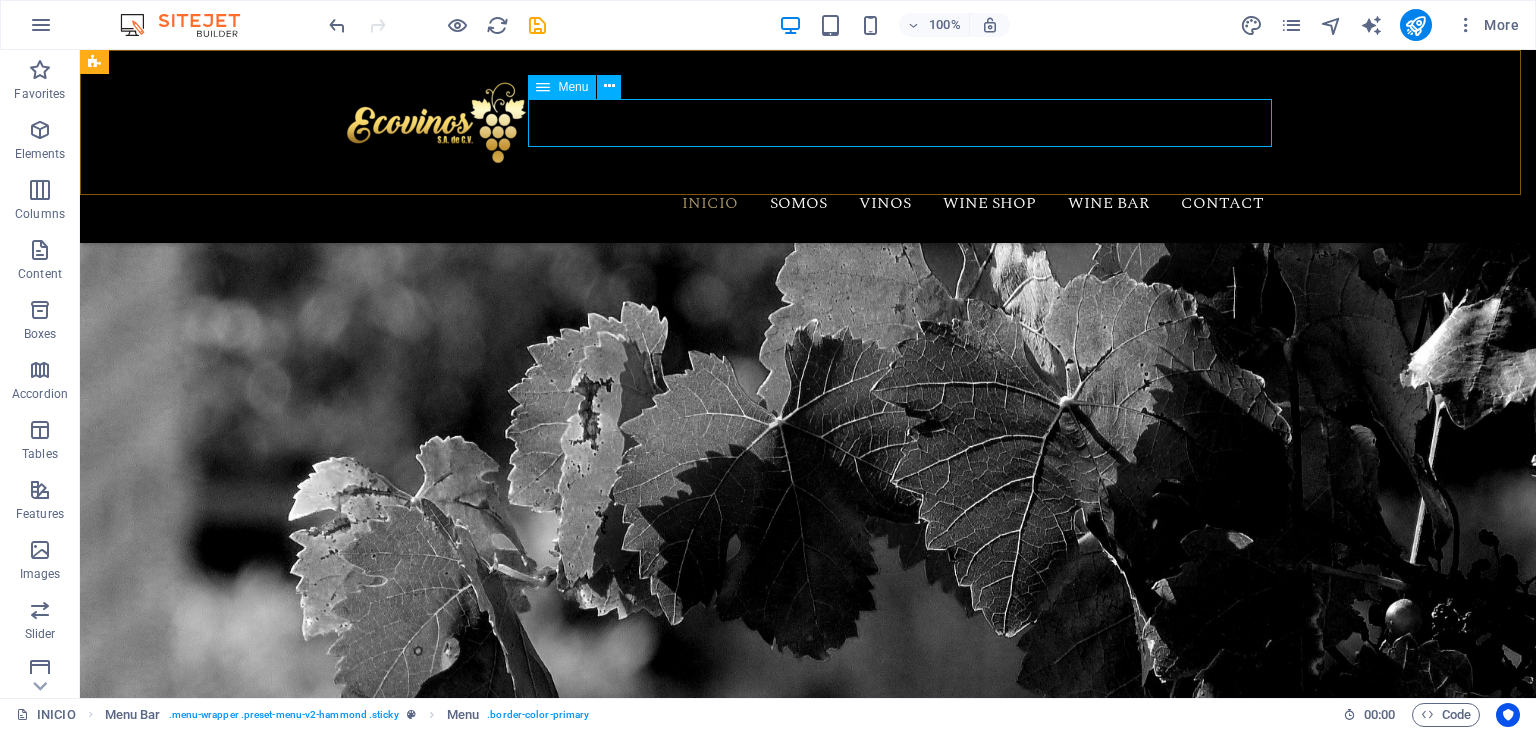 click on "INICIO SOMOS vinos Wine Shop Wine Bar Contact" at bounding box center (808, 203) 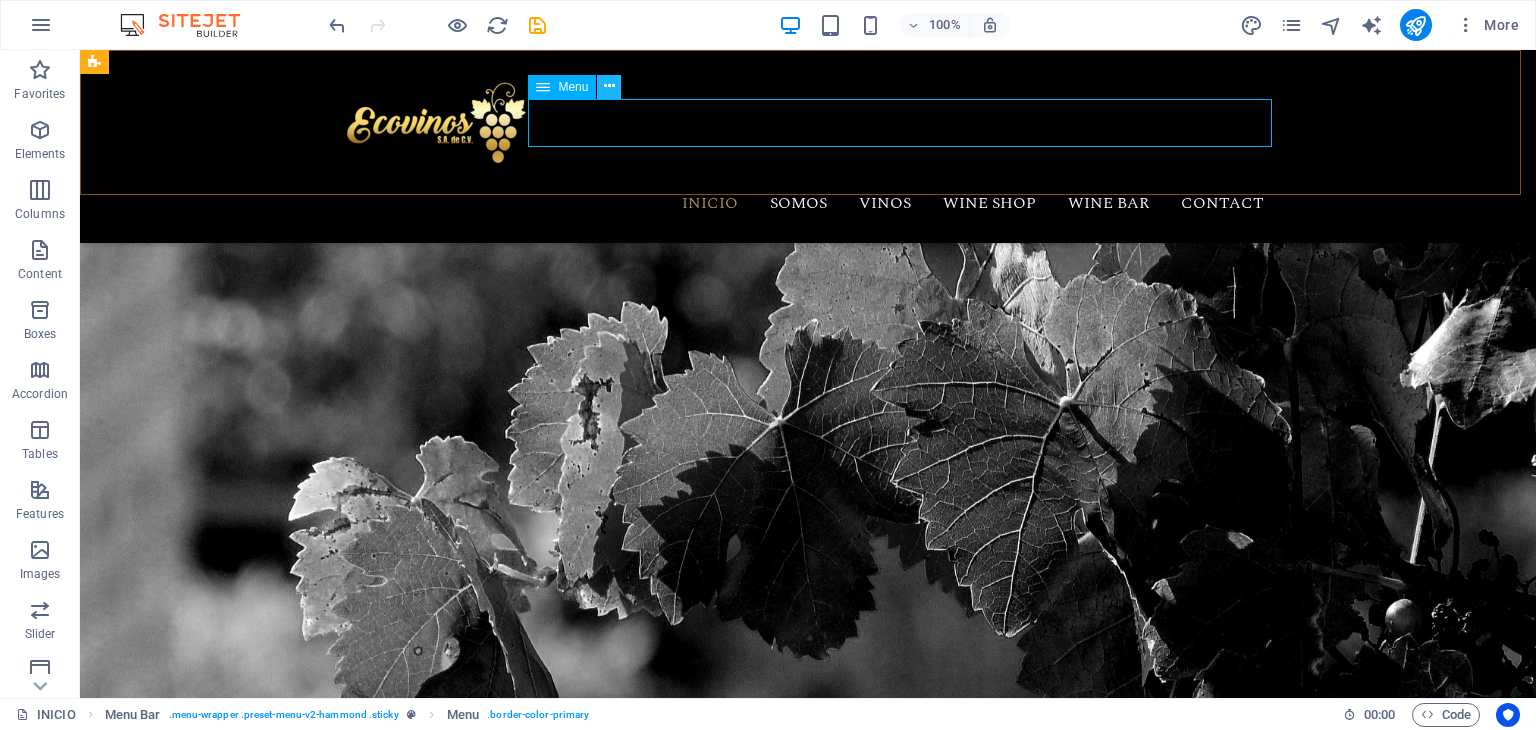 click at bounding box center (609, 86) 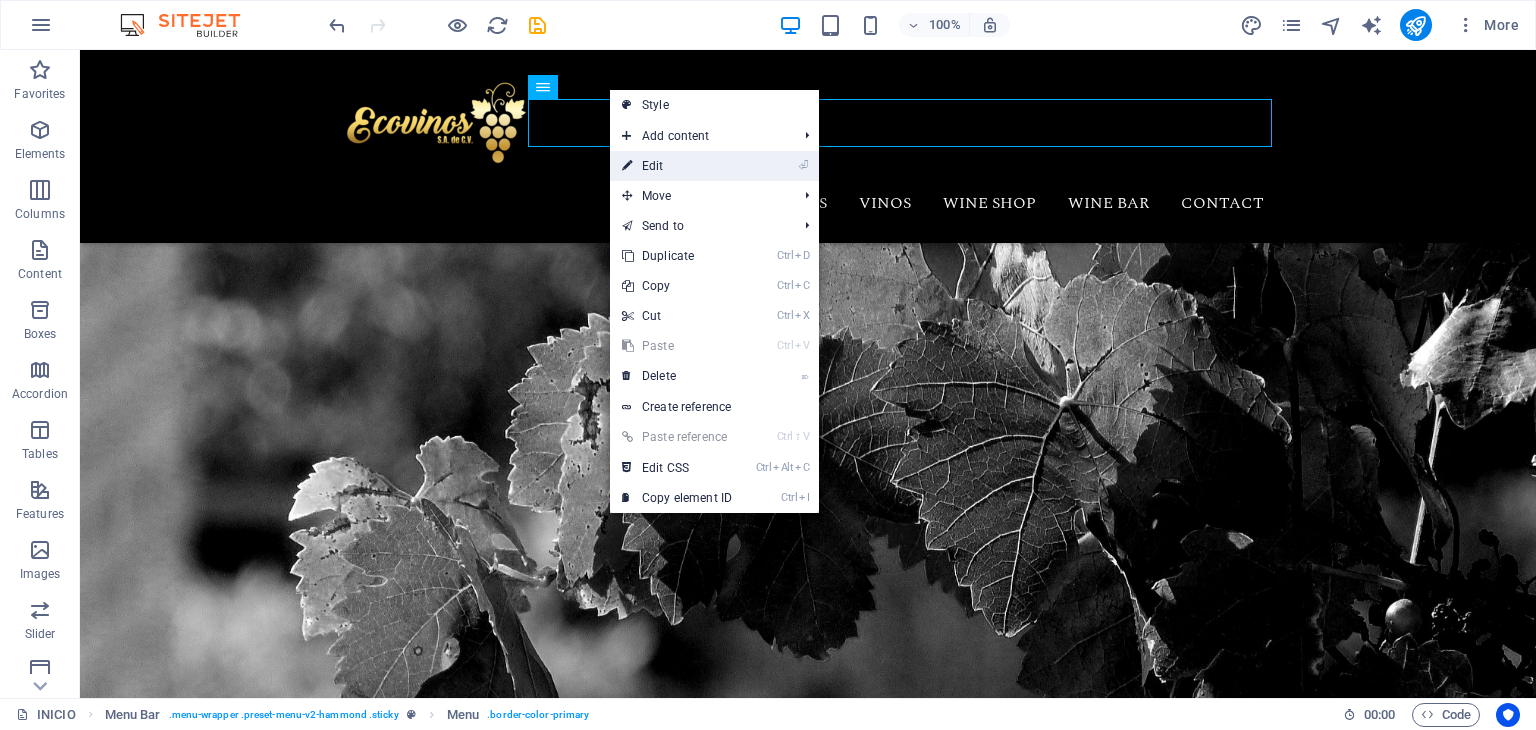 click on "⏎  Edit" at bounding box center (677, 166) 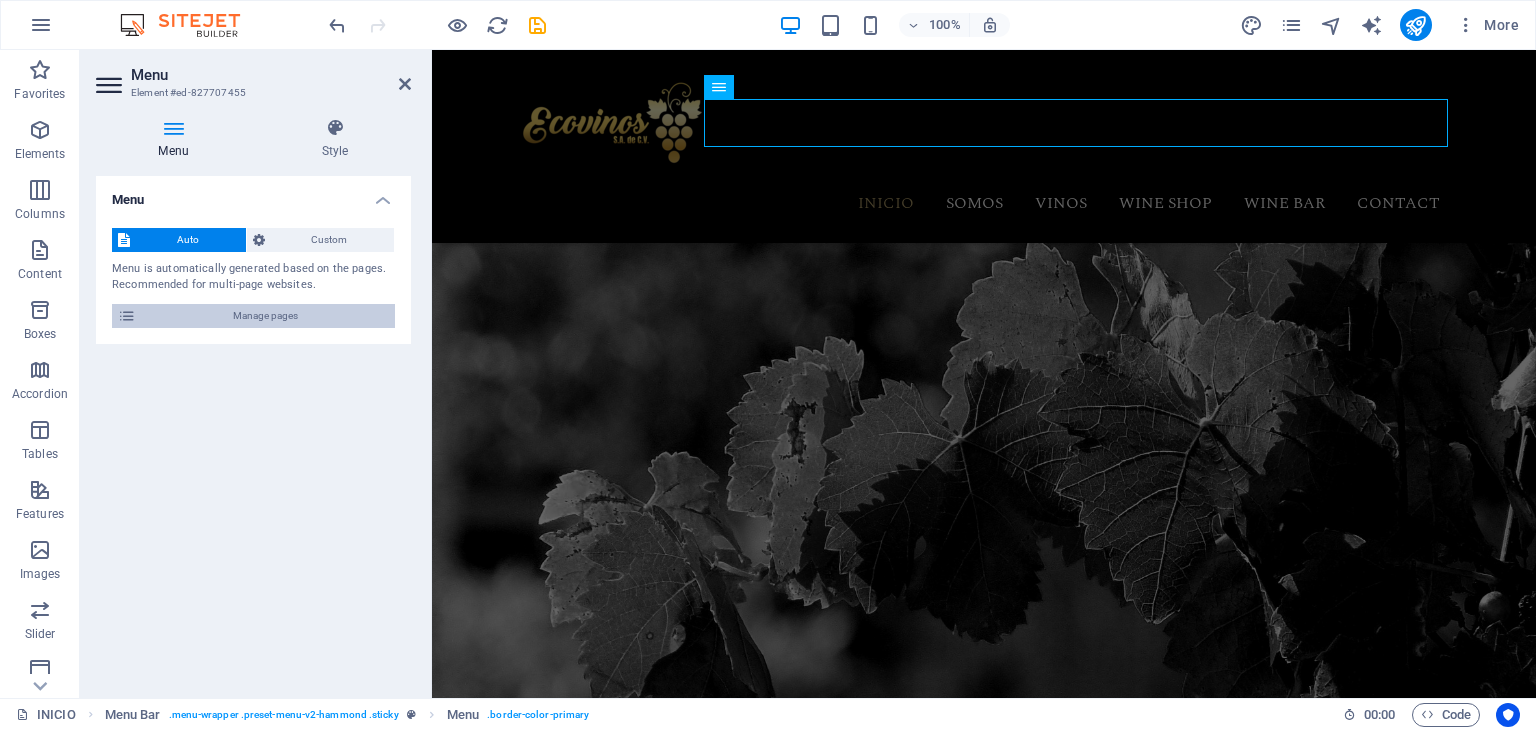 click at bounding box center [127, 316] 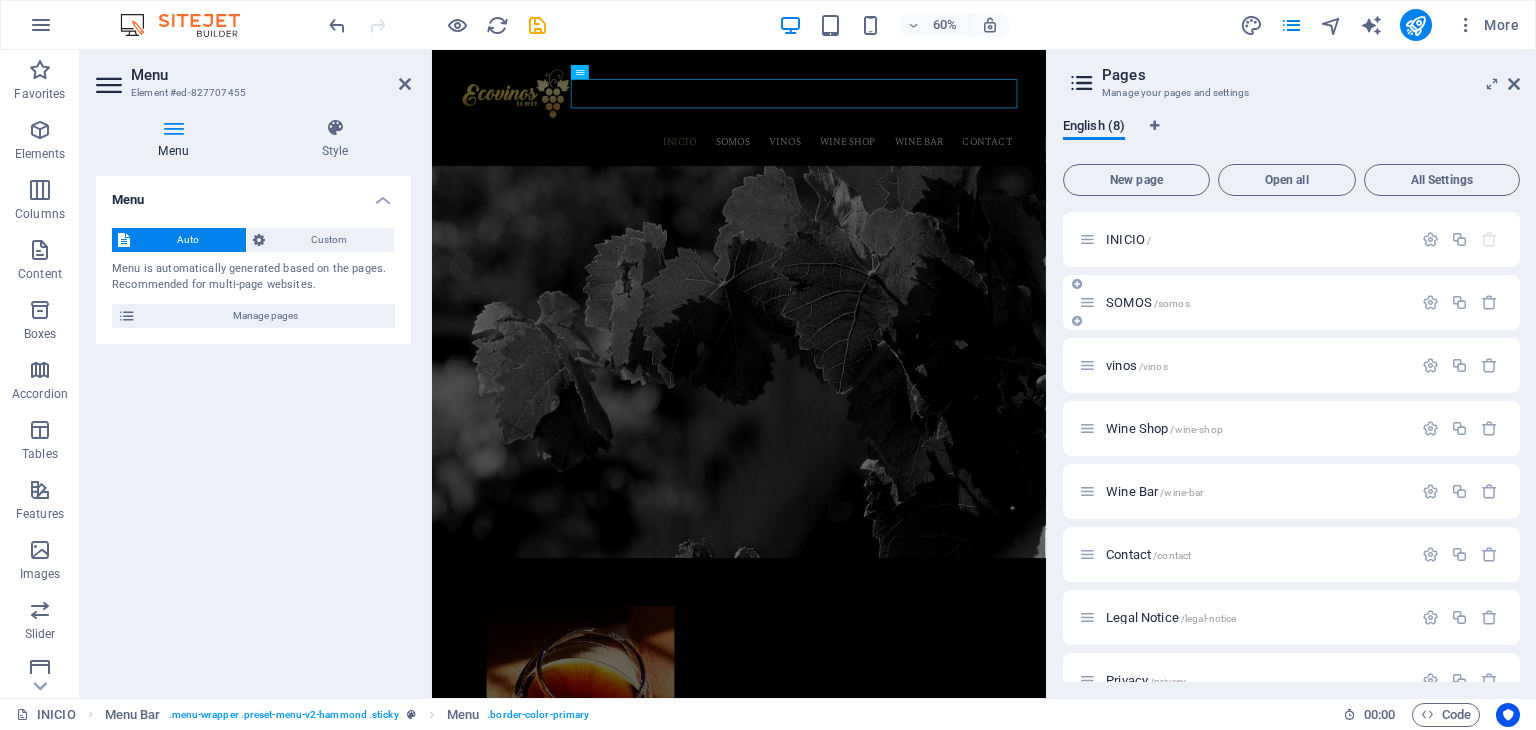click on "SOMOS /somos" at bounding box center (1148, 302) 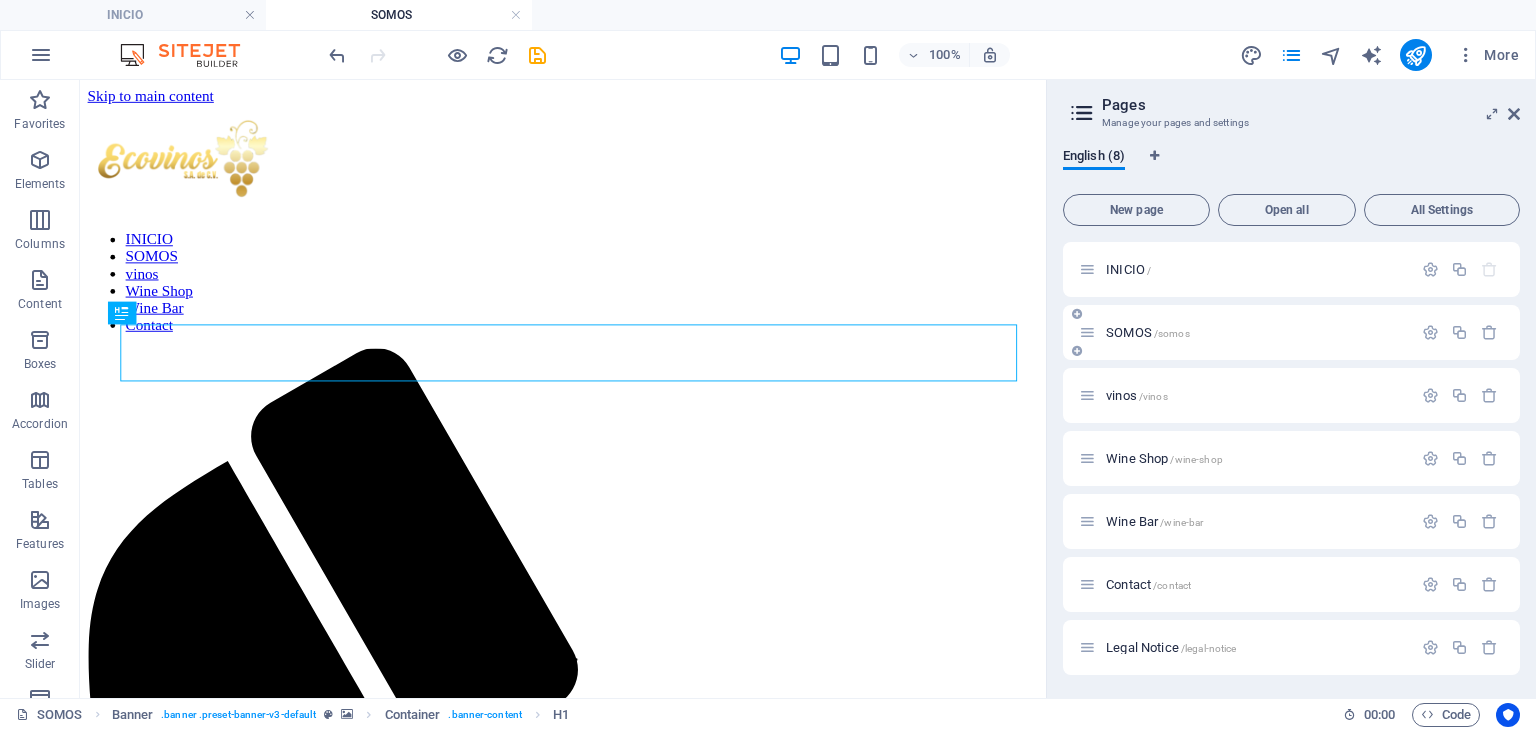scroll, scrollTop: 0, scrollLeft: 0, axis: both 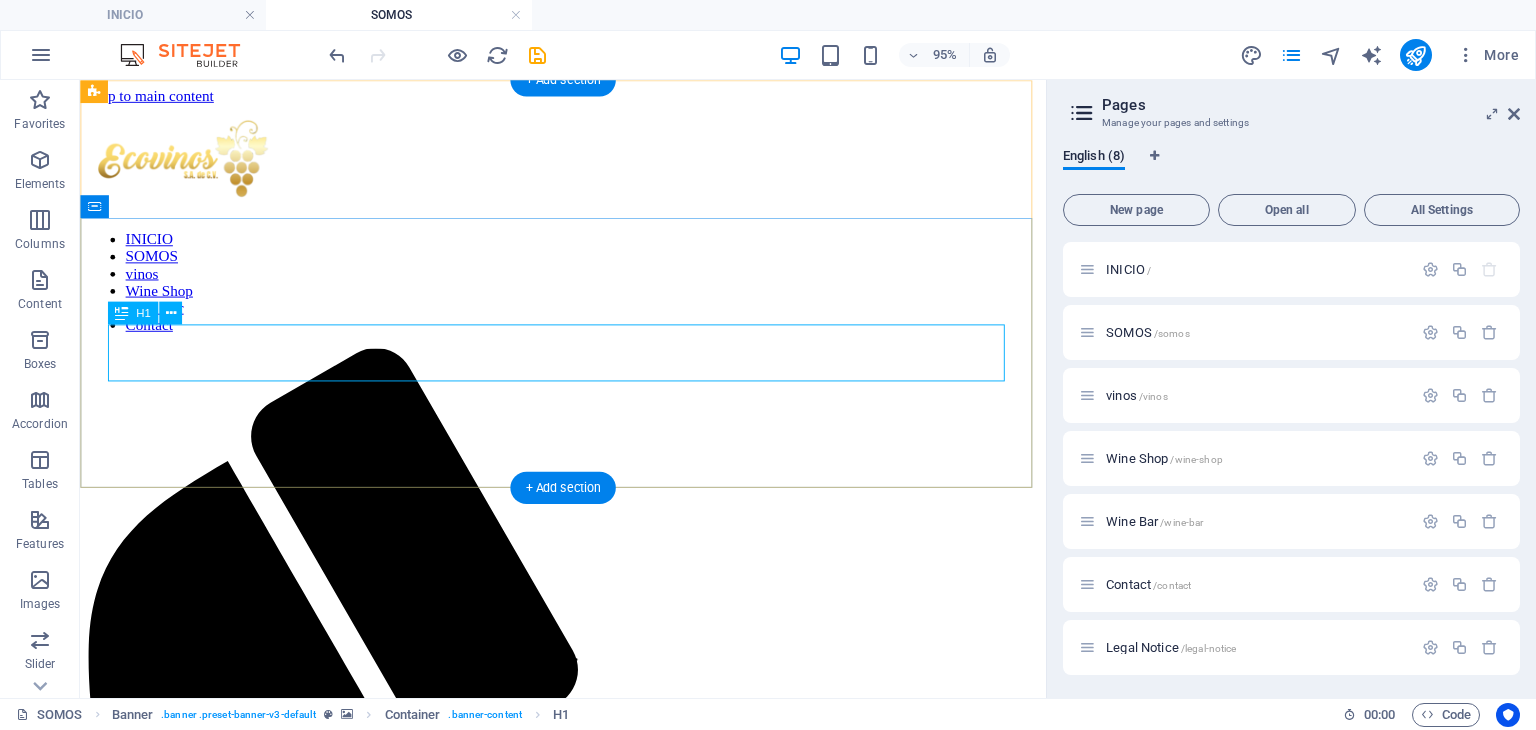 click on "ecovinossa.com in [CITY], [STATE]" at bounding box center (588, 2161) 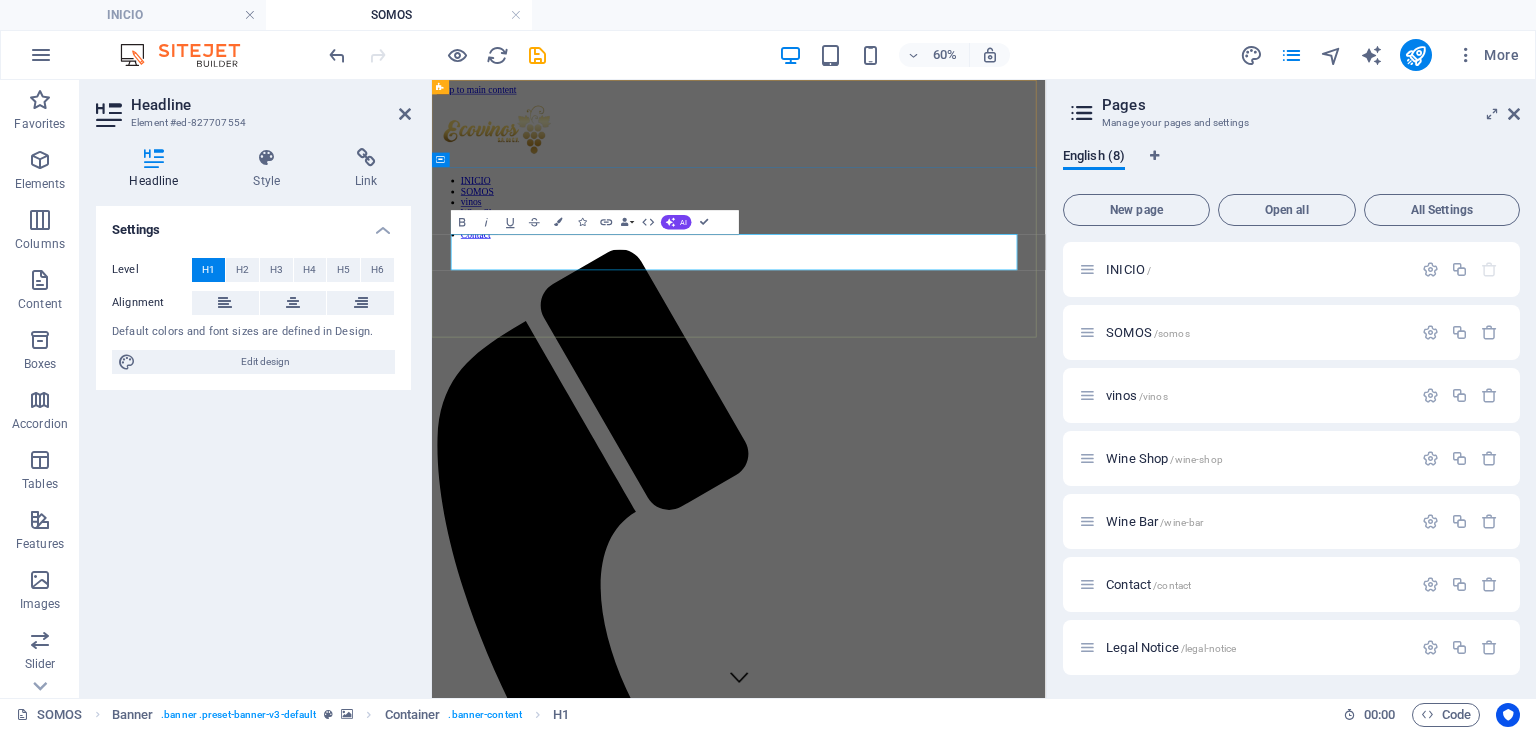 click on "ecovinossa.com" at bounding box center [544, 2169] 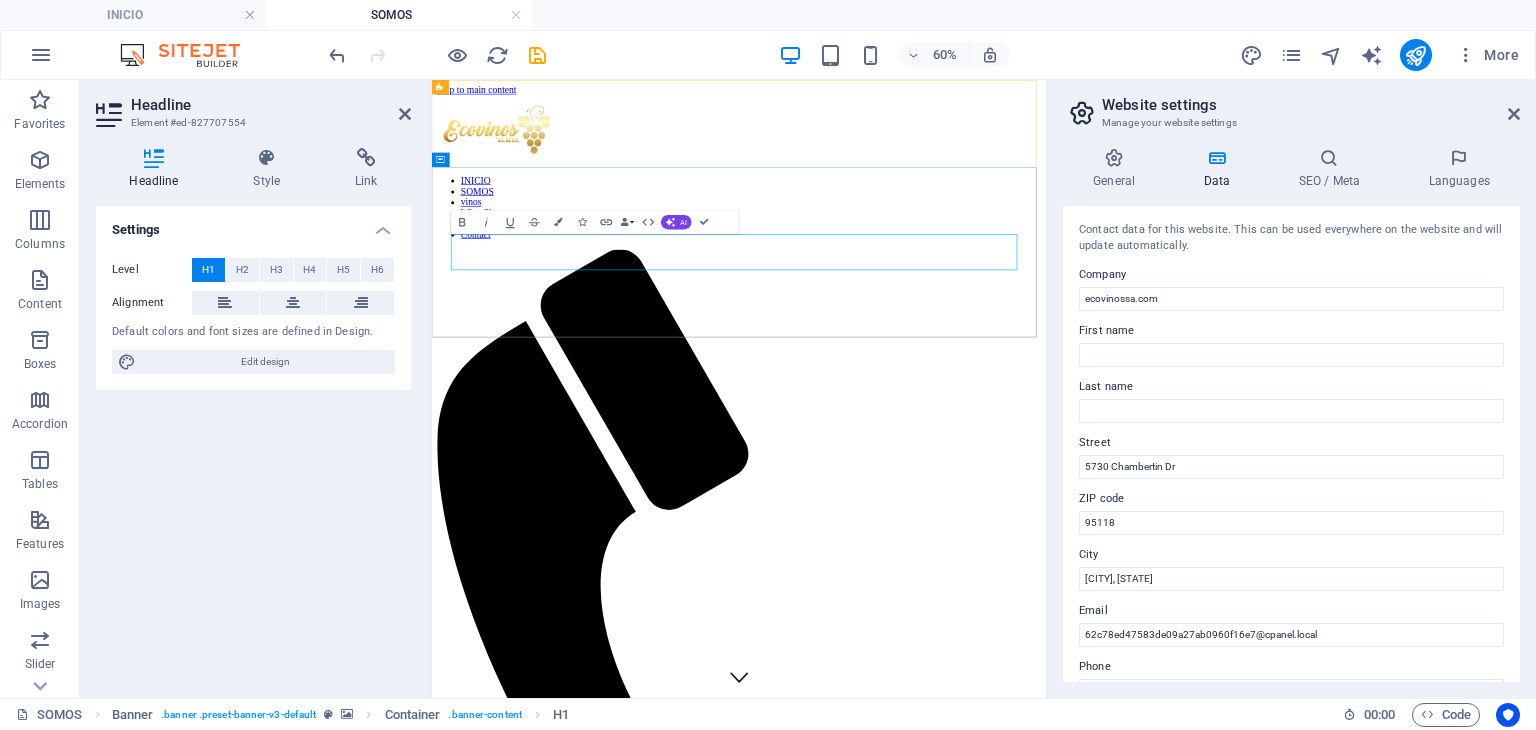 click on "ecovinossa.com" at bounding box center (544, 2169) 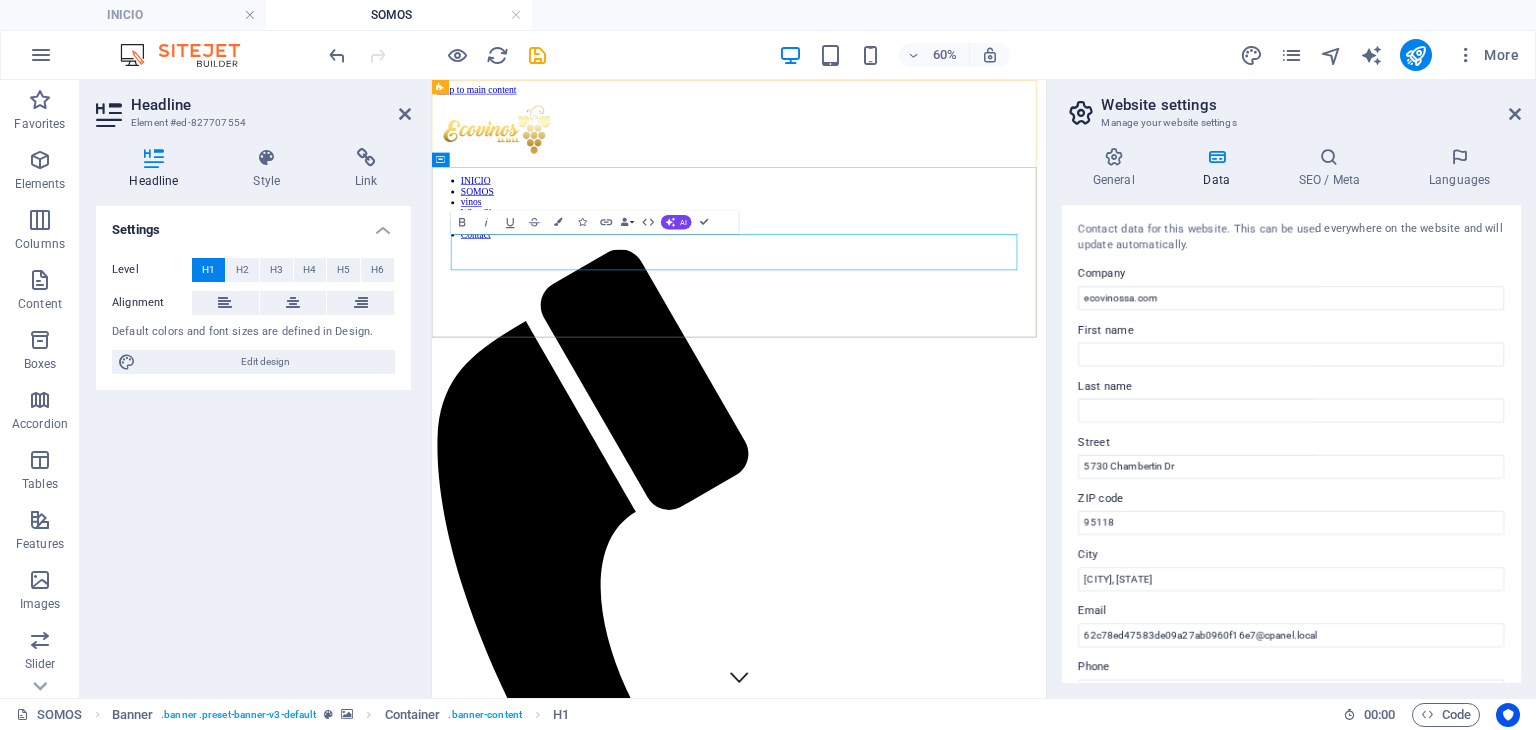 click on "ecovinossa.com" at bounding box center [544, 2169] 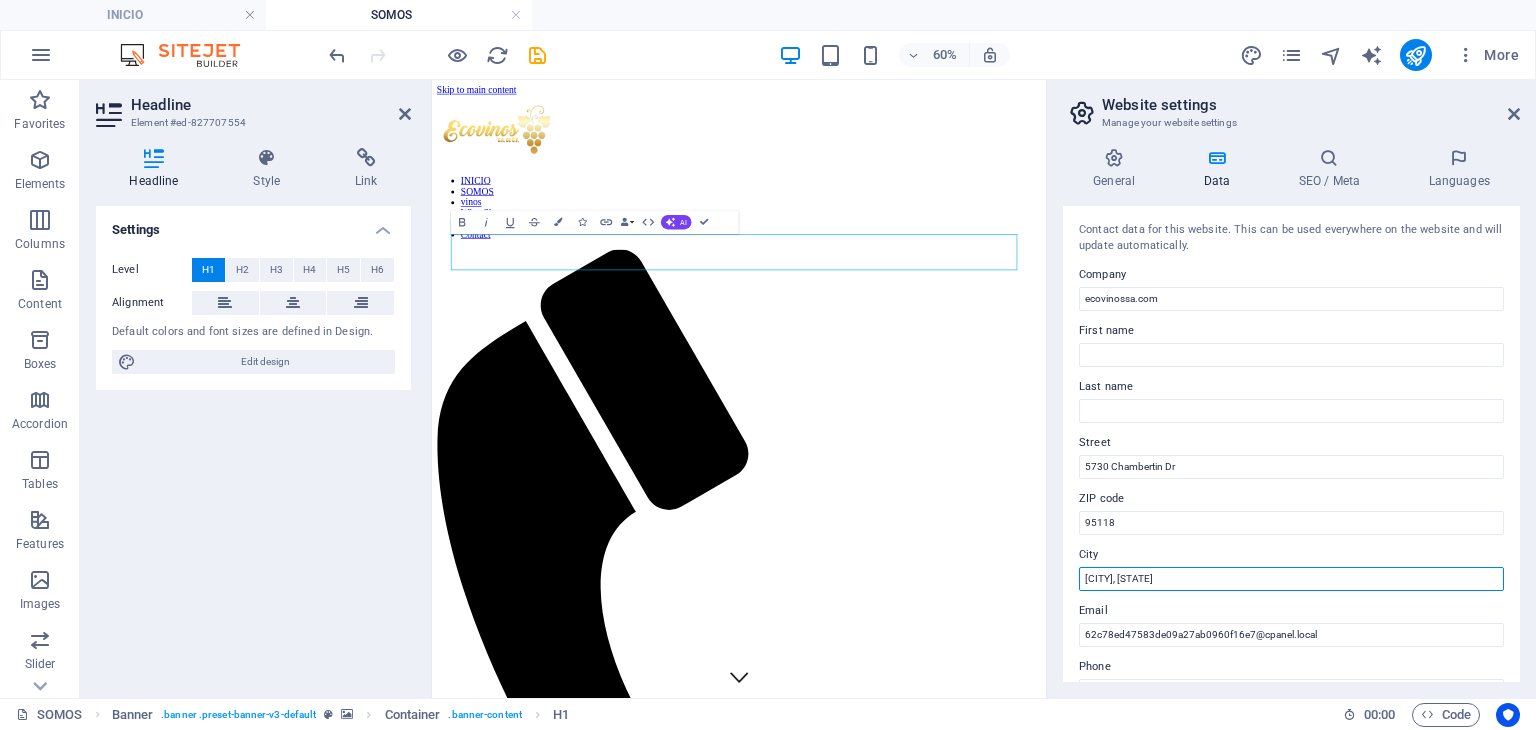 click on "[CITY], [STATE]" at bounding box center [1291, 579] 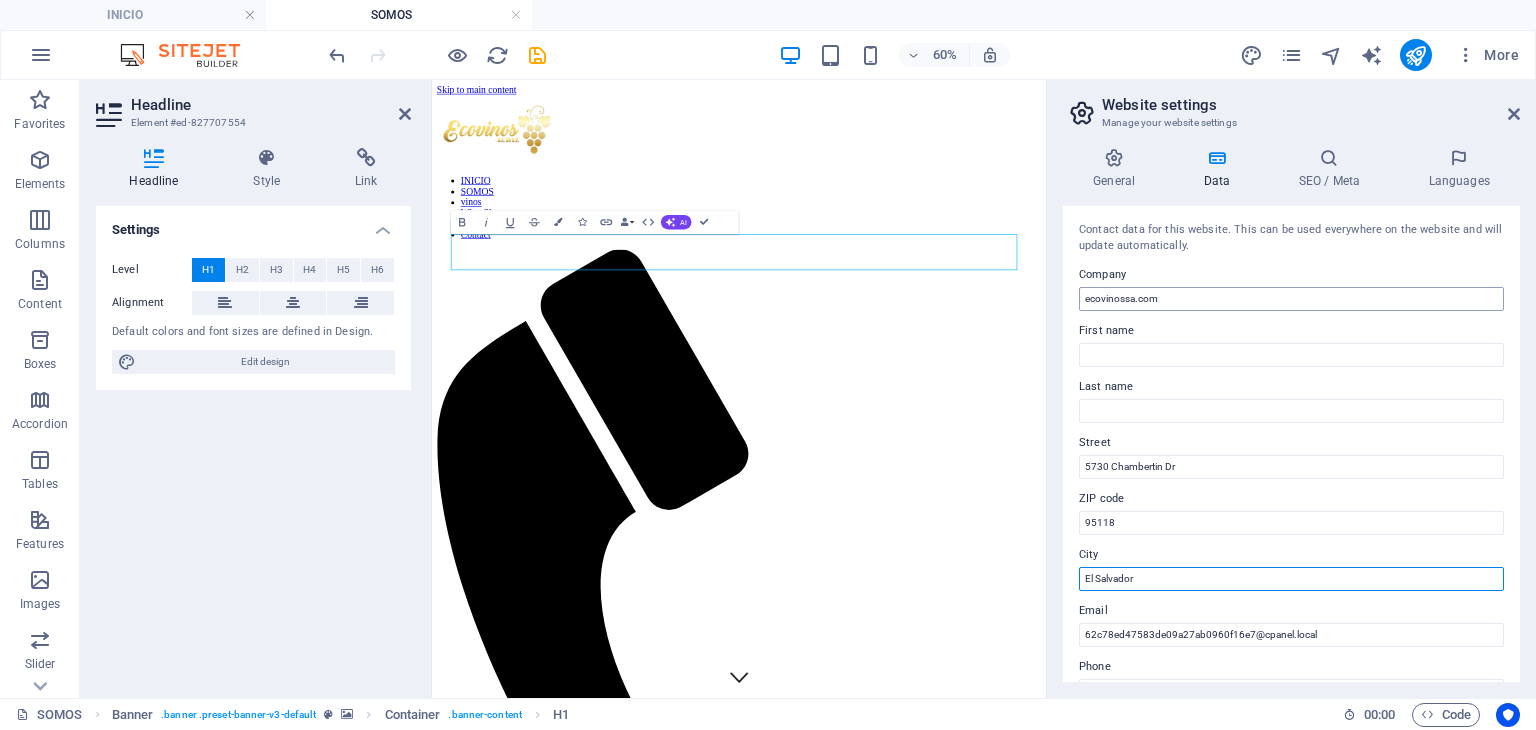 type on "El Salvador" 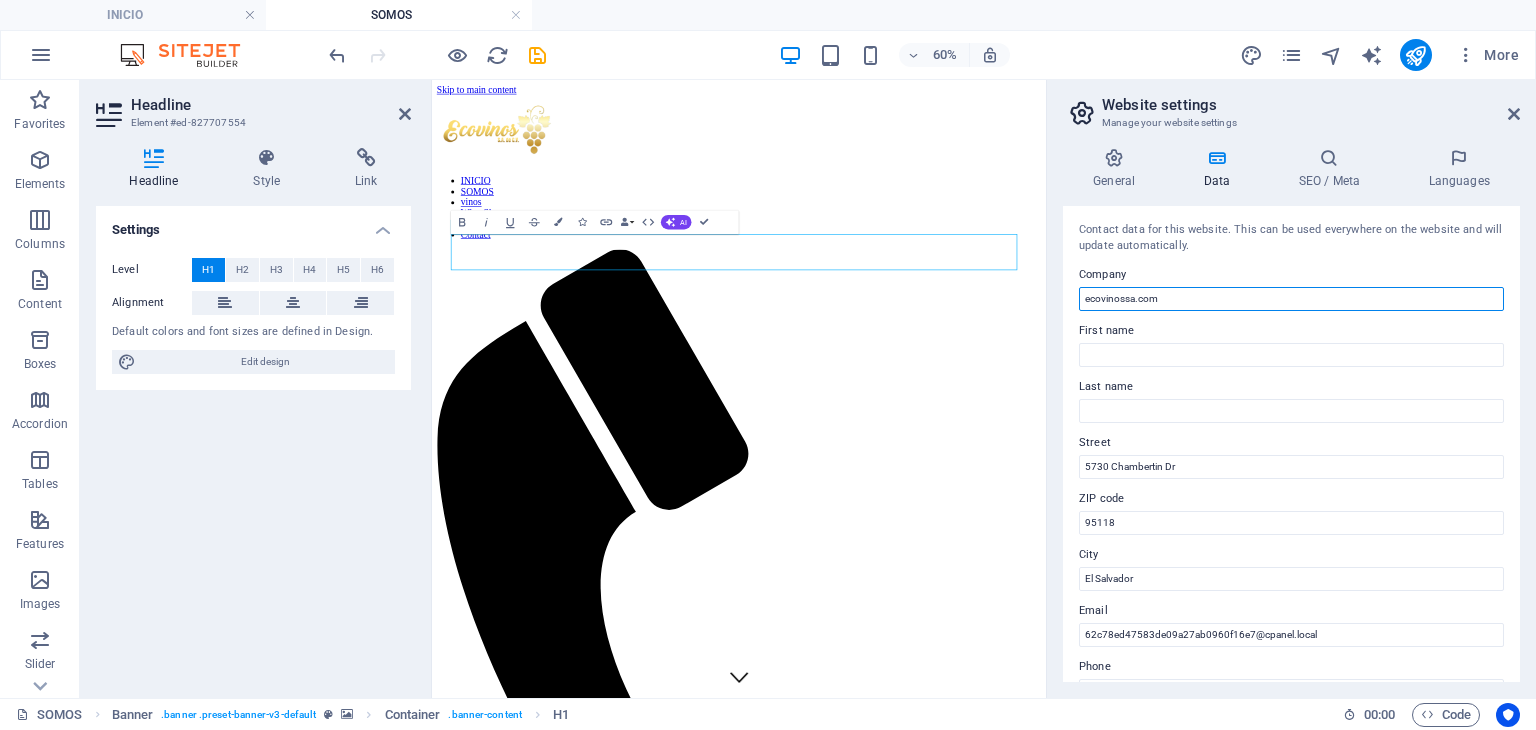 drag, startPoint x: 1165, startPoint y: 293, endPoint x: 1058, endPoint y: 293, distance: 107 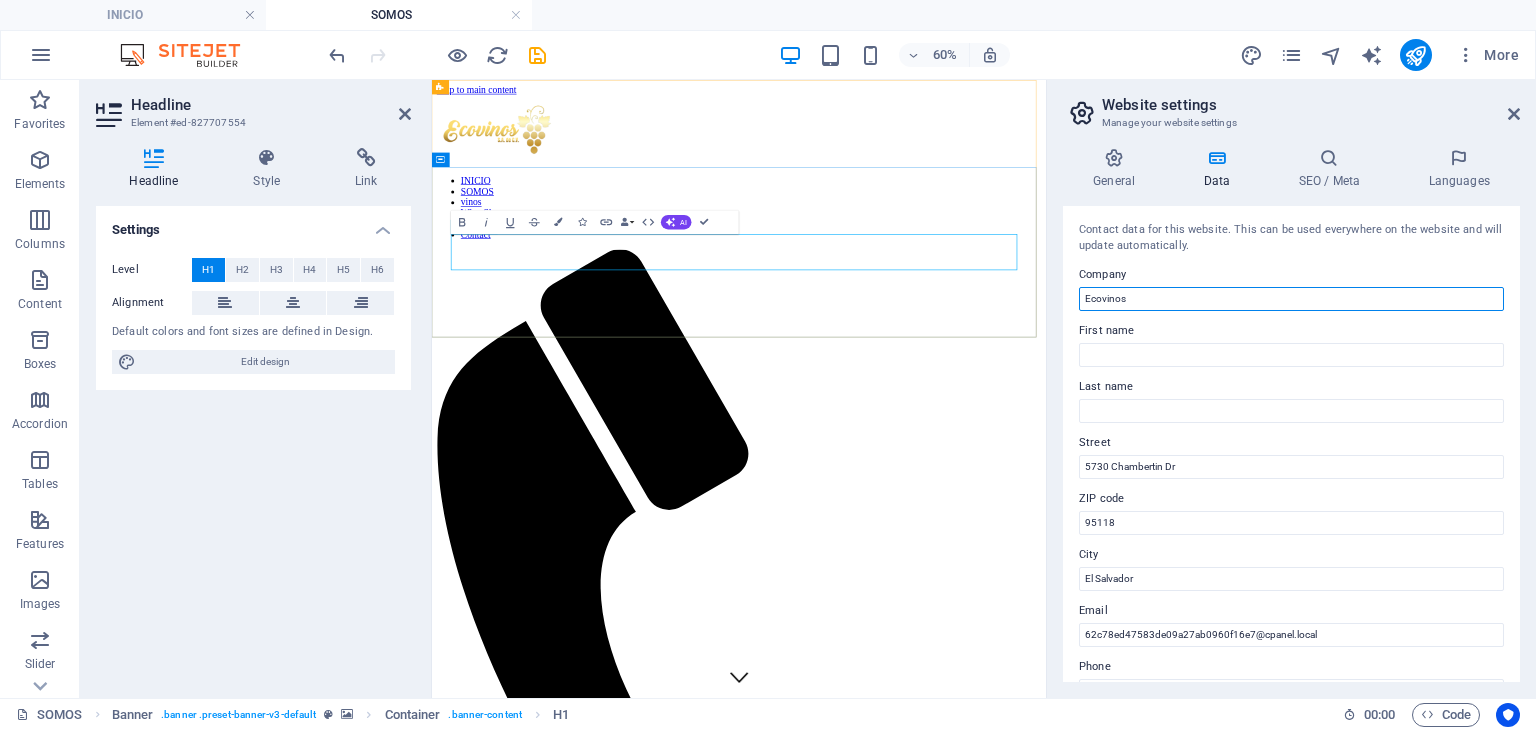 type on "Ecovinos" 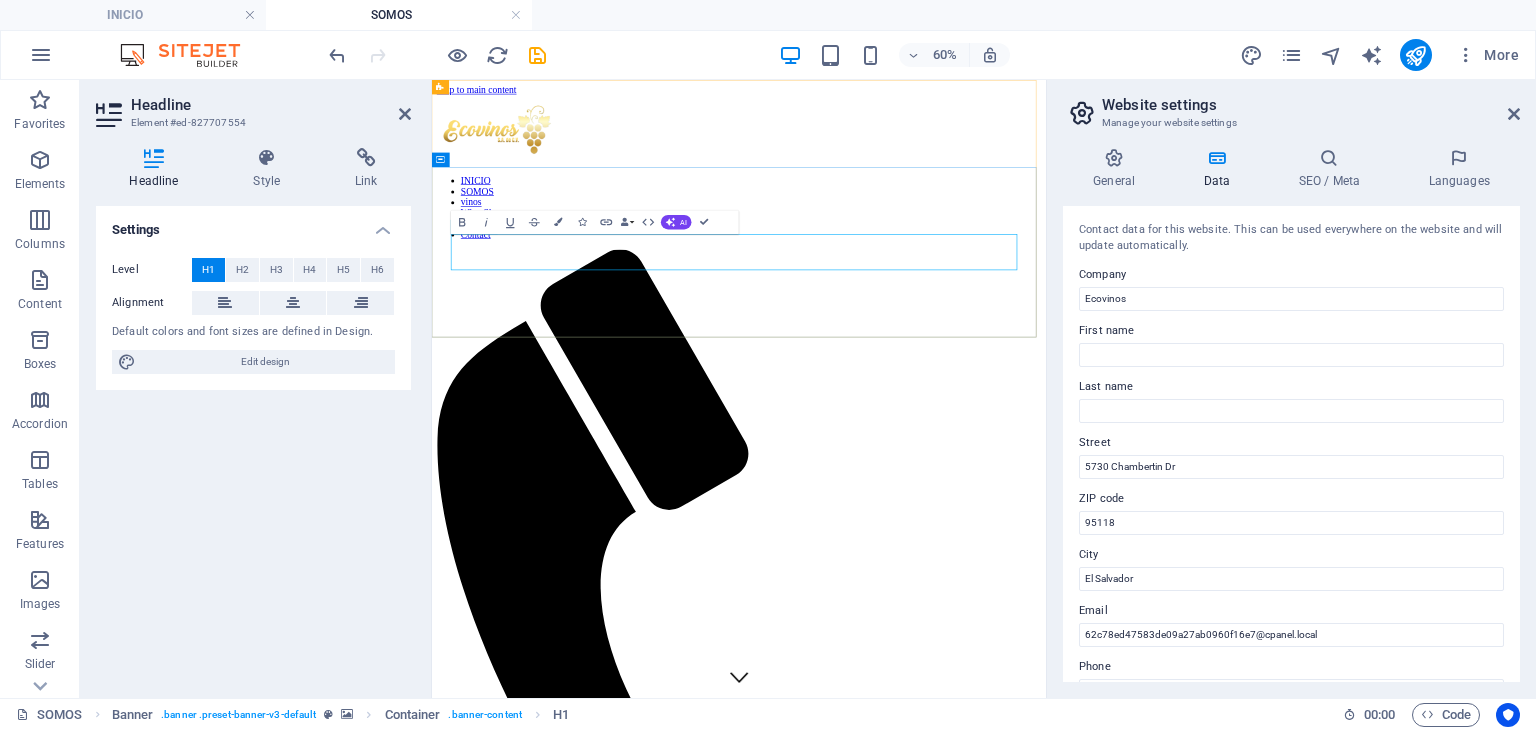 click on "Ecovinos in [LOCATION]" at bounding box center (943, 2169) 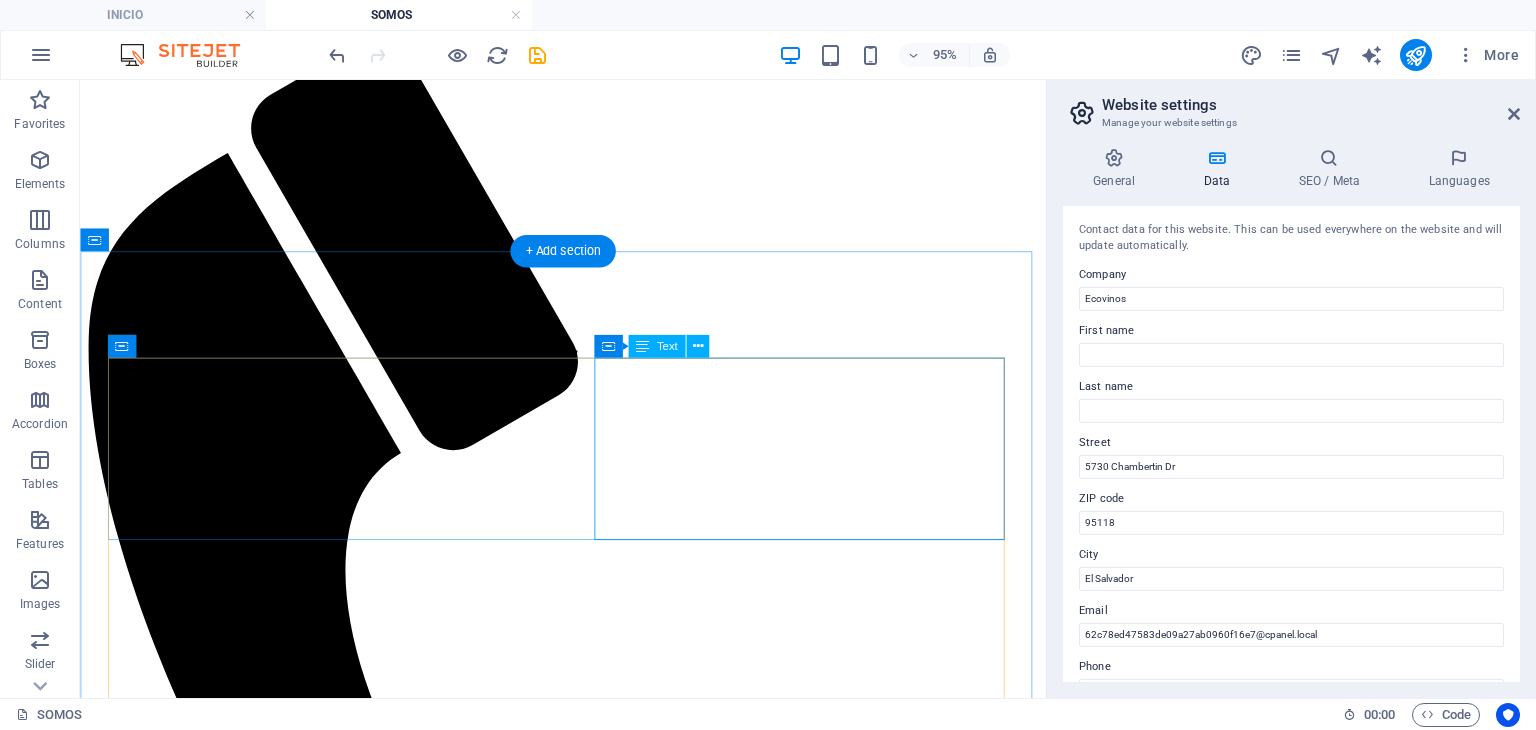scroll, scrollTop: 0, scrollLeft: 0, axis: both 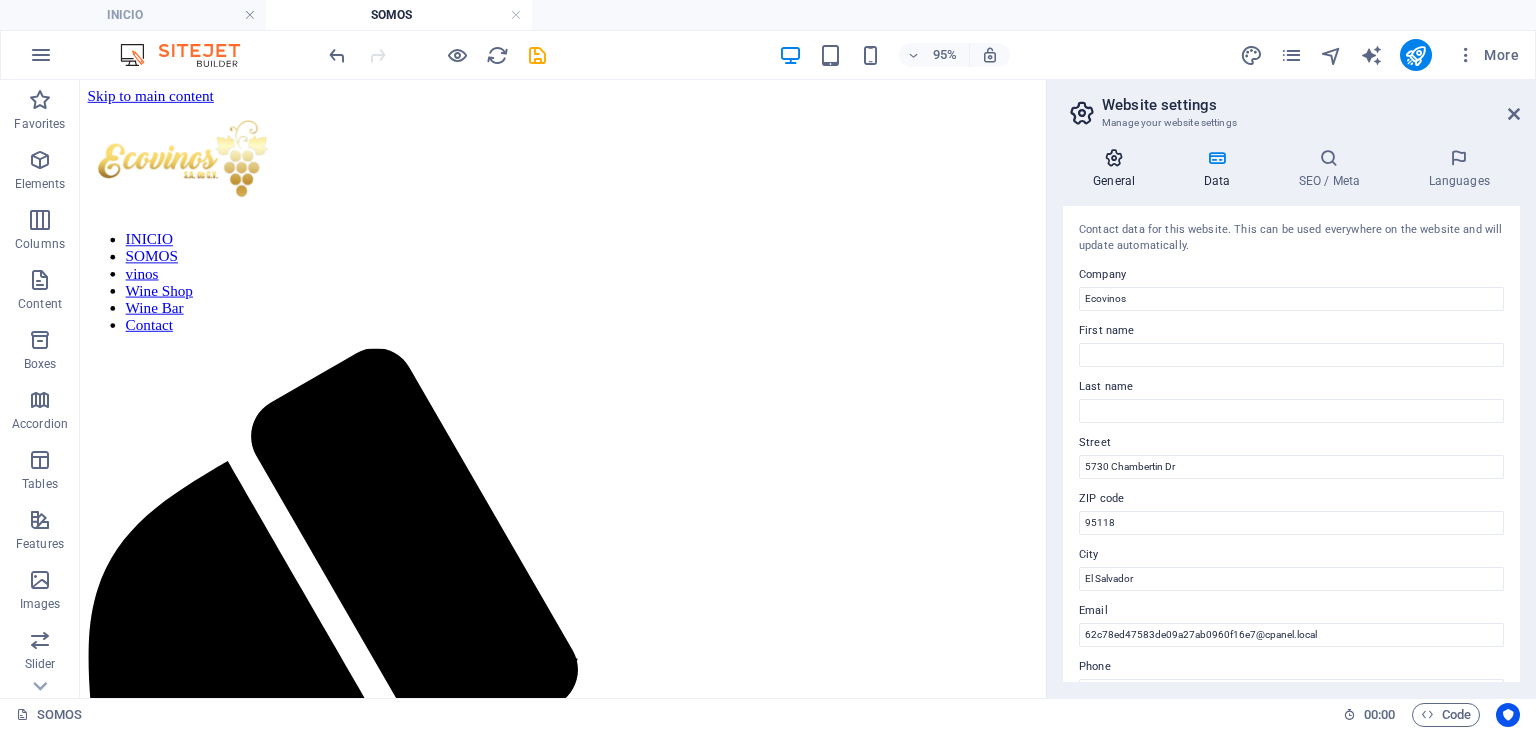 click at bounding box center [1114, 158] 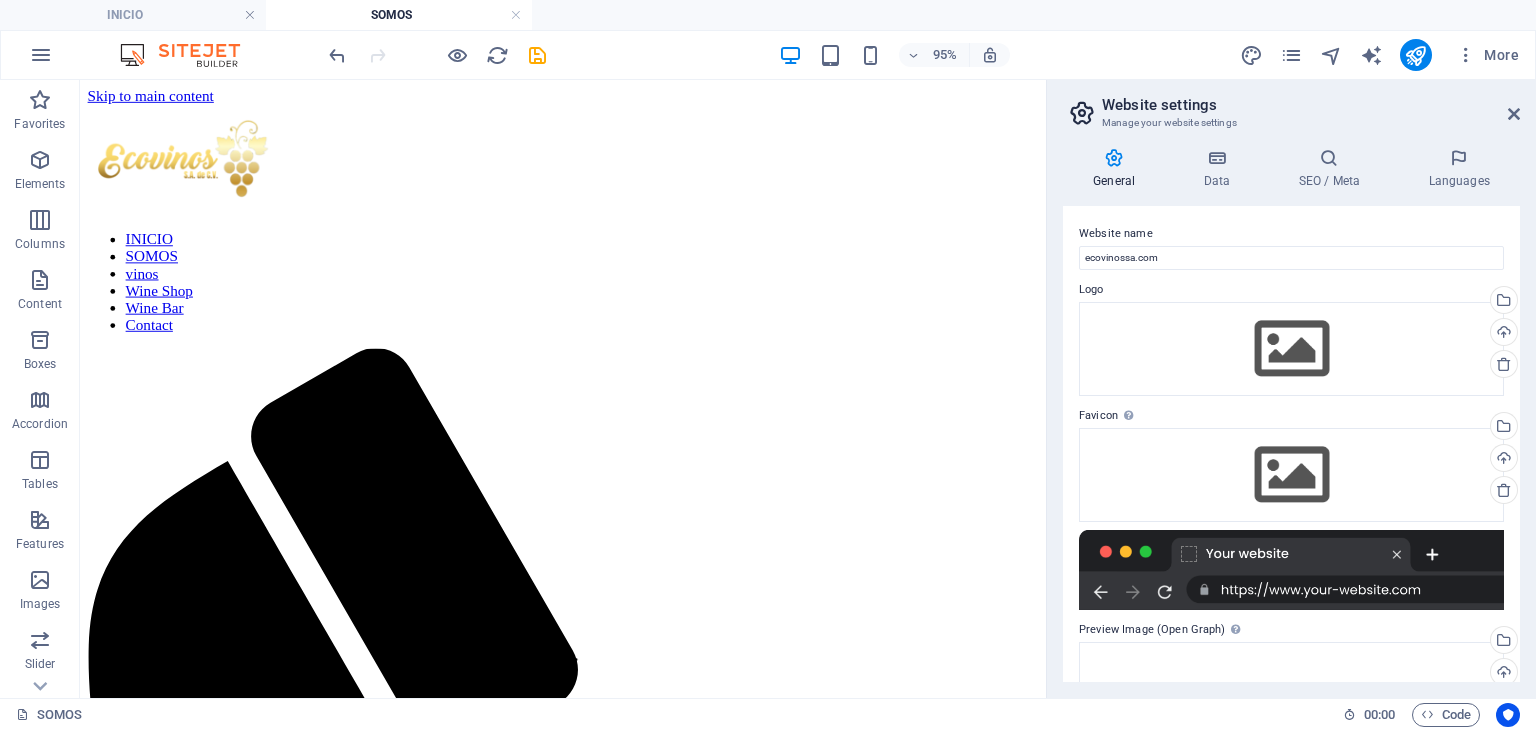 click at bounding box center (1291, 570) 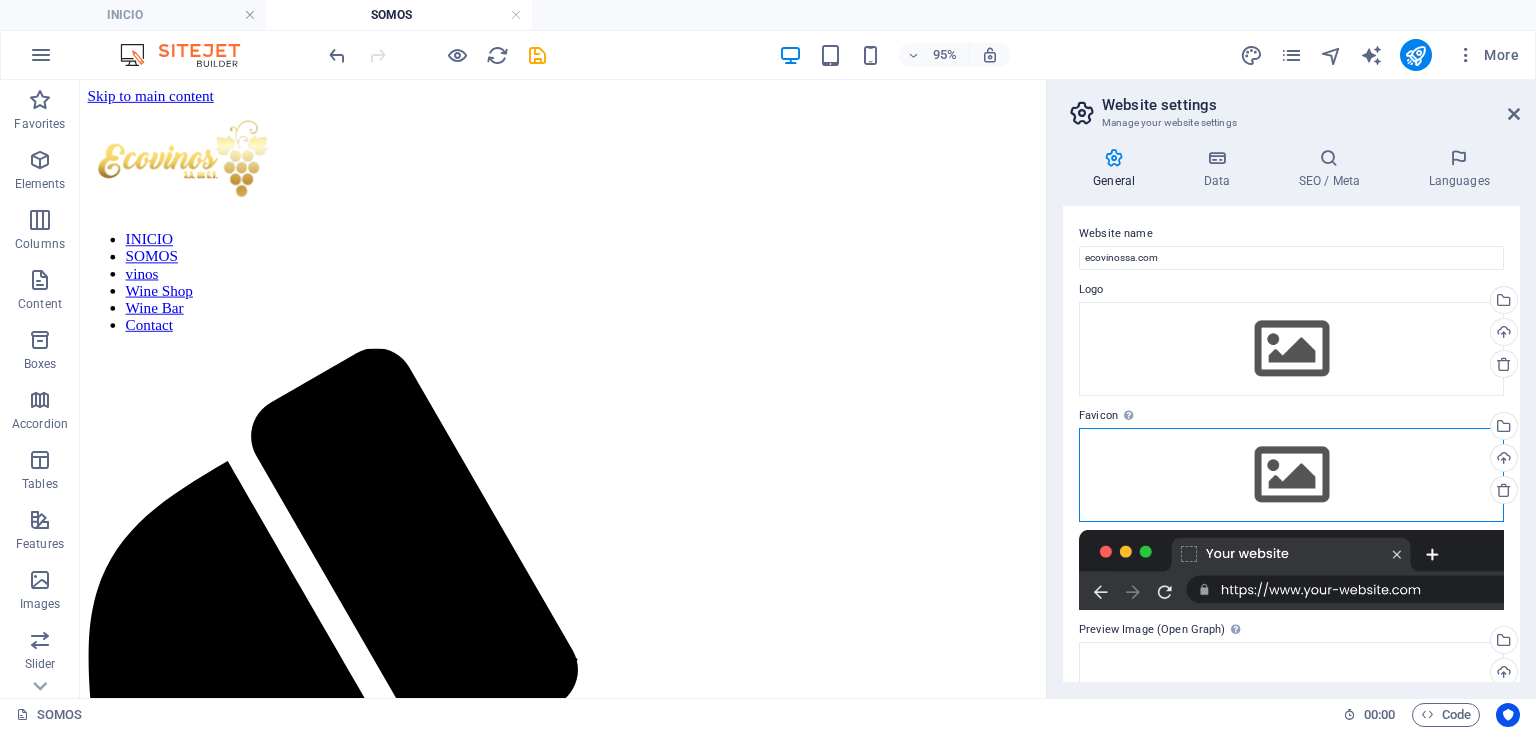 click on "Drag files here, click to choose files or select files from Files or our free stock photos & videos" at bounding box center [1291, 475] 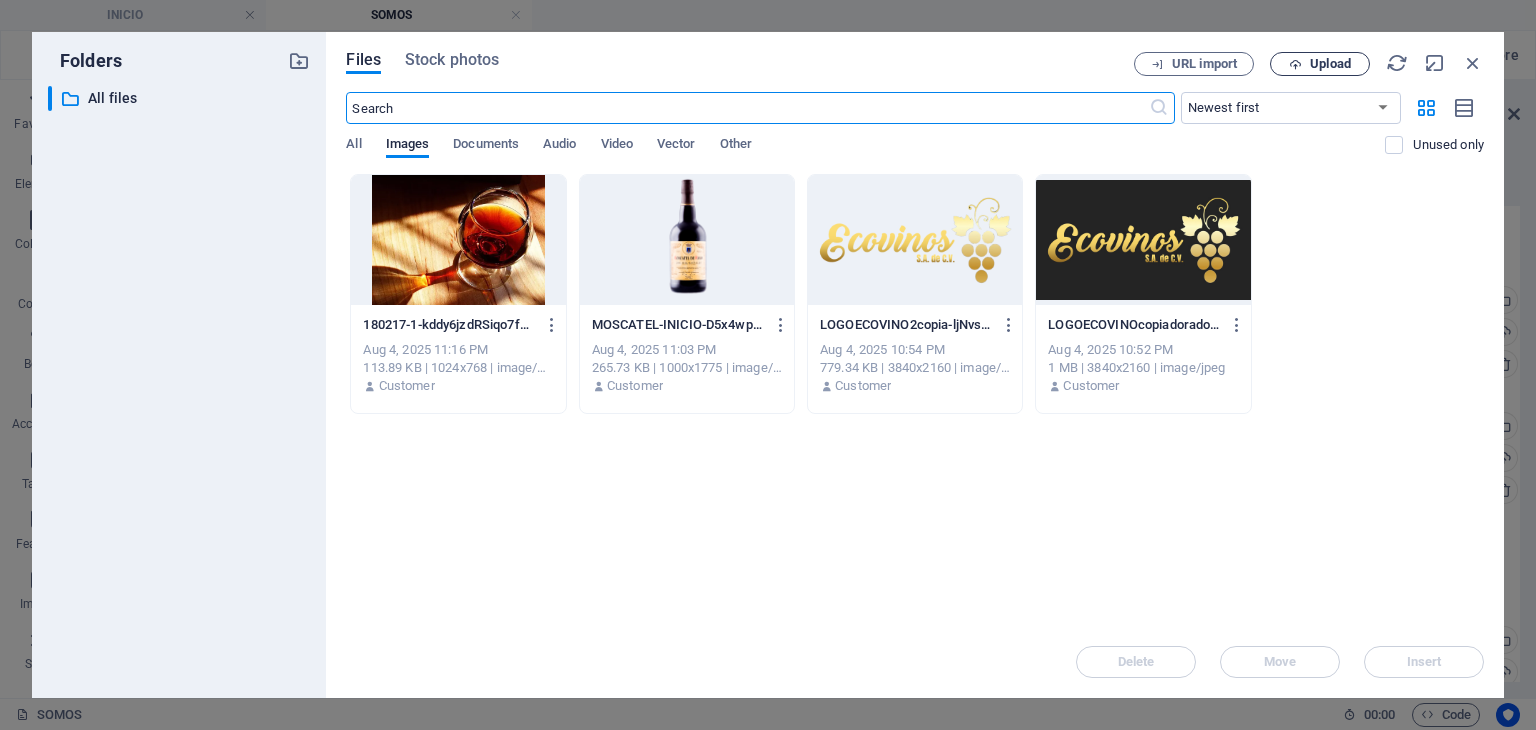 click on "Upload" at bounding box center [1330, 64] 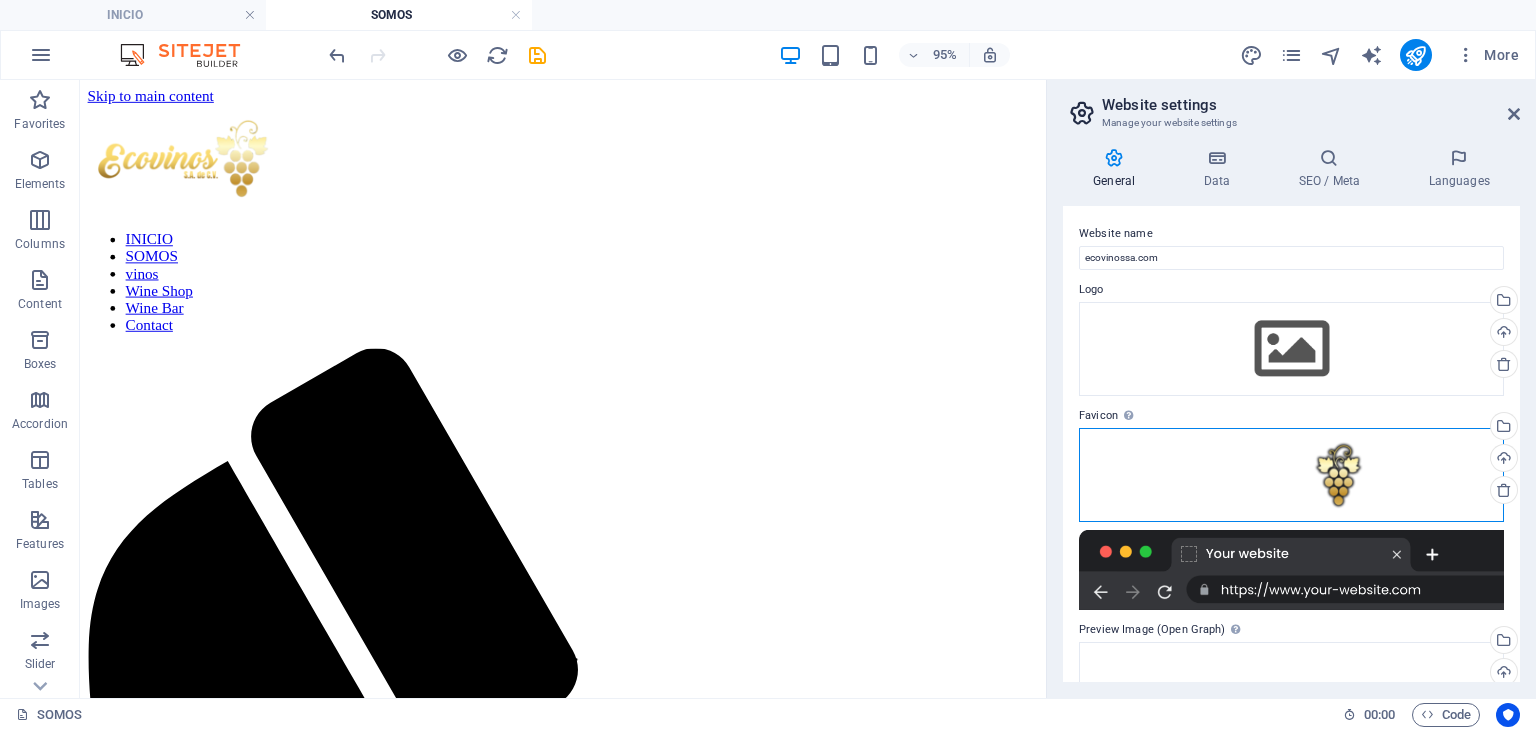 click on "Drag files here, click to choose files or select files from Files or our free stock photos & videos" at bounding box center (1291, 475) 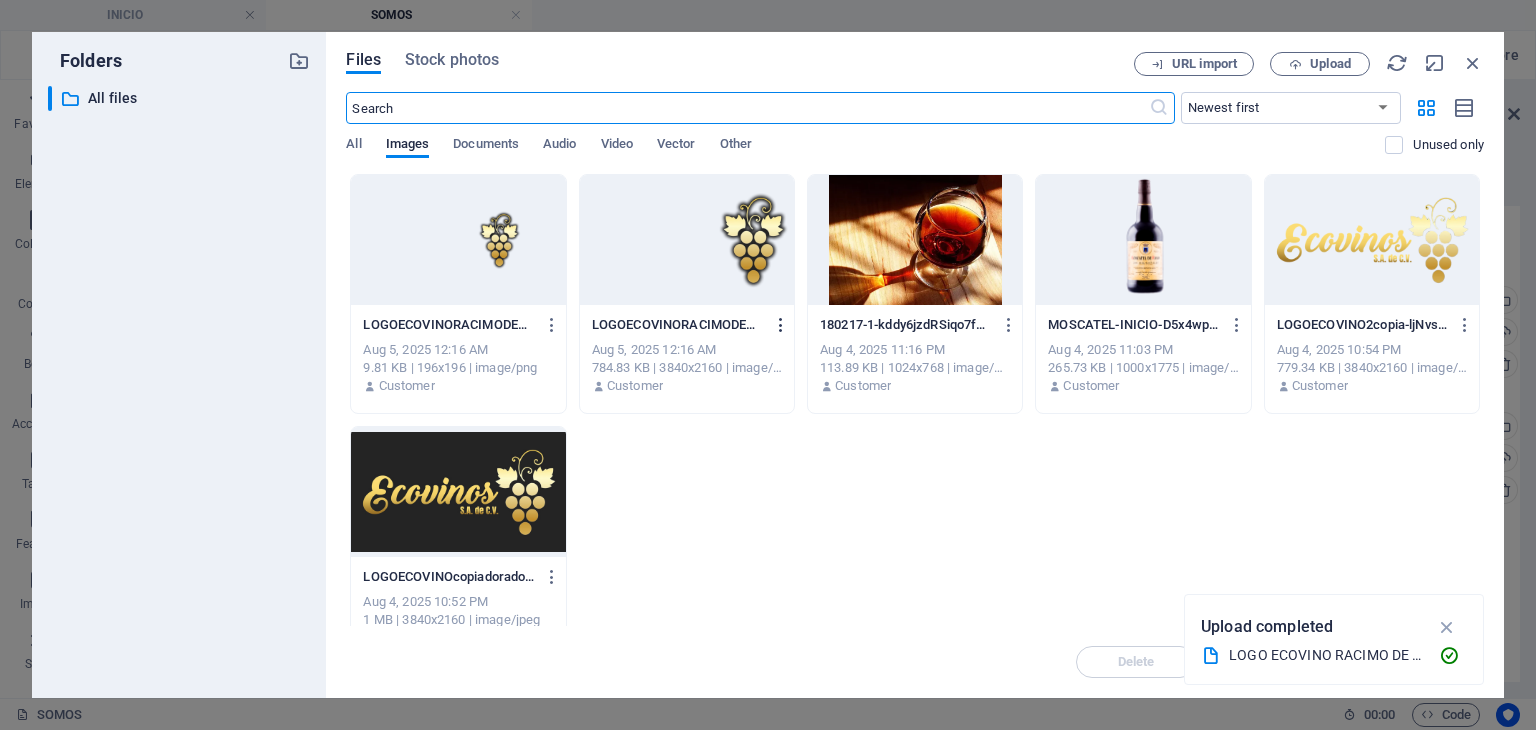 click at bounding box center [781, 325] 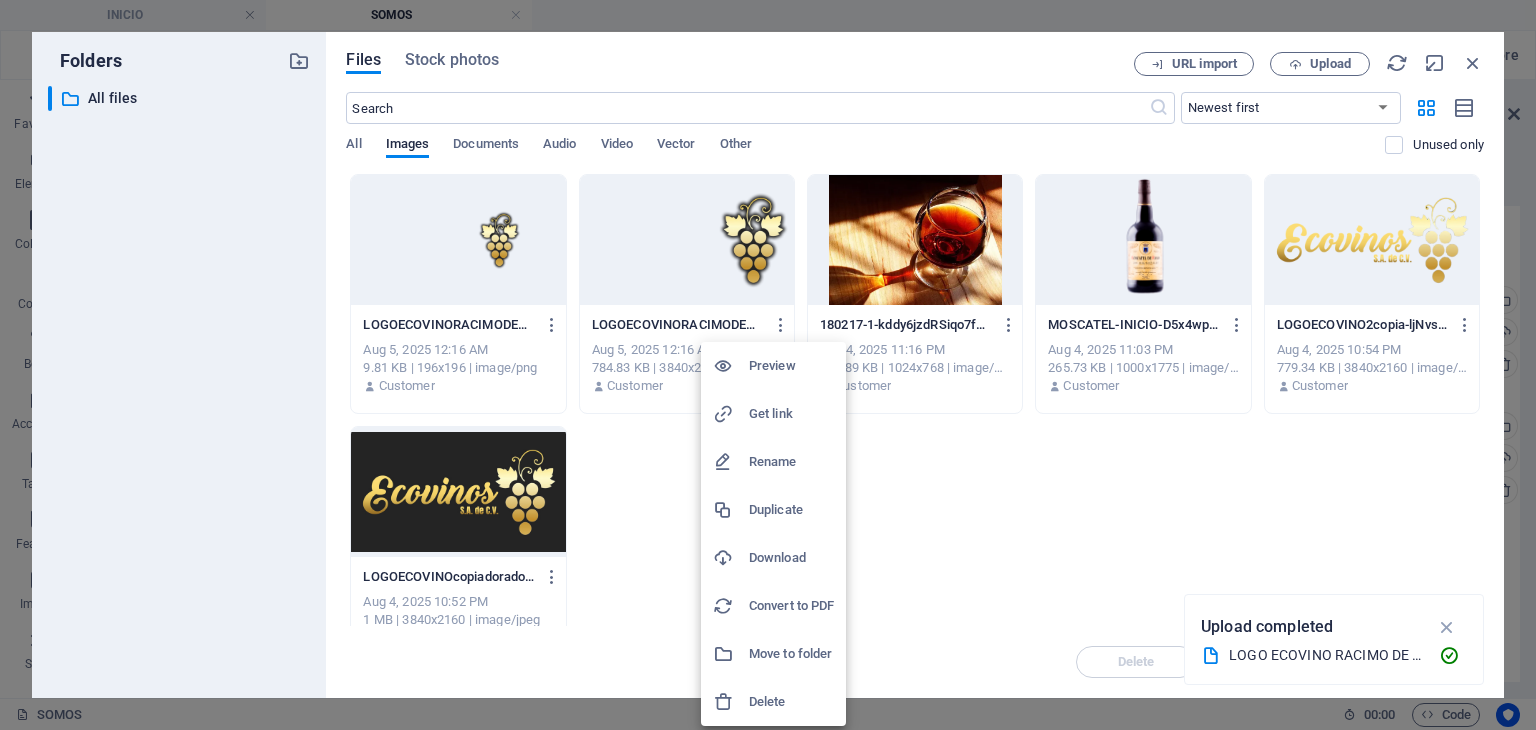 click at bounding box center [768, 365] 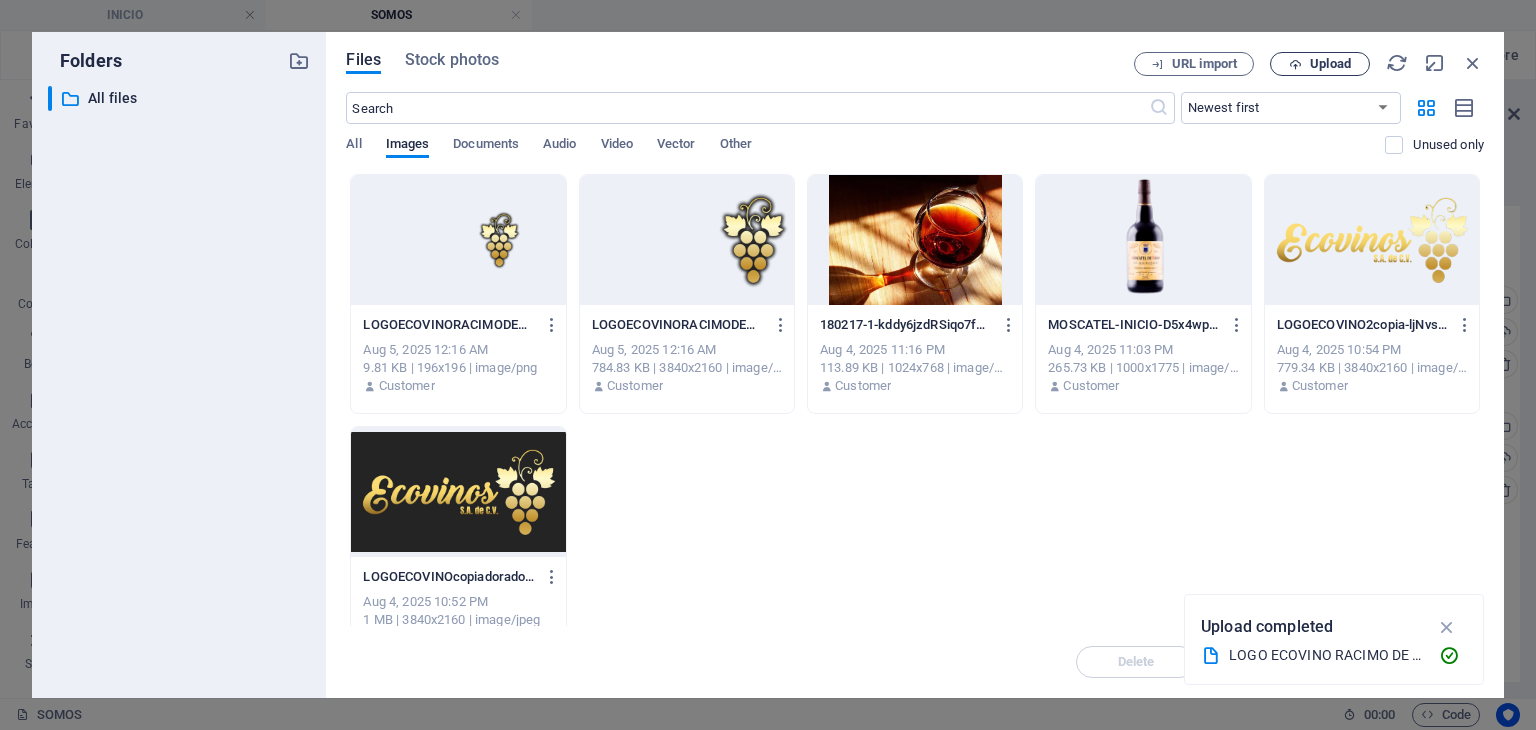 click on "Upload" at bounding box center (1320, 64) 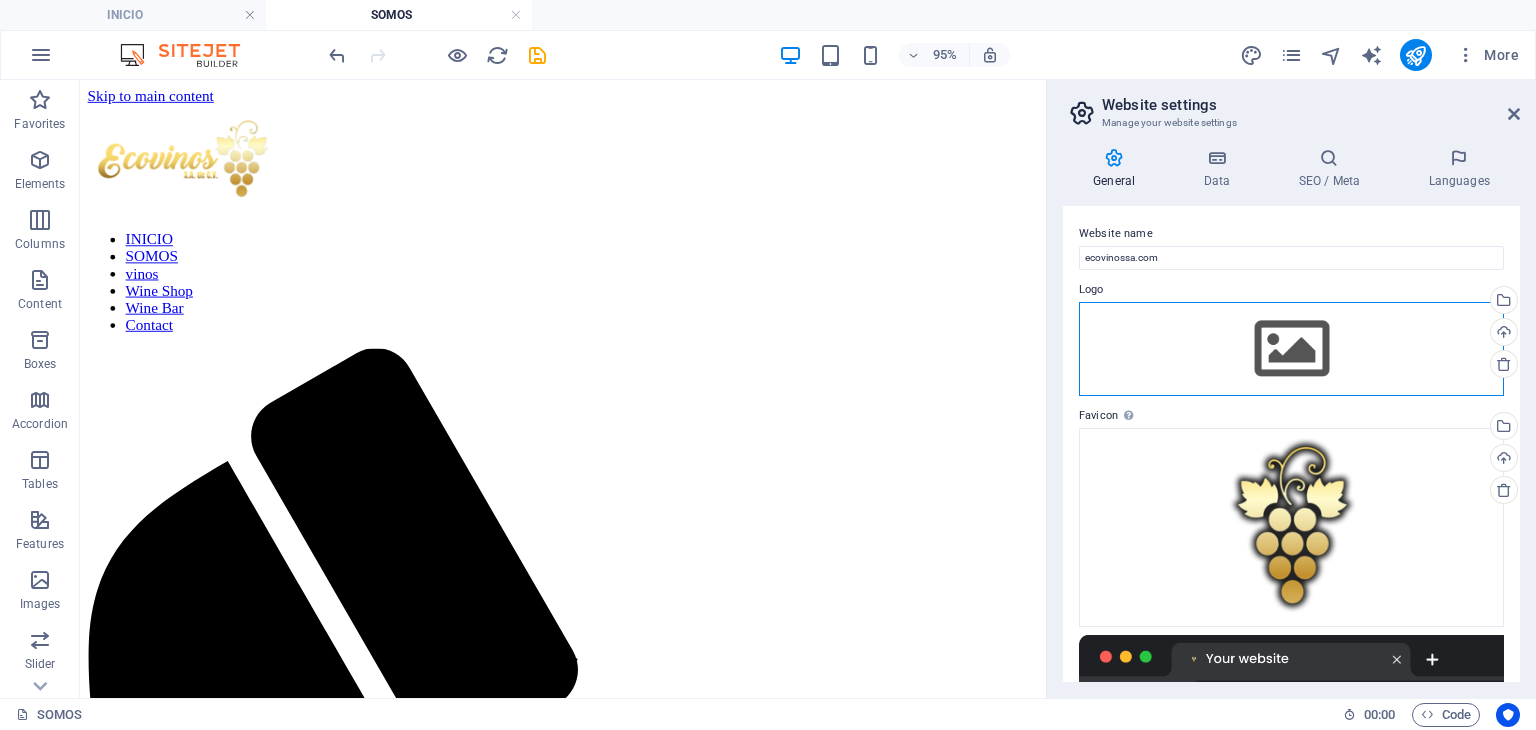 click on "Drag files here, click to choose files or select files from Files or our free stock photos & videos" at bounding box center [1291, 349] 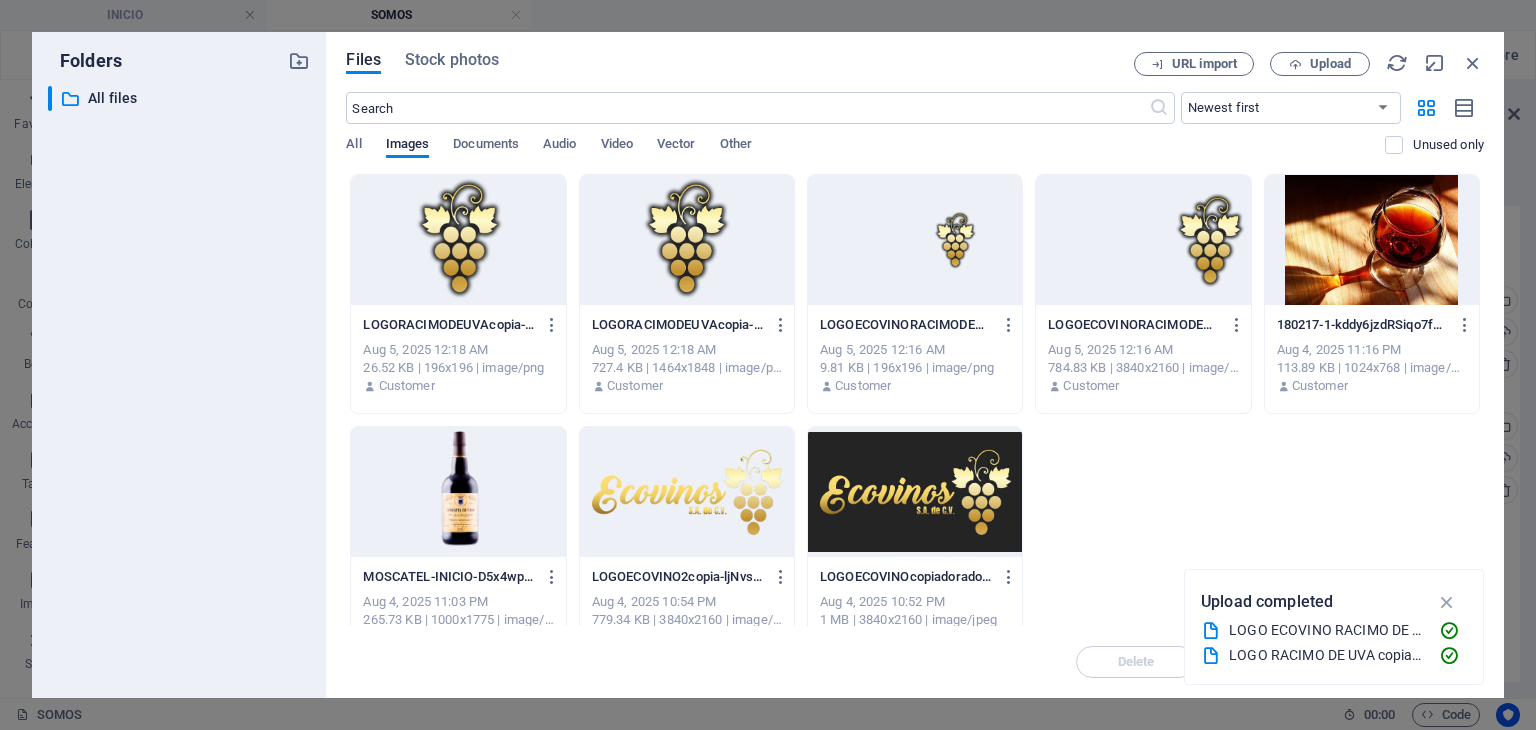 click at bounding box center (687, 492) 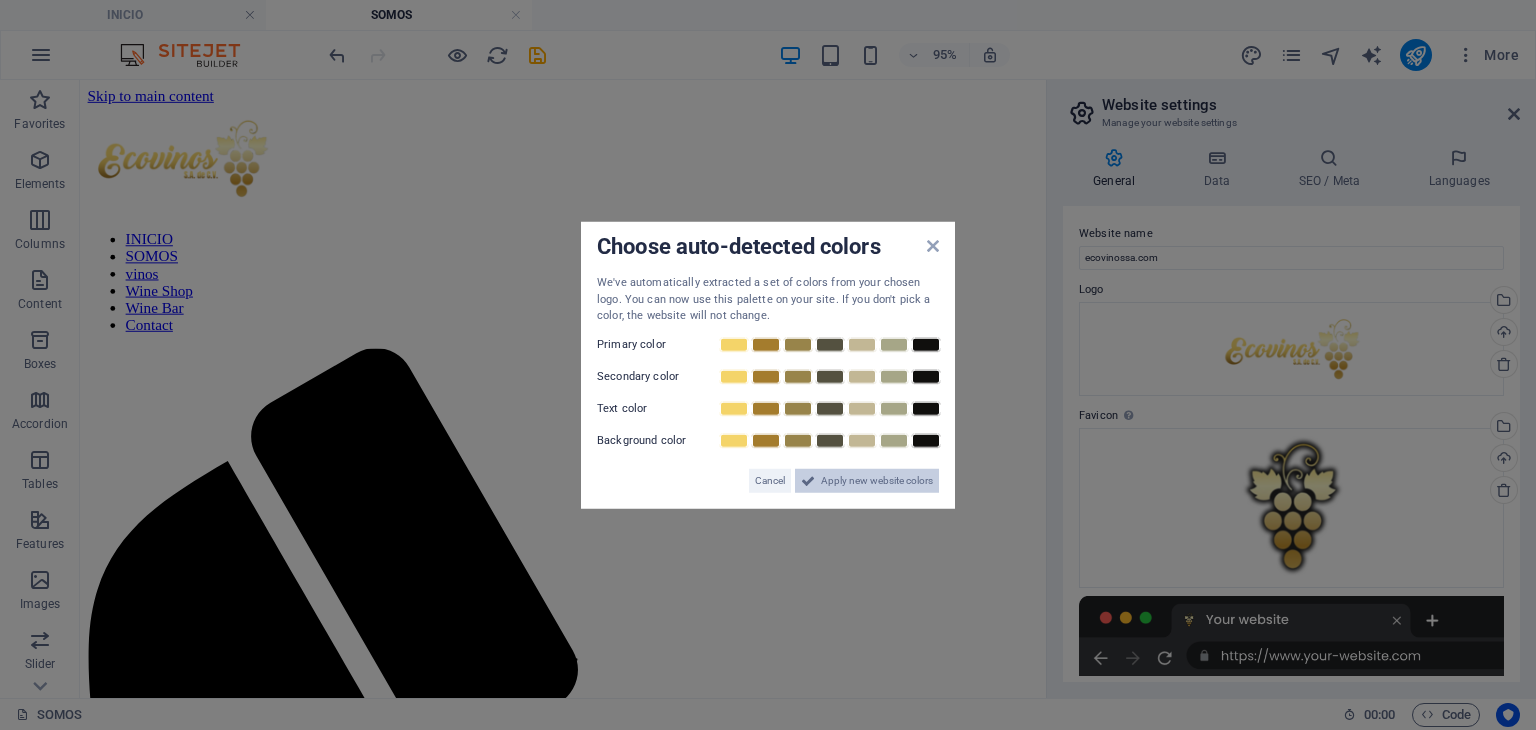 click on "Apply new website colors" at bounding box center (877, 480) 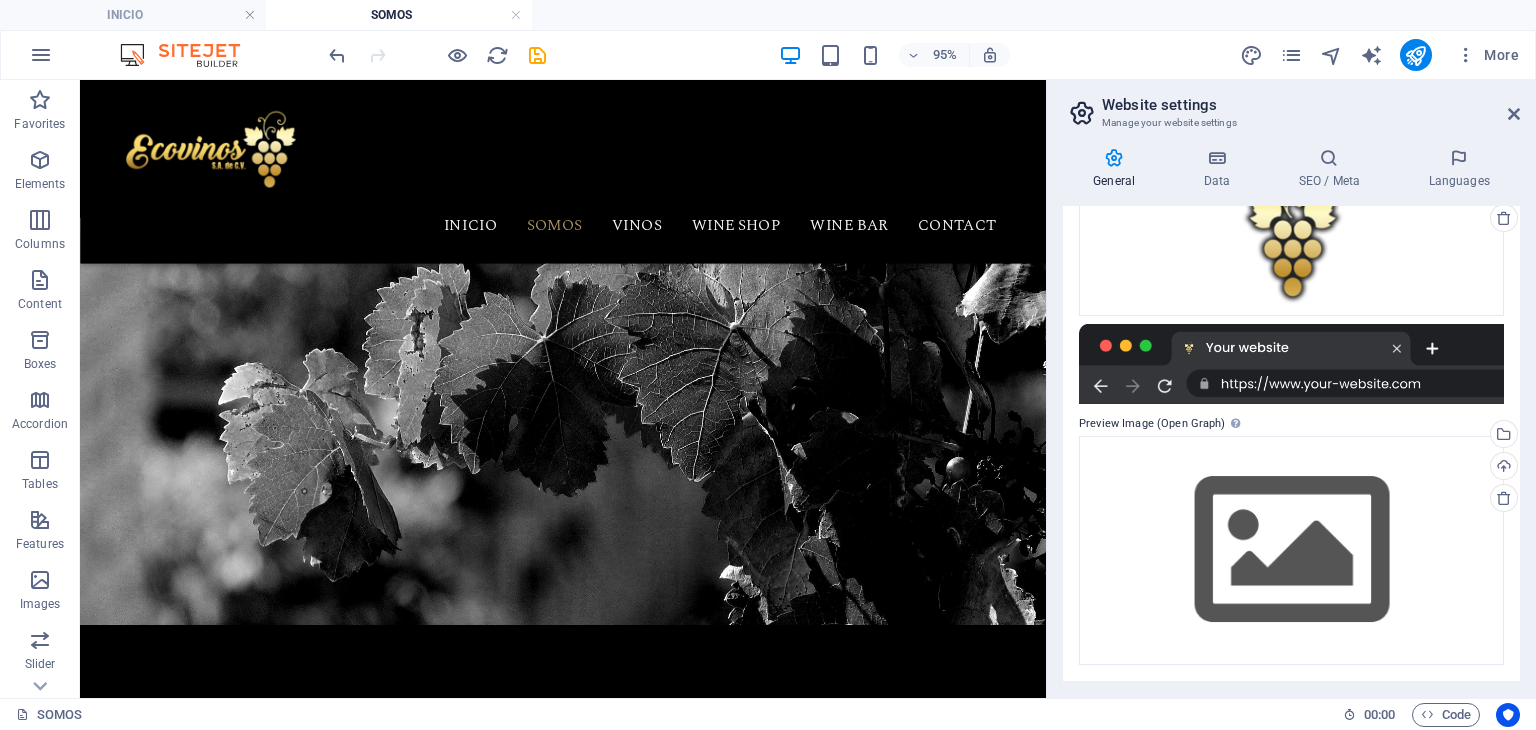 scroll, scrollTop: 0, scrollLeft: 0, axis: both 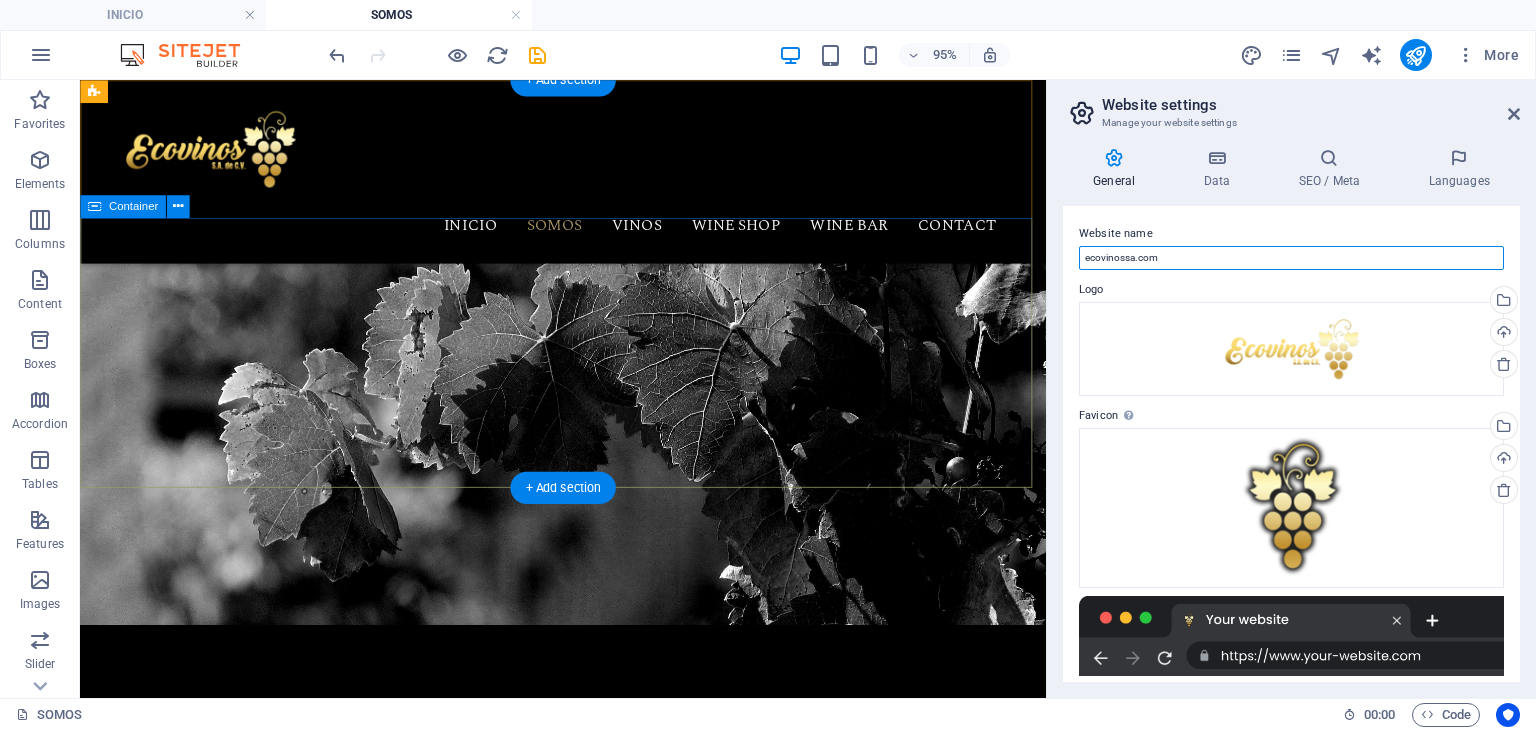drag, startPoint x: 1280, startPoint y: 339, endPoint x: 1047, endPoint y: 278, distance: 240.85265 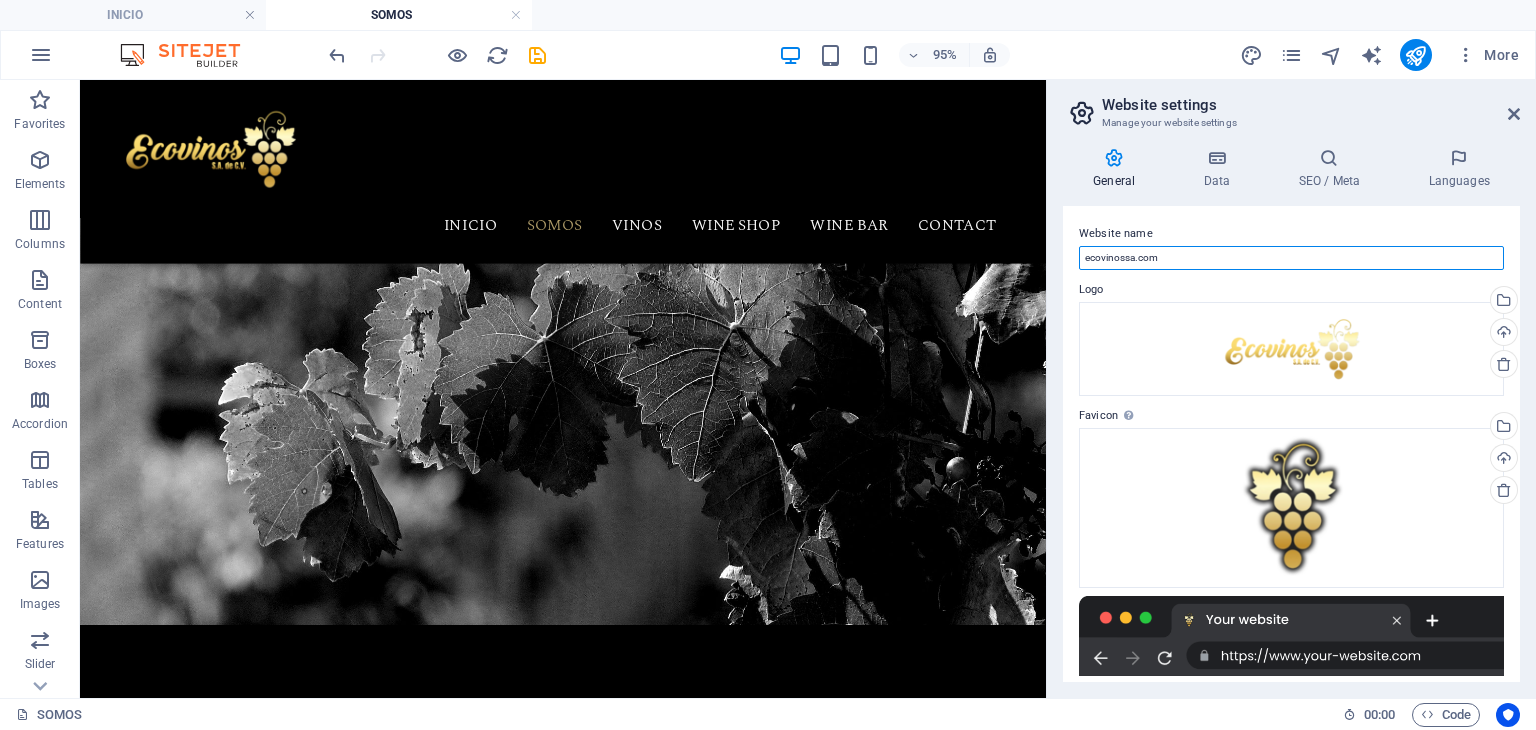click on "ecovinossa.com" at bounding box center (1291, 258) 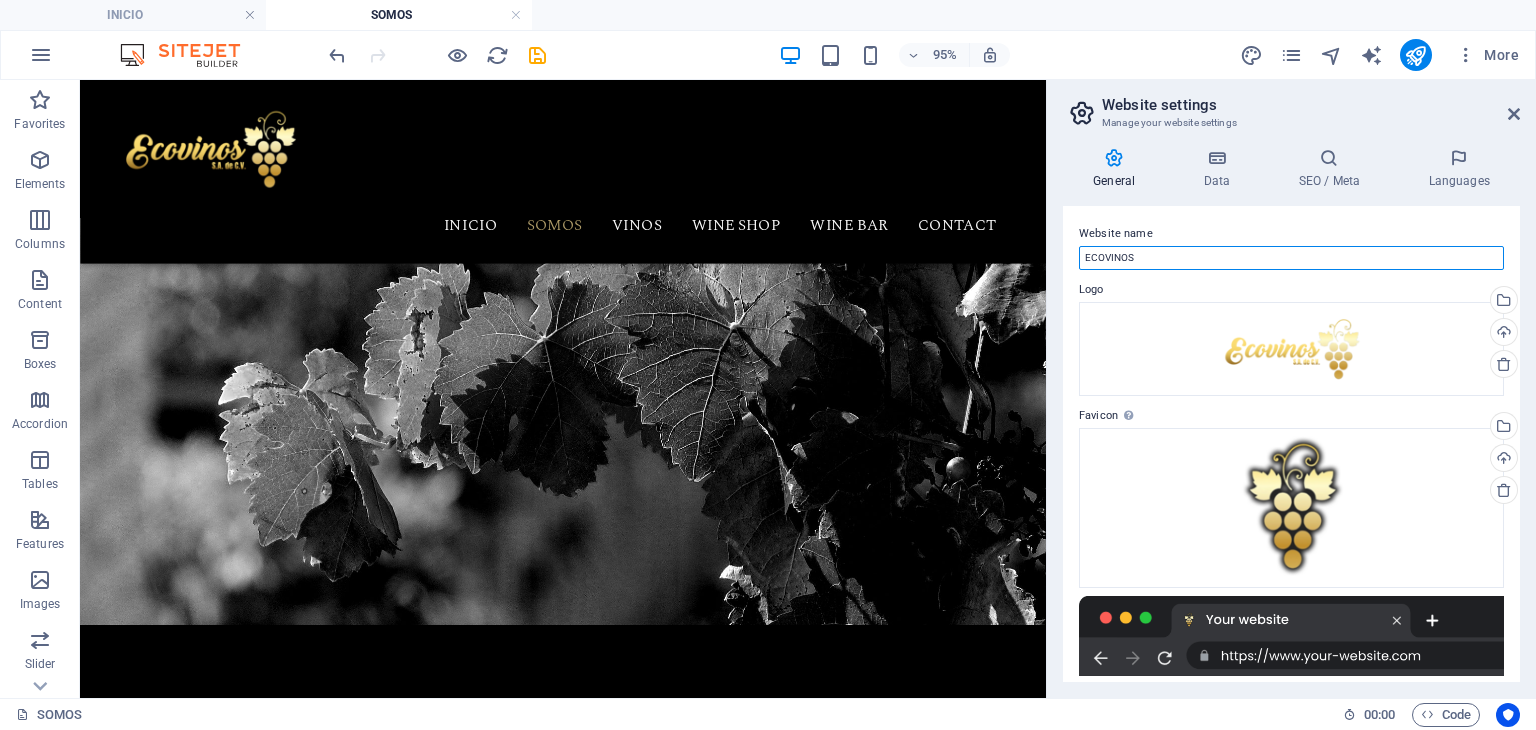 type on "ECOVINOS" 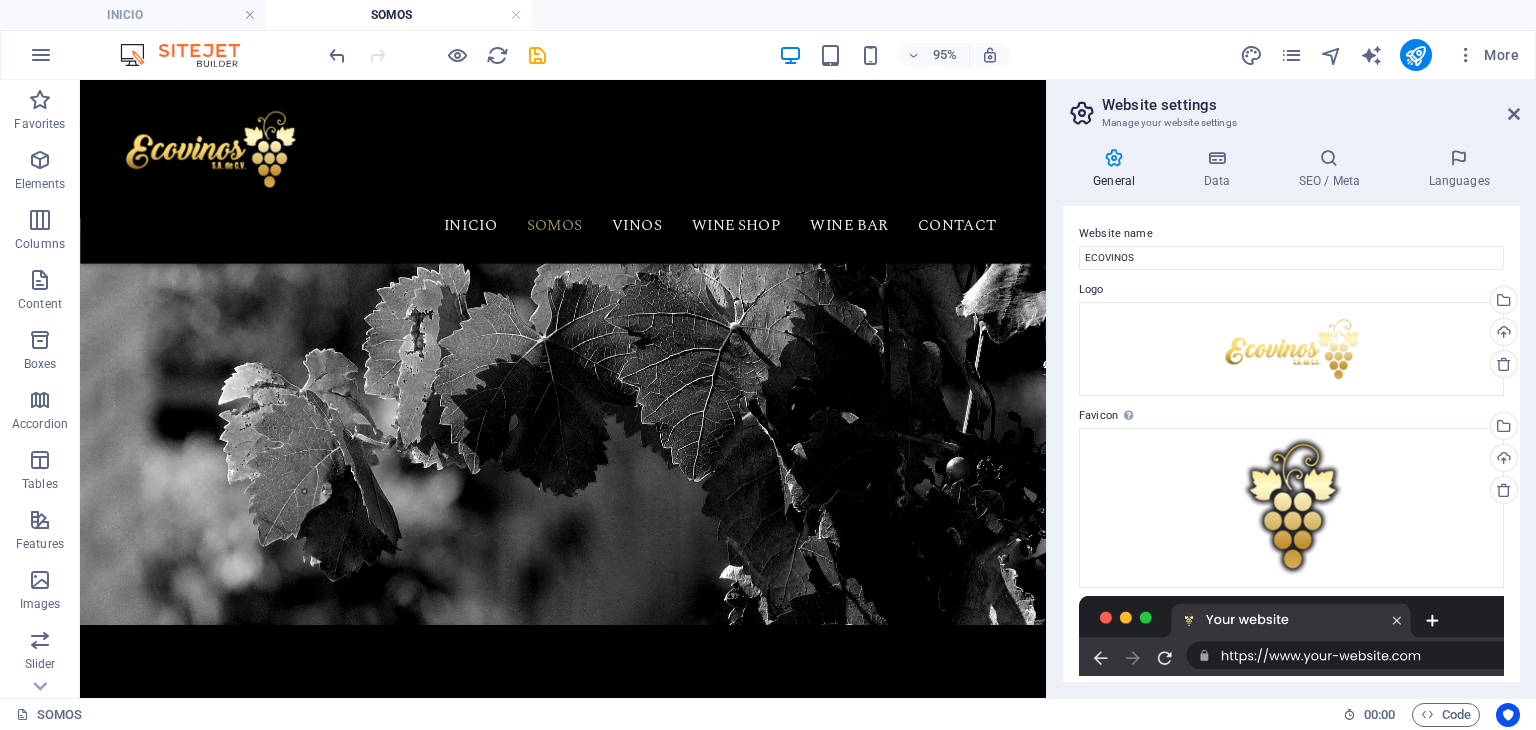 click on "Website name" at bounding box center [1291, 234] 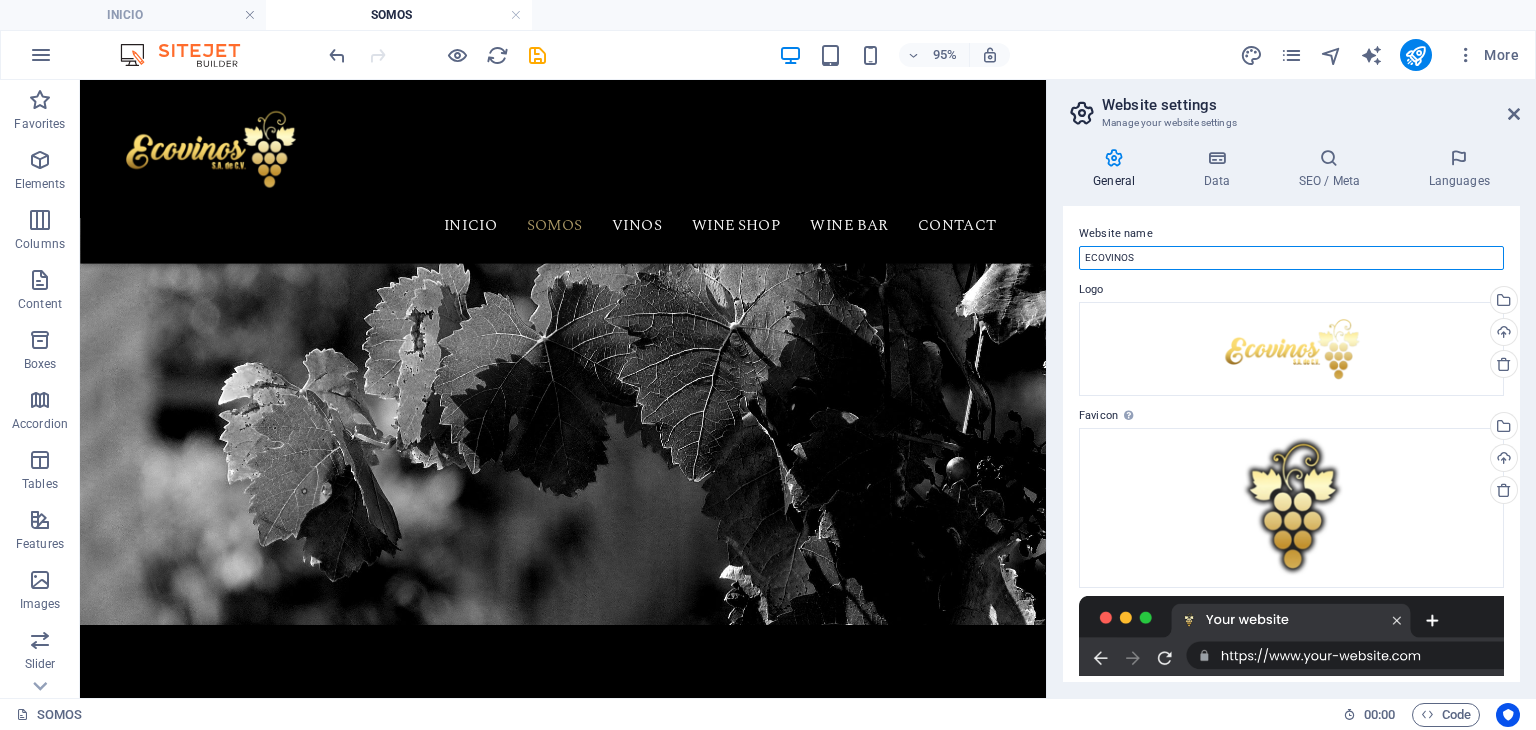 click on "ECOVINOS" at bounding box center [1291, 258] 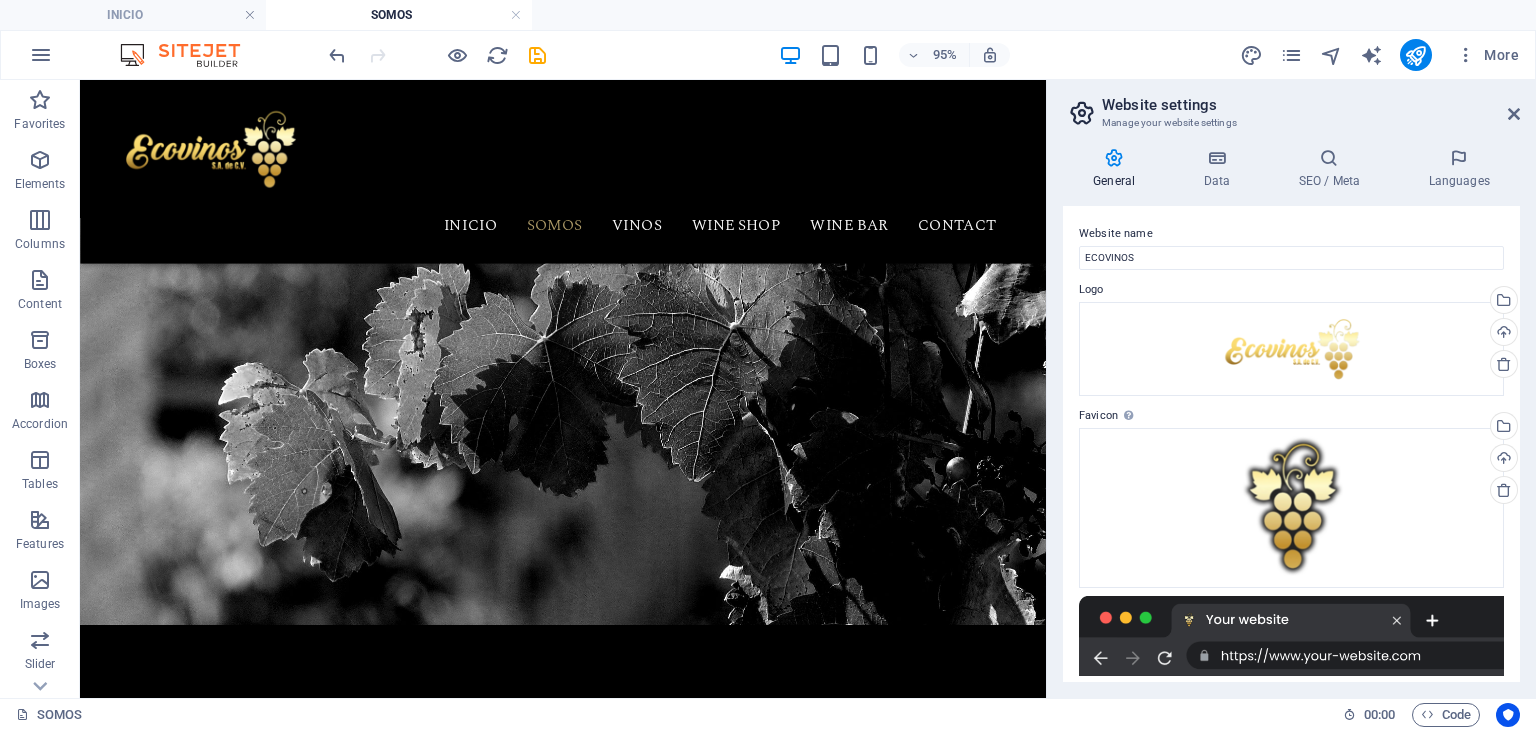 click on "Manage your website settings" at bounding box center [1291, 123] 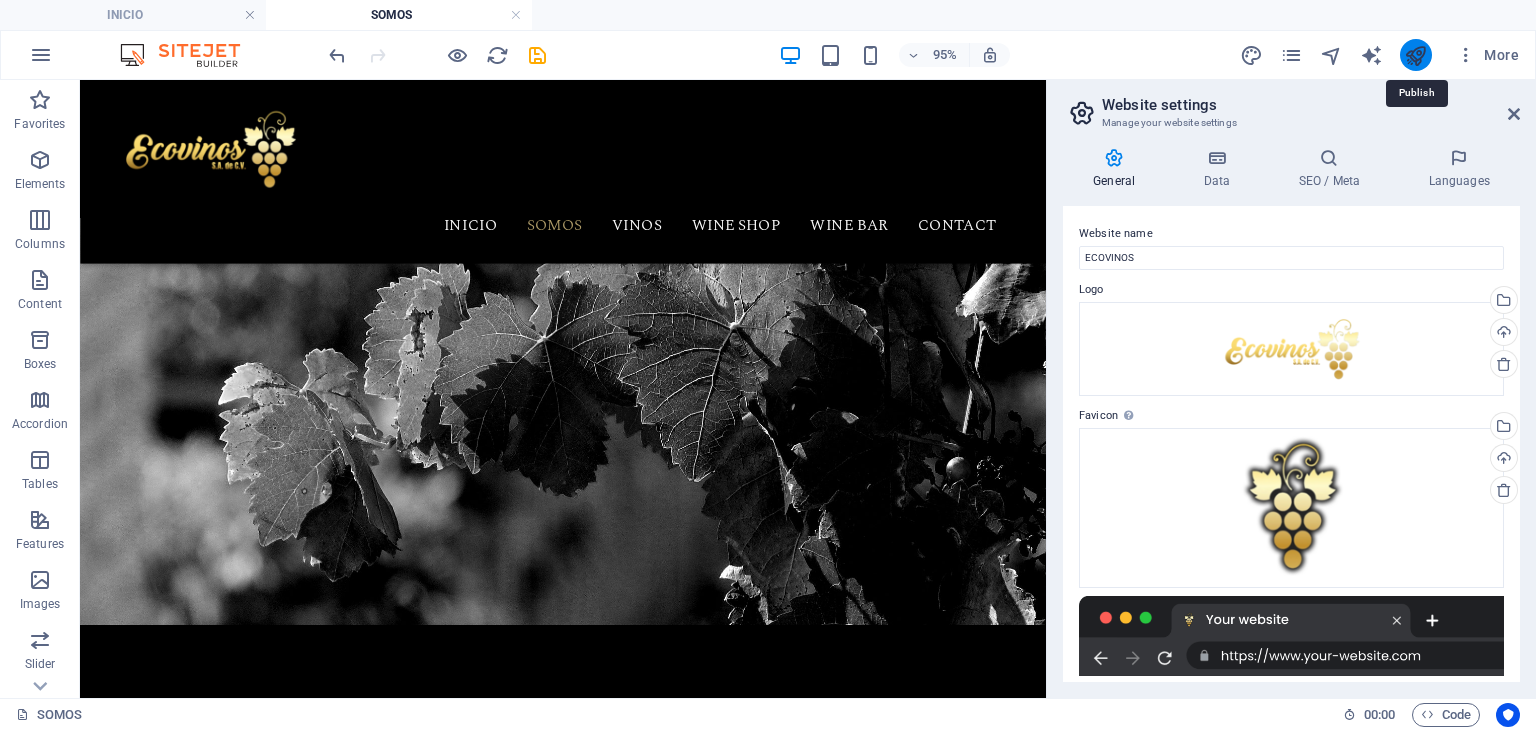 click at bounding box center [1415, 55] 